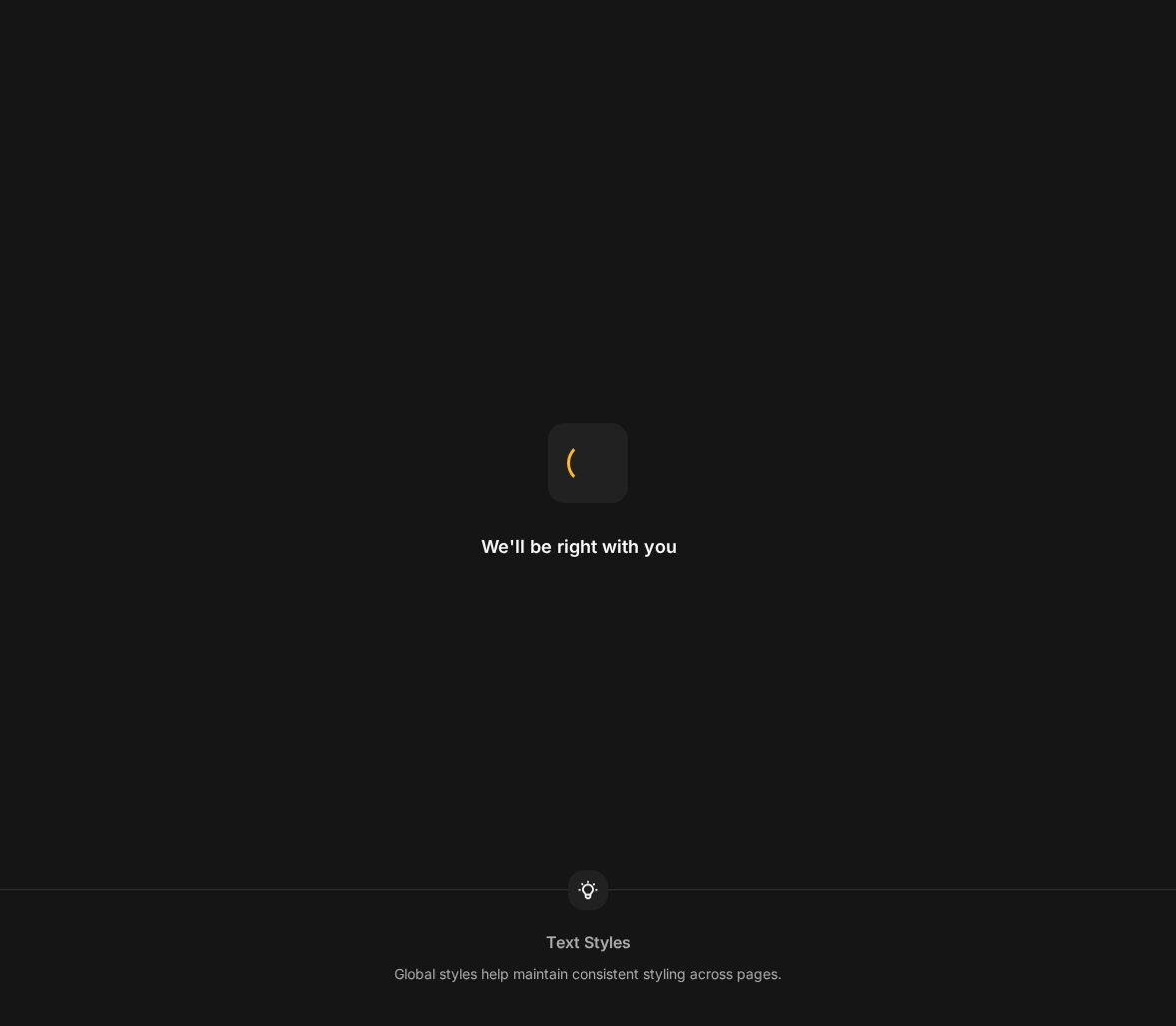 scroll, scrollTop: 0, scrollLeft: 0, axis: both 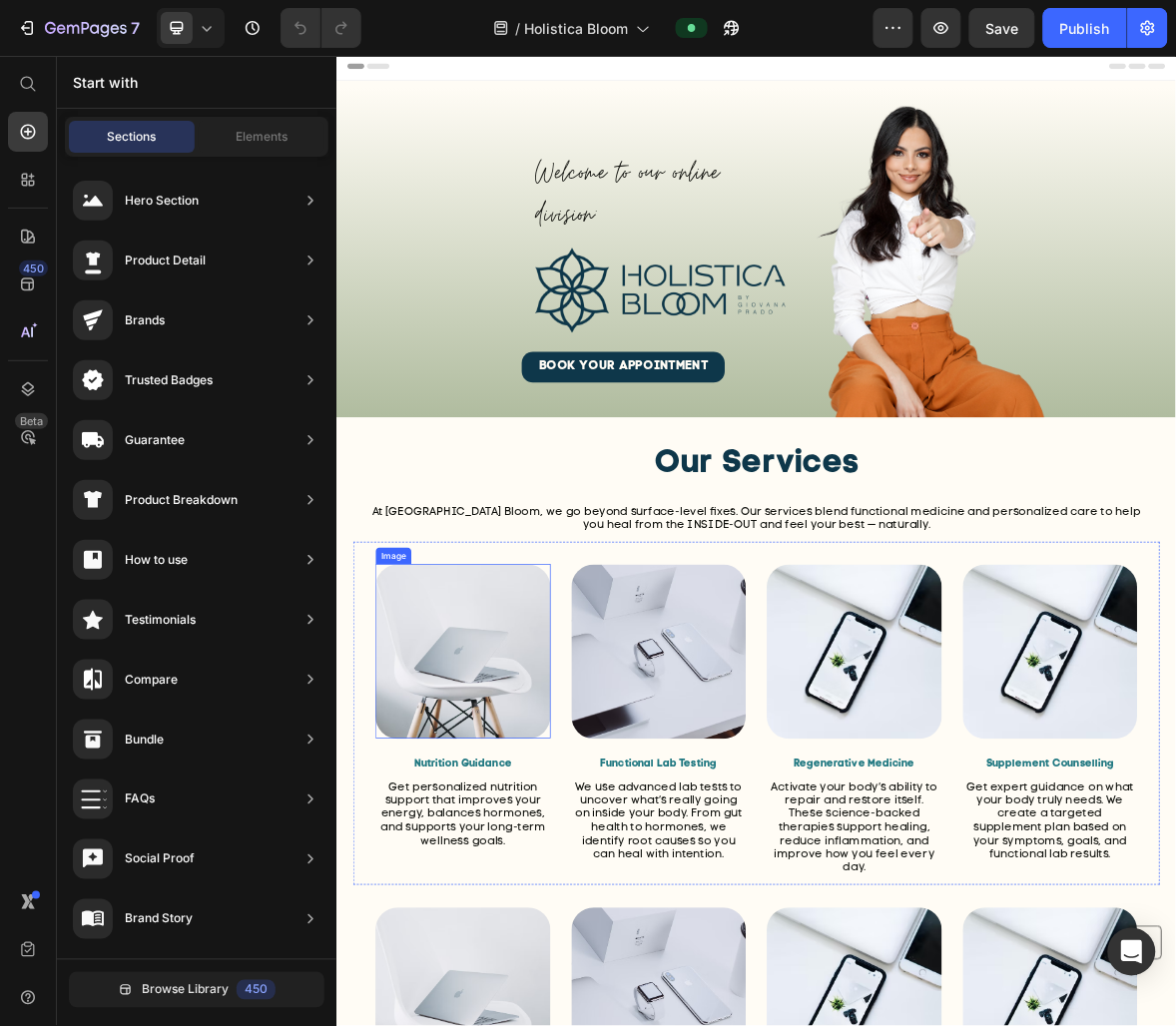 click at bounding box center (516, 905) 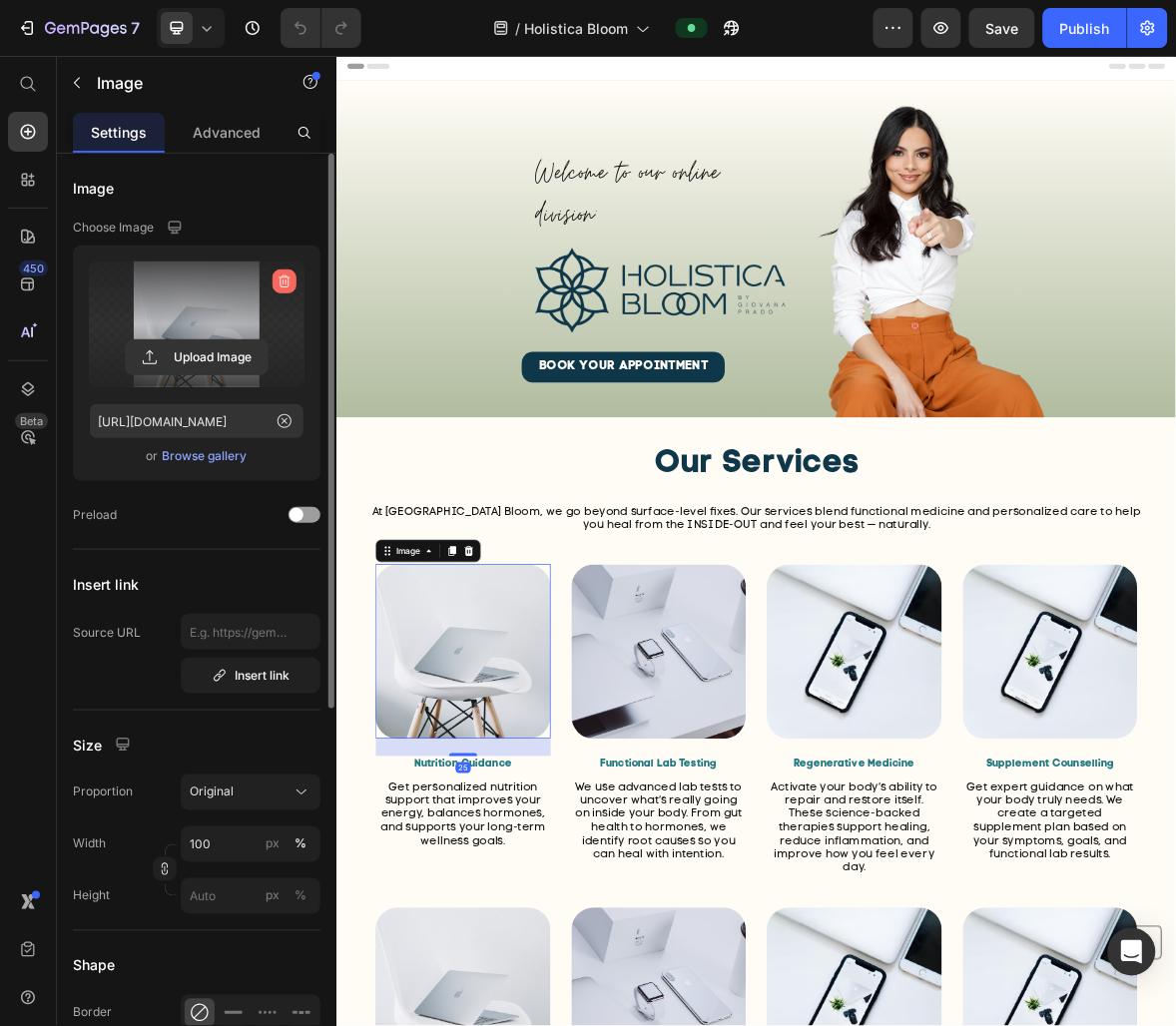 click at bounding box center [285, 281] 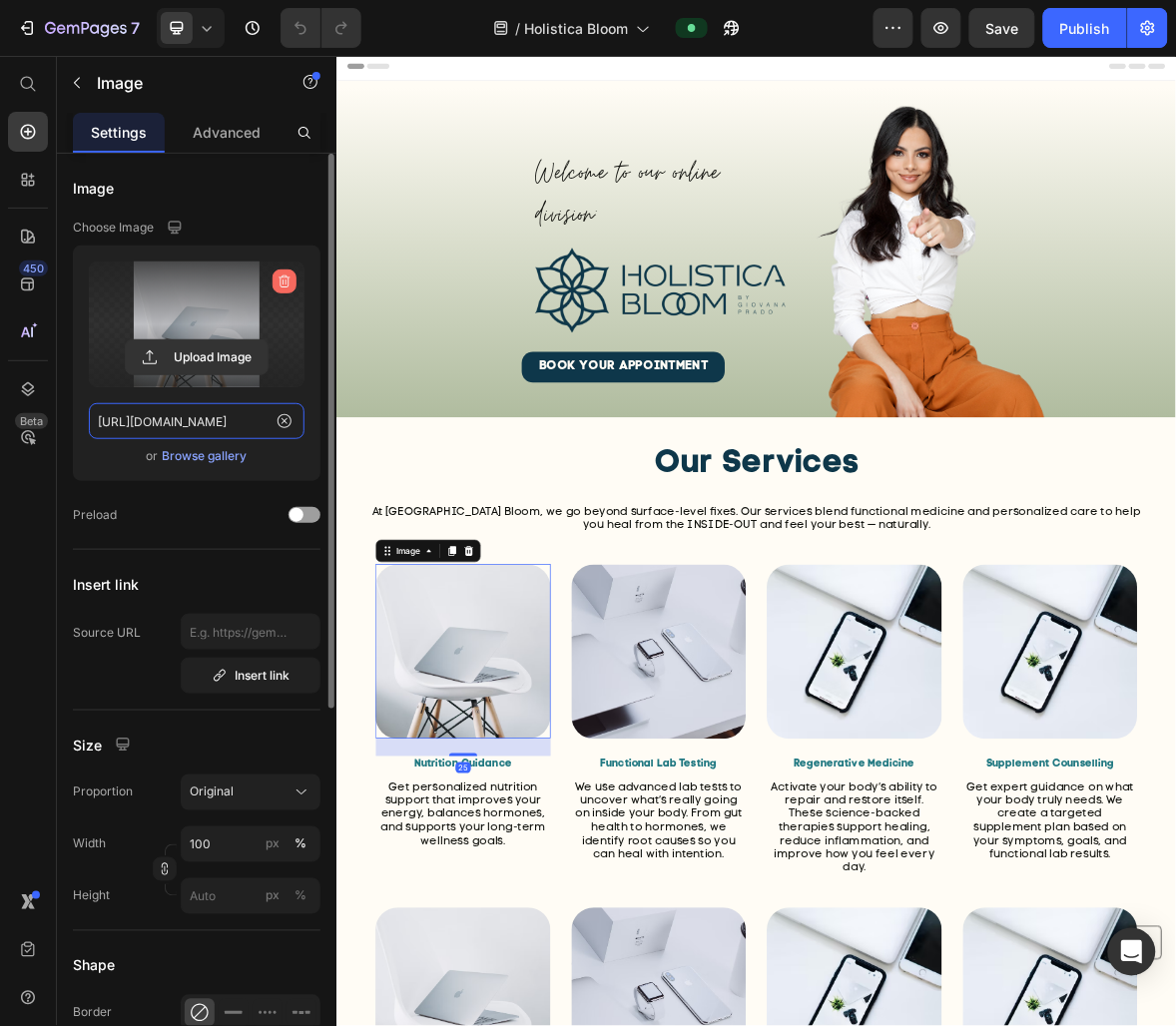 type 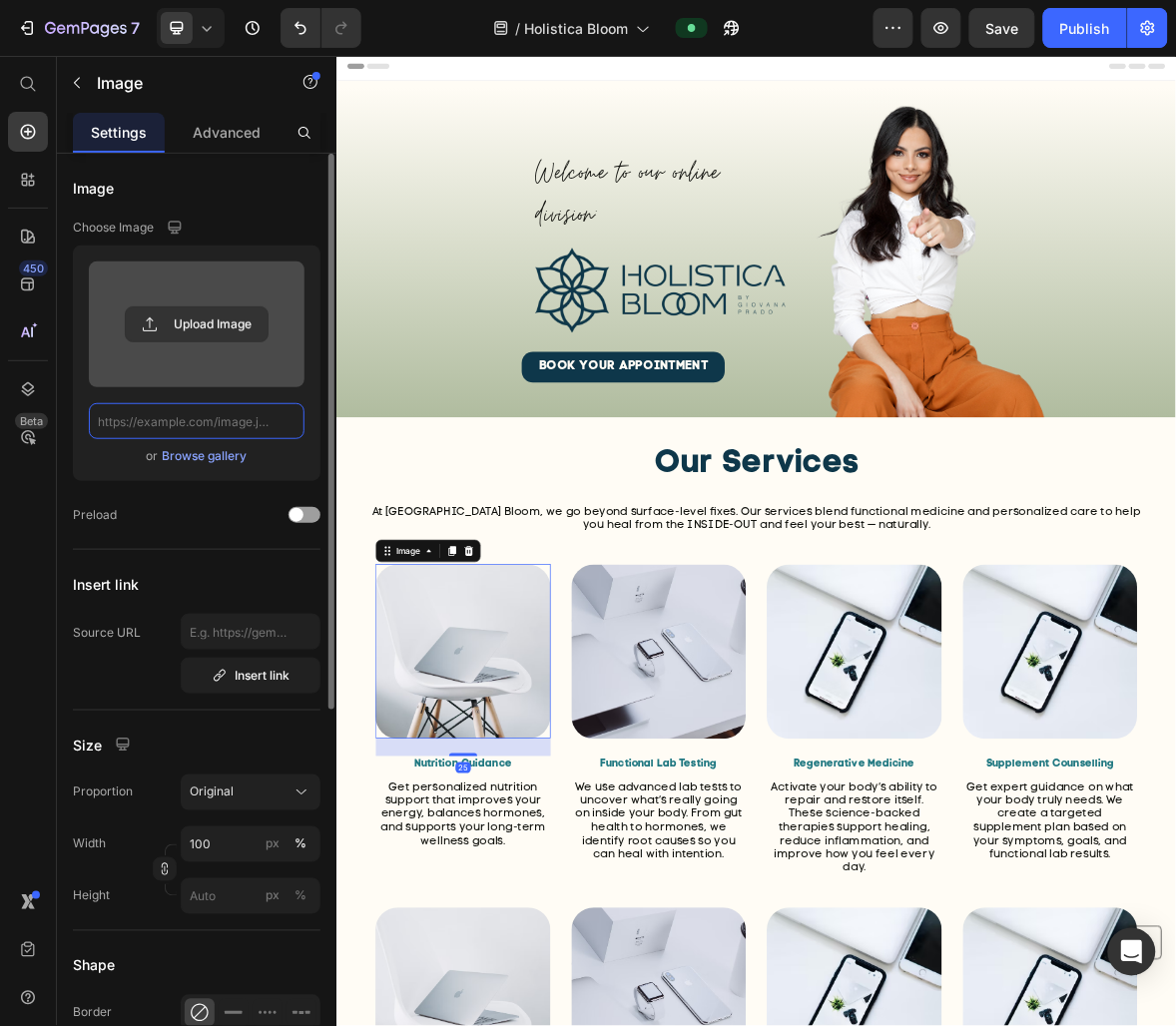 scroll, scrollTop: 0, scrollLeft: 0, axis: both 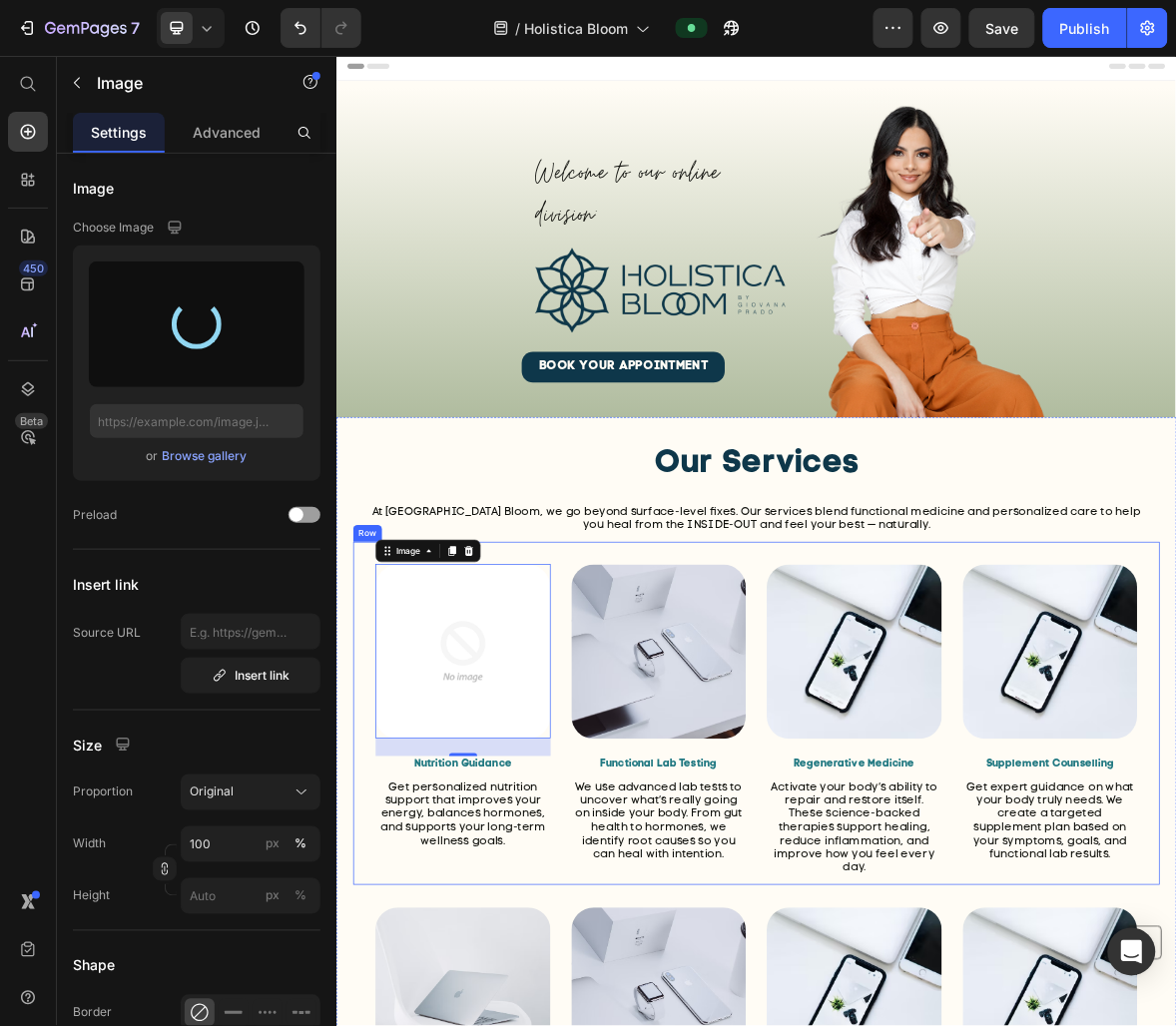 click at bounding box center [796, 905] 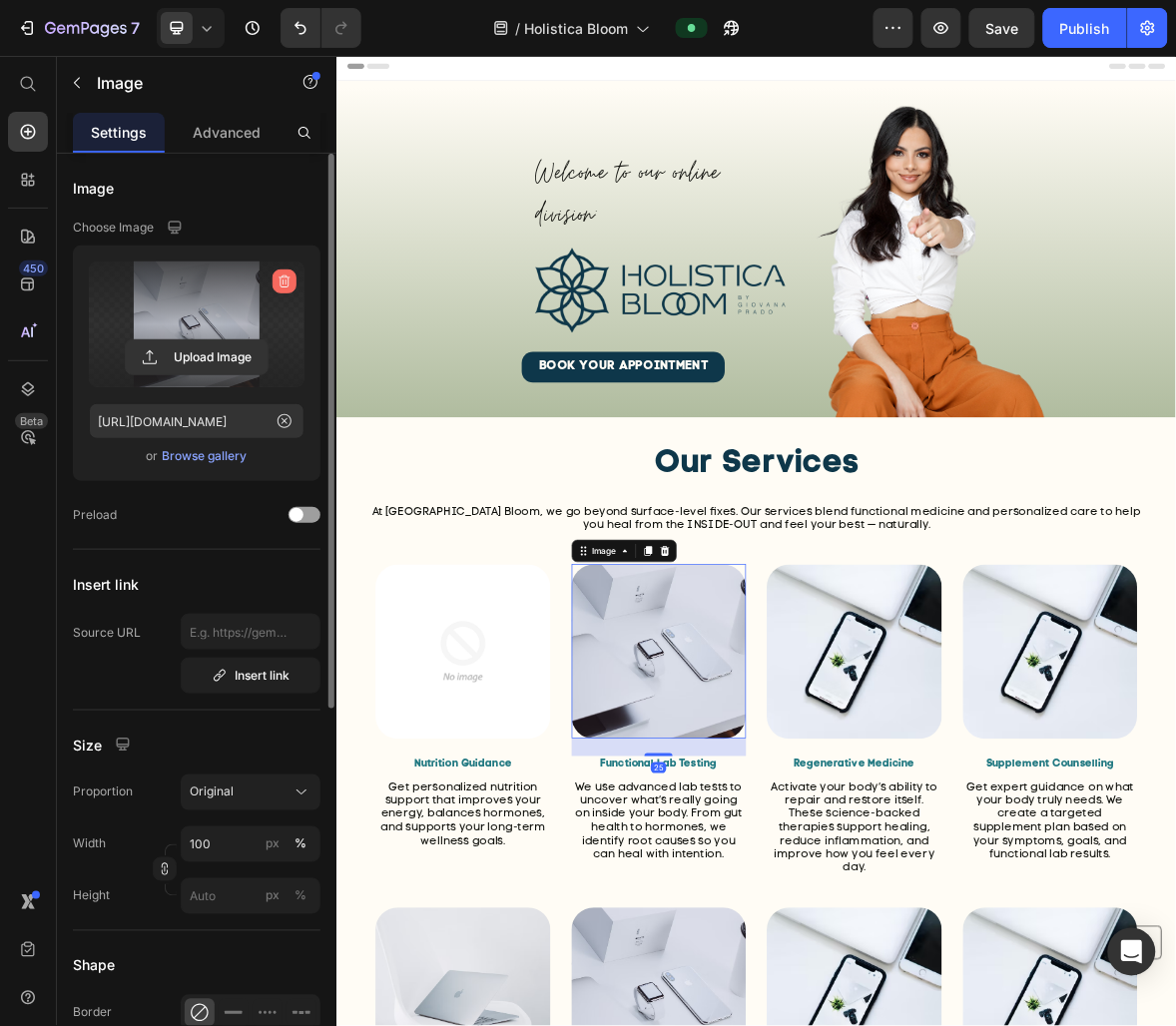 click 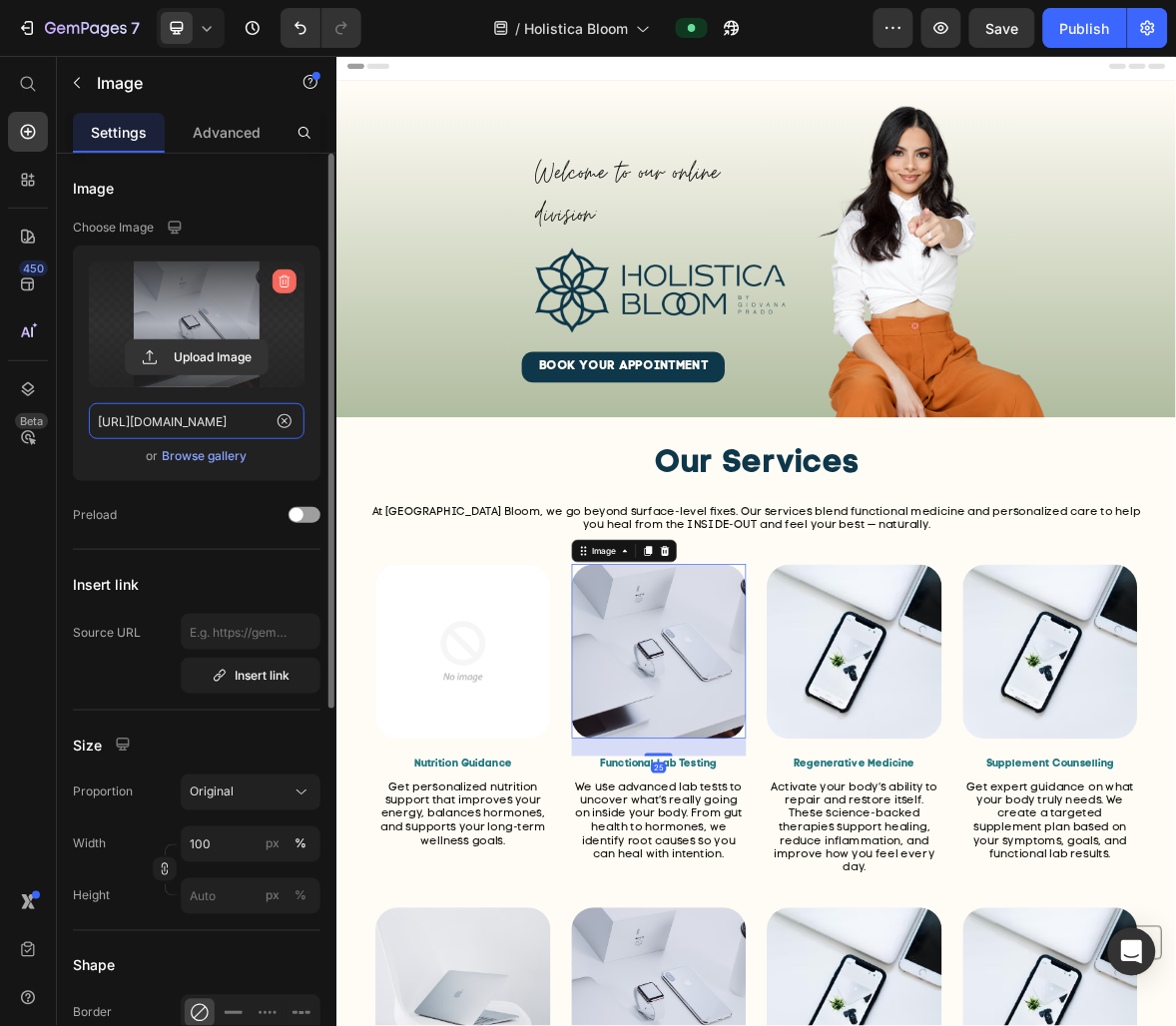 type 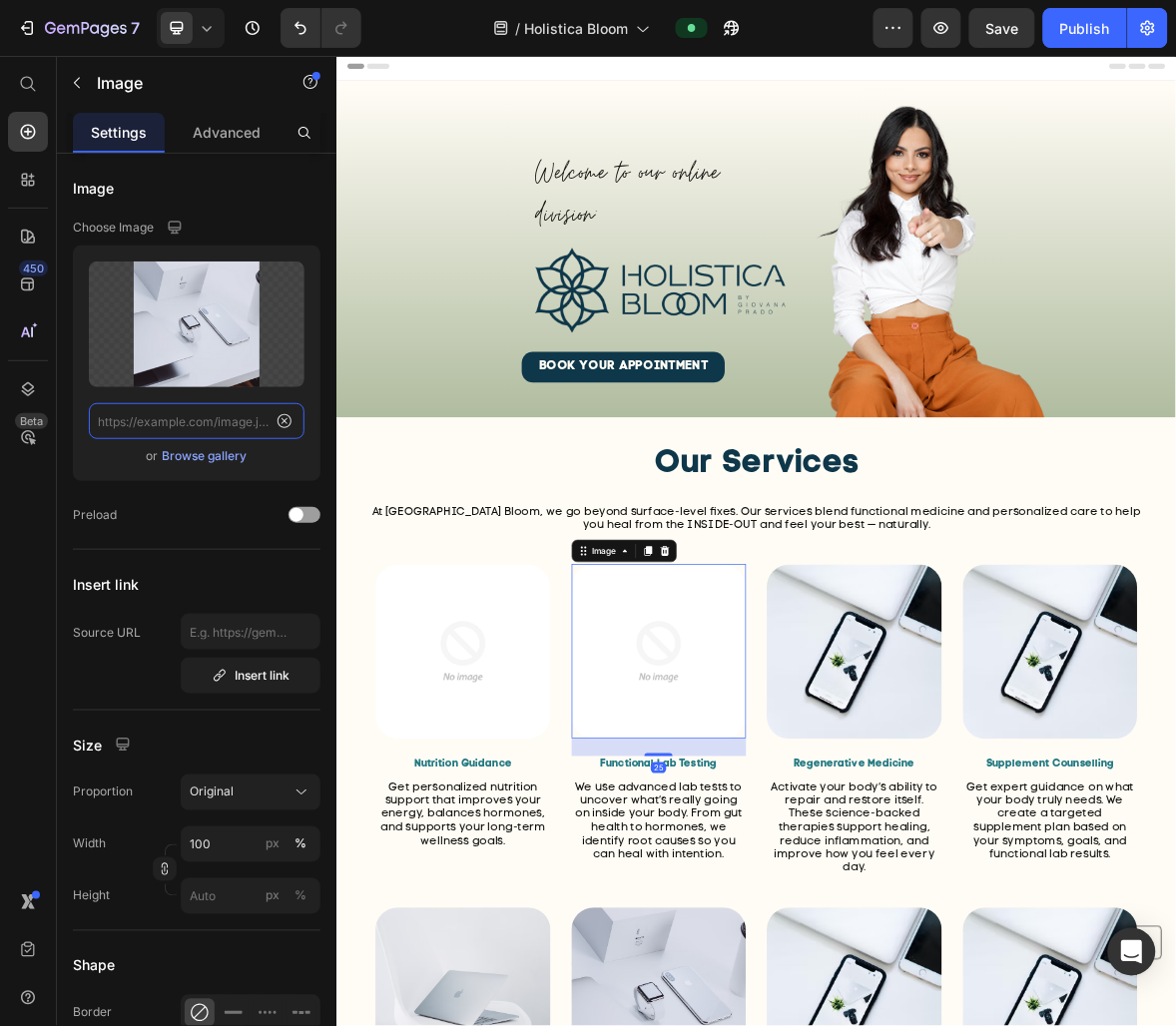 scroll, scrollTop: 0, scrollLeft: 0, axis: both 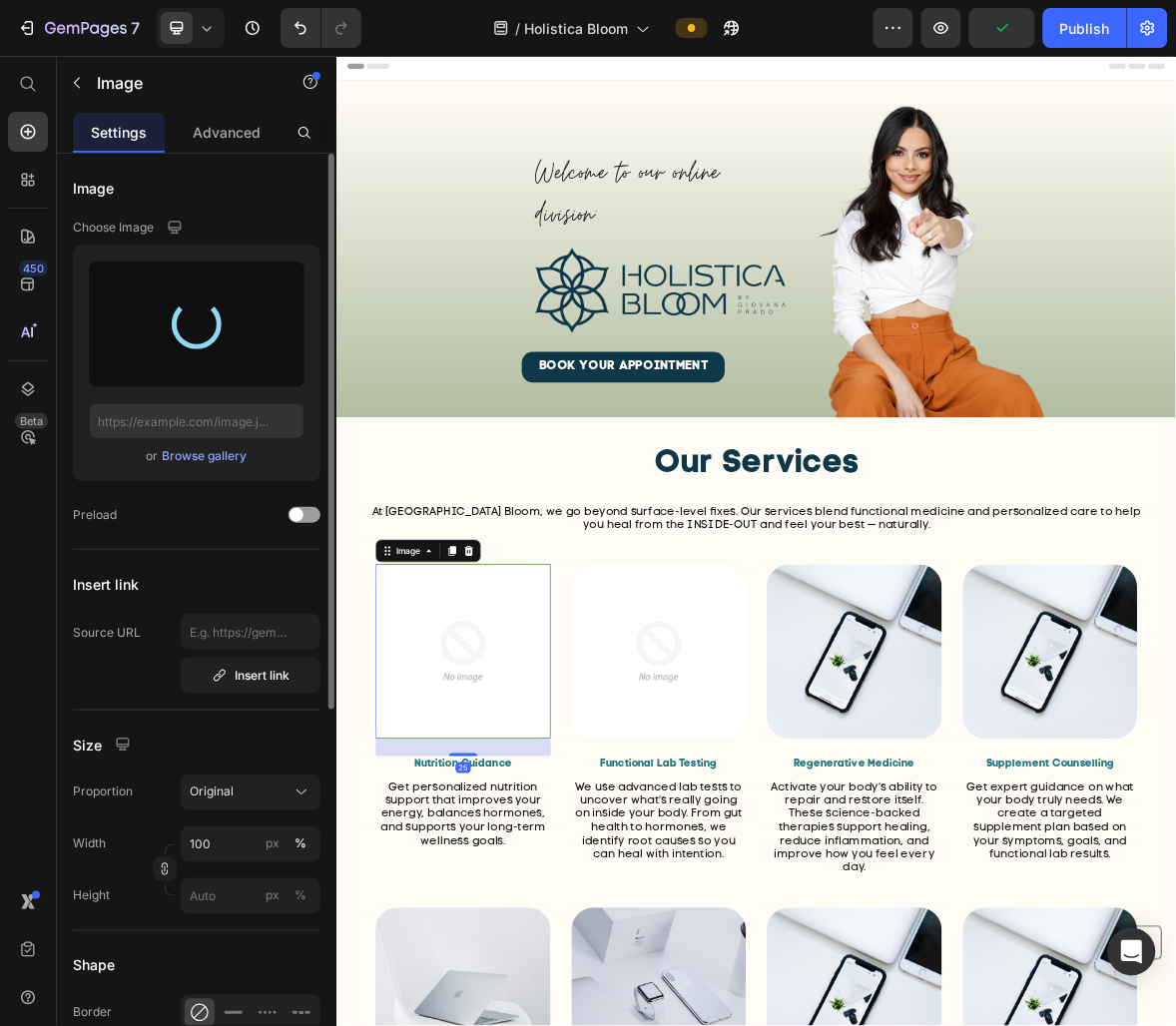 click at bounding box center (516, 905) 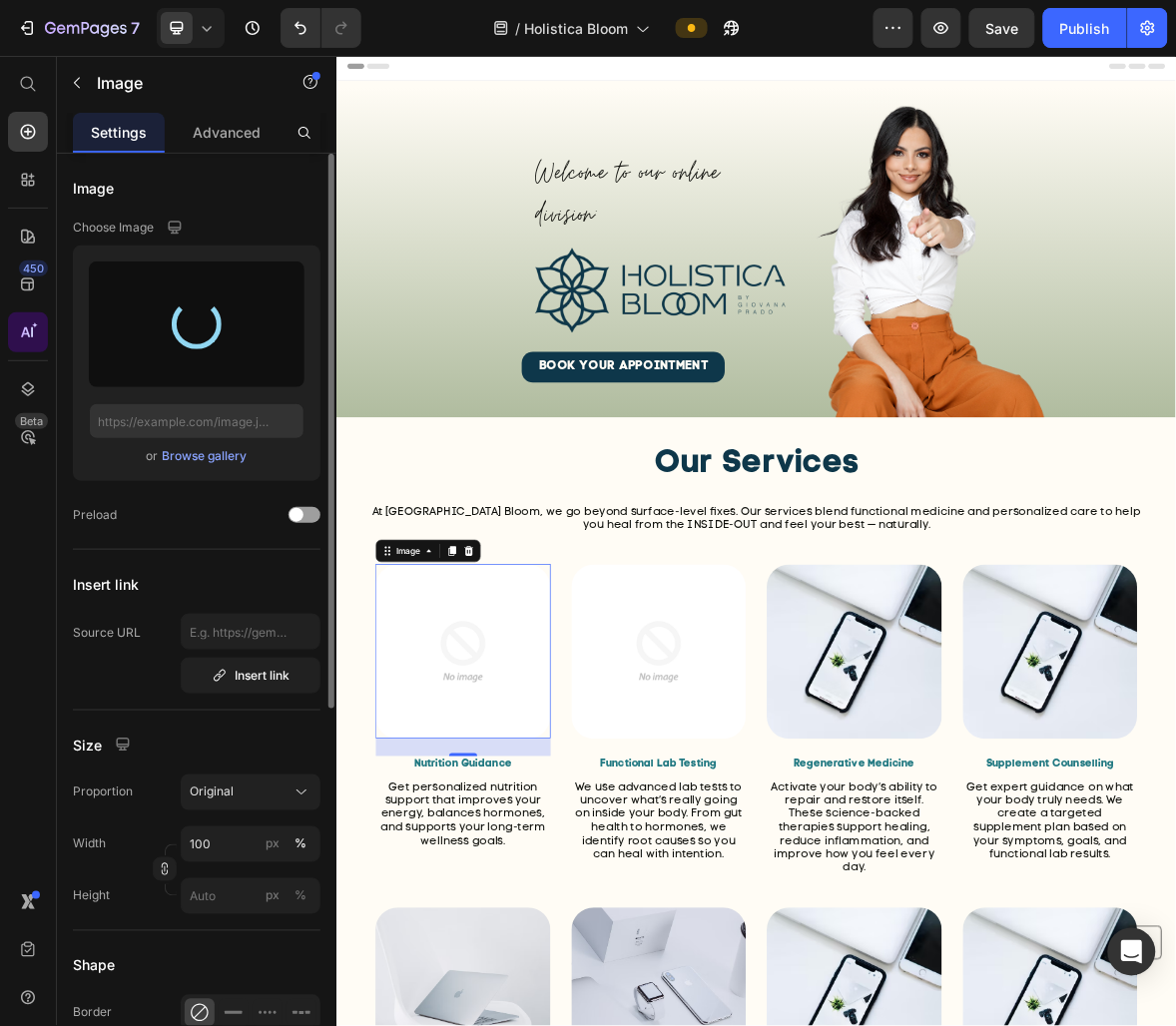 type on "[URL][DOMAIN_NAME]" 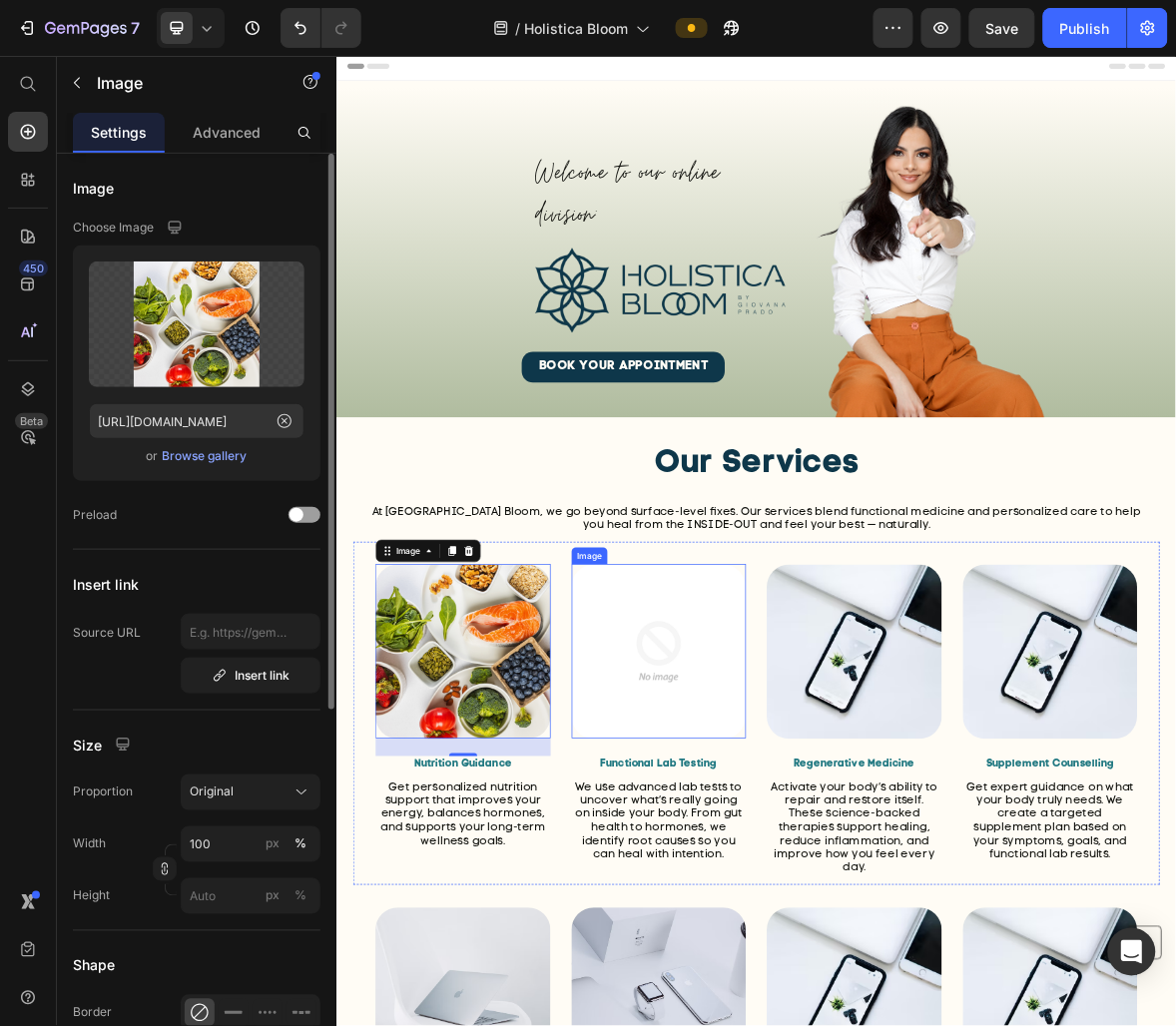 click at bounding box center (796, 905) 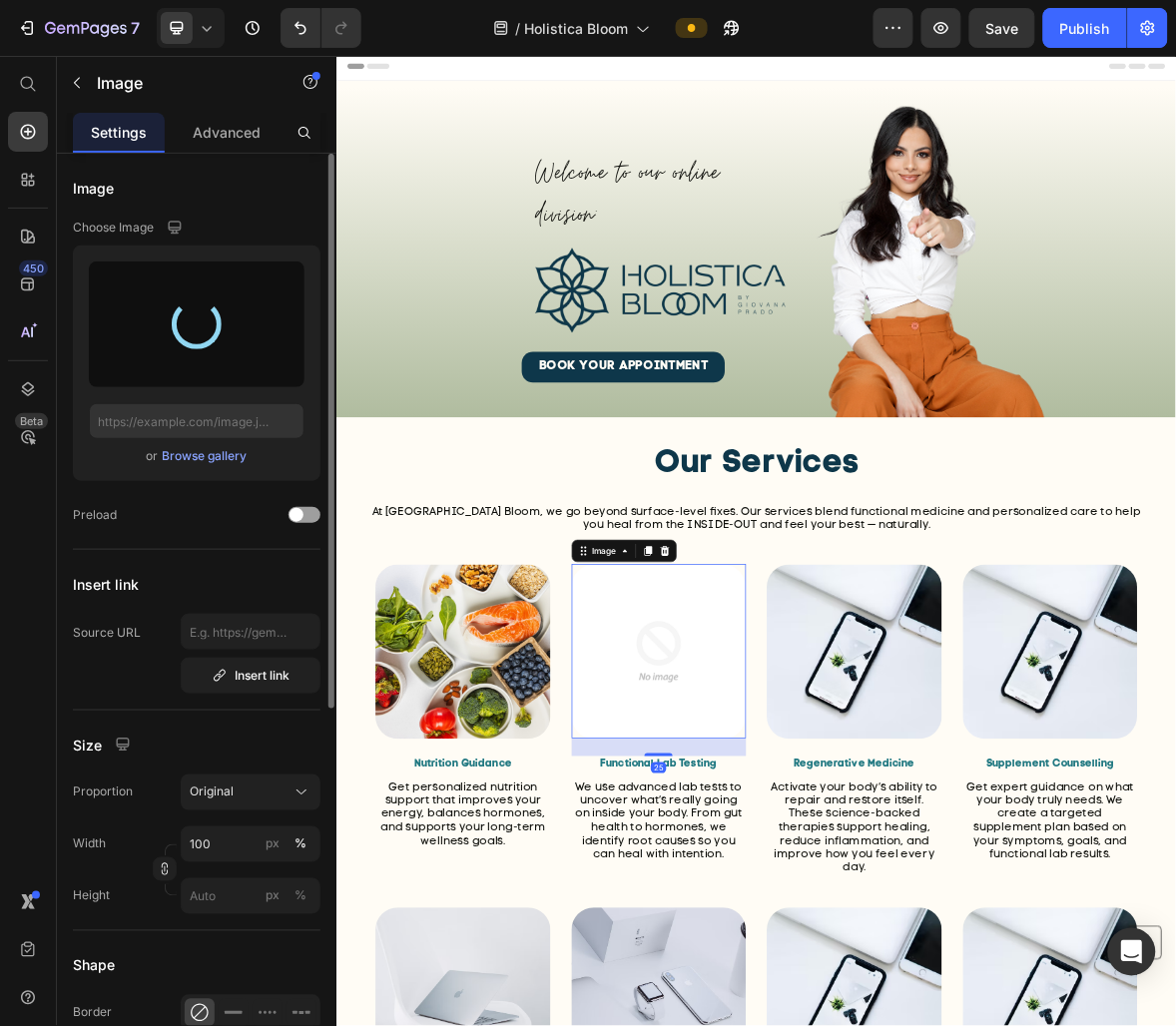 type on "[URL][DOMAIN_NAME]" 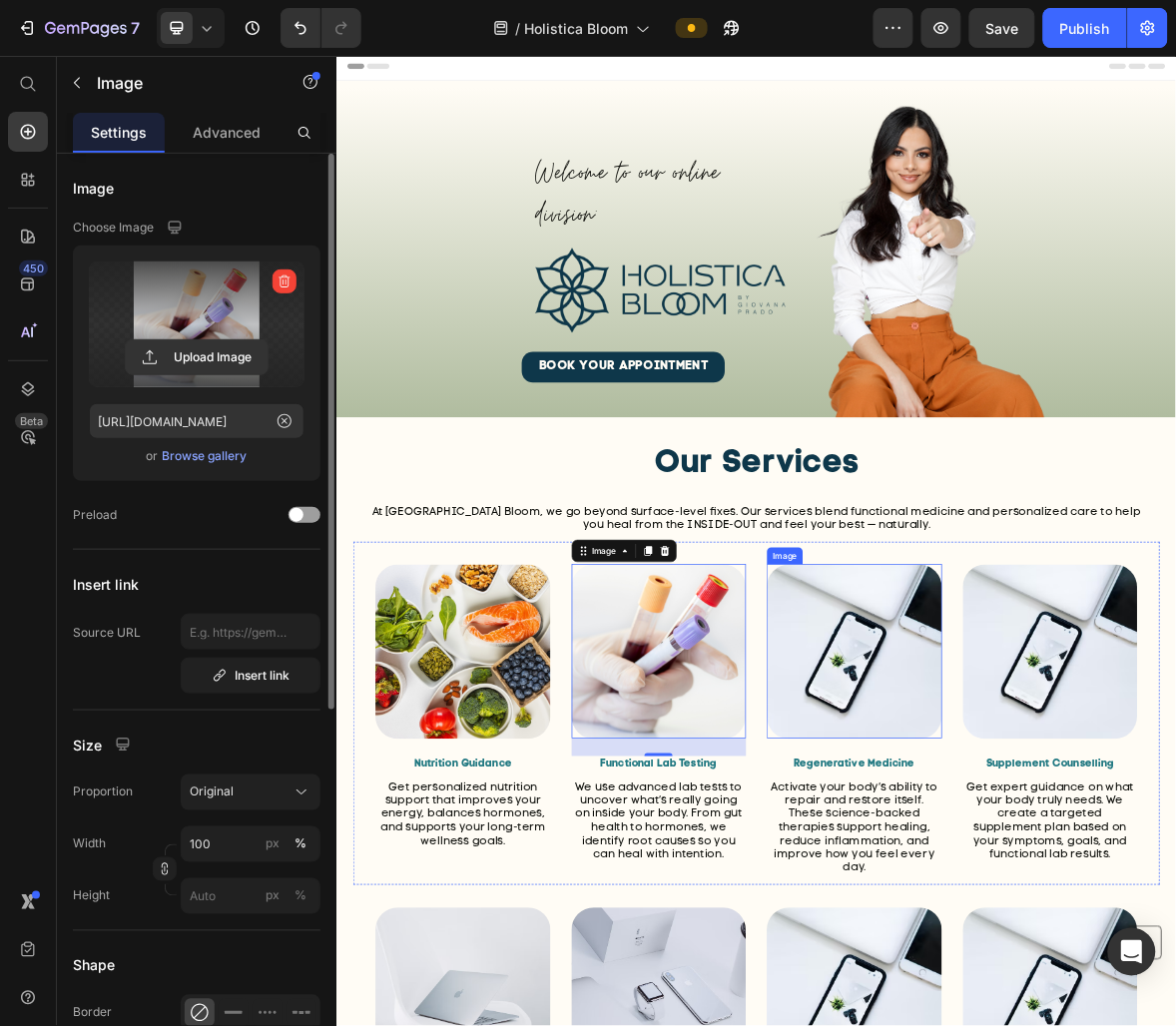 click at bounding box center (1074, 905) 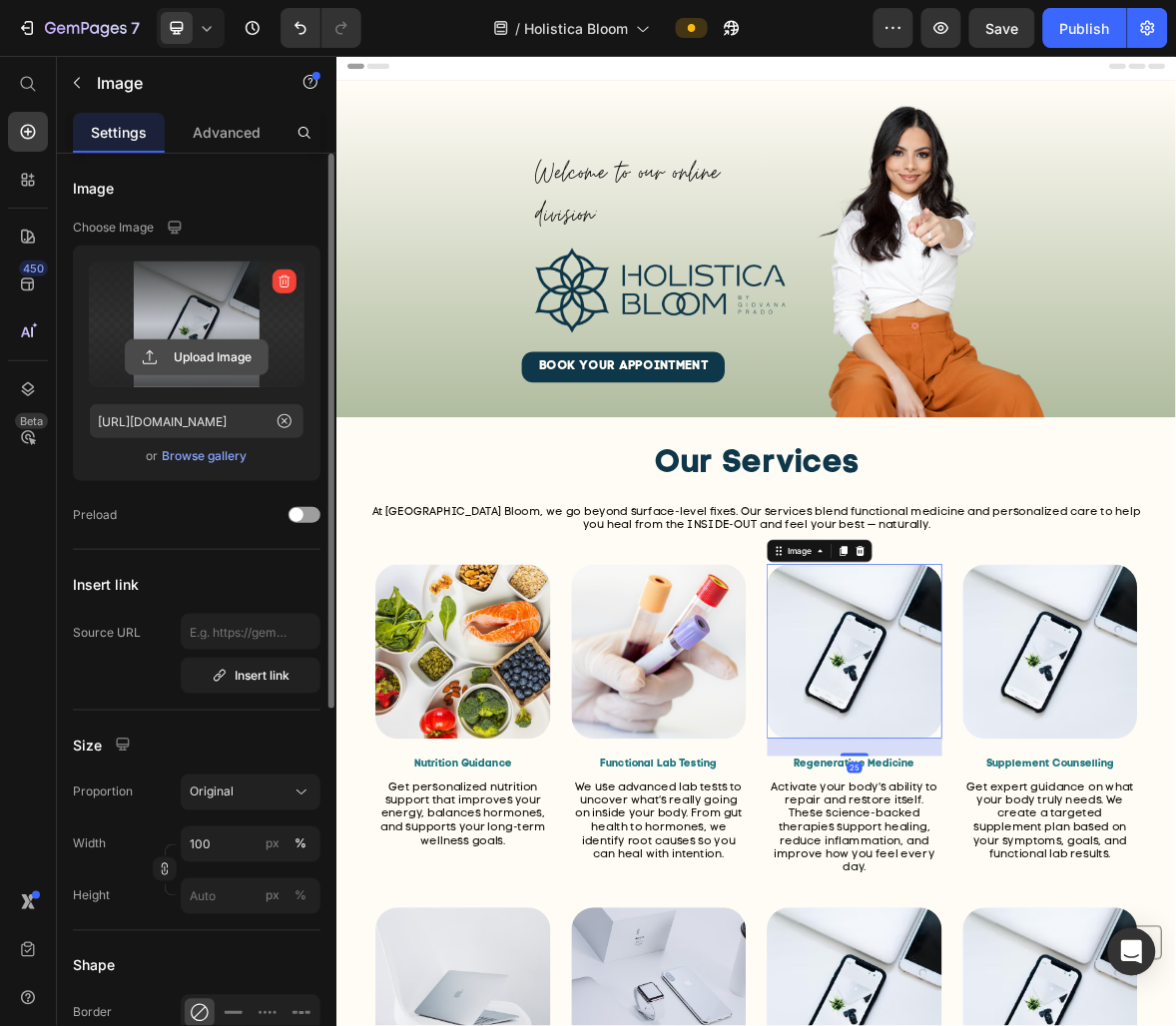 click 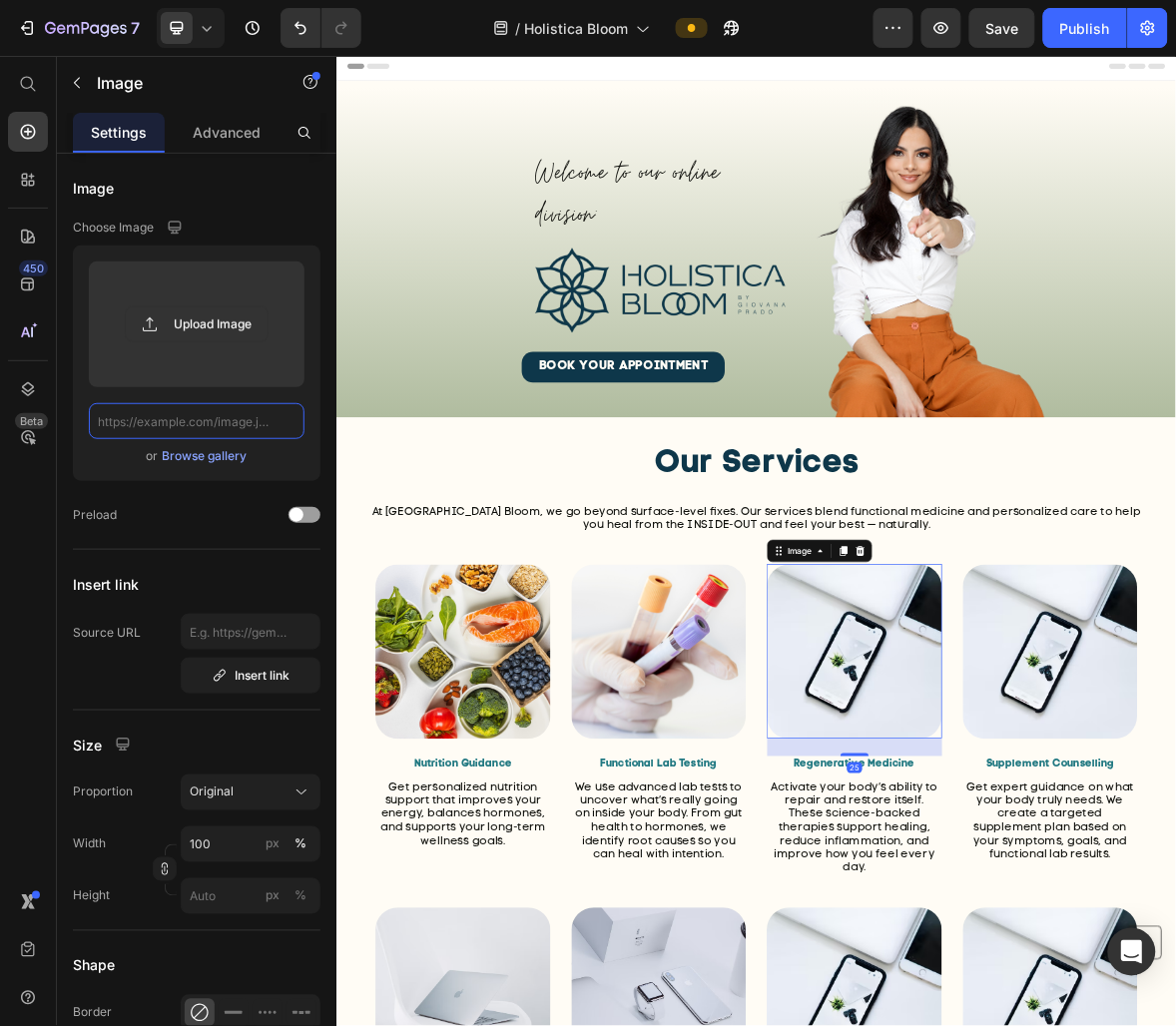 scroll, scrollTop: 0, scrollLeft: 0, axis: both 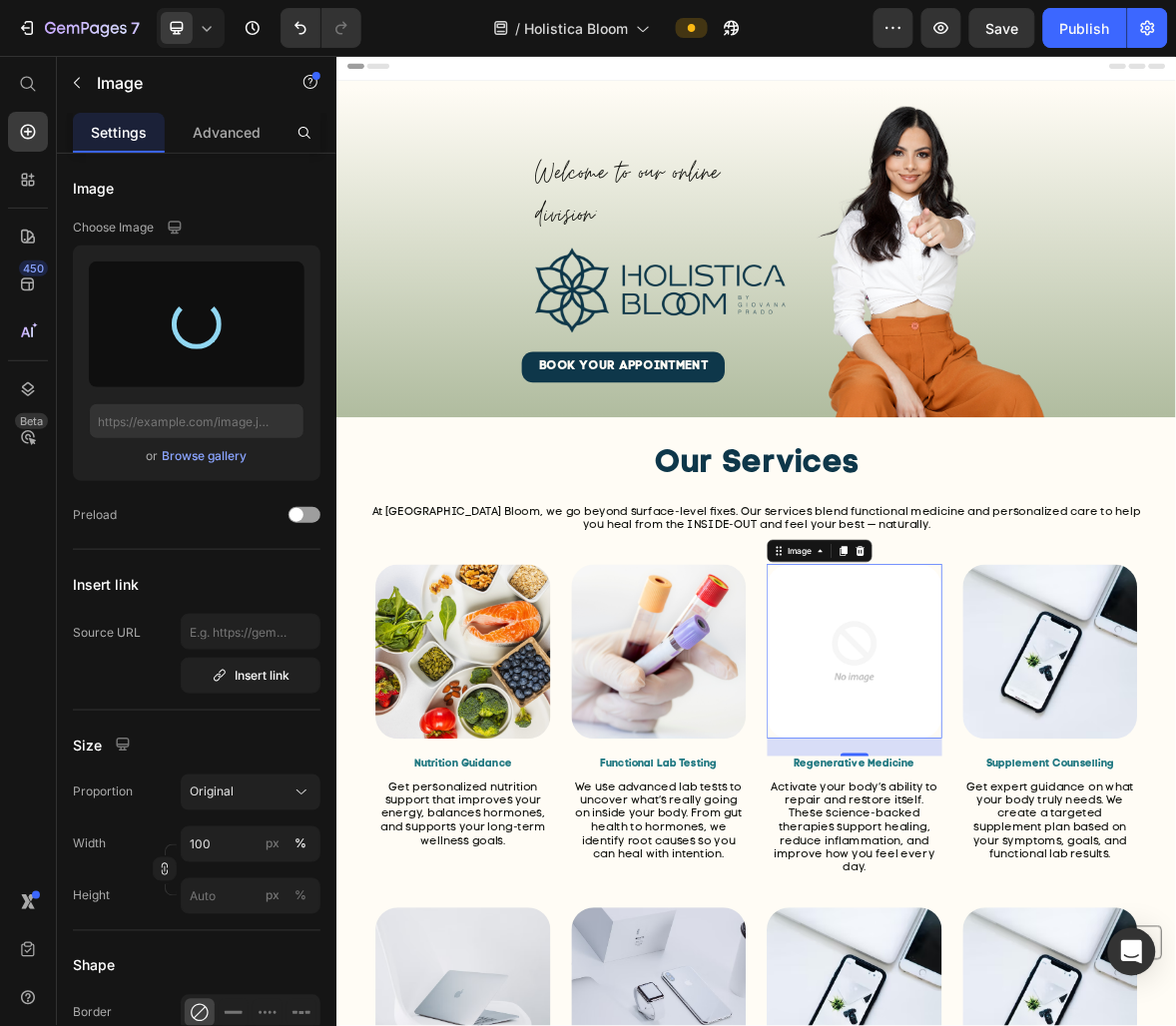 type on "[URL][DOMAIN_NAME]" 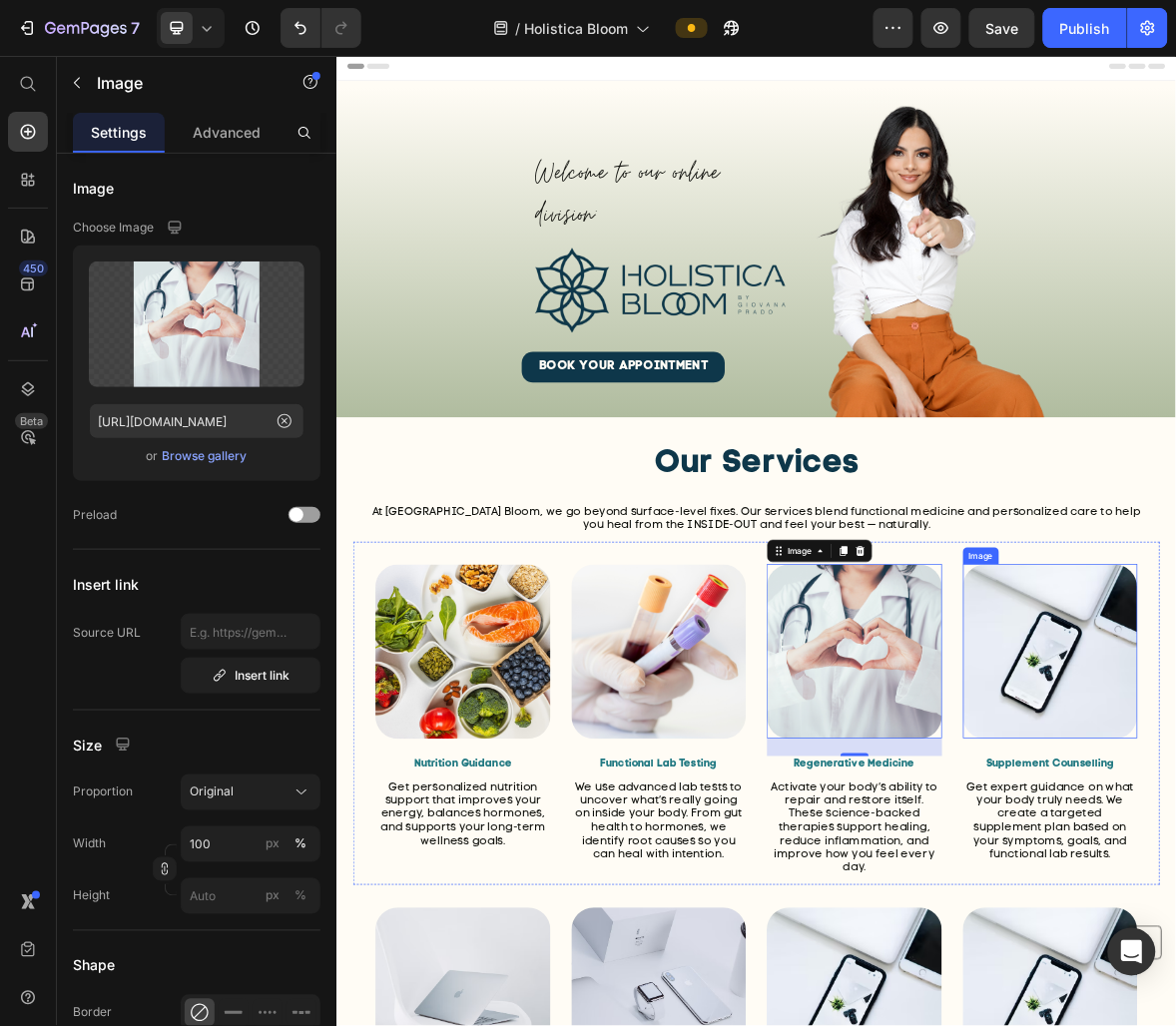click at bounding box center [1354, 905] 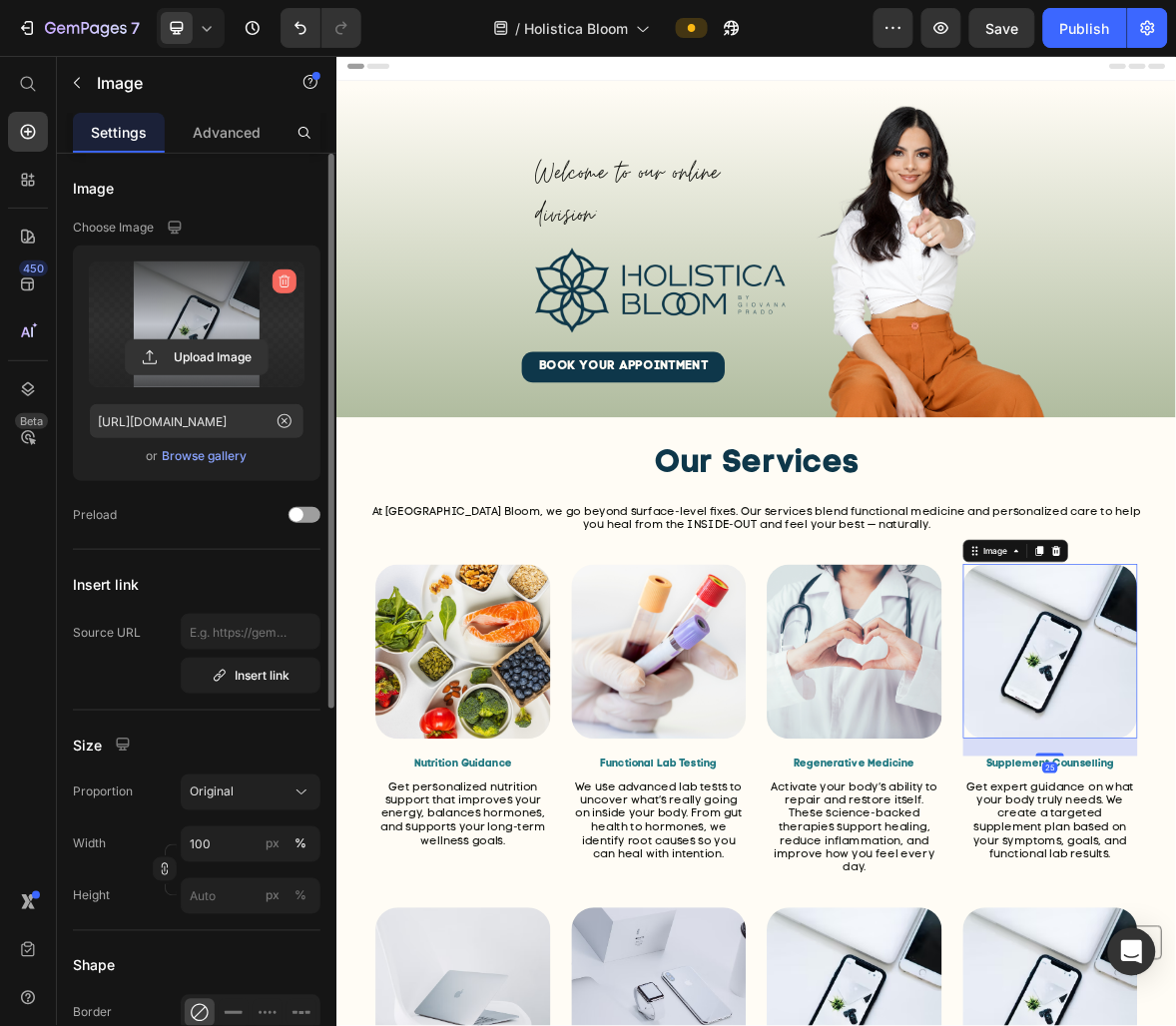 click at bounding box center (285, 281) 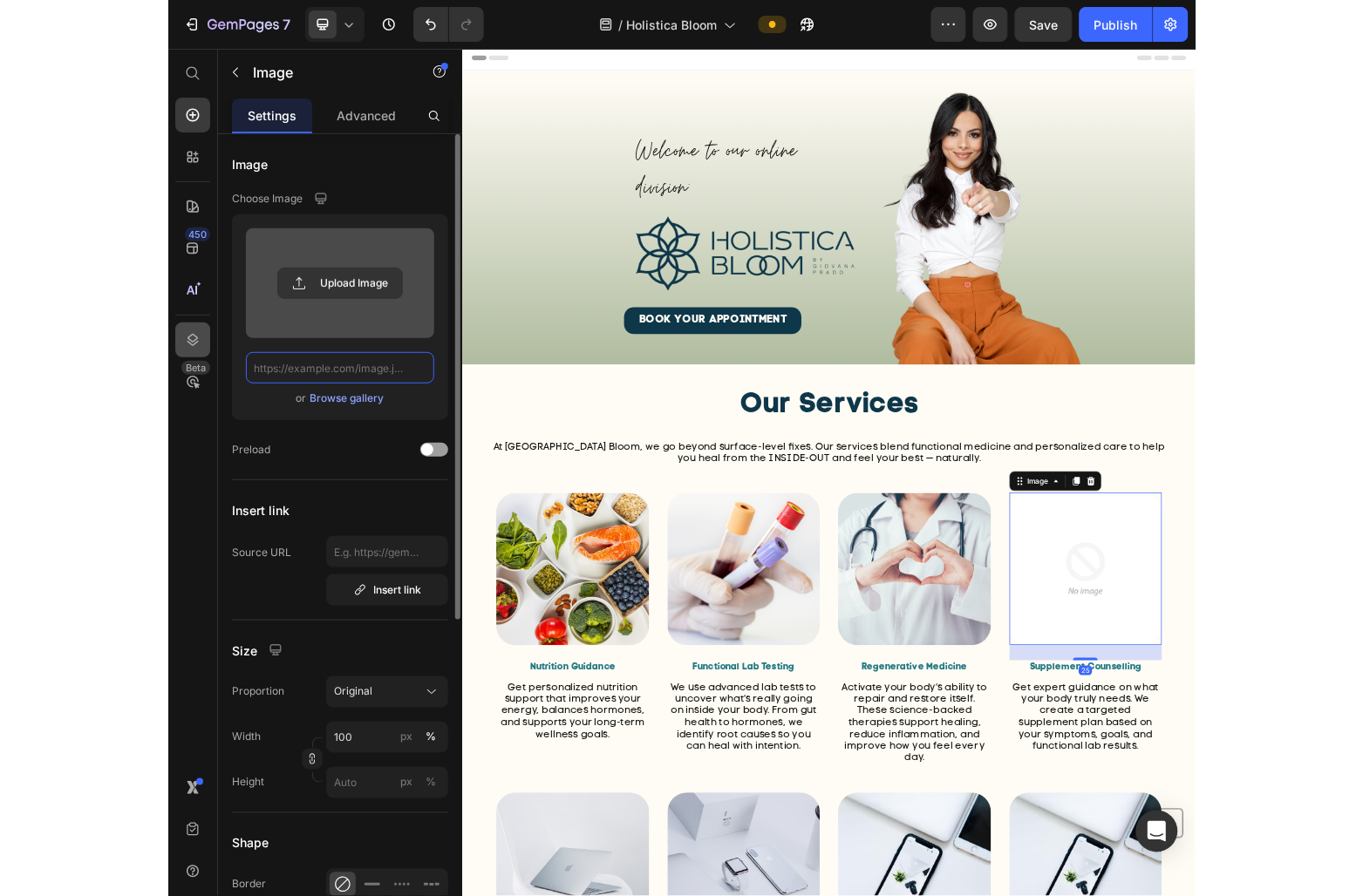scroll, scrollTop: 0, scrollLeft: 0, axis: both 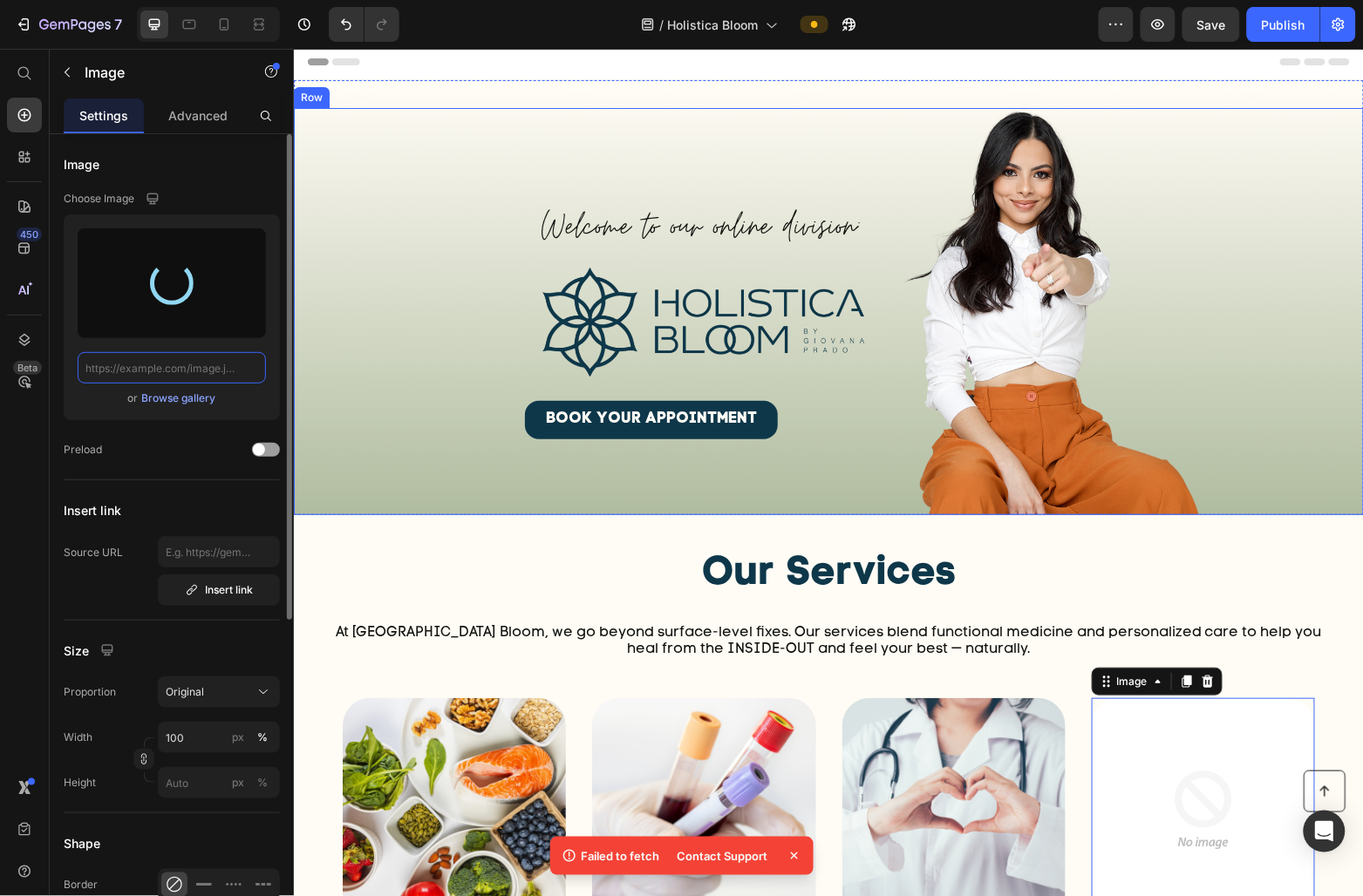 type on "[URL][DOMAIN_NAME]" 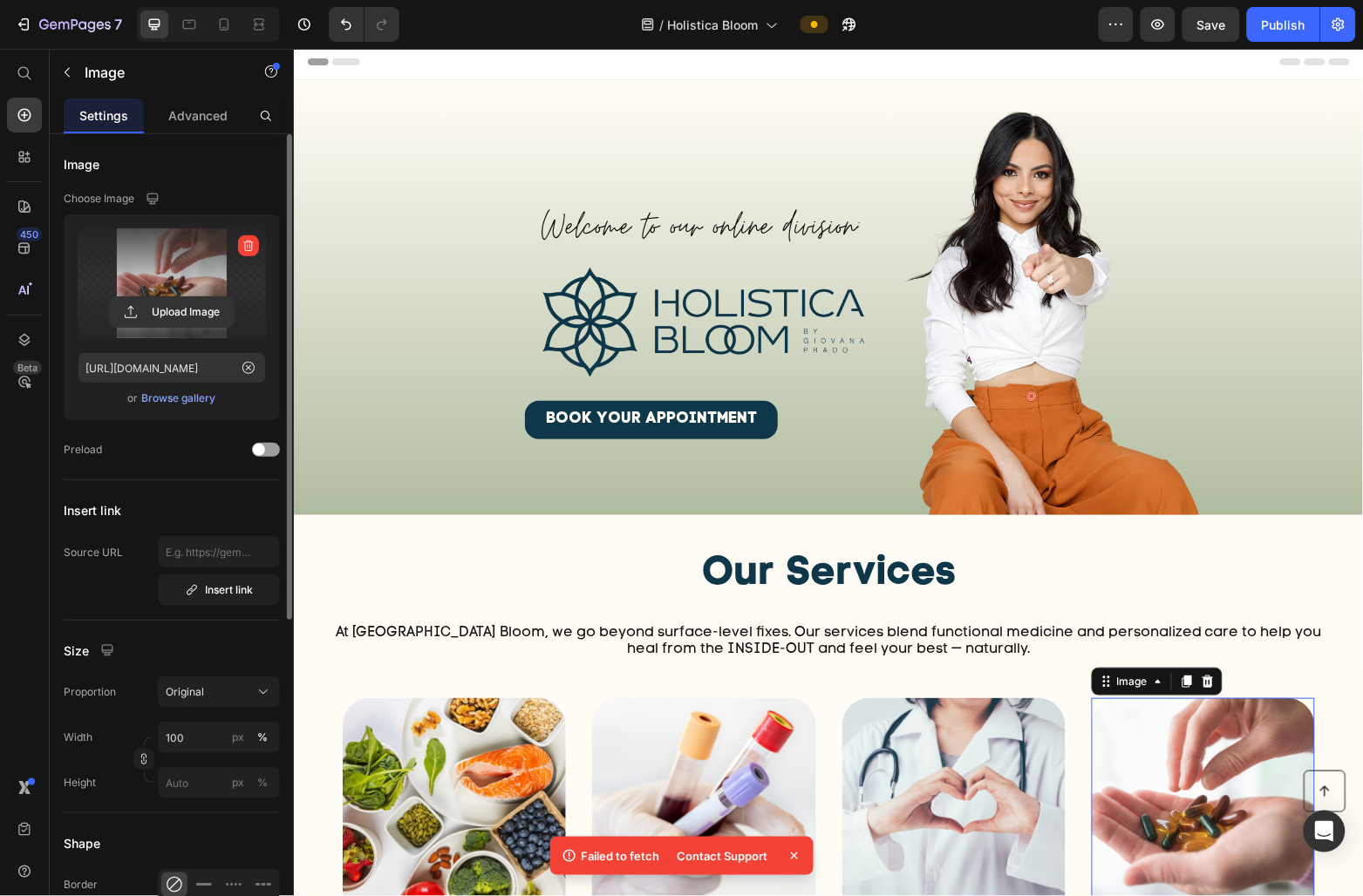 click 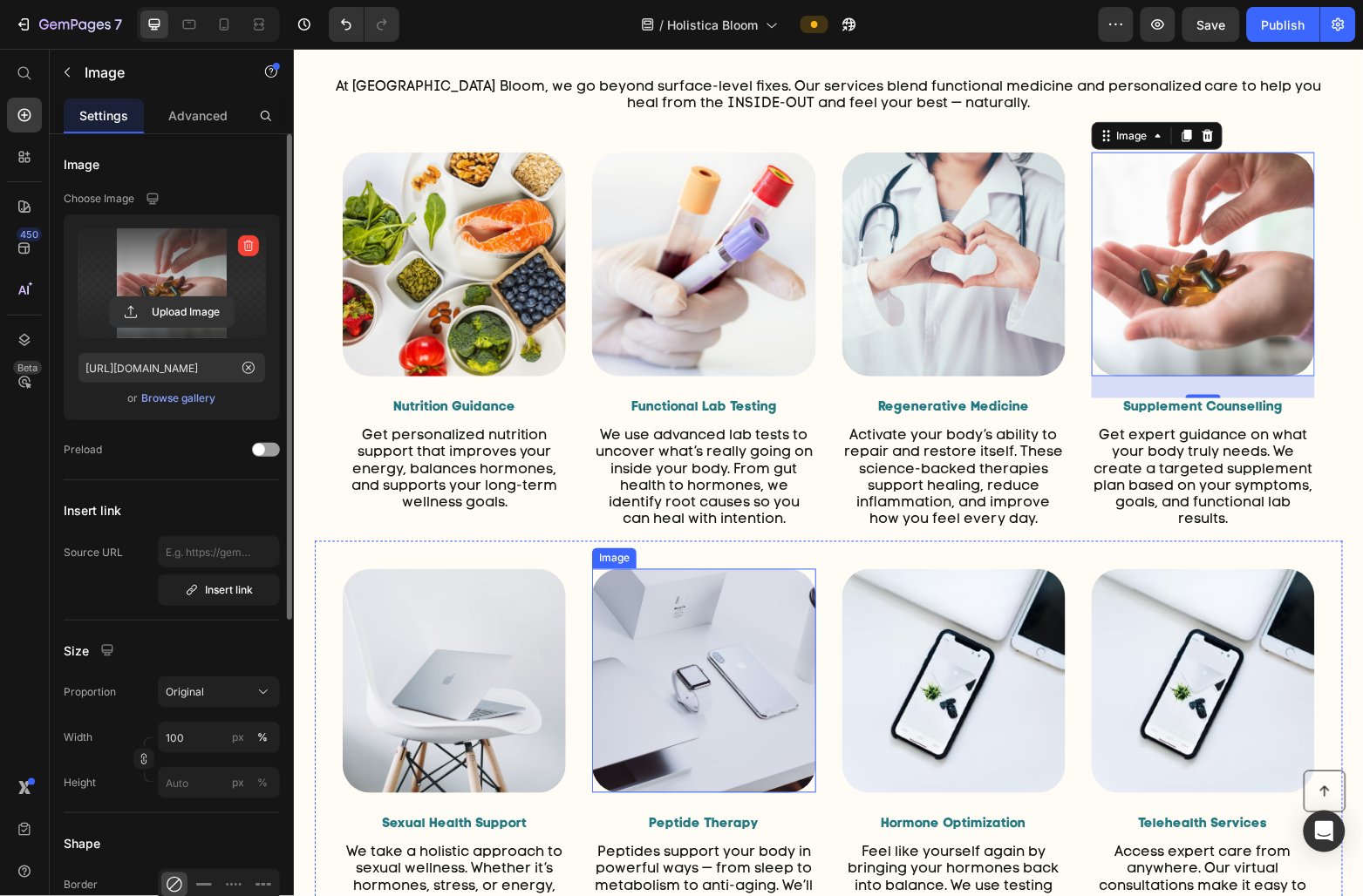 scroll, scrollTop: 632, scrollLeft: 0, axis: vertical 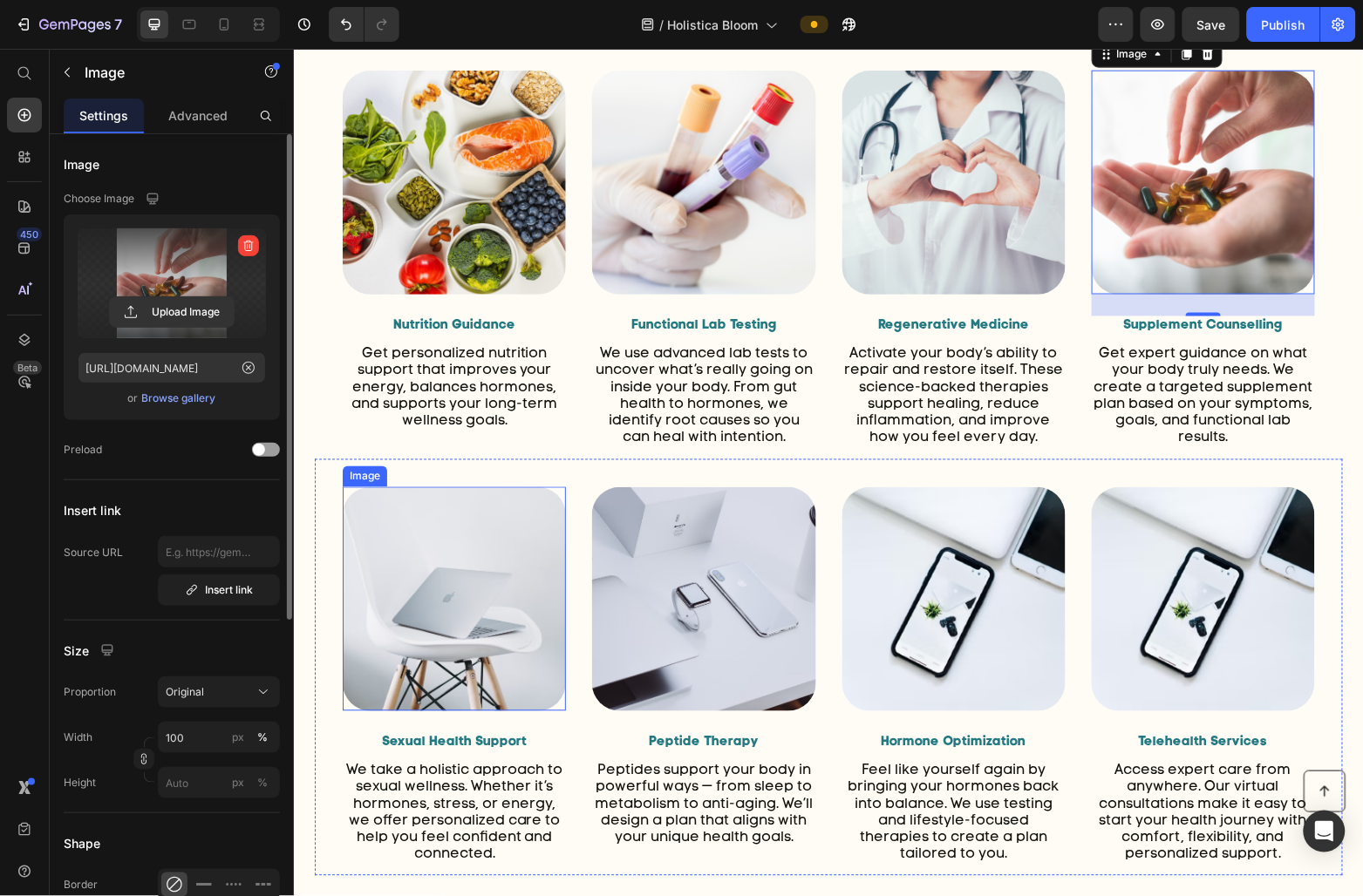 click at bounding box center (453, 598) 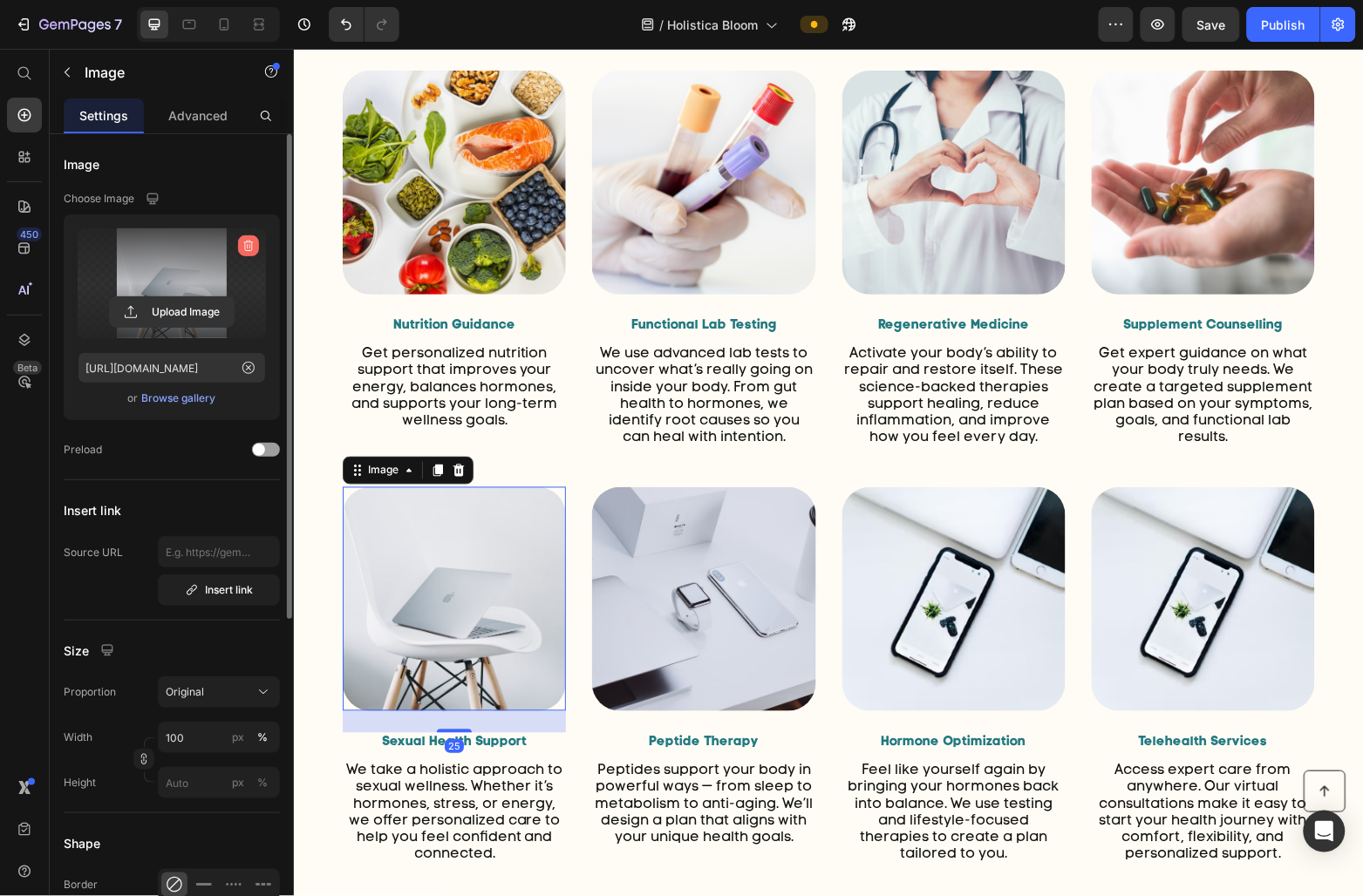 click 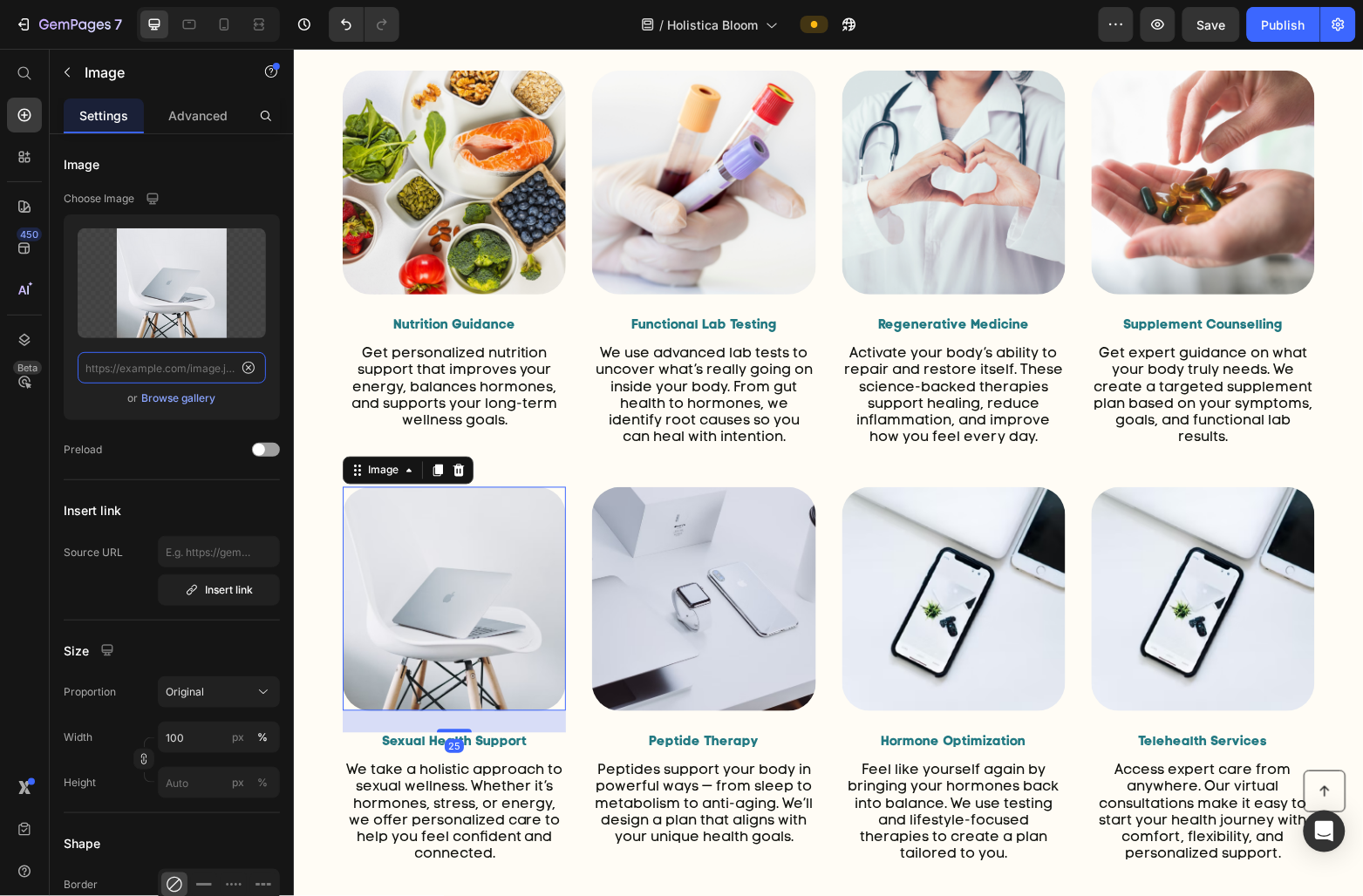 scroll, scrollTop: 0, scrollLeft: 0, axis: both 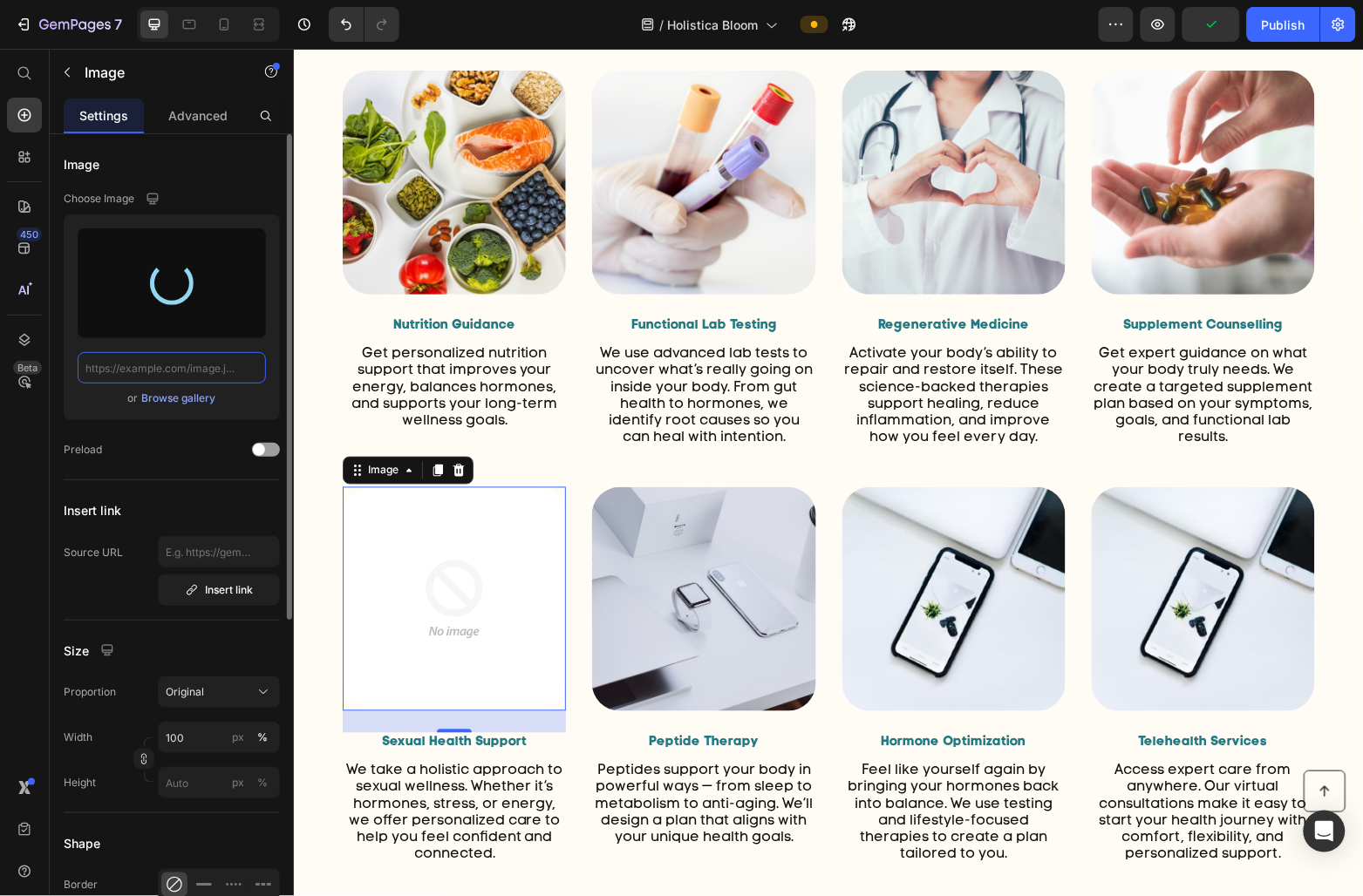 type on "[URL][DOMAIN_NAME]" 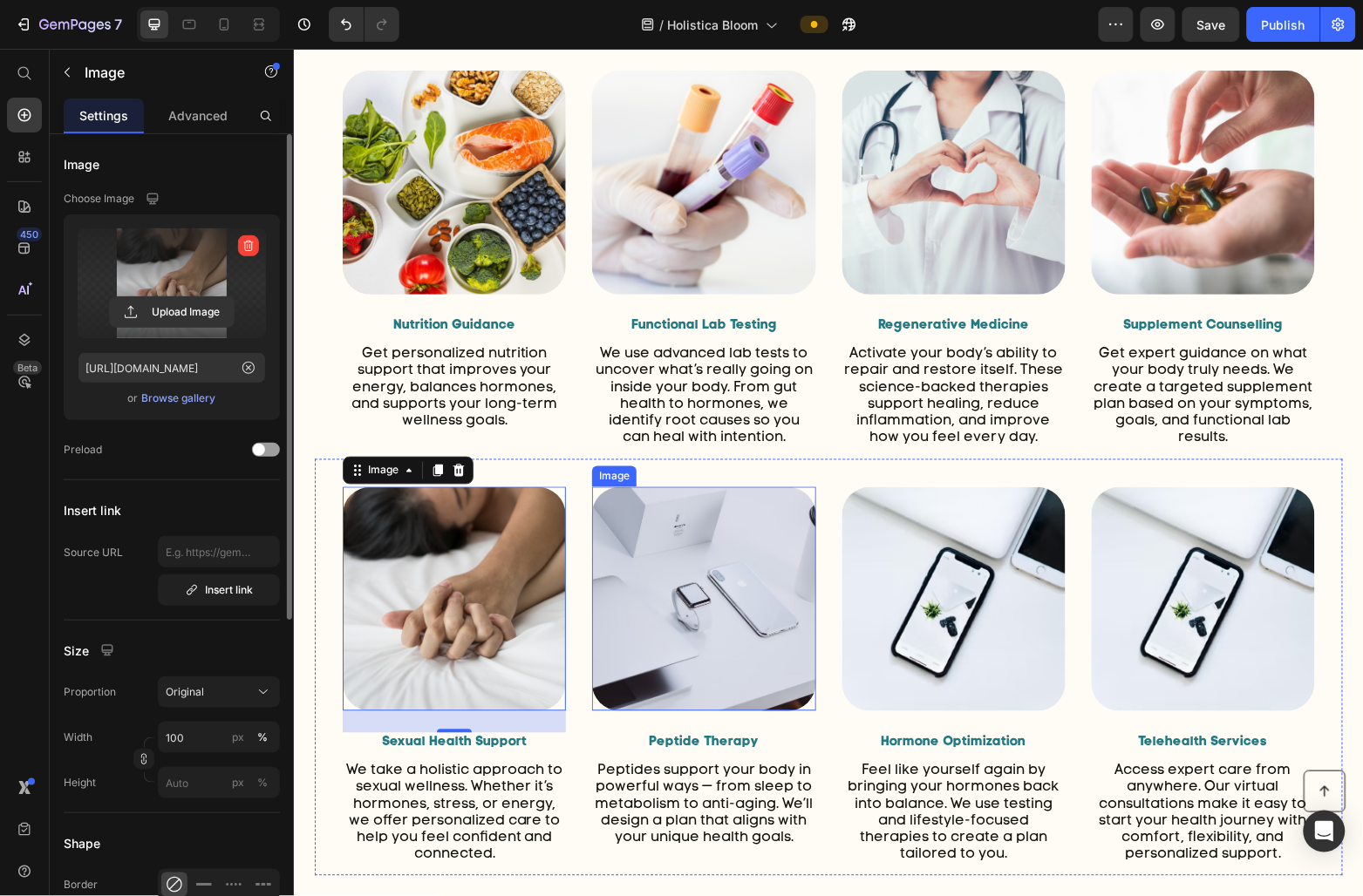 click at bounding box center (703, 598) 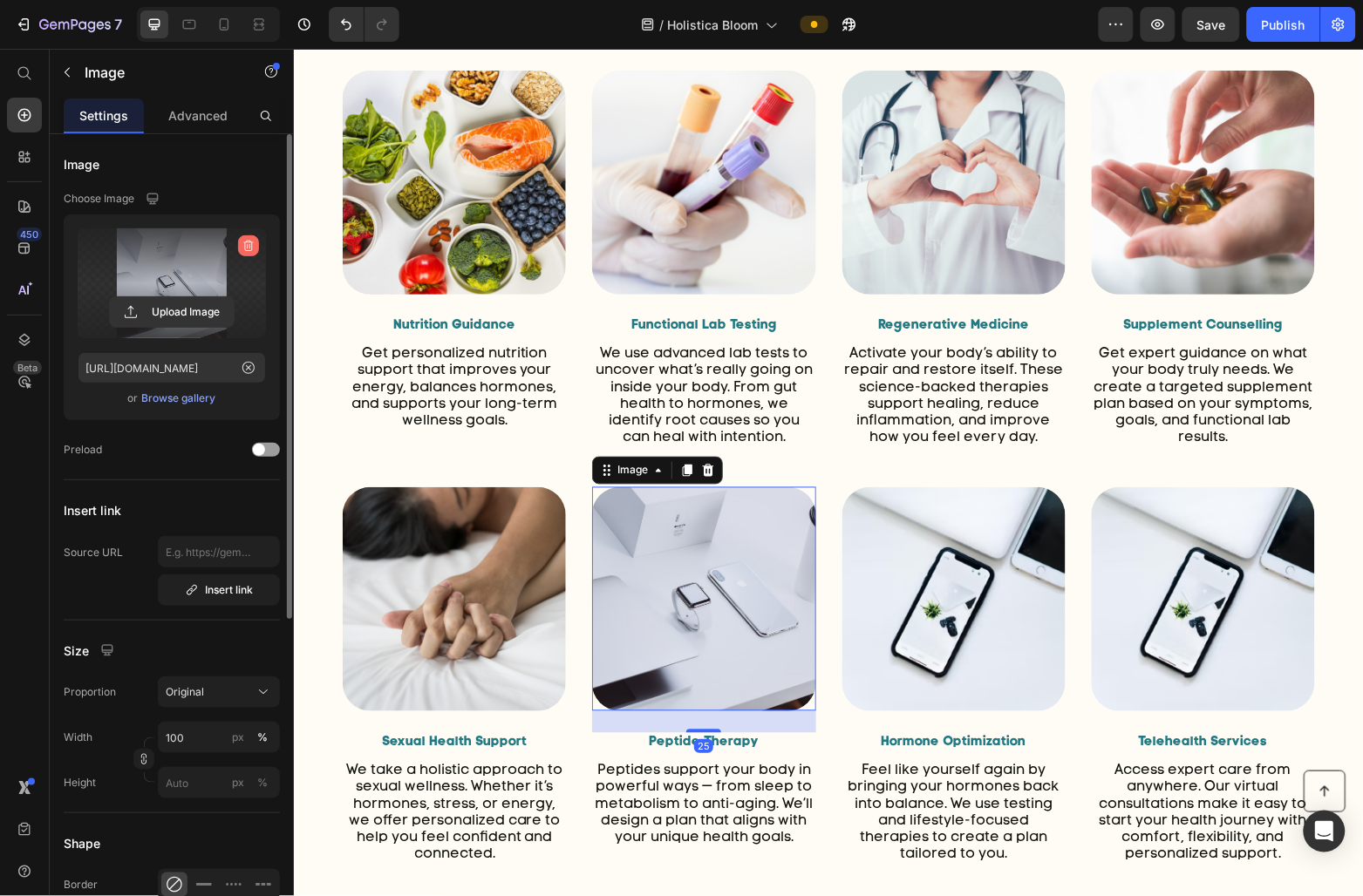 click at bounding box center (249, 246) 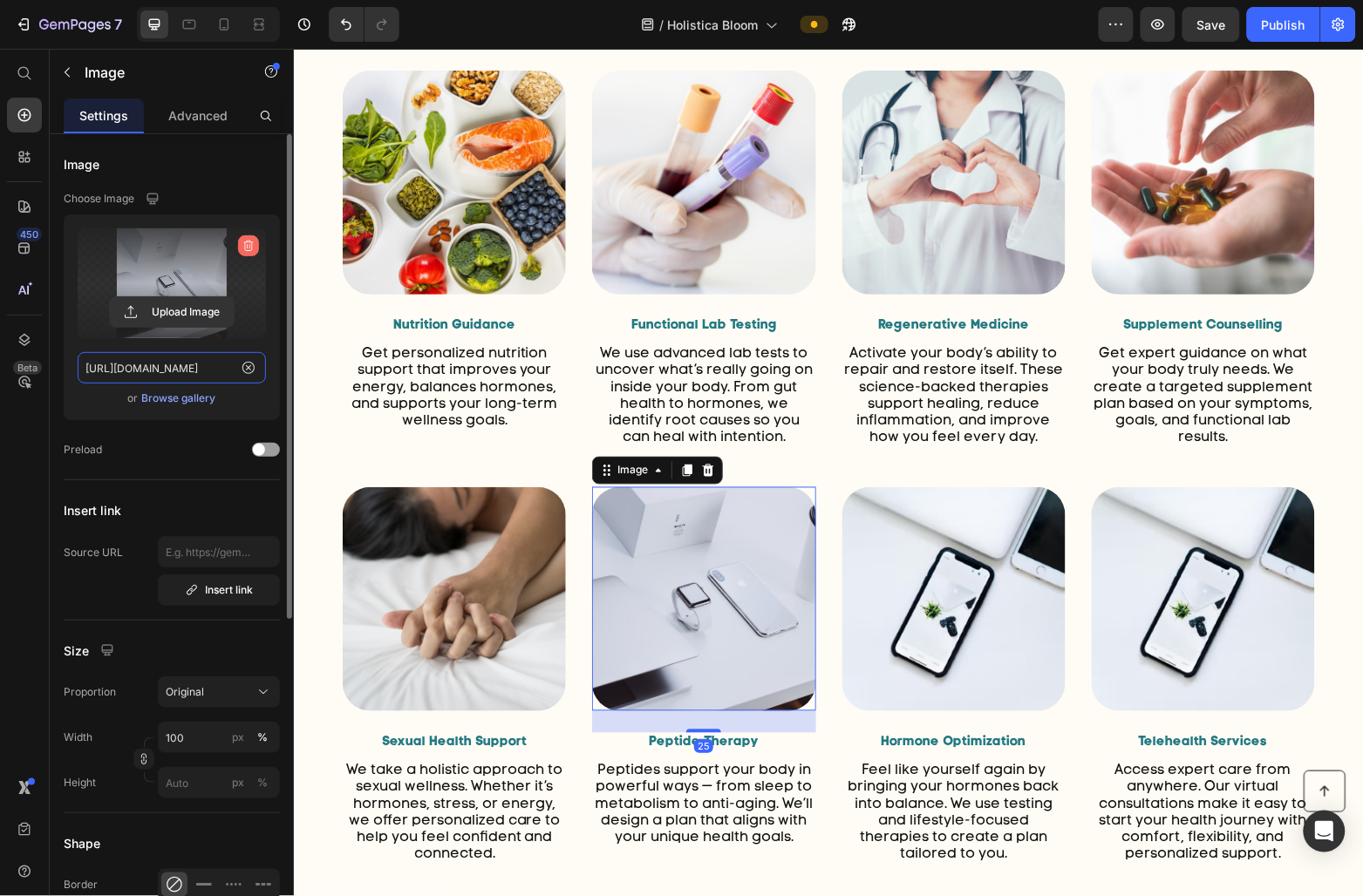 type 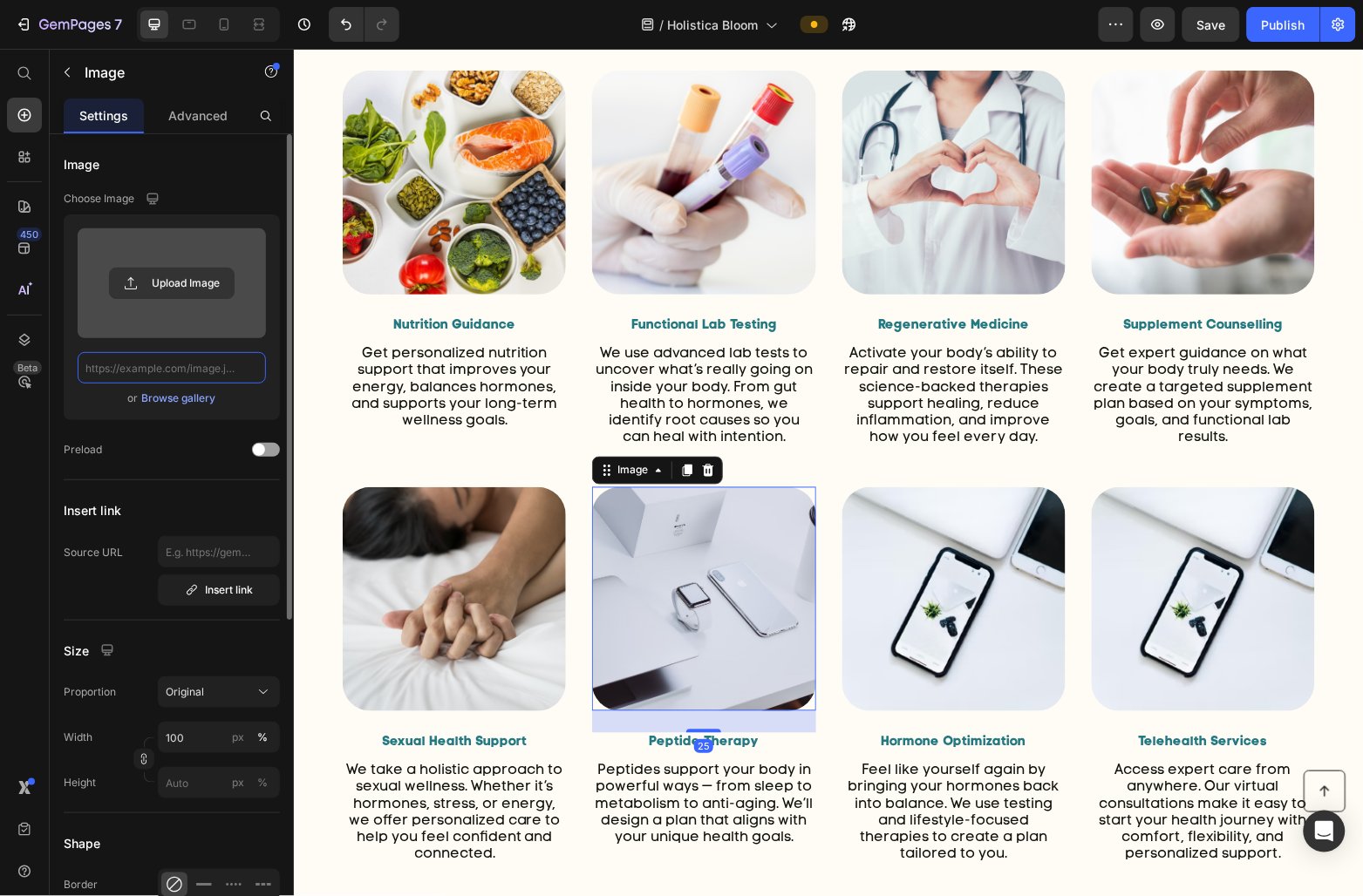 scroll, scrollTop: 0, scrollLeft: 0, axis: both 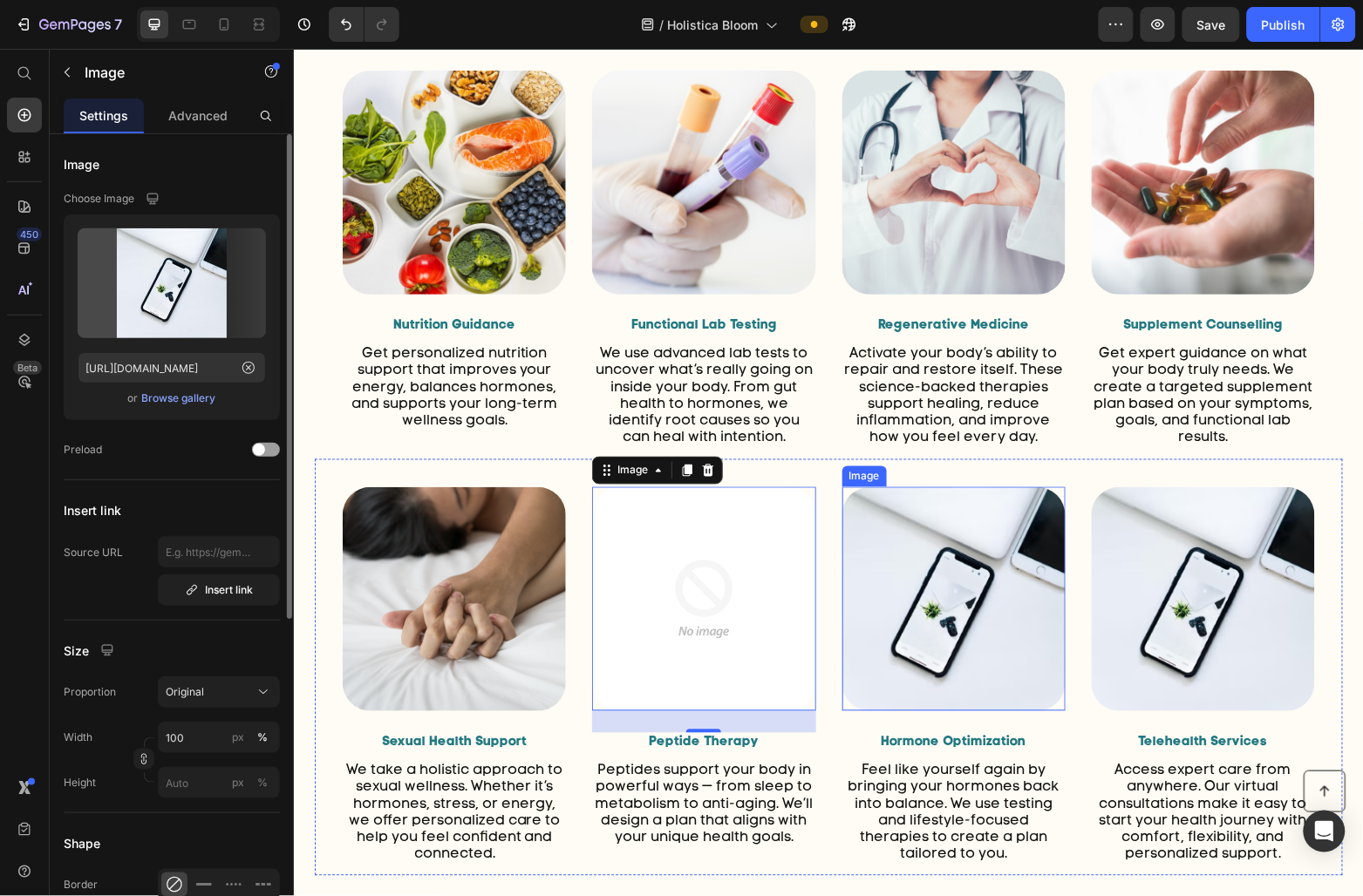 click at bounding box center [953, 598] 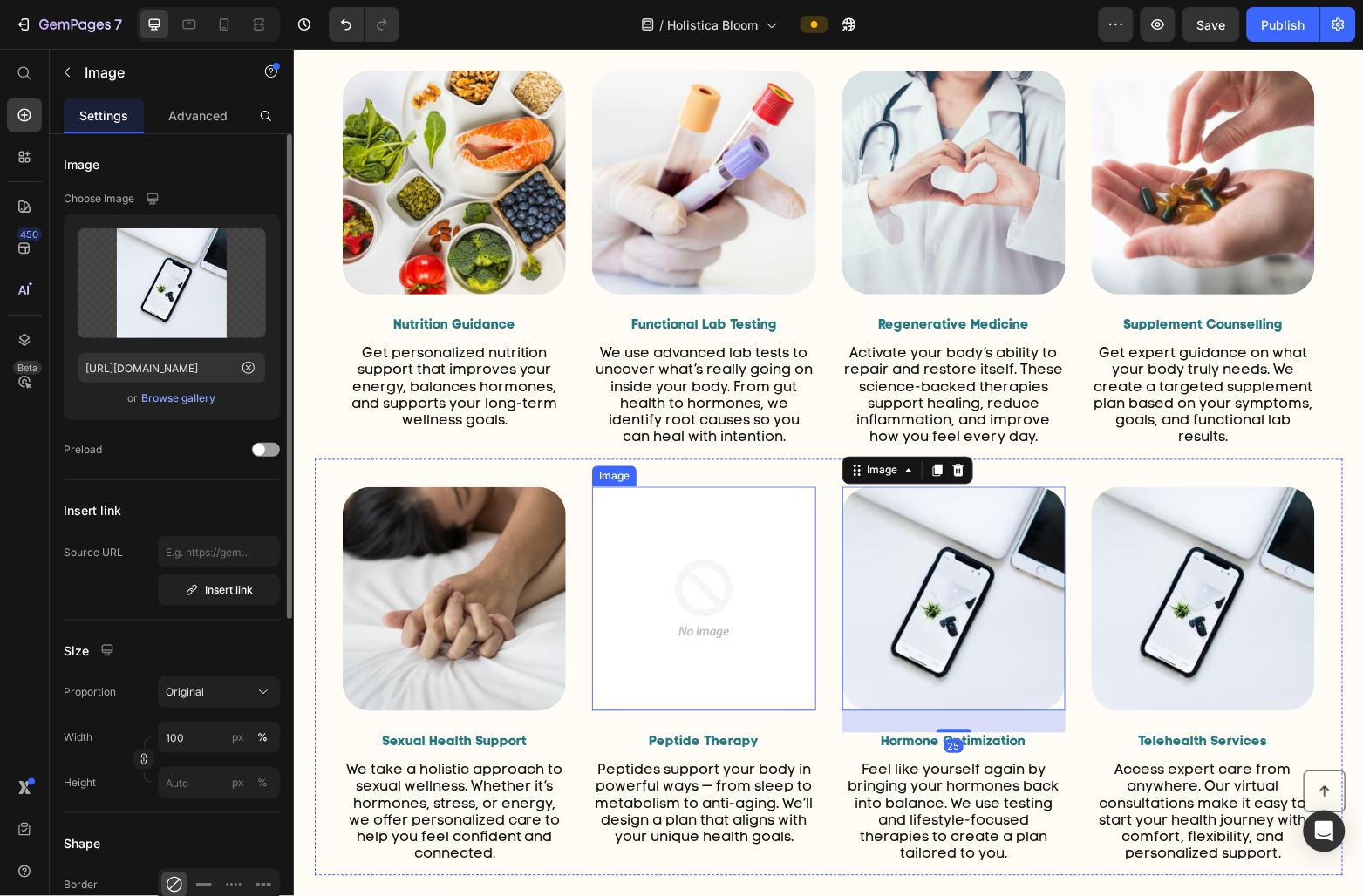 click at bounding box center [703, 598] 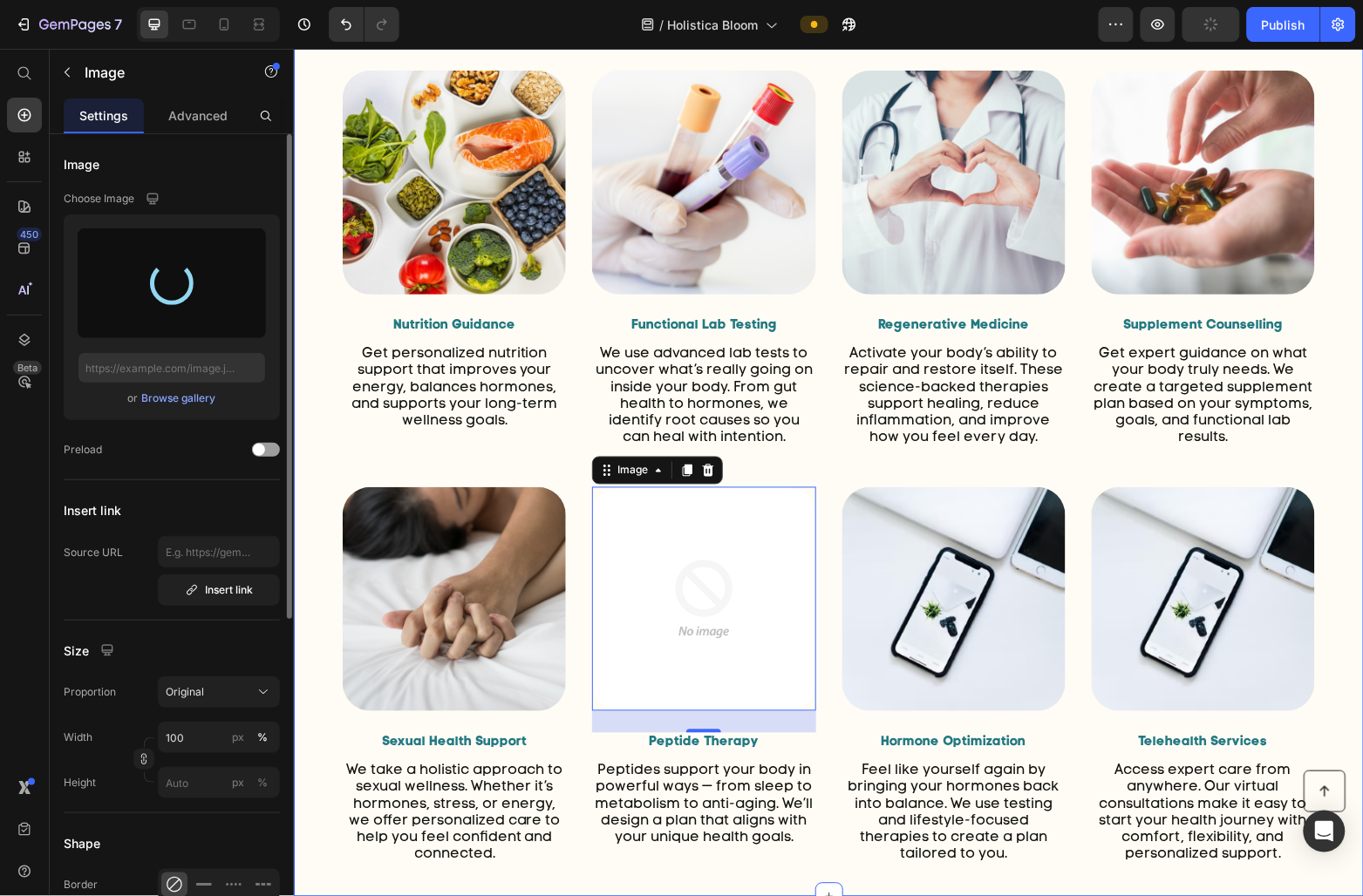 type on "[URL][DOMAIN_NAME]" 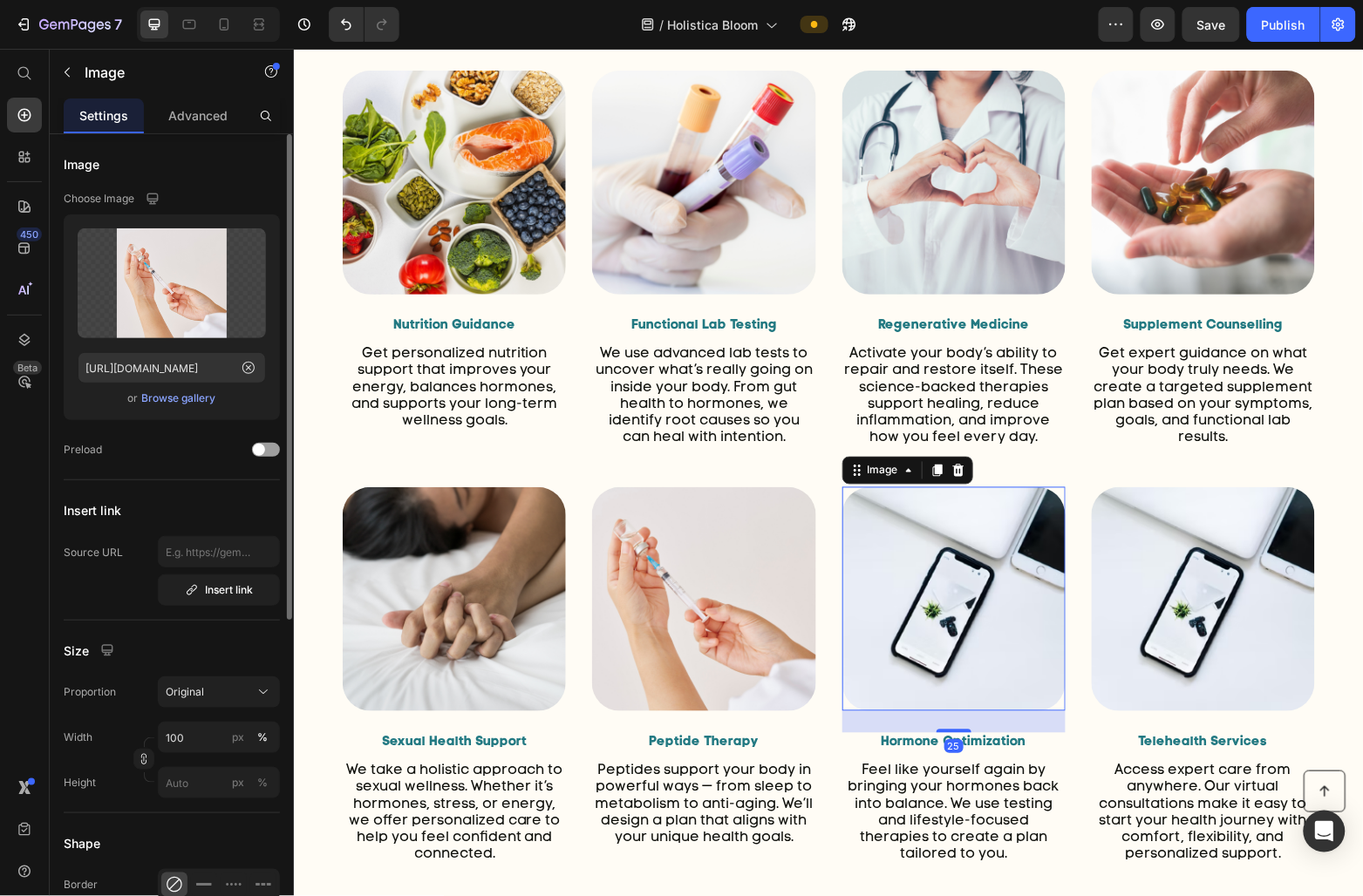click at bounding box center (953, 598) 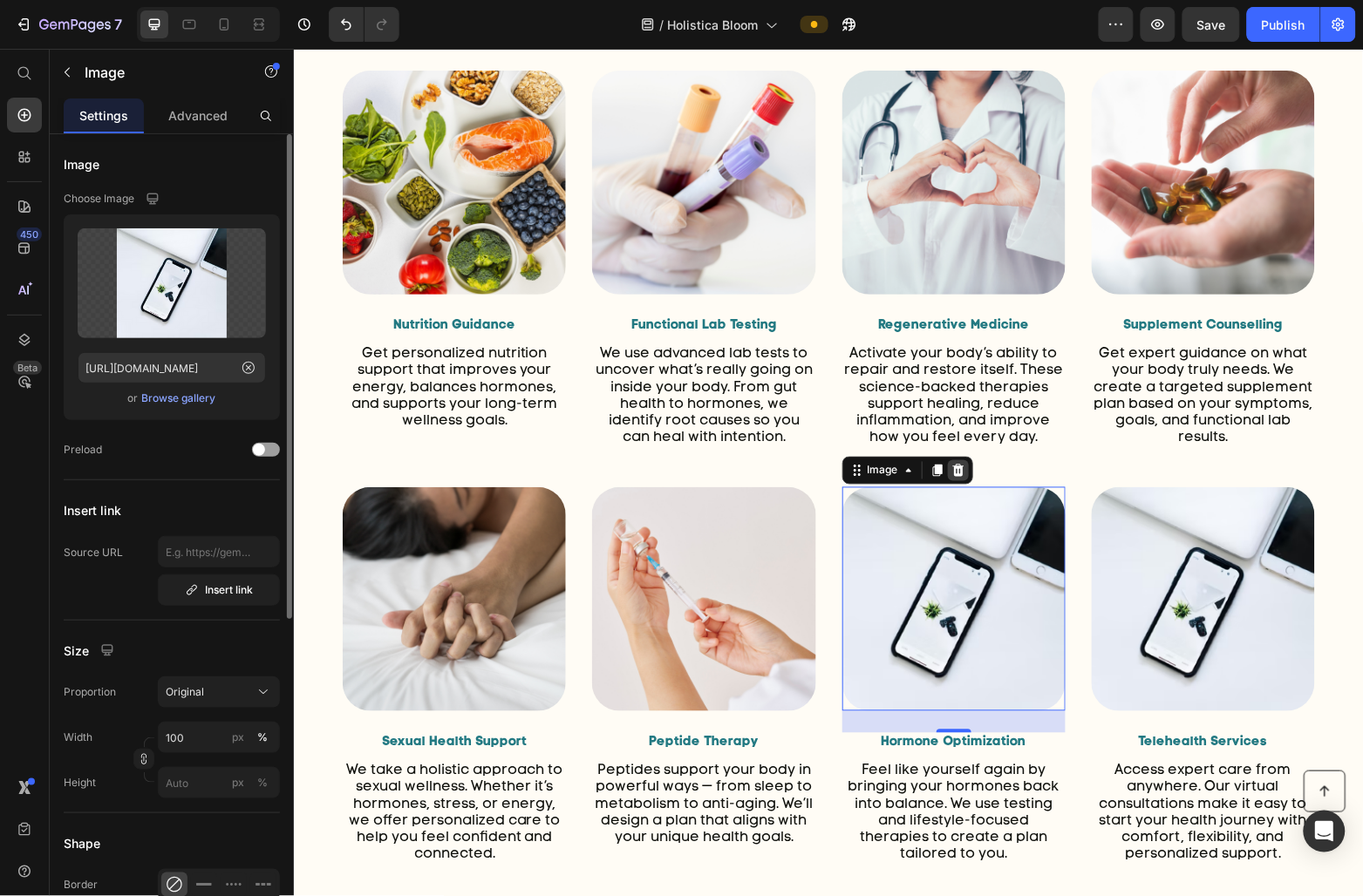 click 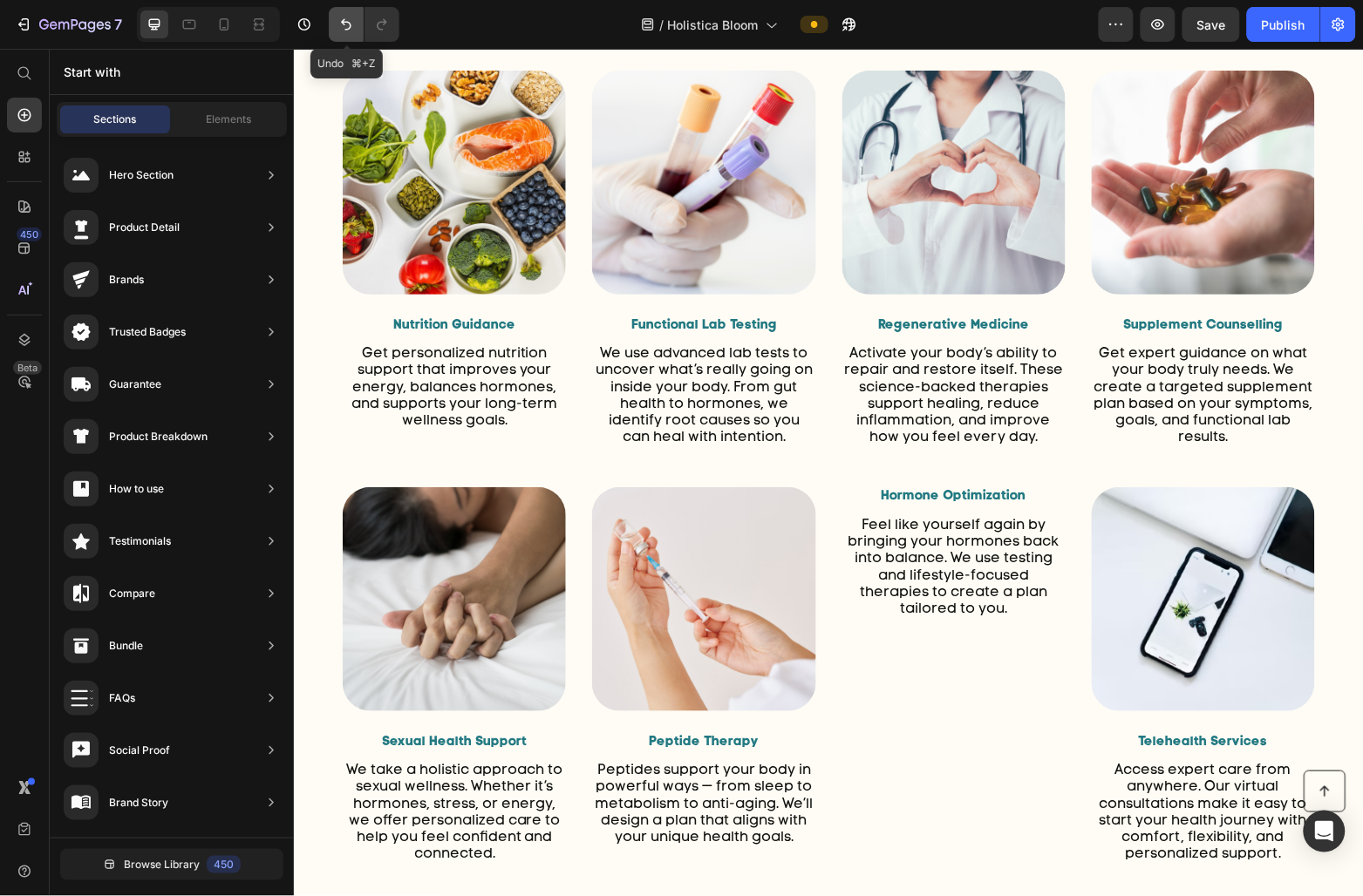 click 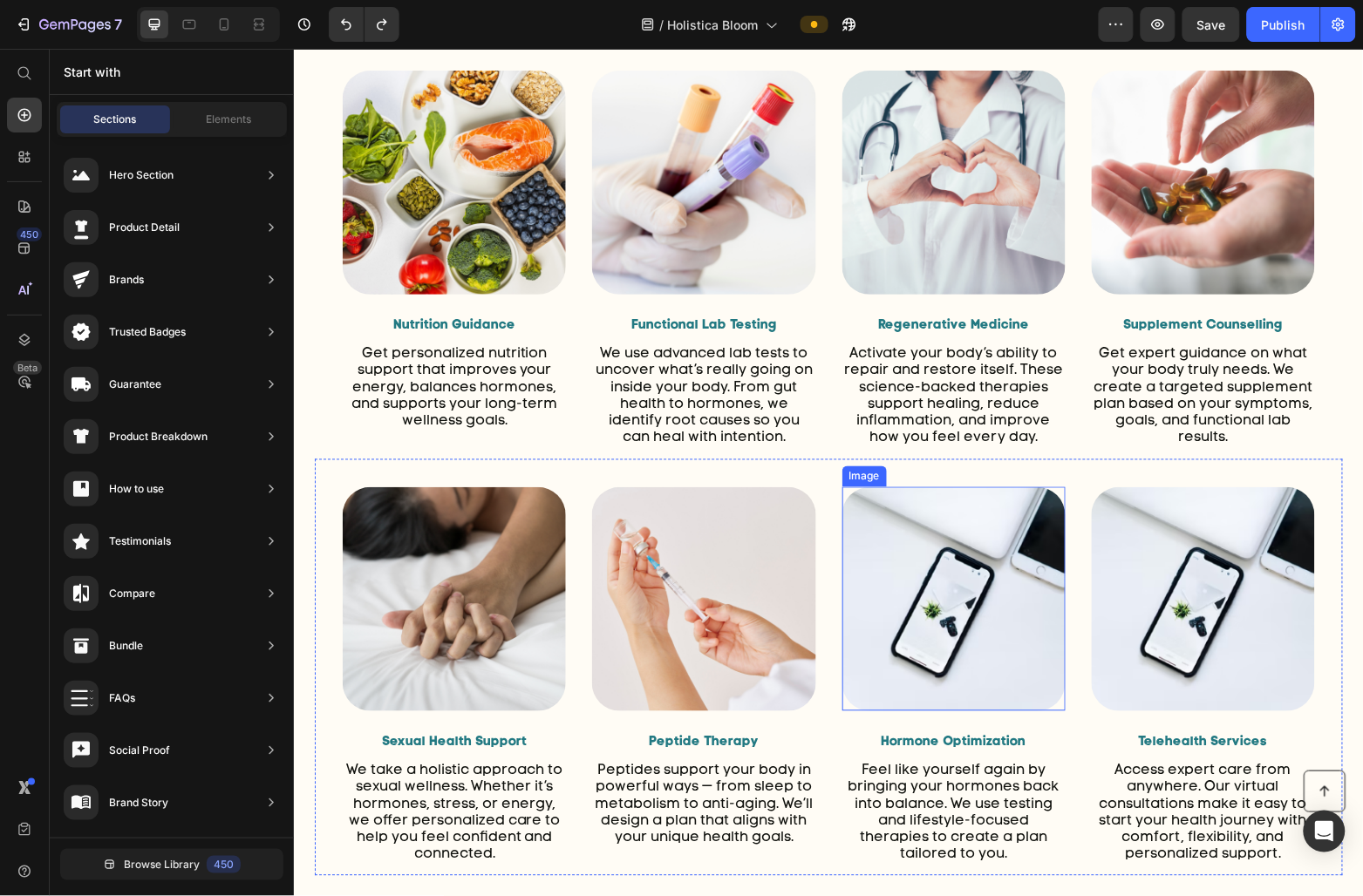 click at bounding box center [953, 598] 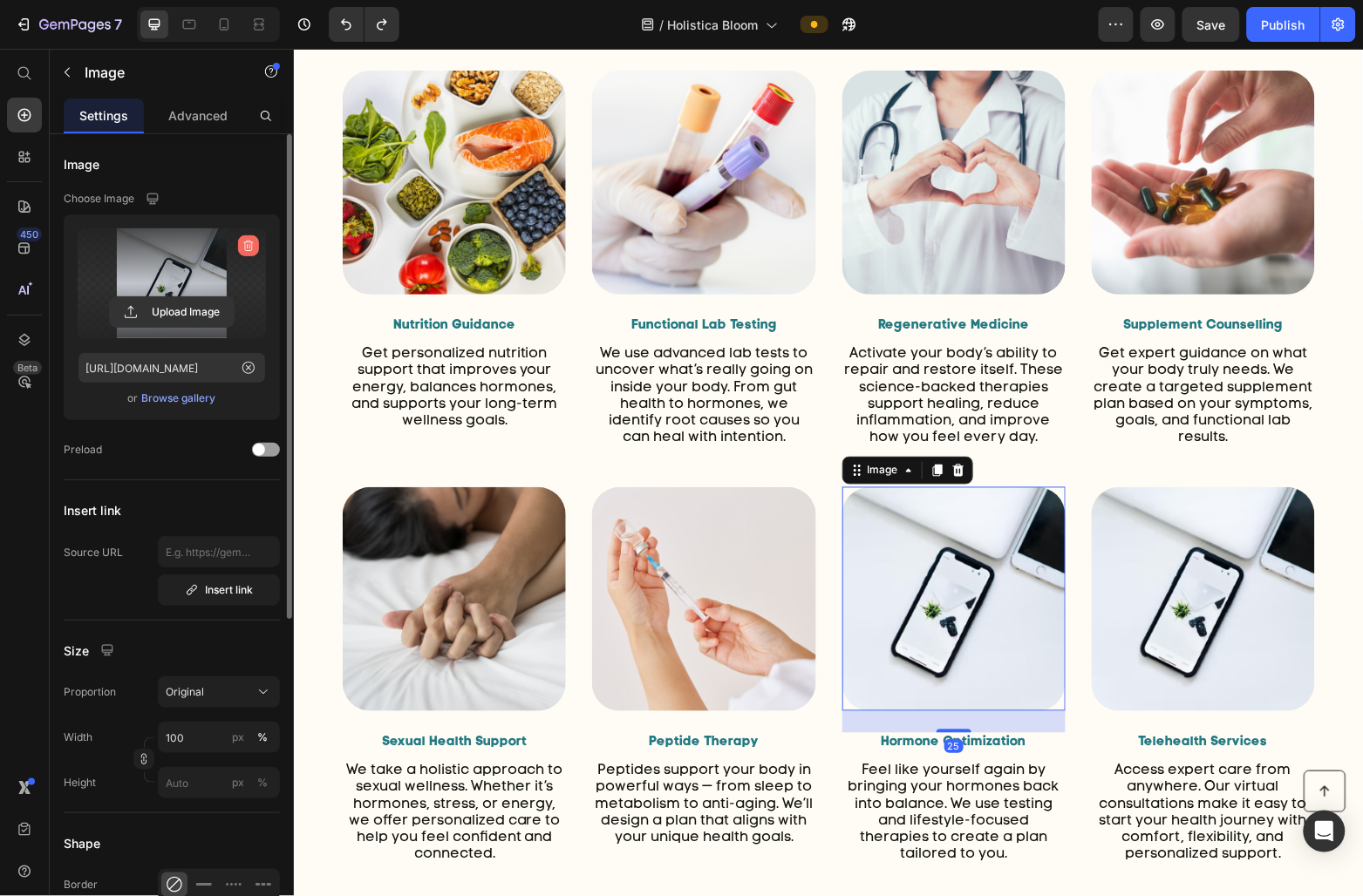 click at bounding box center [249, 246] 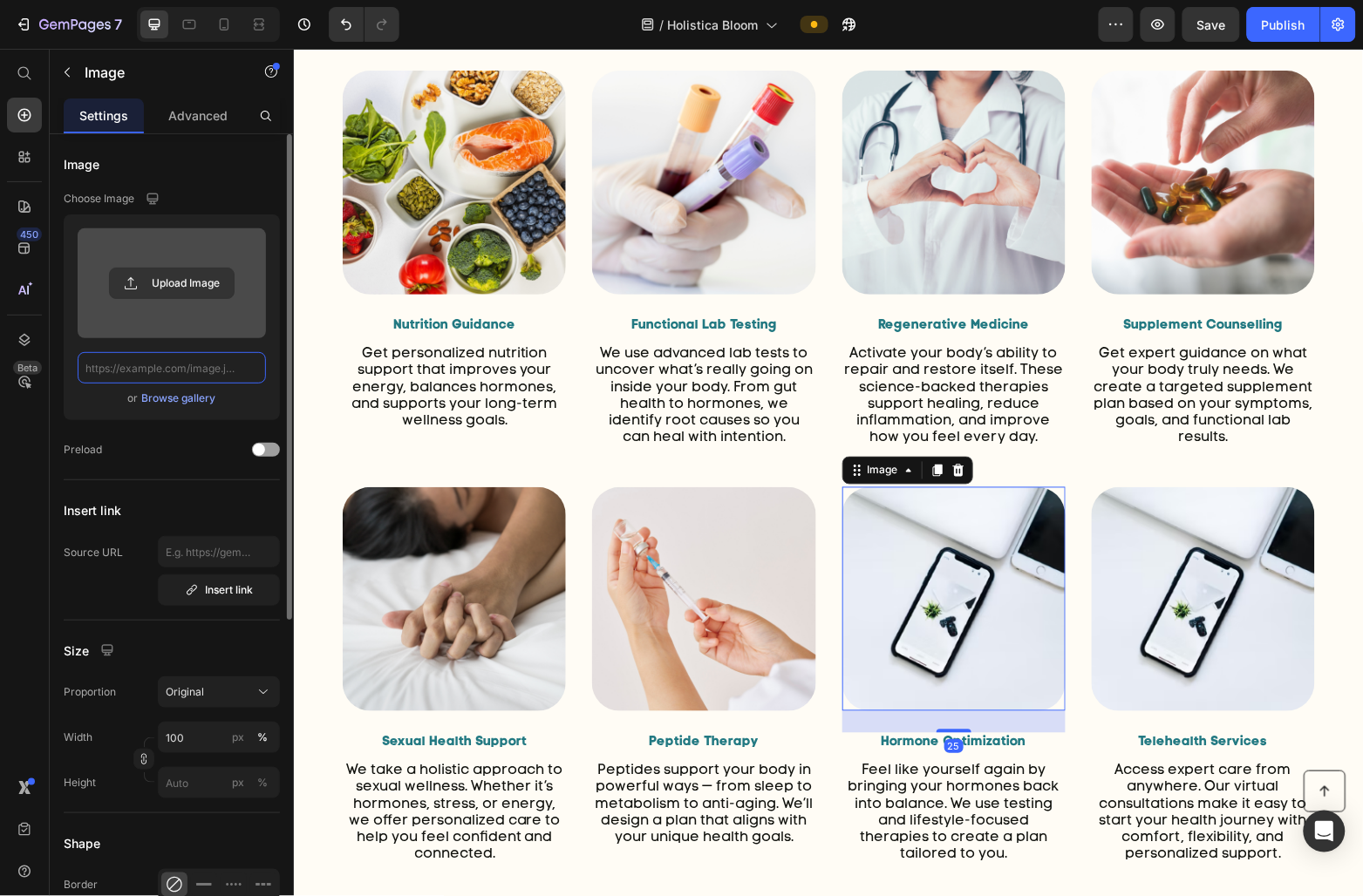 scroll, scrollTop: 0, scrollLeft: 0, axis: both 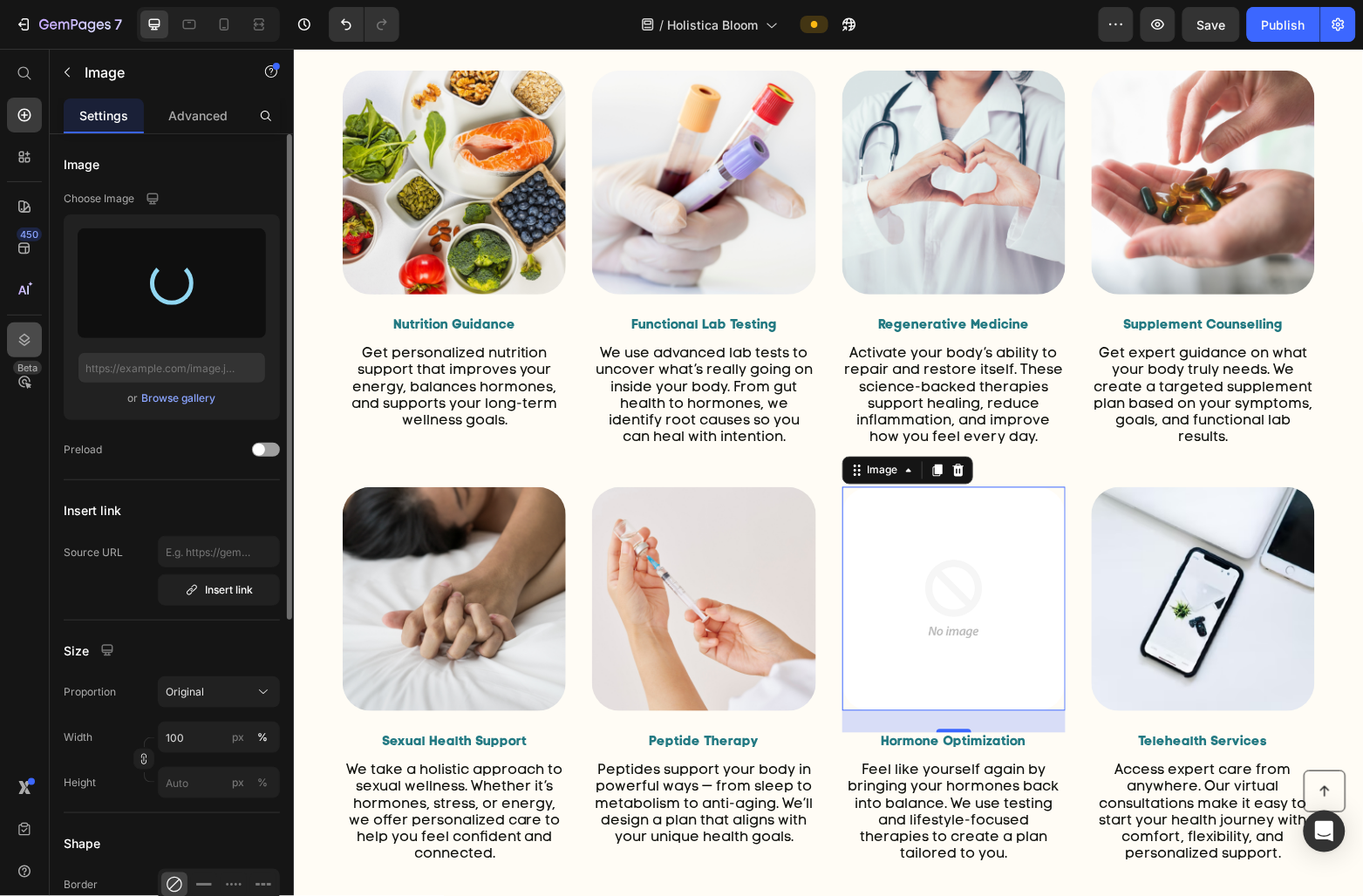 type on "[URL][DOMAIN_NAME]" 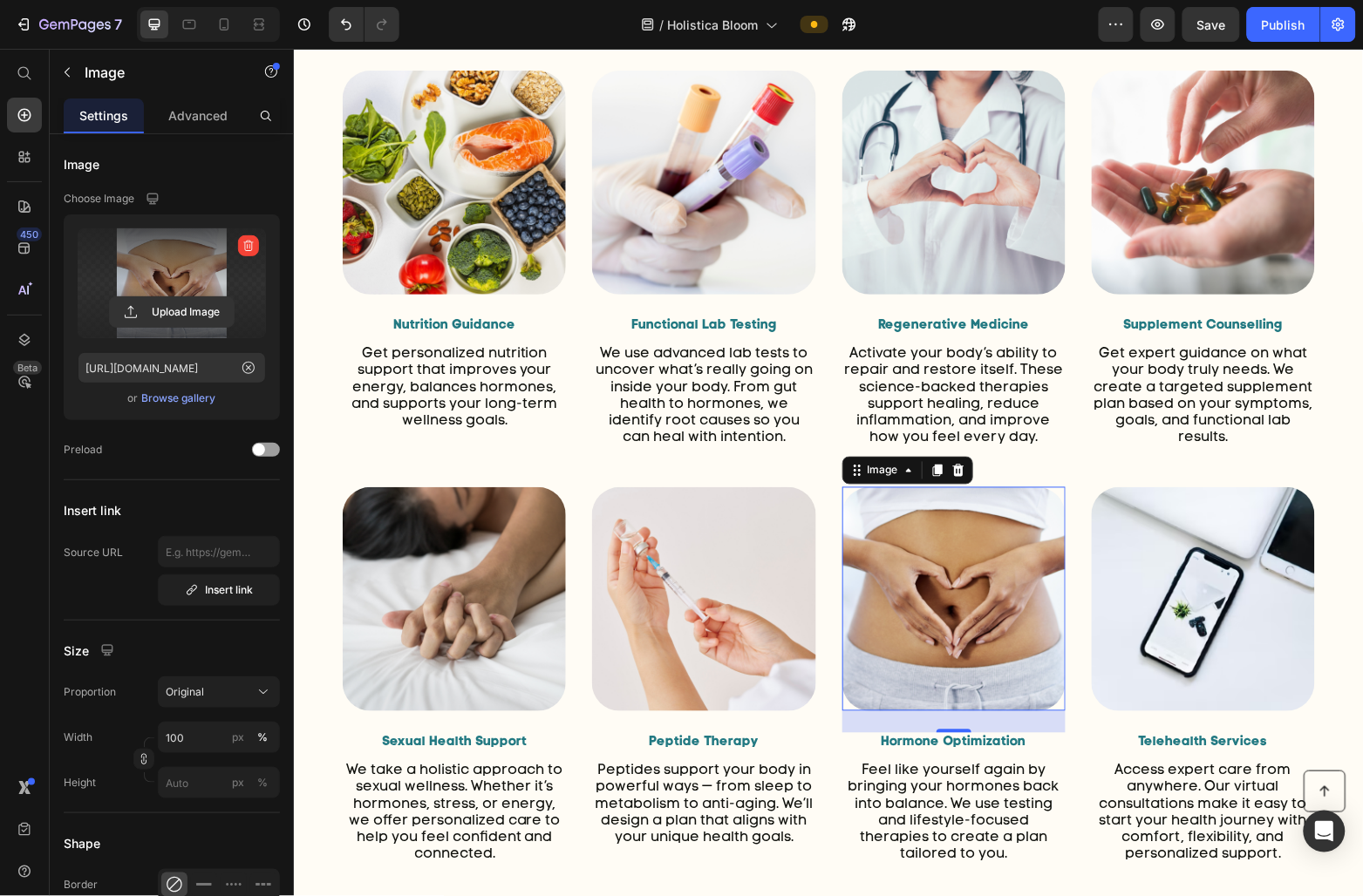 click at bounding box center (1203, 598) 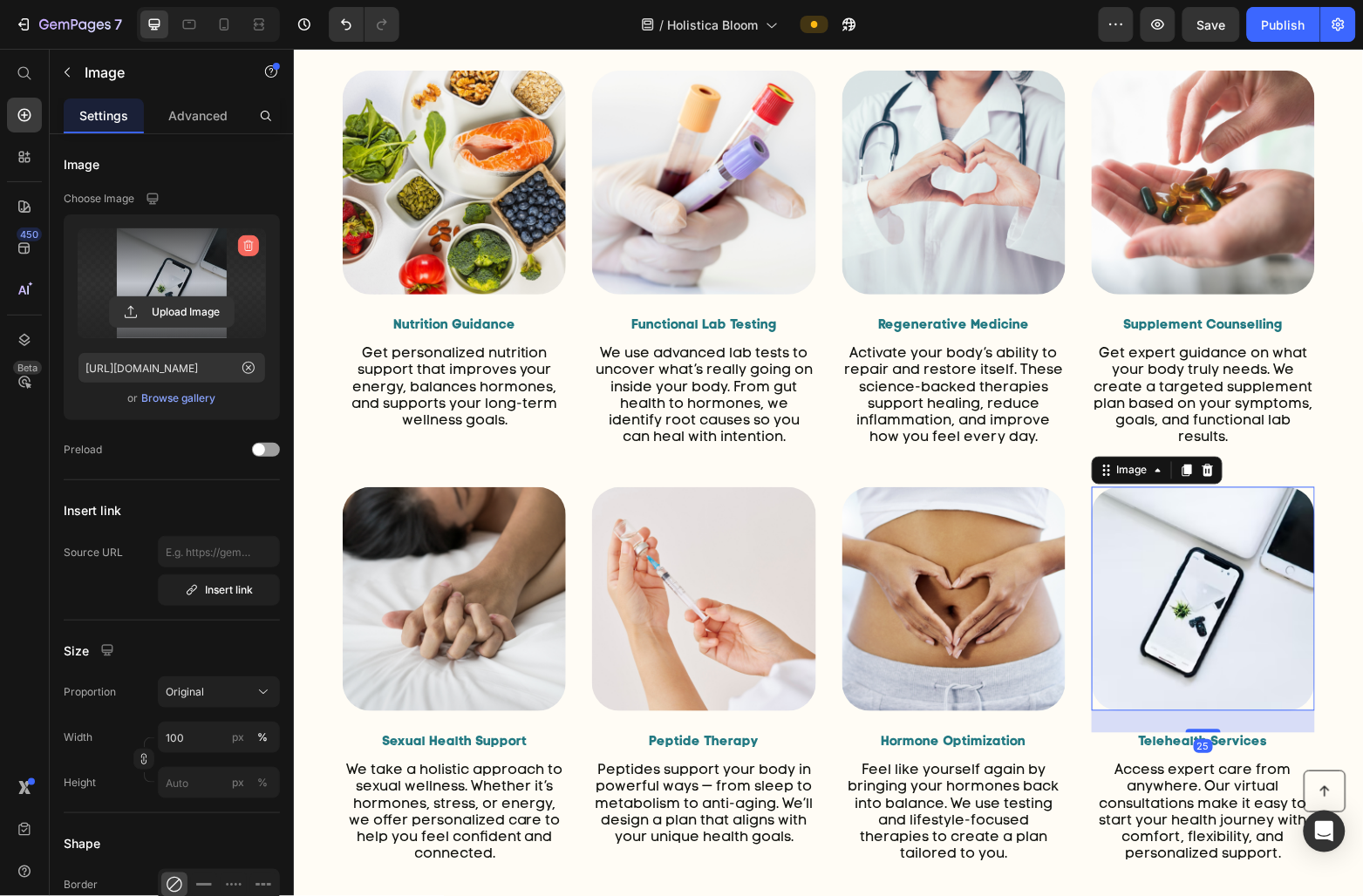 click 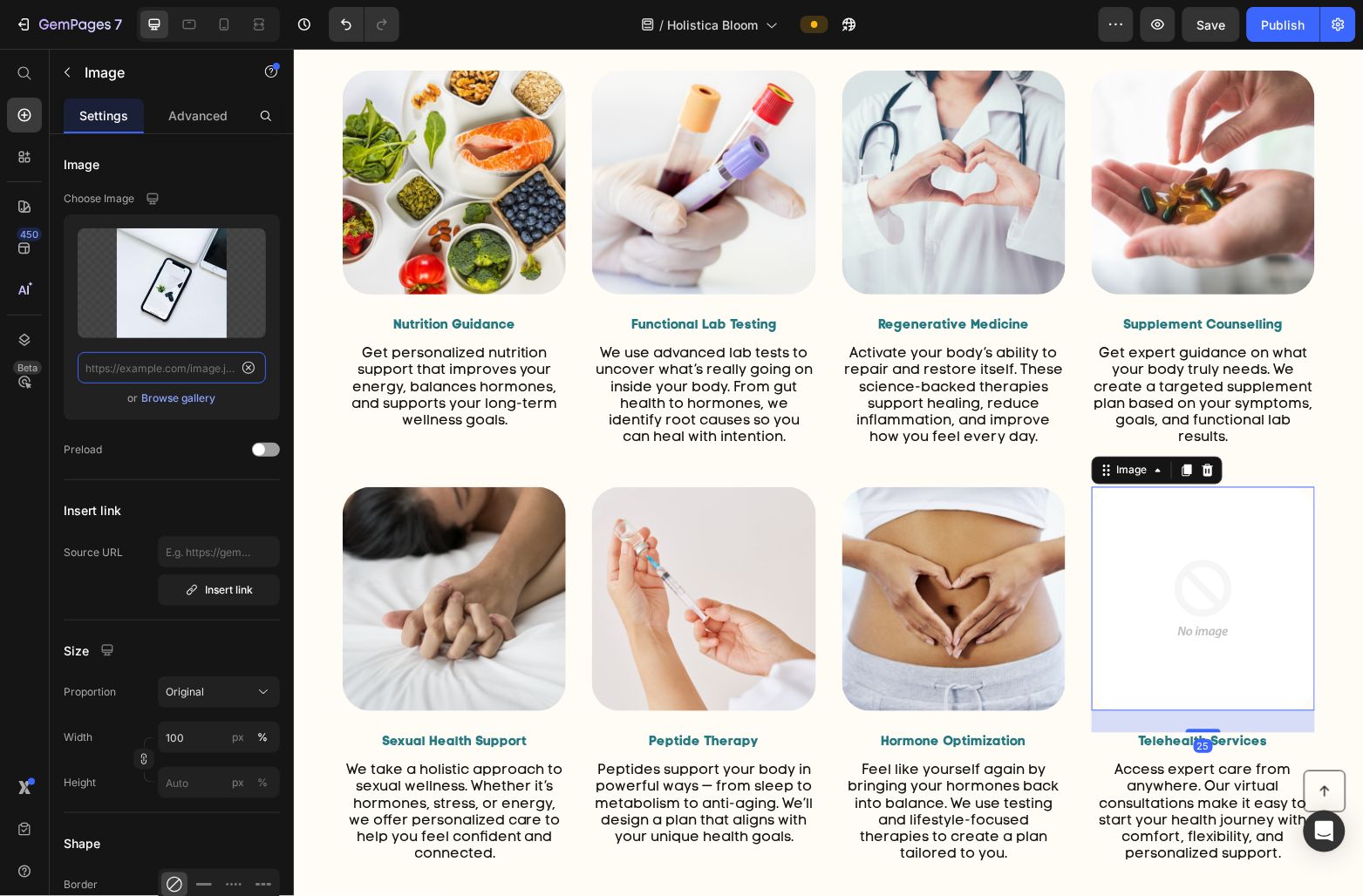 scroll, scrollTop: 0, scrollLeft: 0, axis: both 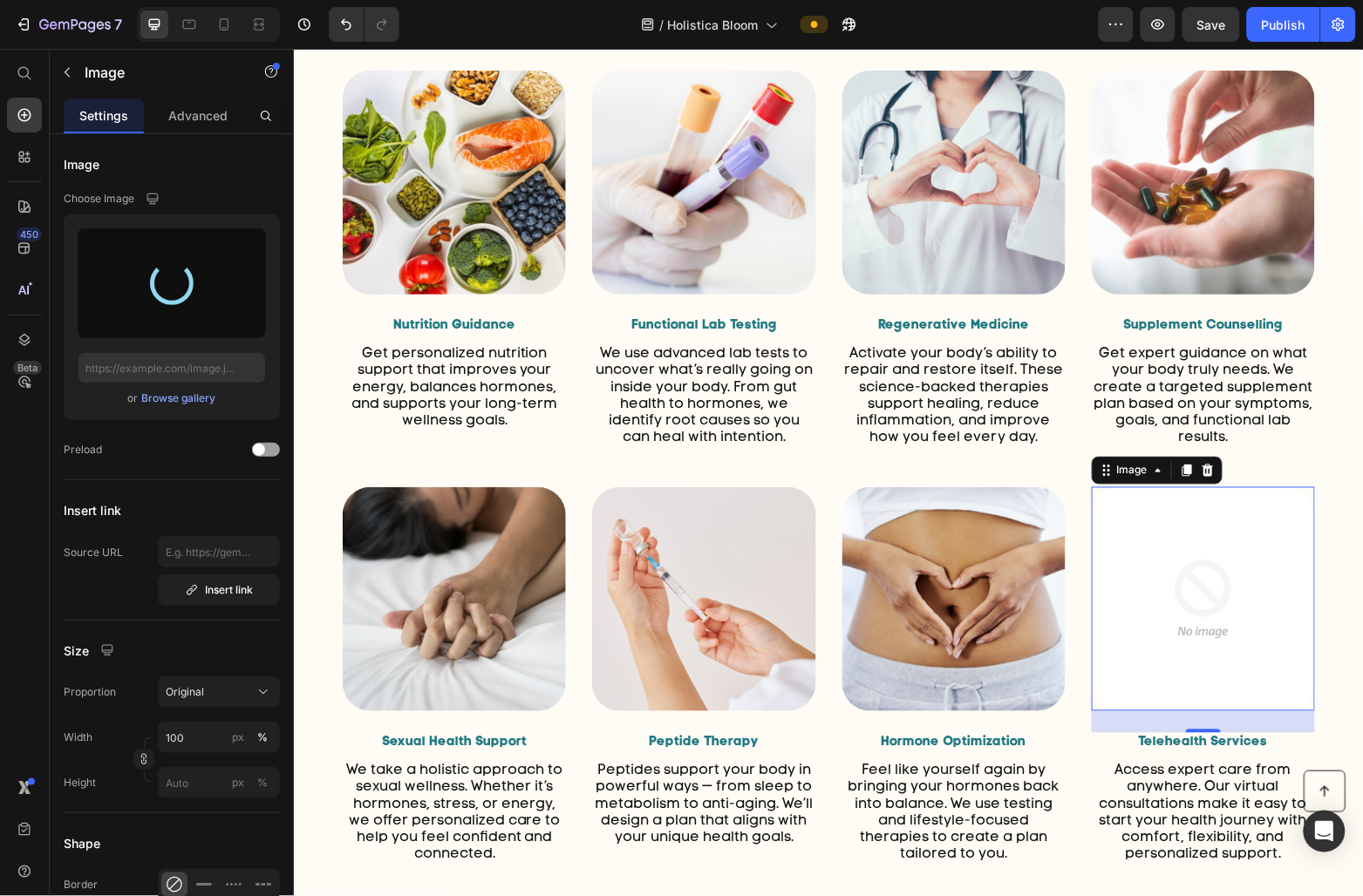 type on "[URL][DOMAIN_NAME]" 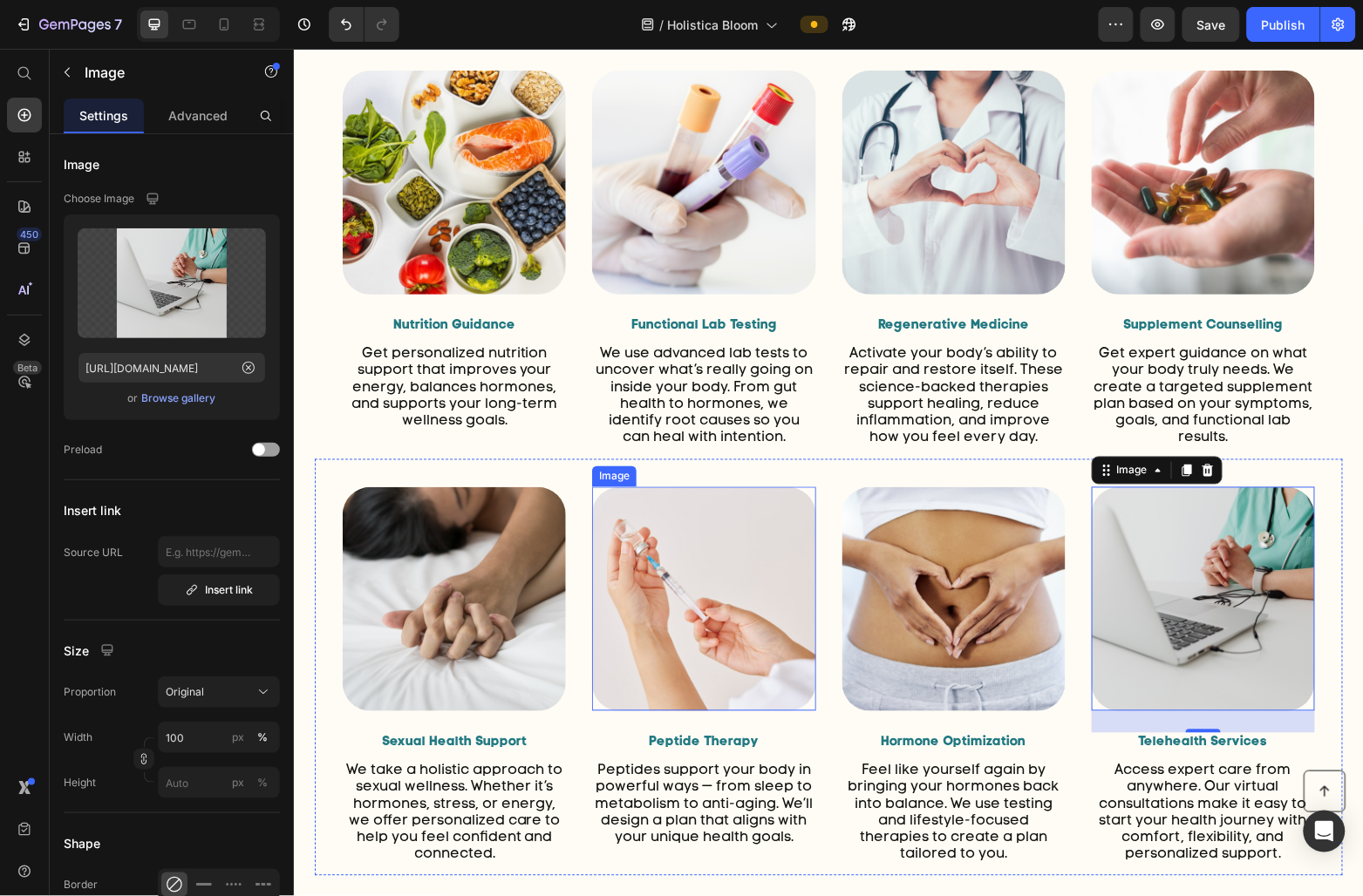 click at bounding box center [703, 598] 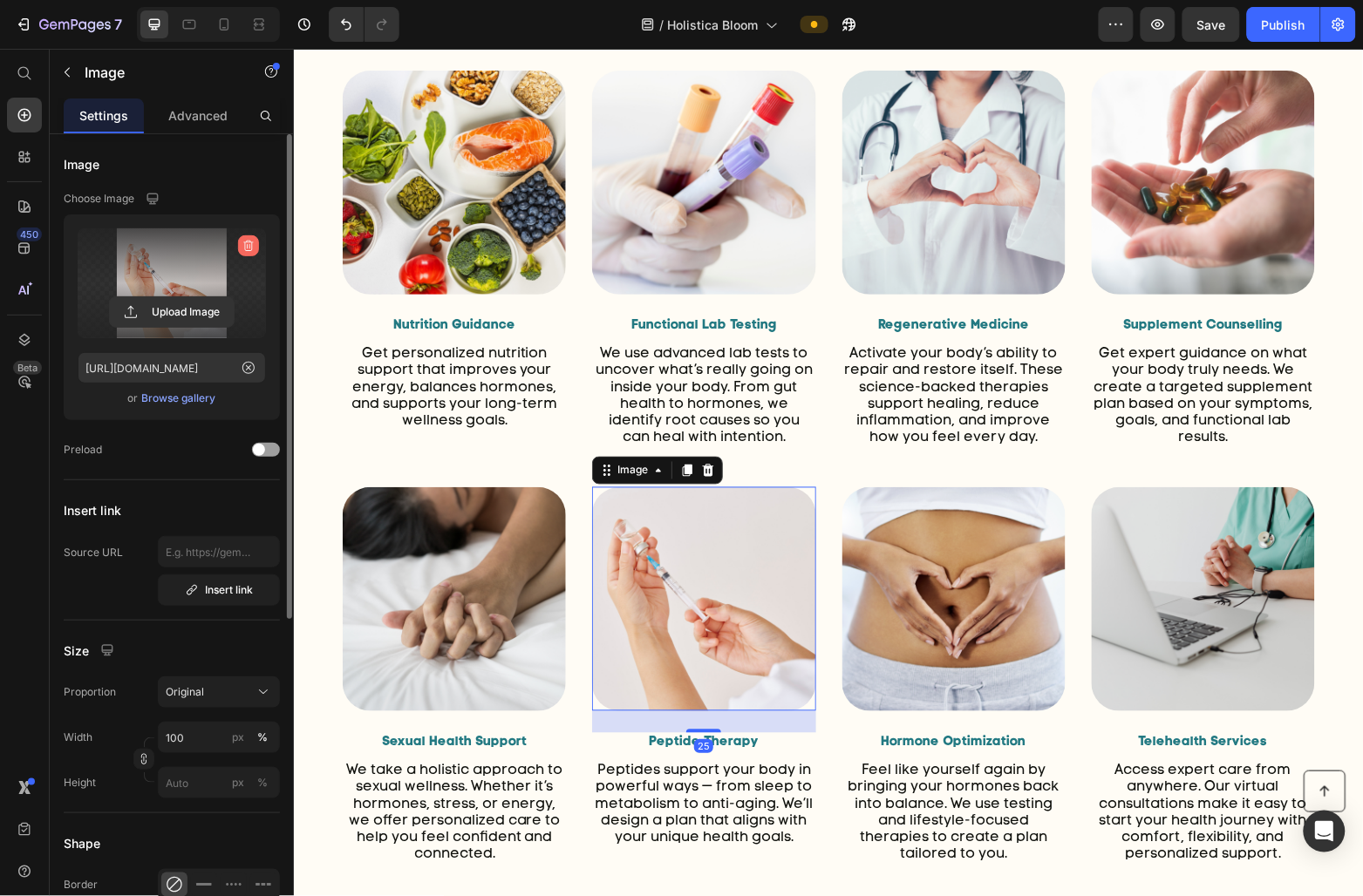 click 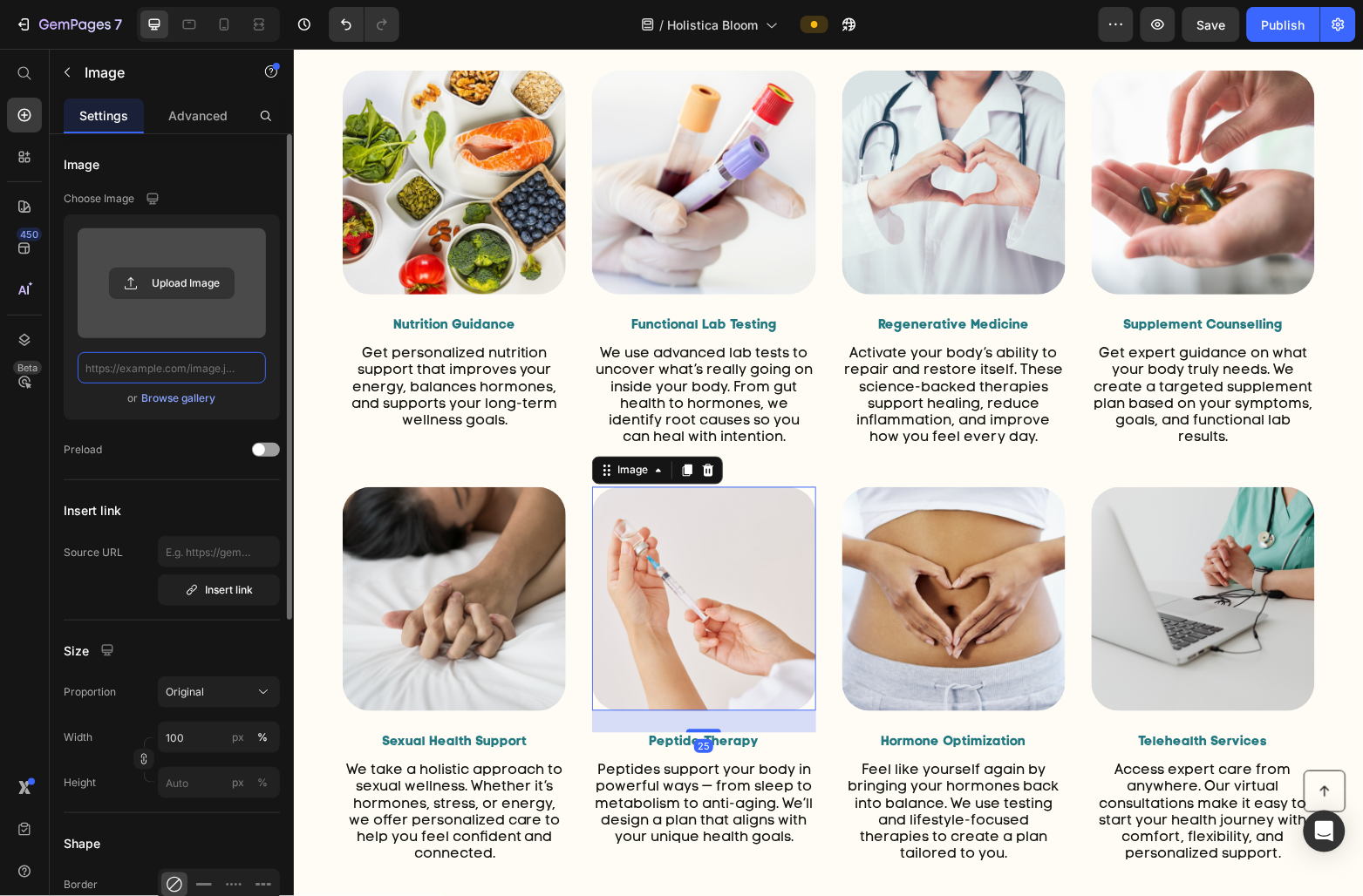 scroll, scrollTop: 0, scrollLeft: 0, axis: both 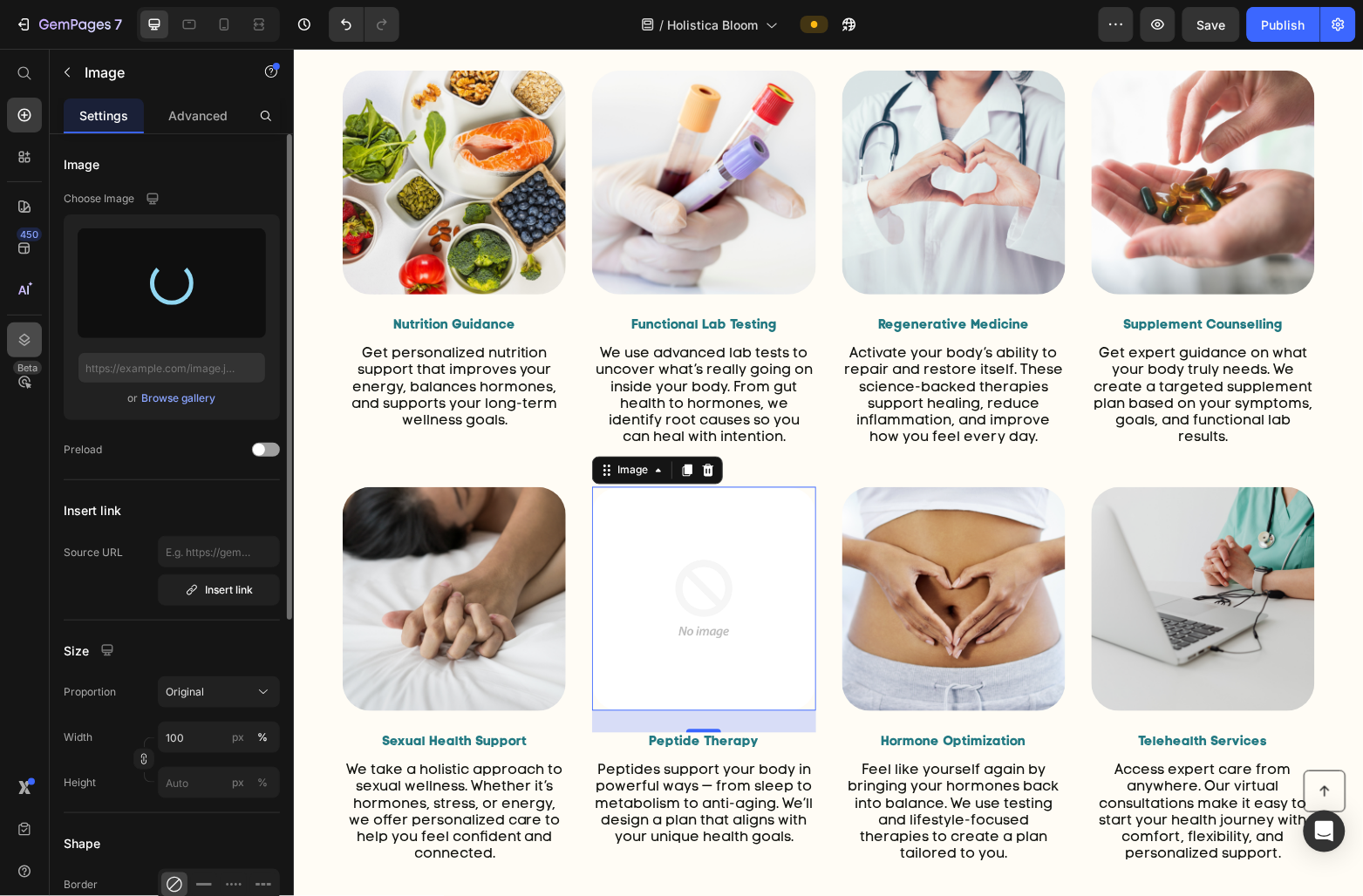 type on "[URL][DOMAIN_NAME]" 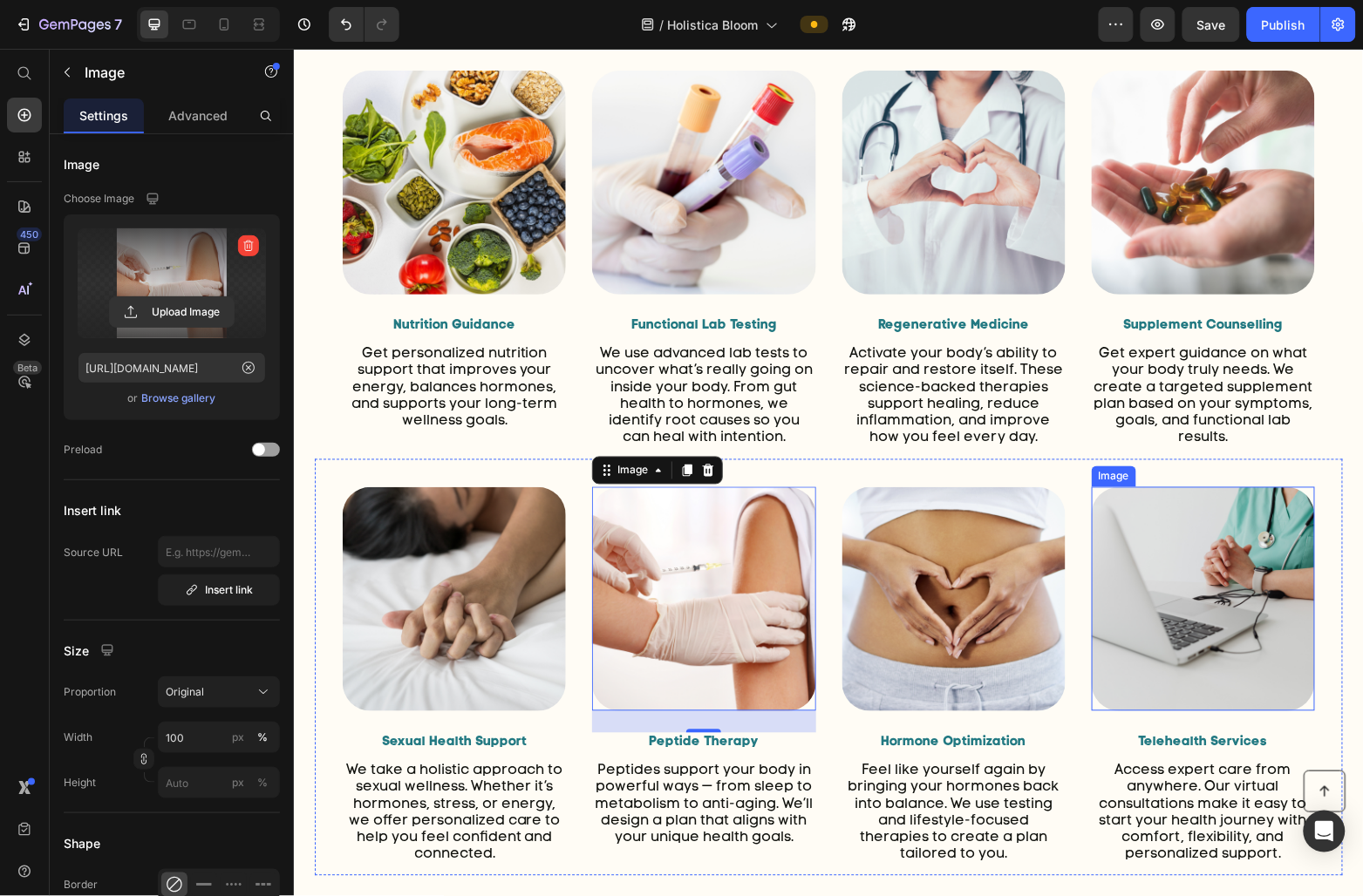 click at bounding box center [1203, 598] 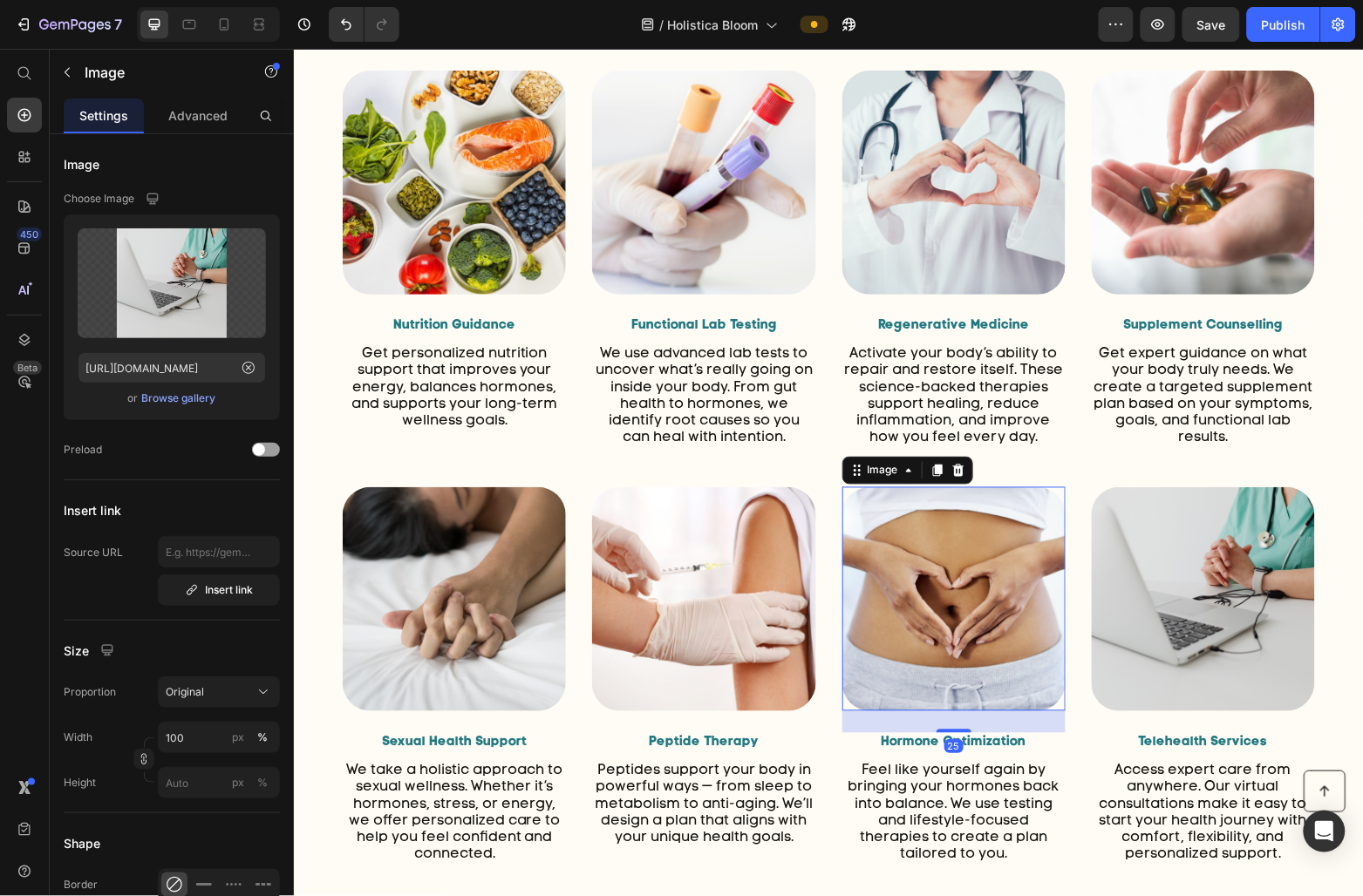 click at bounding box center (953, 598) 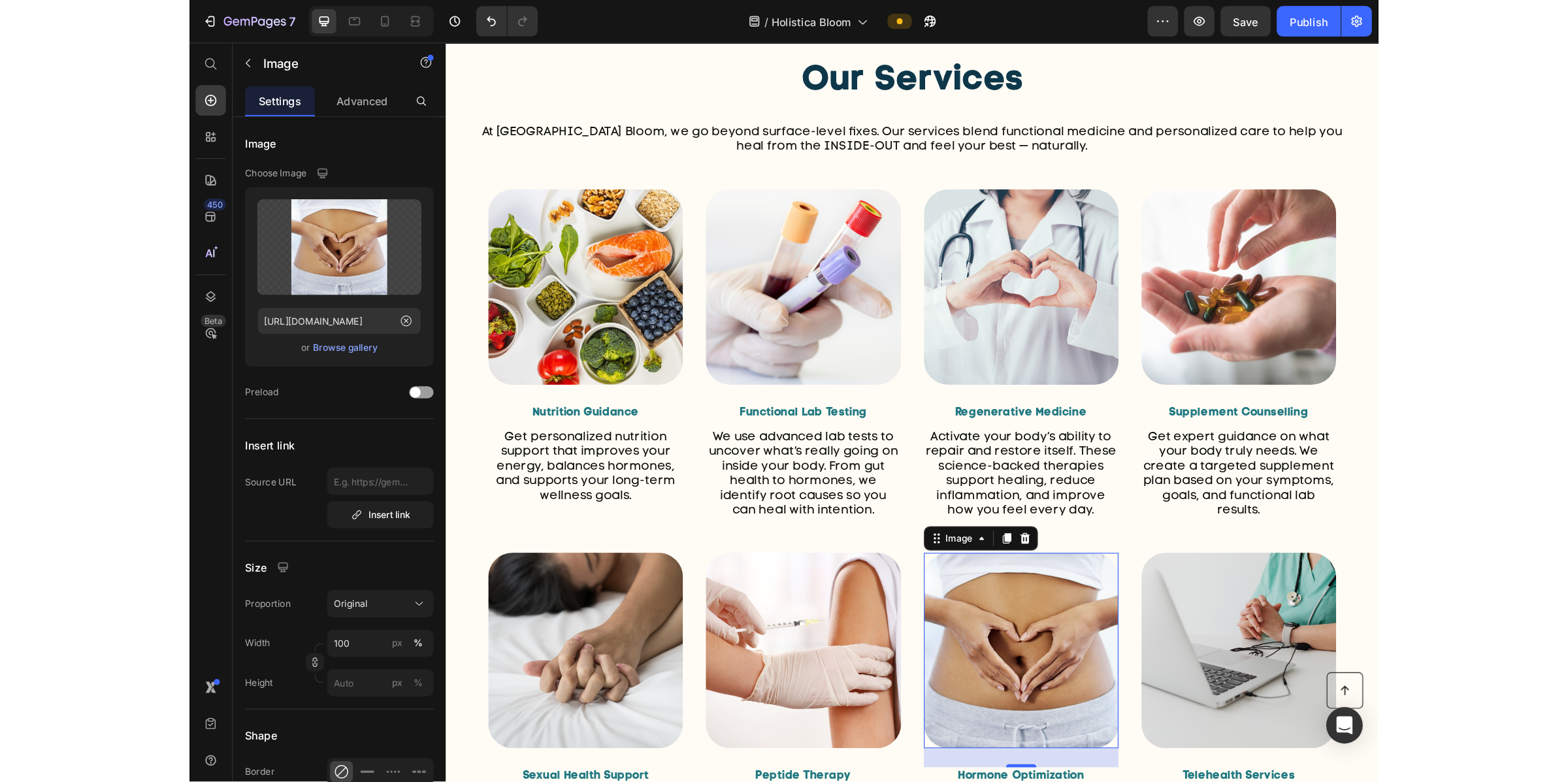 scroll, scrollTop: 0, scrollLeft: 0, axis: both 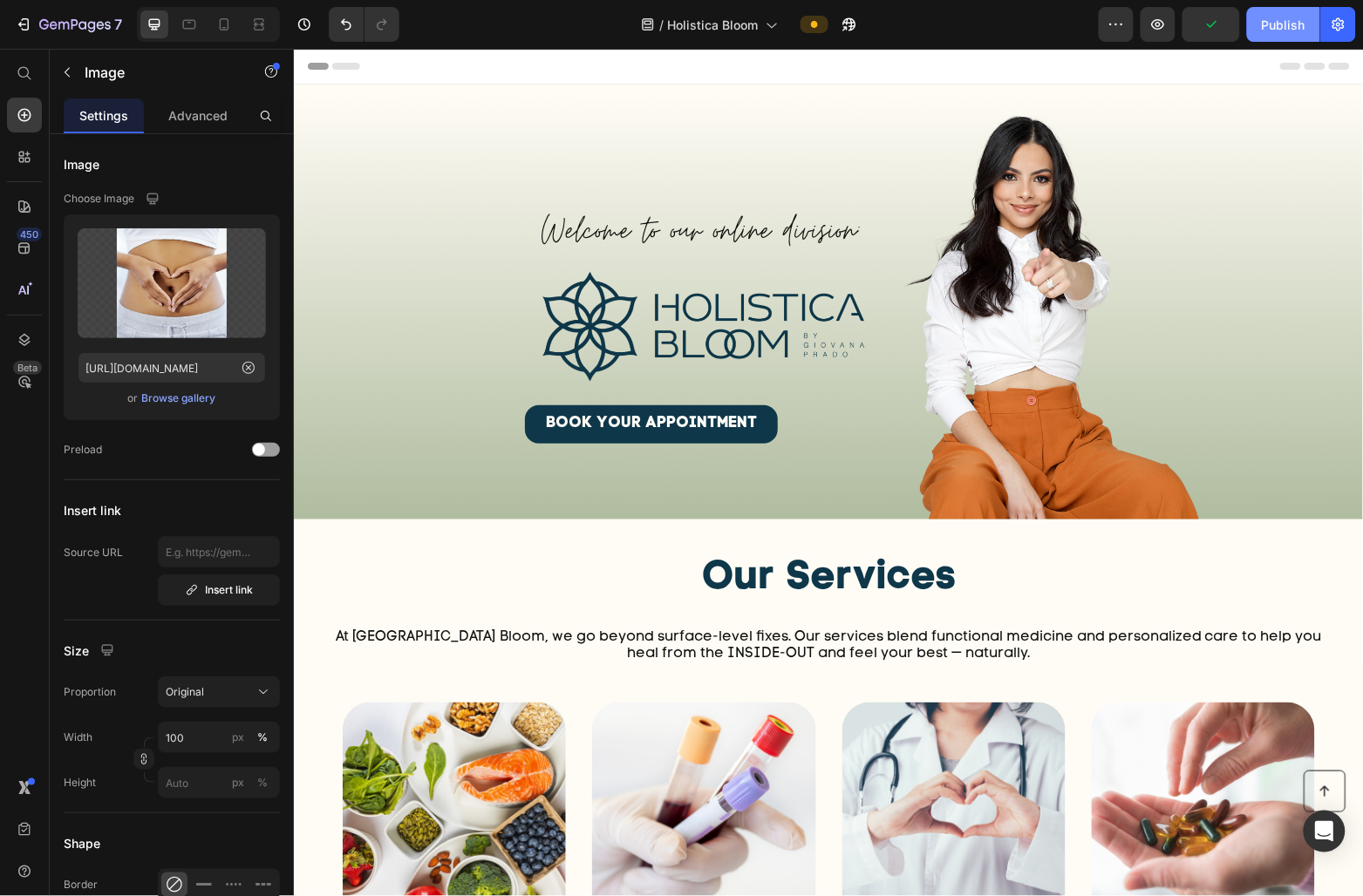 click on "Publish" at bounding box center (1284, 24) 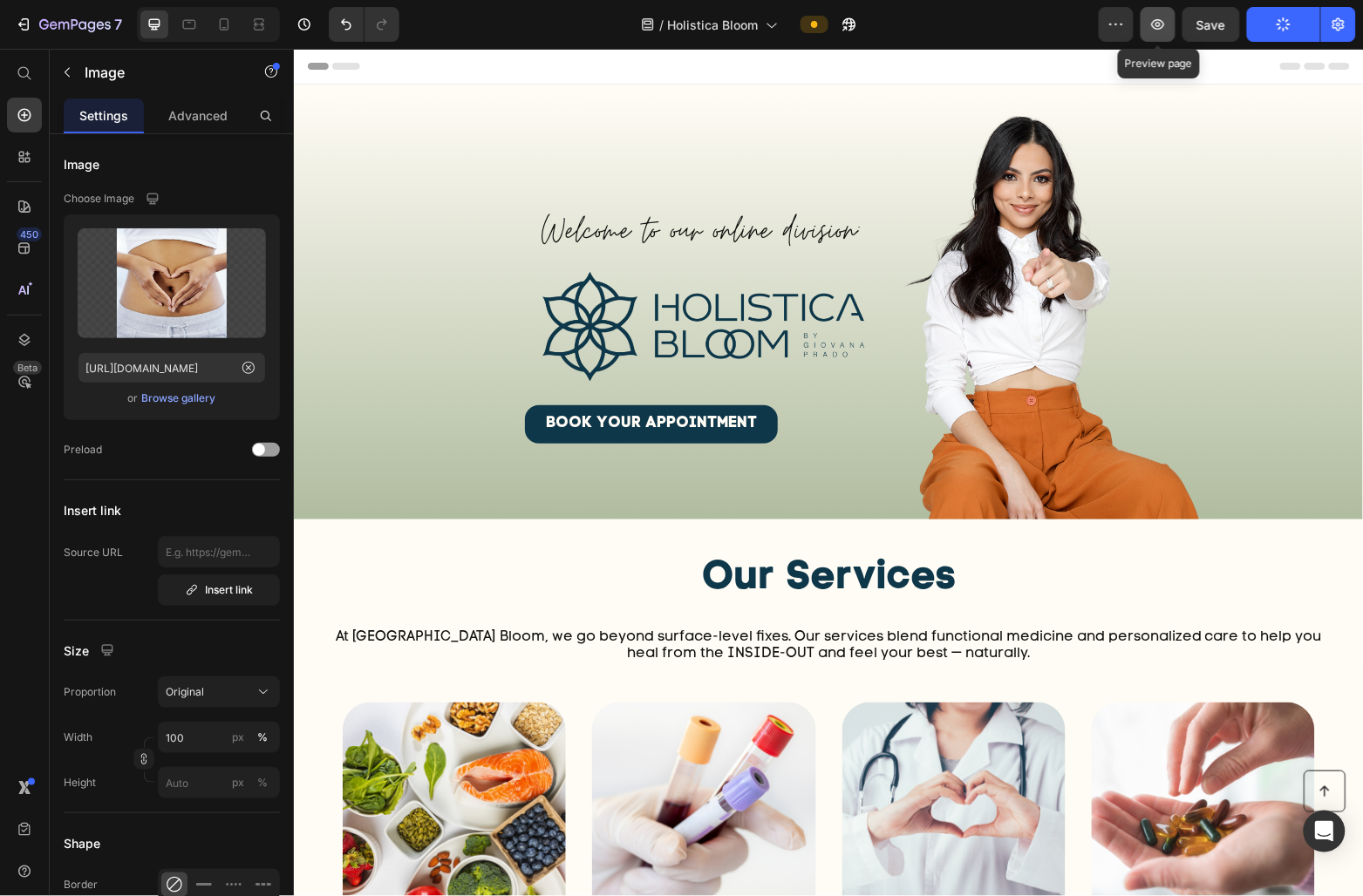 click 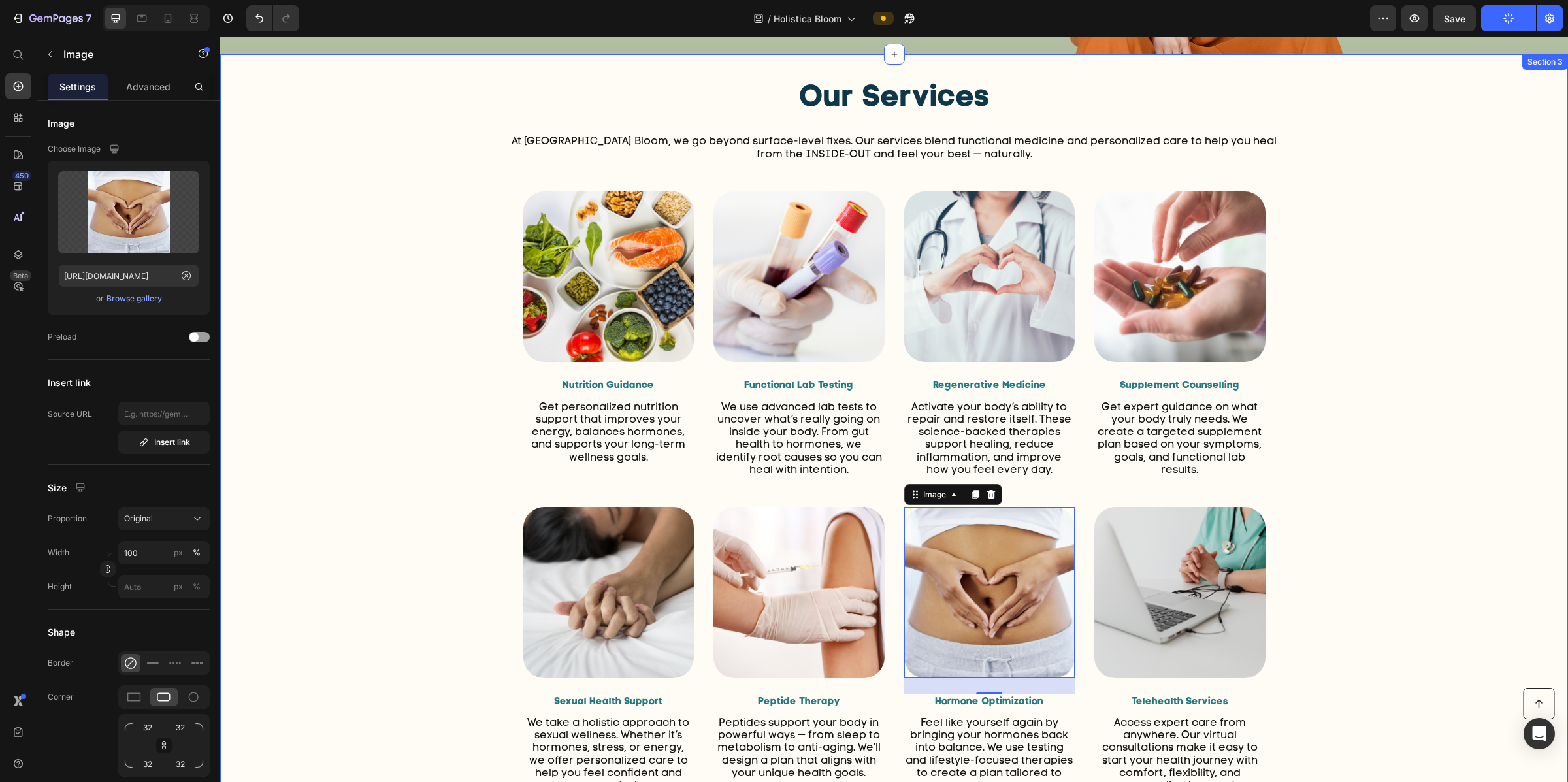 scroll, scrollTop: 334, scrollLeft: 0, axis: vertical 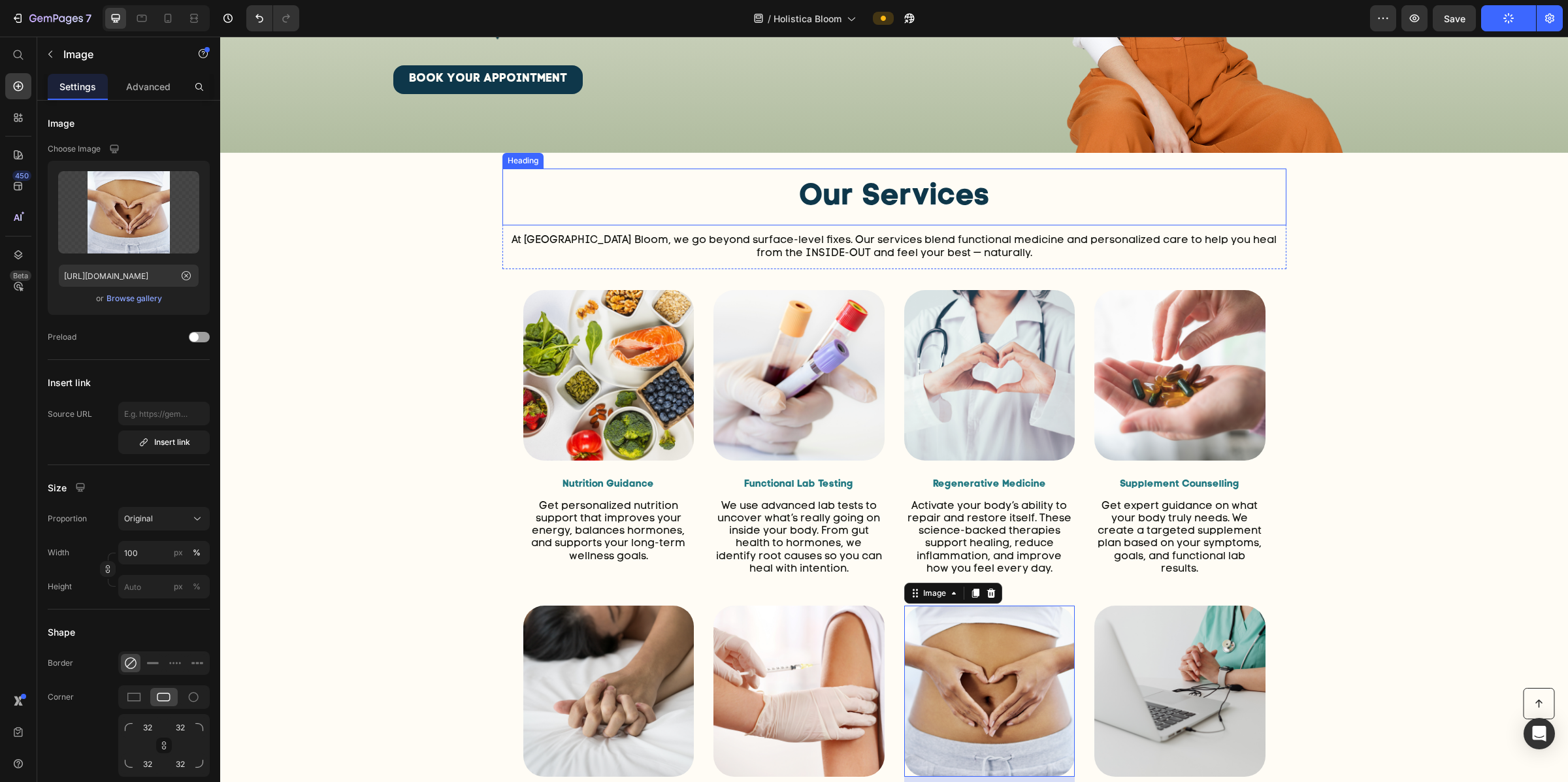 click on "Our Services" at bounding box center (894, 197) 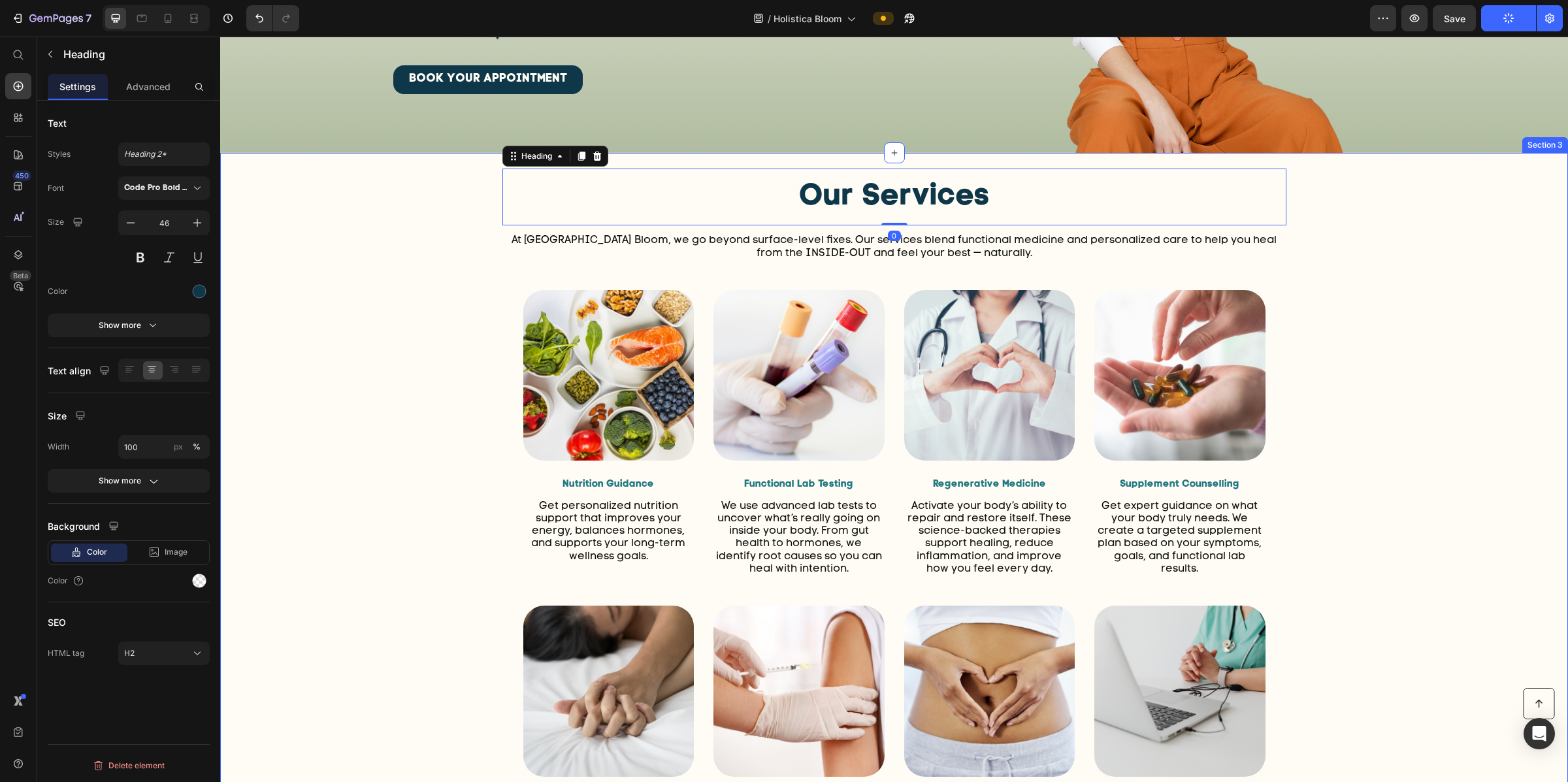 click on "Our Services Heading   0 At Holistica Bloom, we go beyond surface-level fixes. Our services blend functional medicine and personalized care to help you heal from the INSIDE-OUT and feel your best — naturally. Text block Row Image Nutrition Guidance Text block Get personalized nutrition support that improves your energy, balances hormones, and supports your long-term wellness goals. Text block Image Functional Lab Testing Text block We use advanced lab tests to uncover what’s really going on inside your body. From gut health to hormones, we identify root causes so you can heal with intention. Text block Image Regenerative Medicine Text block Activate your body’s ability to repair and restore itself. These science-backed therapies support healing, reduce inflammation, and improve how you feel every day. Text block Image Supplement Counselling Text block Get expert guidance on what your body truly needs. We create a targeted supplement plan based on your symptoms, goals, and functional lab results. [GEOGRAPHIC_DATA]" at bounding box center (894, 534) 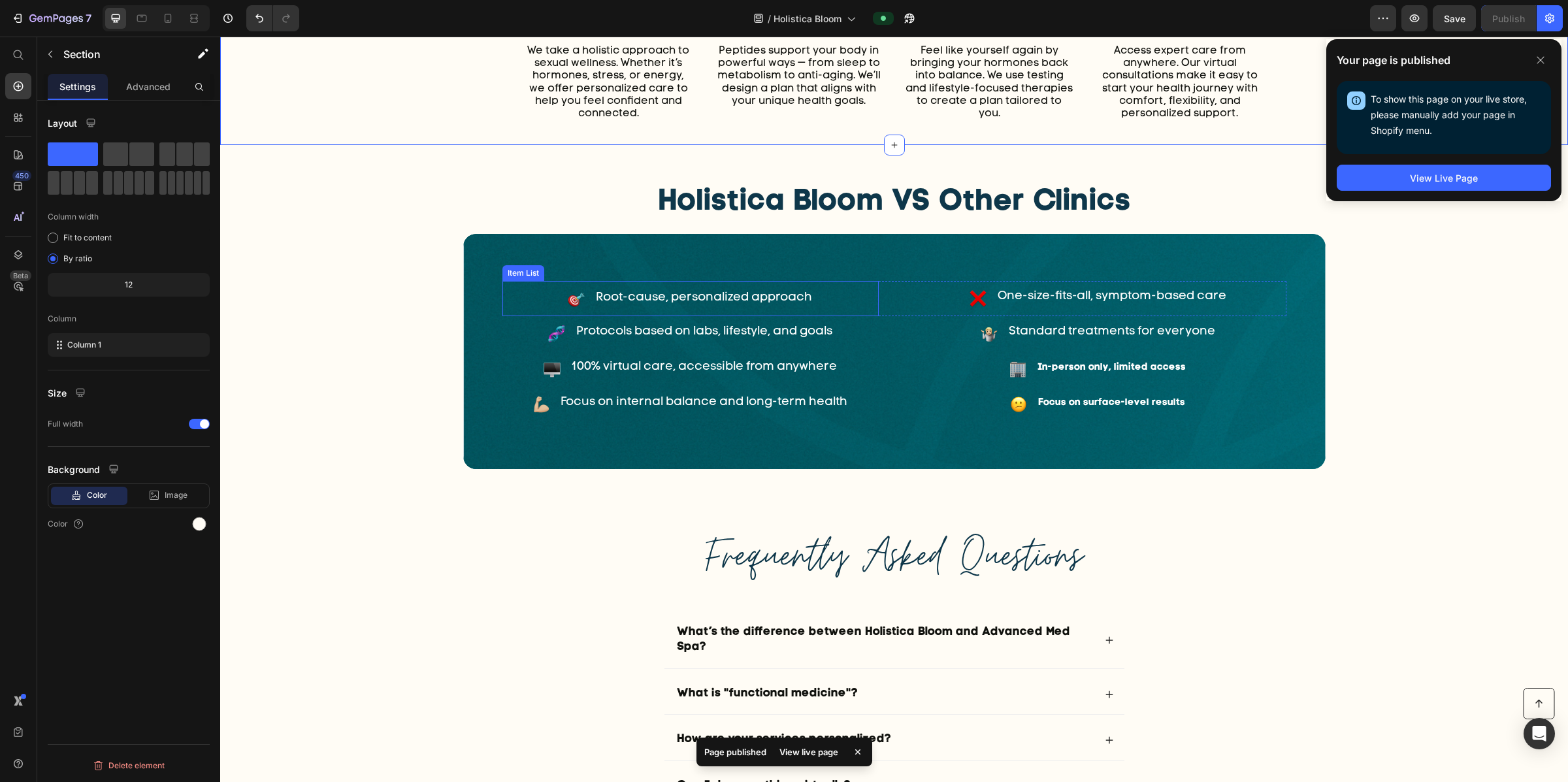 scroll, scrollTop: 1435, scrollLeft: 0, axis: vertical 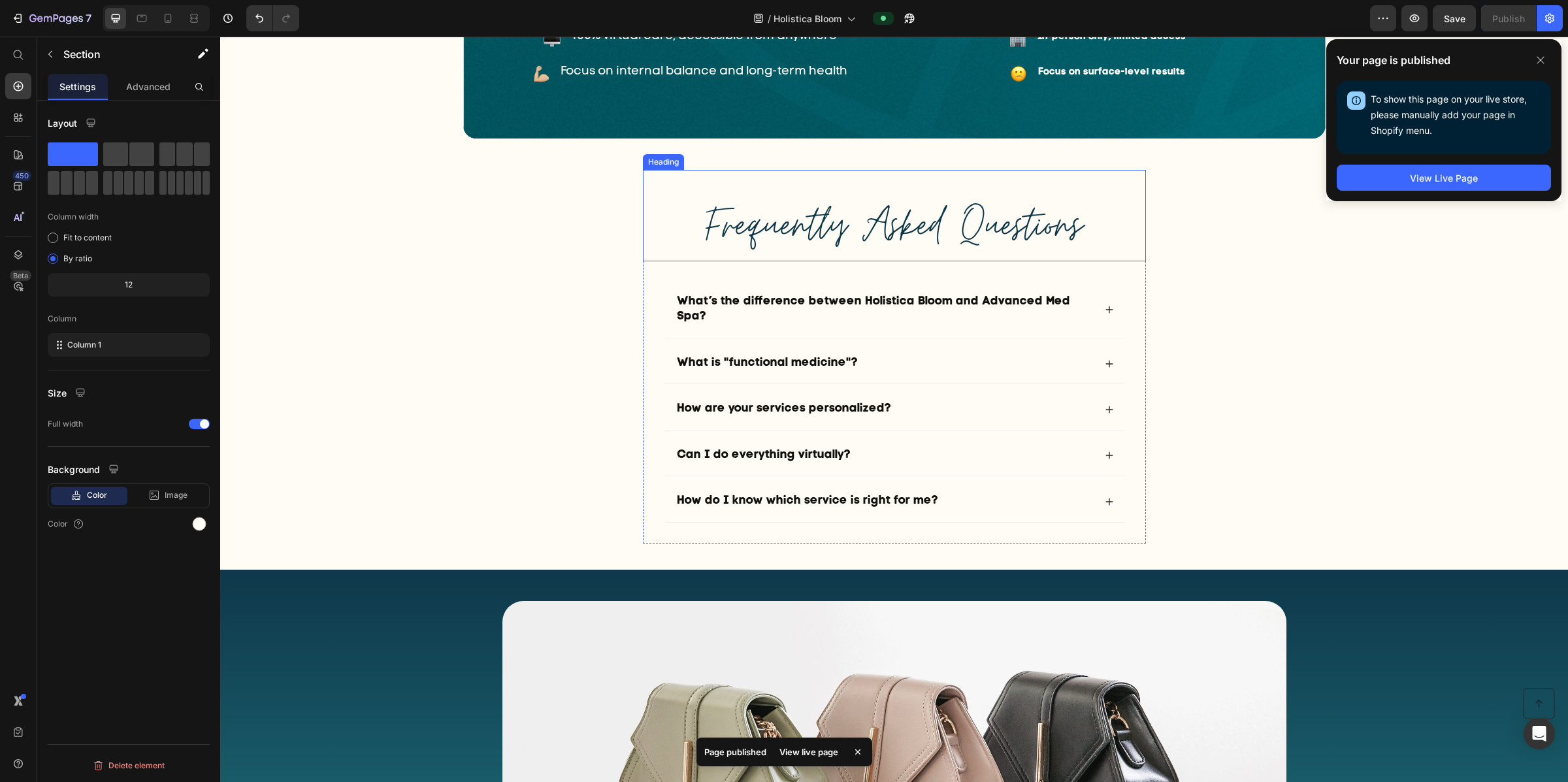 click on "Frequently Asked Questions" at bounding box center [894, 226] 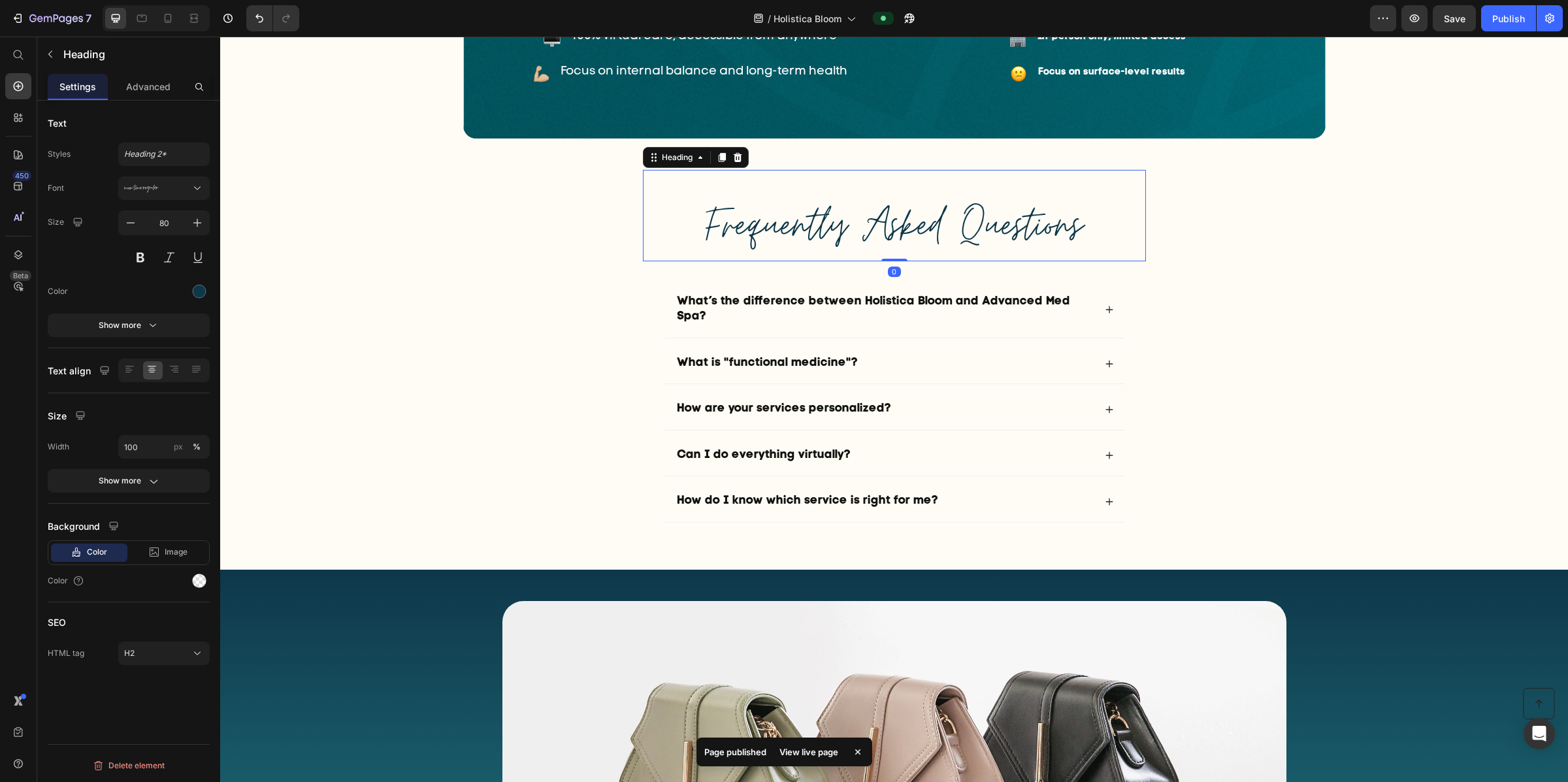 click on "Frequently Asked Questions" at bounding box center (894, 226) 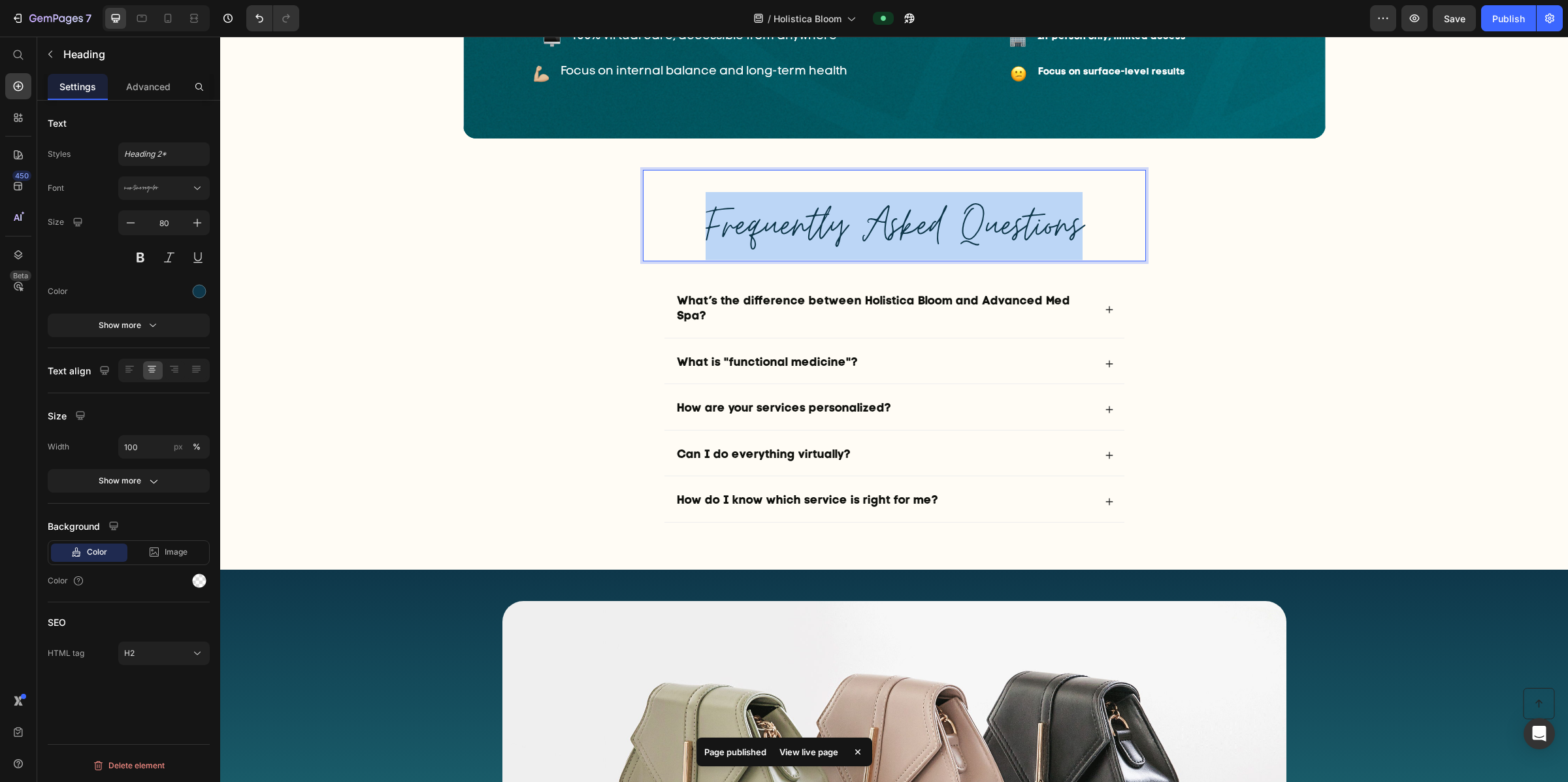 click on "Frequently Asked Questions" at bounding box center [894, 226] 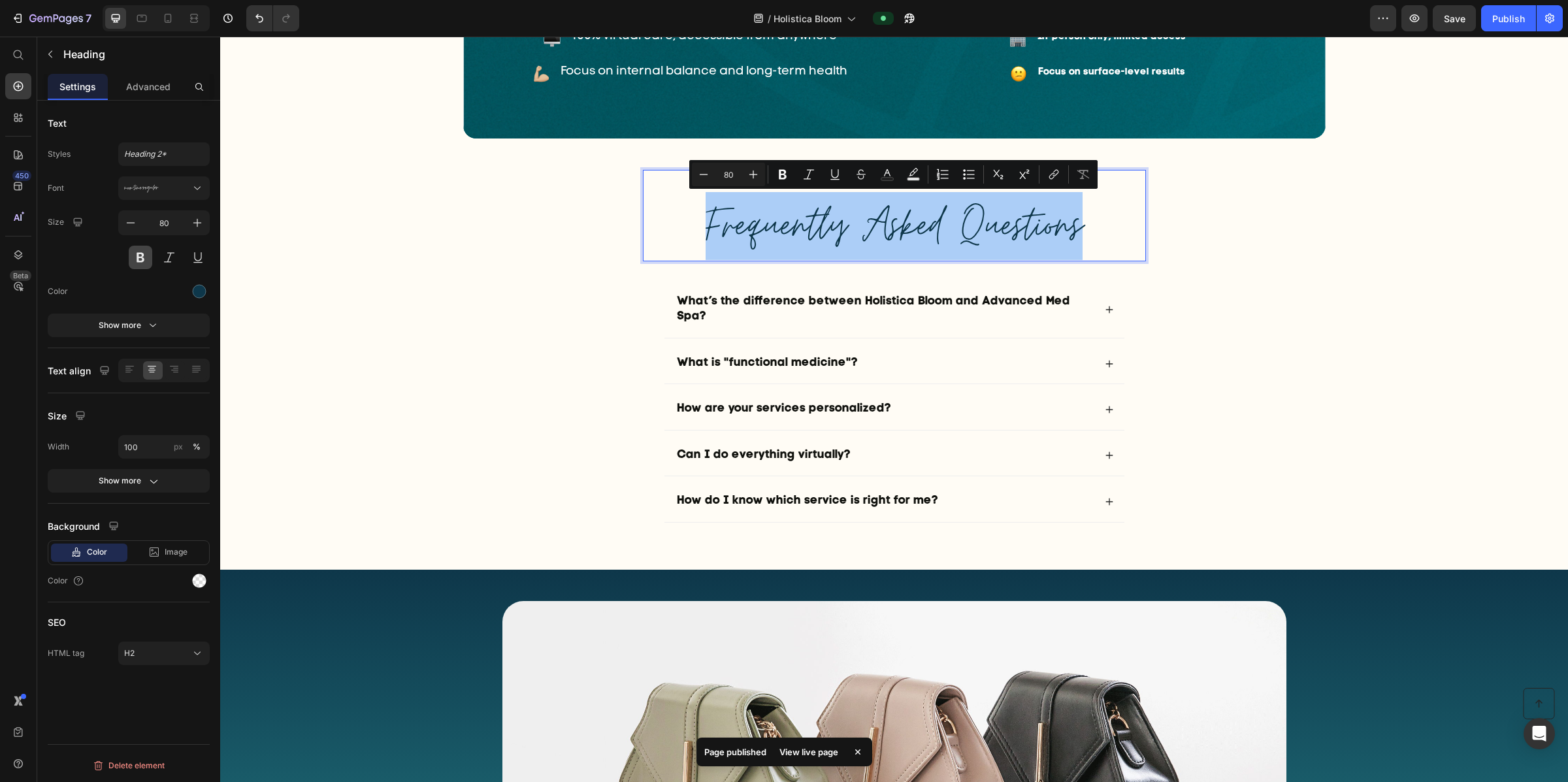 click at bounding box center (140, 257) 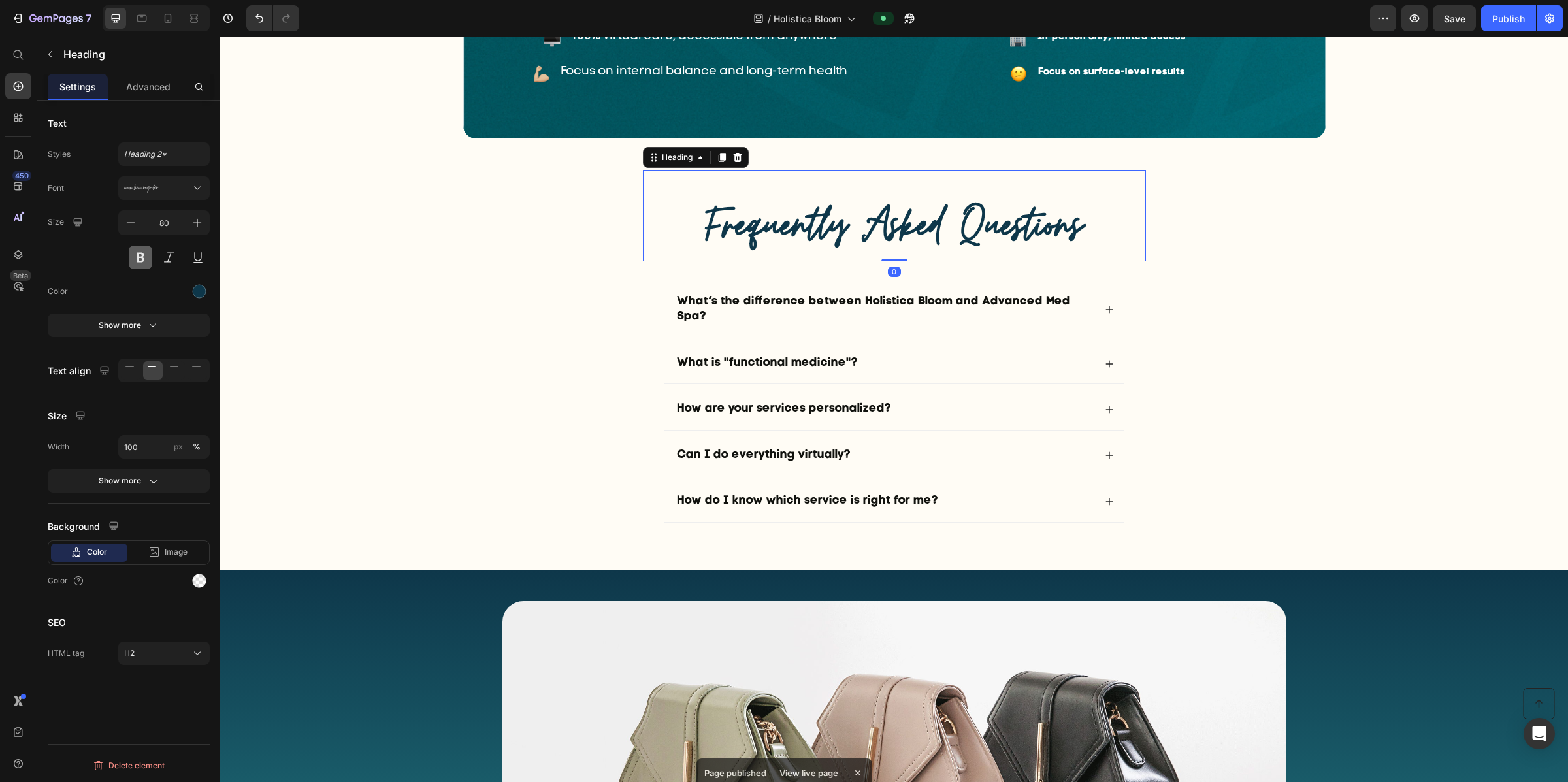 click at bounding box center [140, 257] 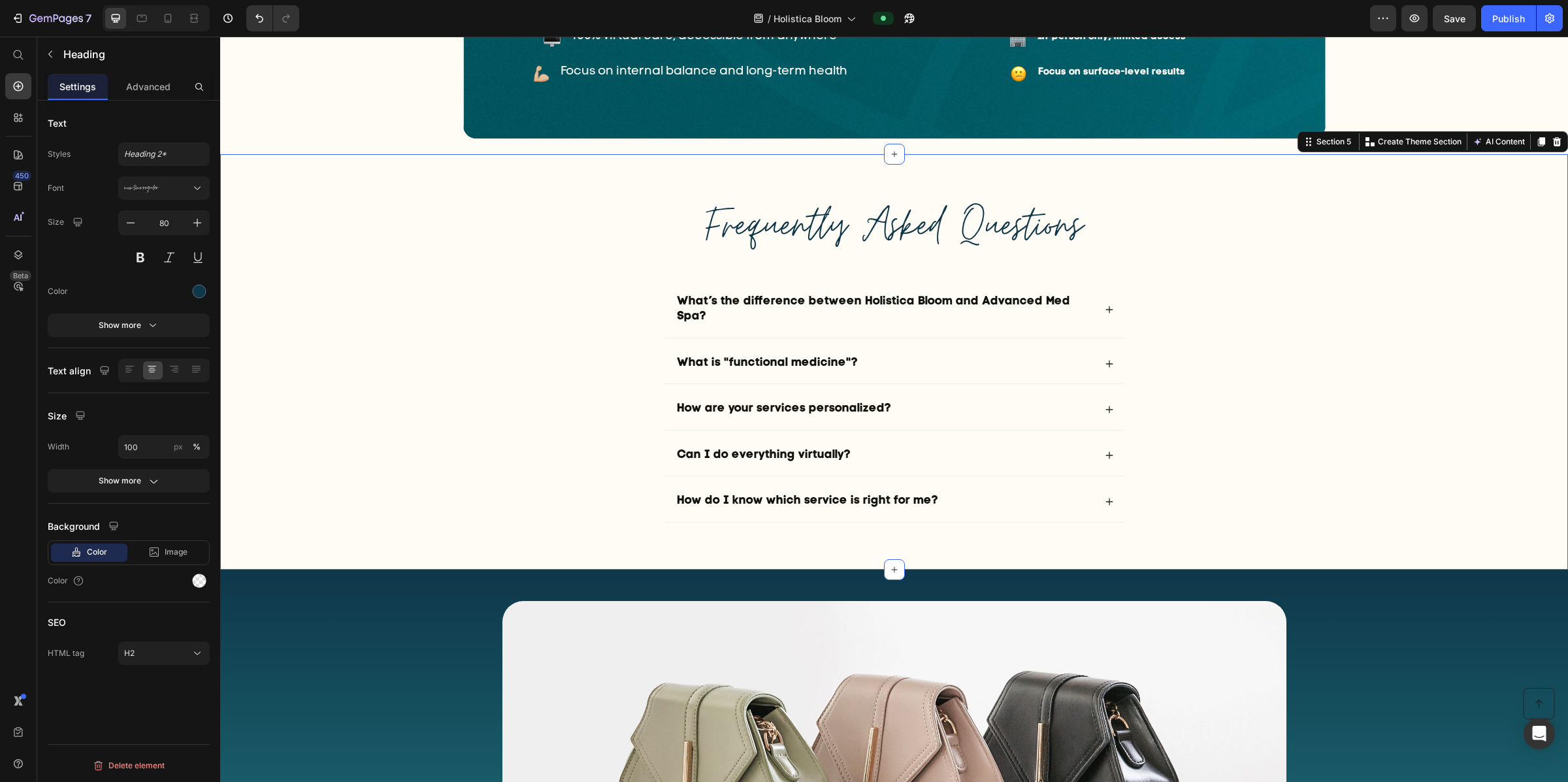click on "Frequently Asked Questions Heading
What’s the difference between Holistica Bloom and Advanced Med Spa?
What is "functional medicine"?
How are your services personalized?
Can I do everything virtually?
How do I know which service is right for me? Accordion Row" at bounding box center (894, 361) 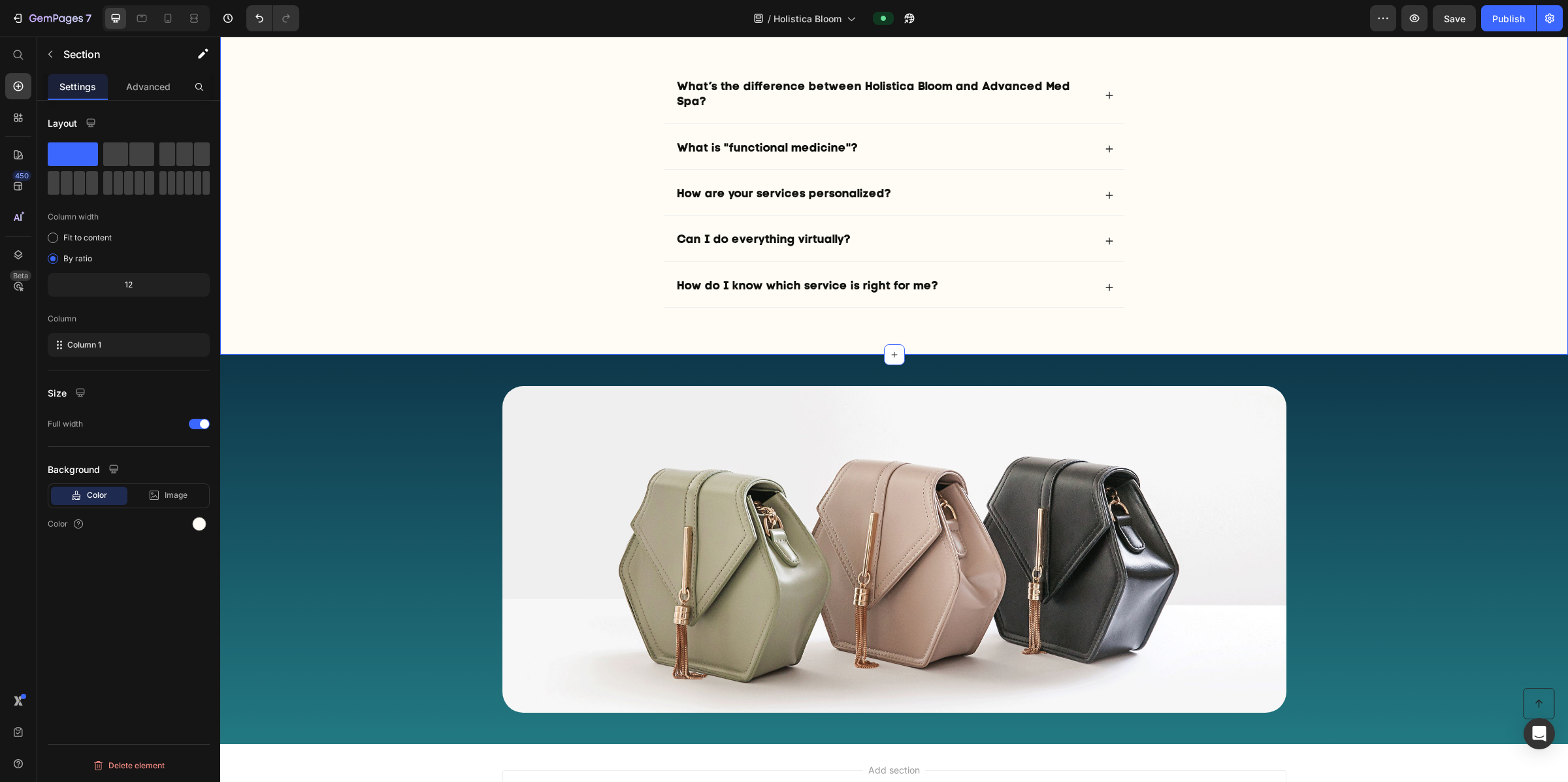 scroll, scrollTop: 1803, scrollLeft: 0, axis: vertical 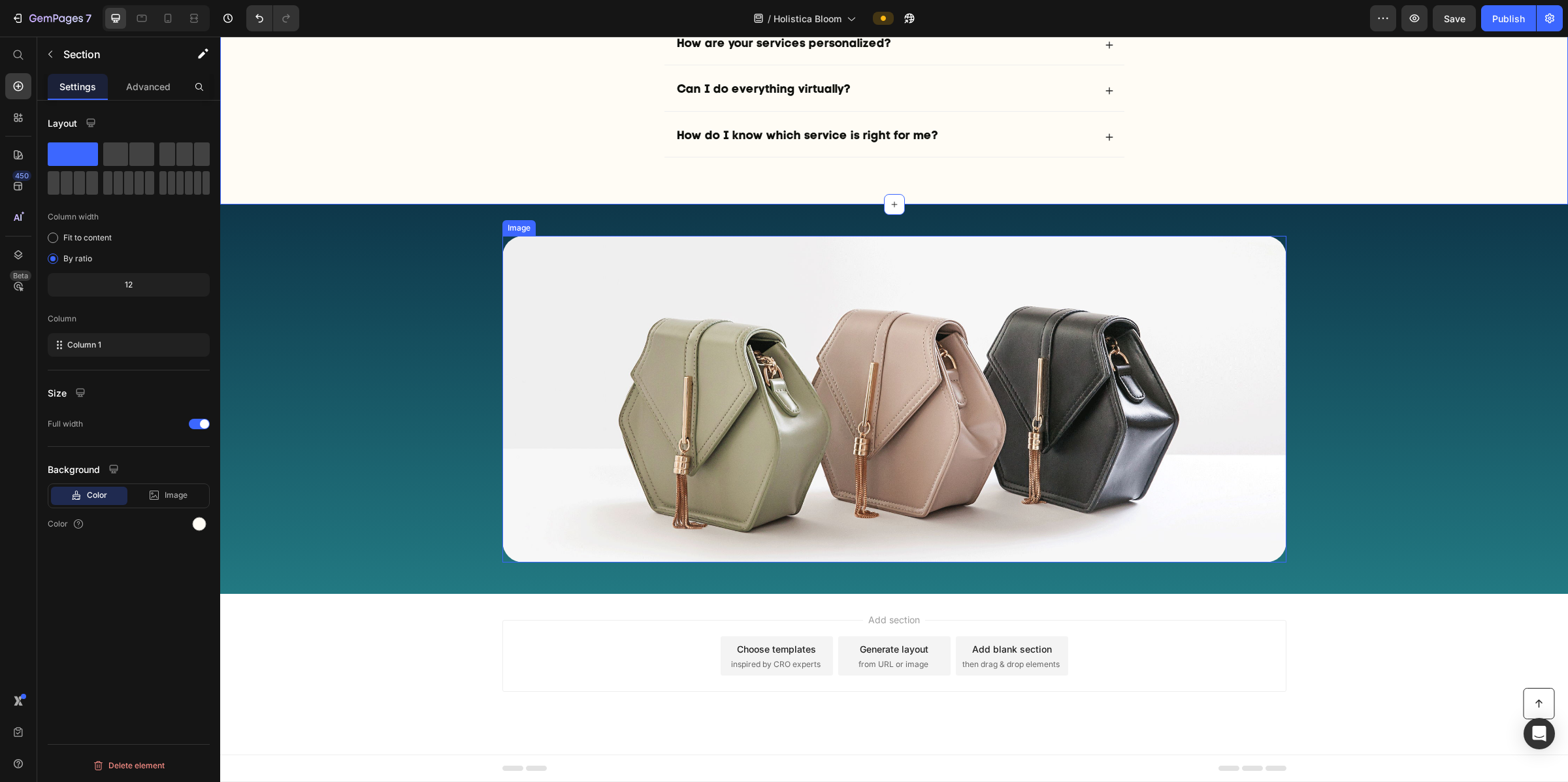 click at bounding box center [894, 399] 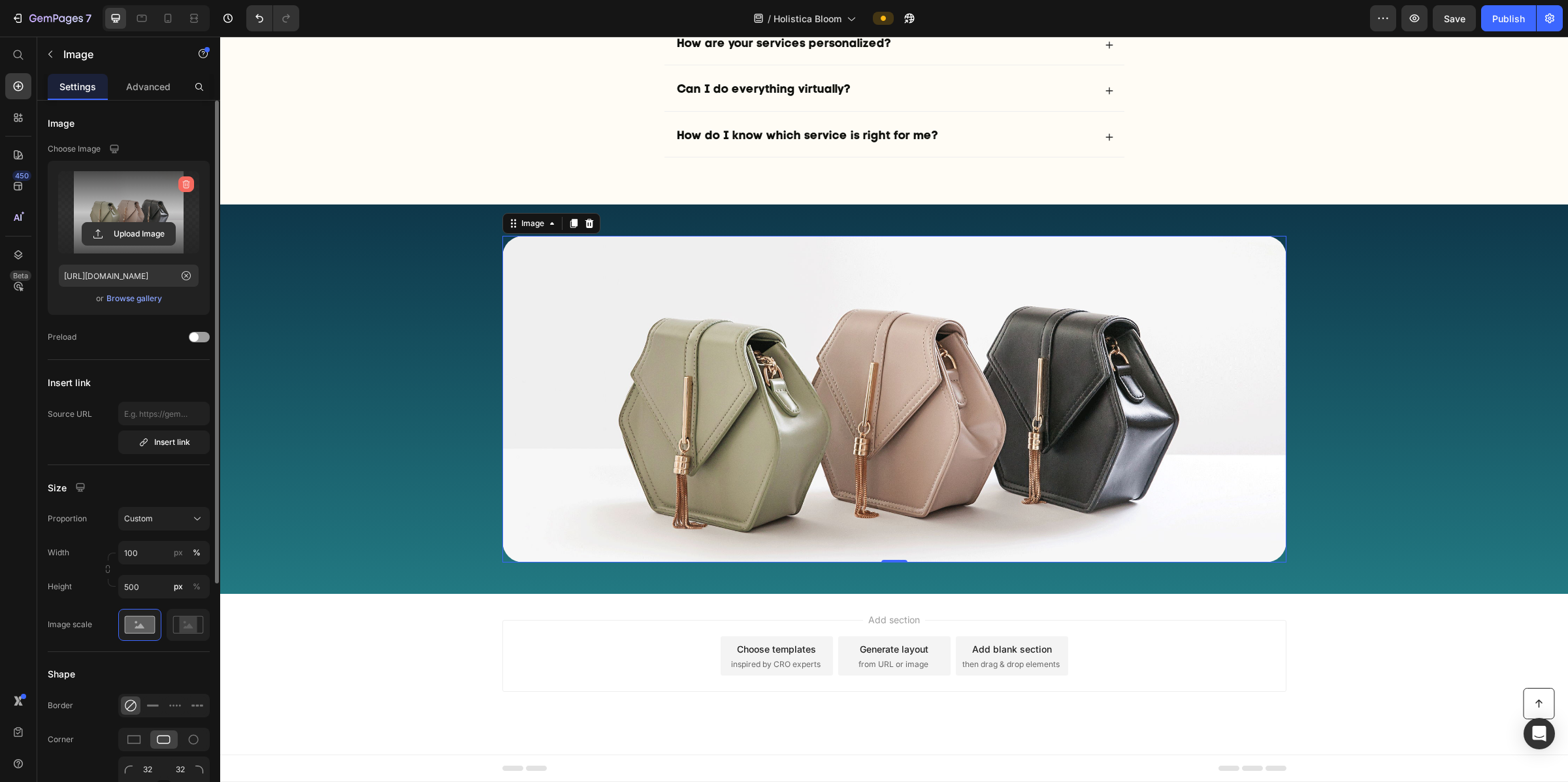 click 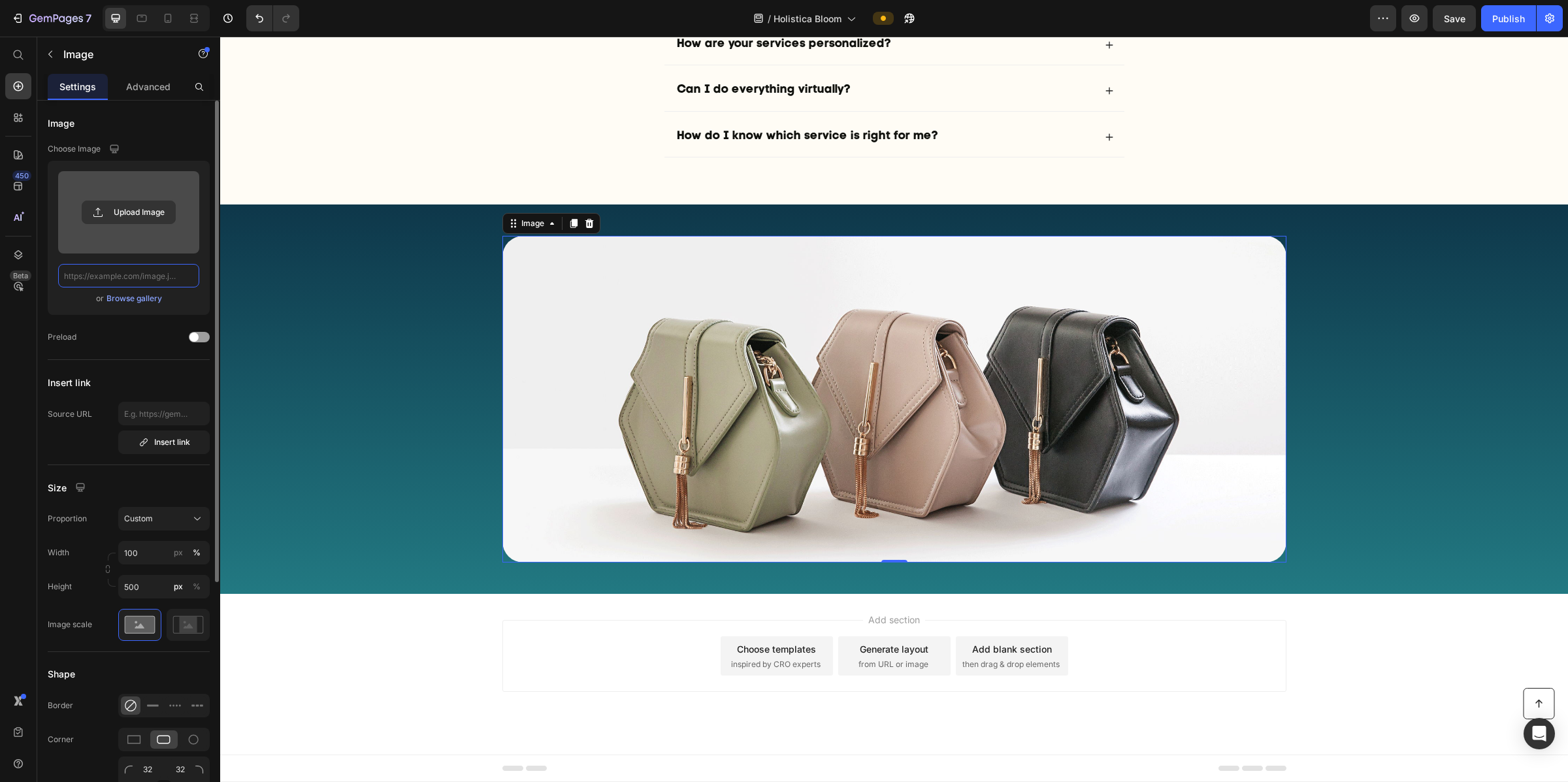 scroll, scrollTop: 0, scrollLeft: 0, axis: both 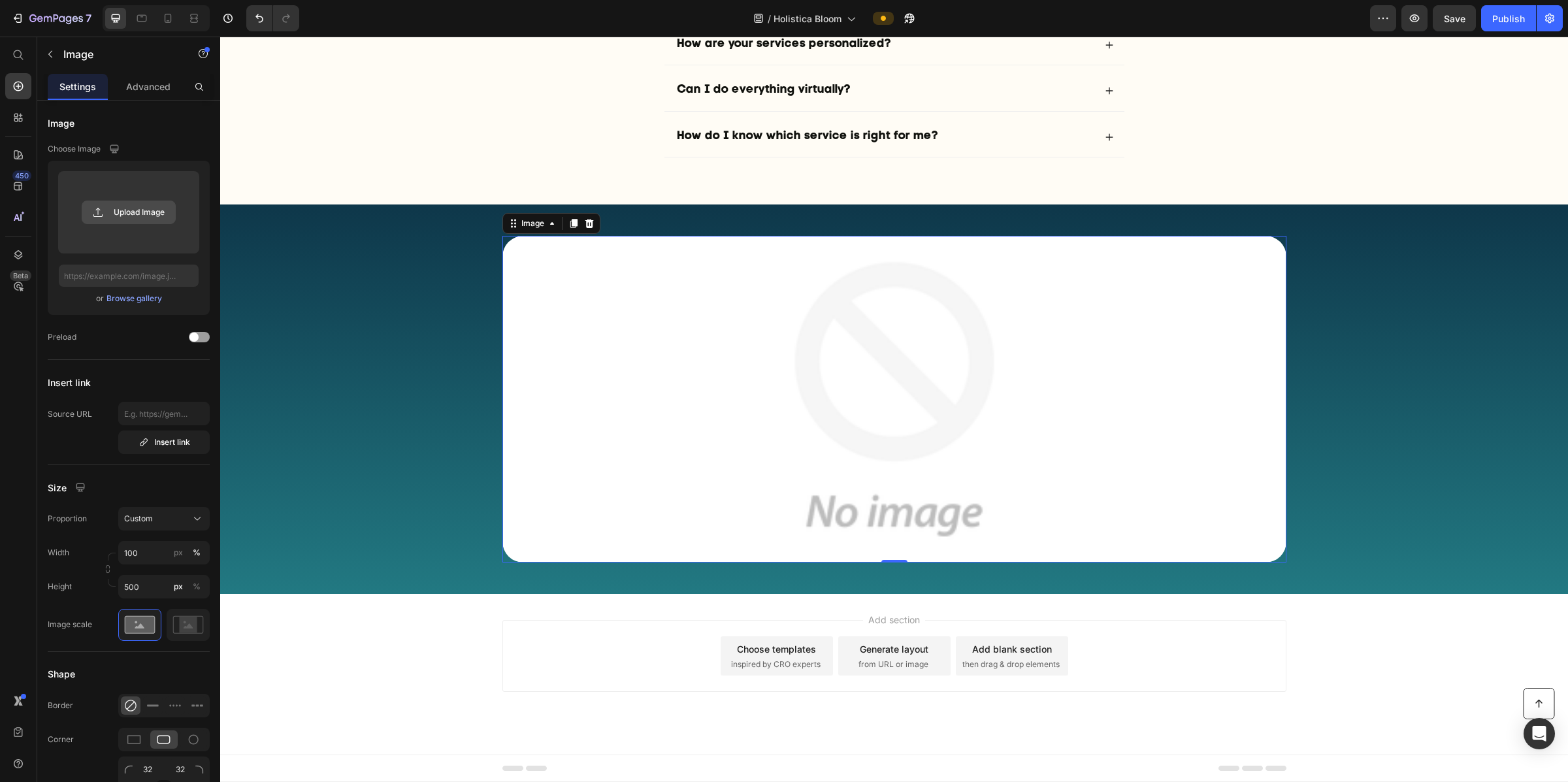 click 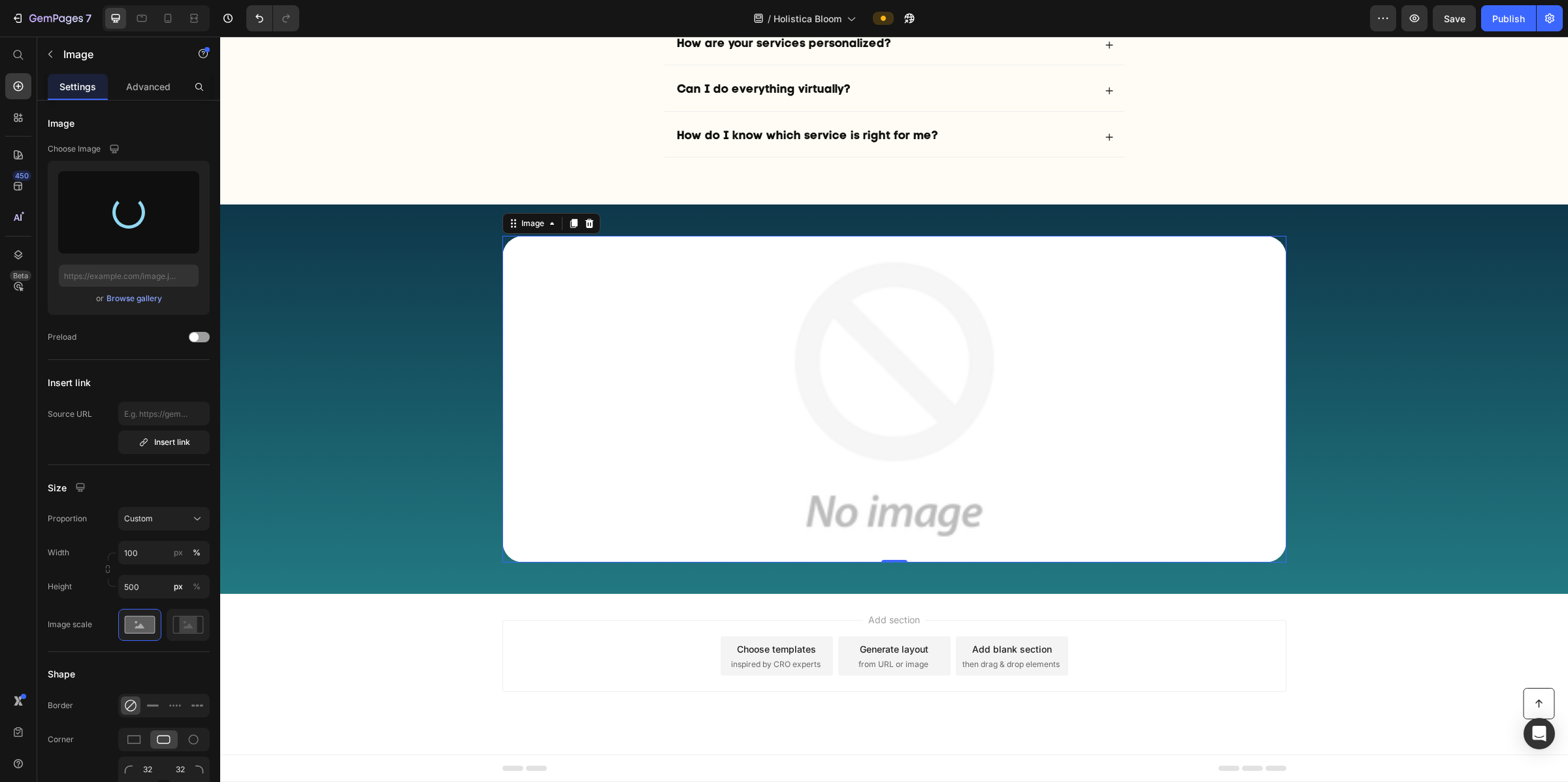 type on "[URL][DOMAIN_NAME]" 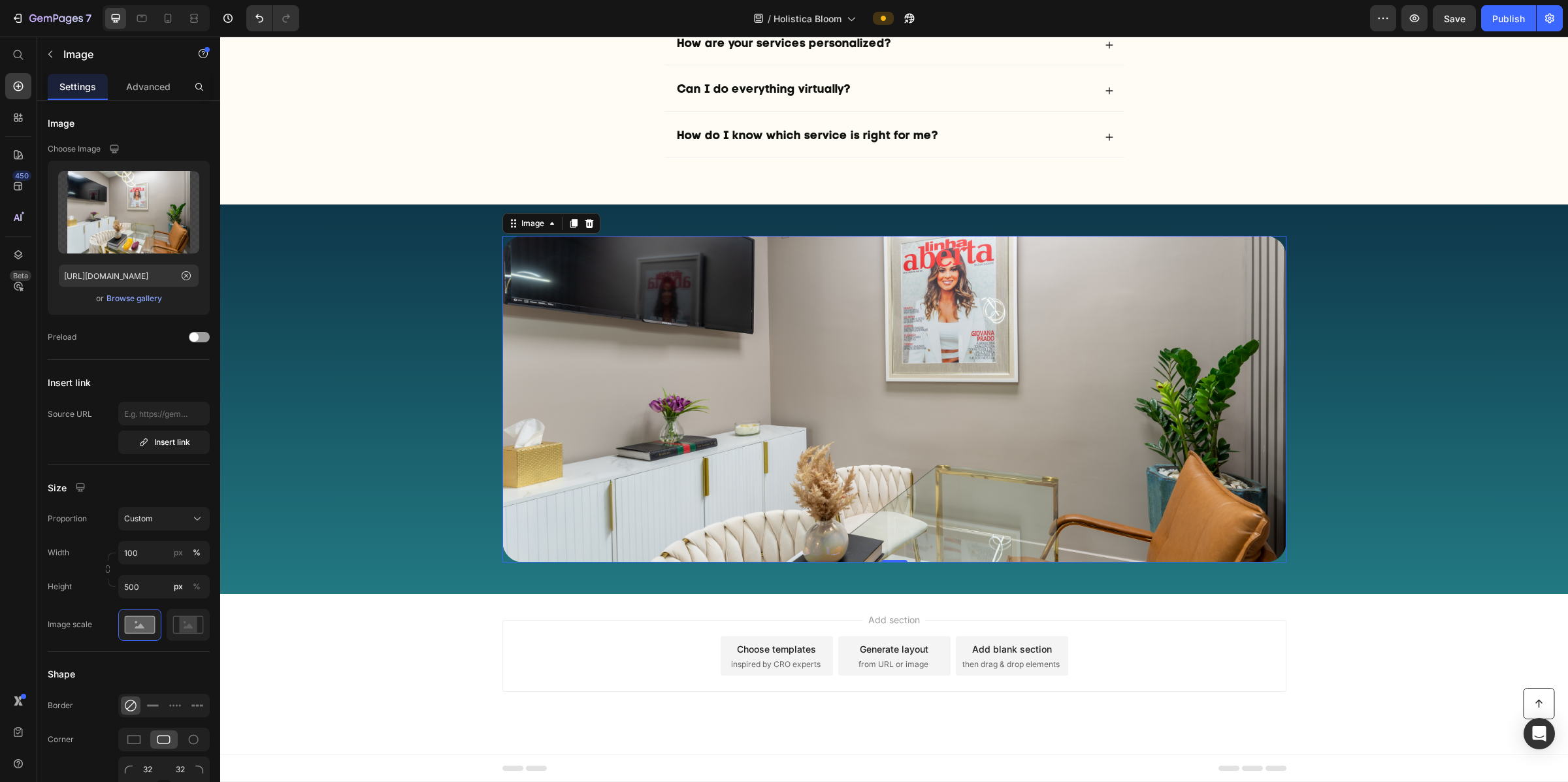 click at bounding box center (894, 399) 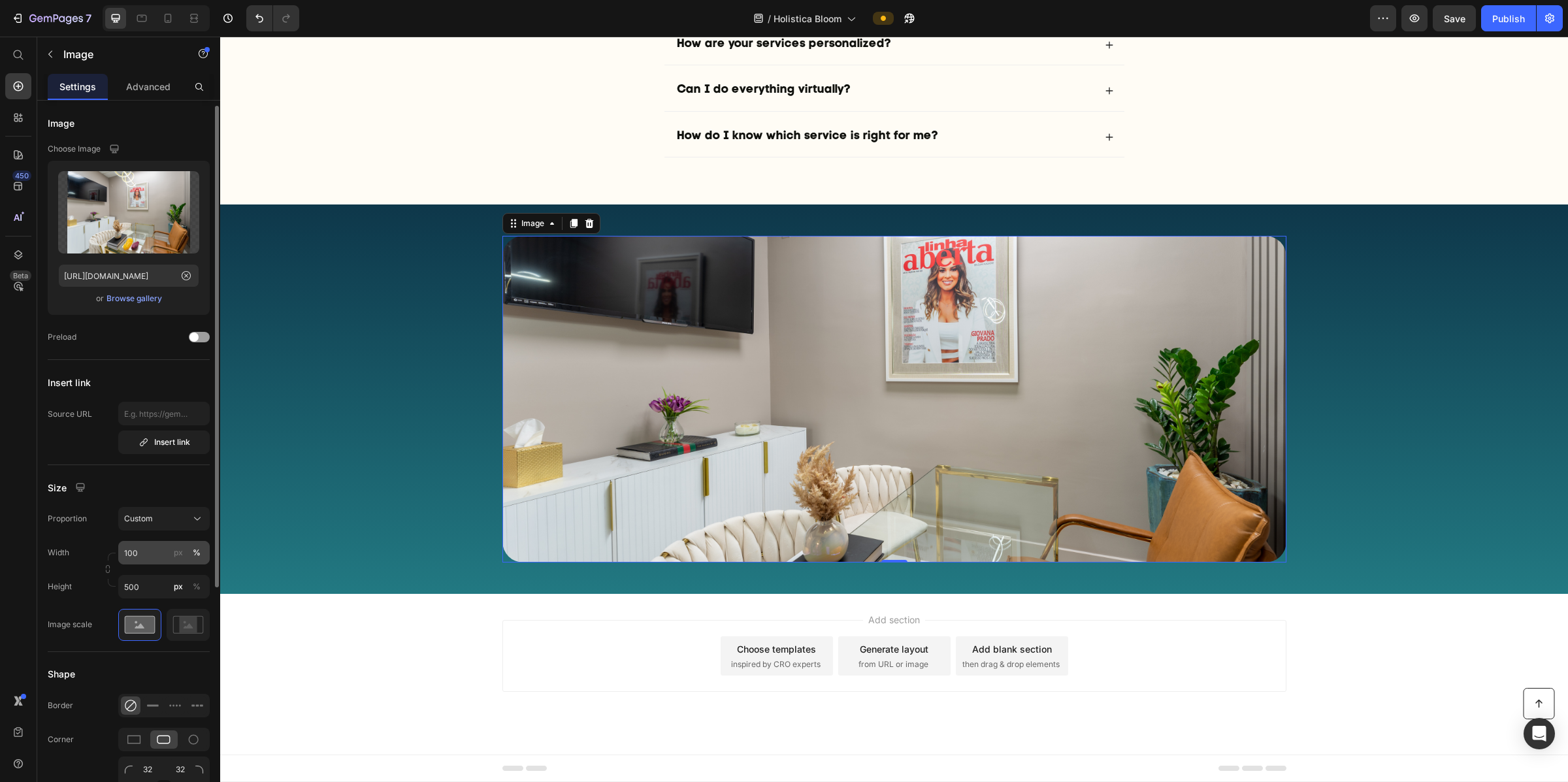 scroll, scrollTop: 3, scrollLeft: 0, axis: vertical 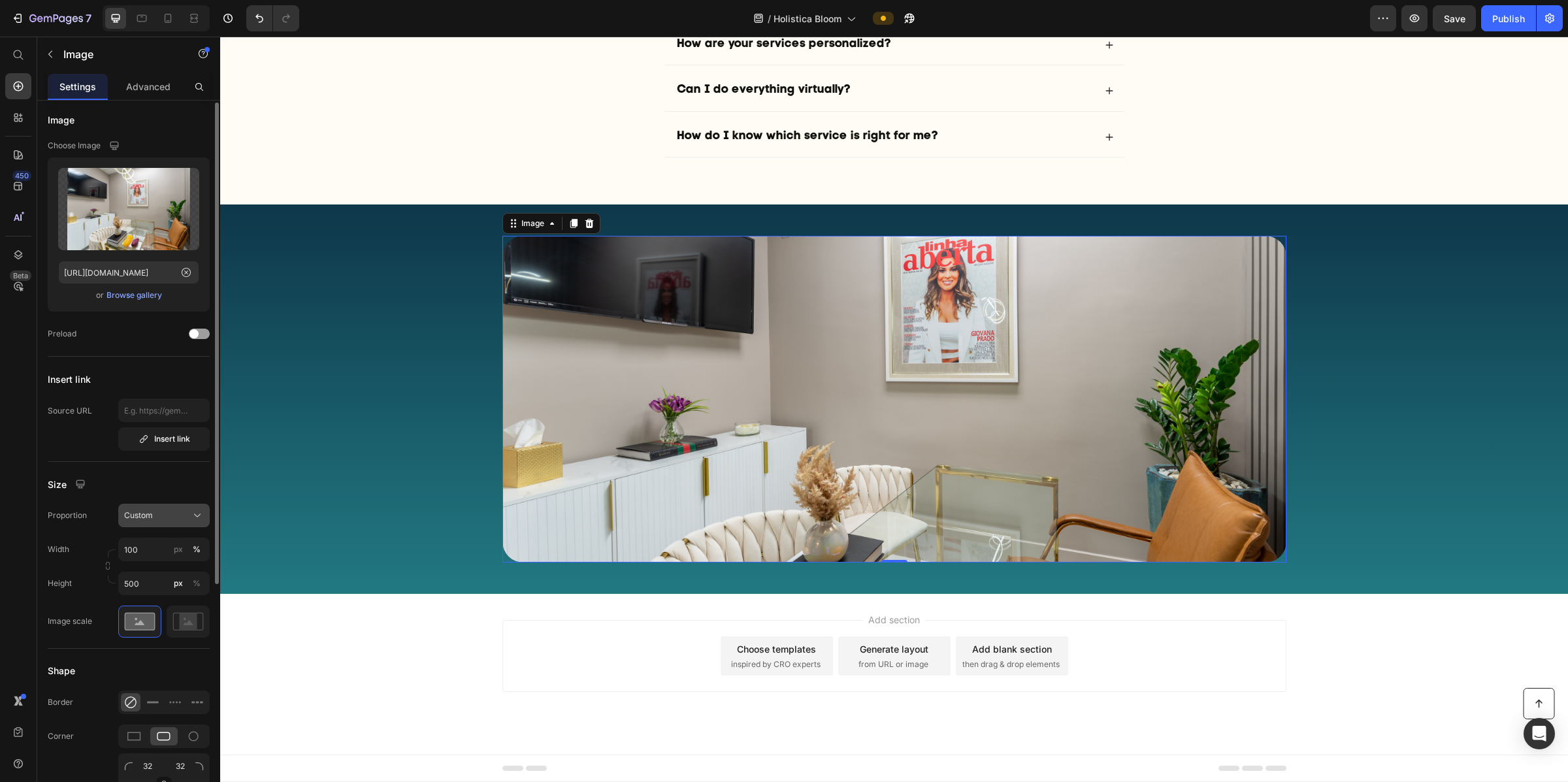 click on "Custom" at bounding box center [164, 515] 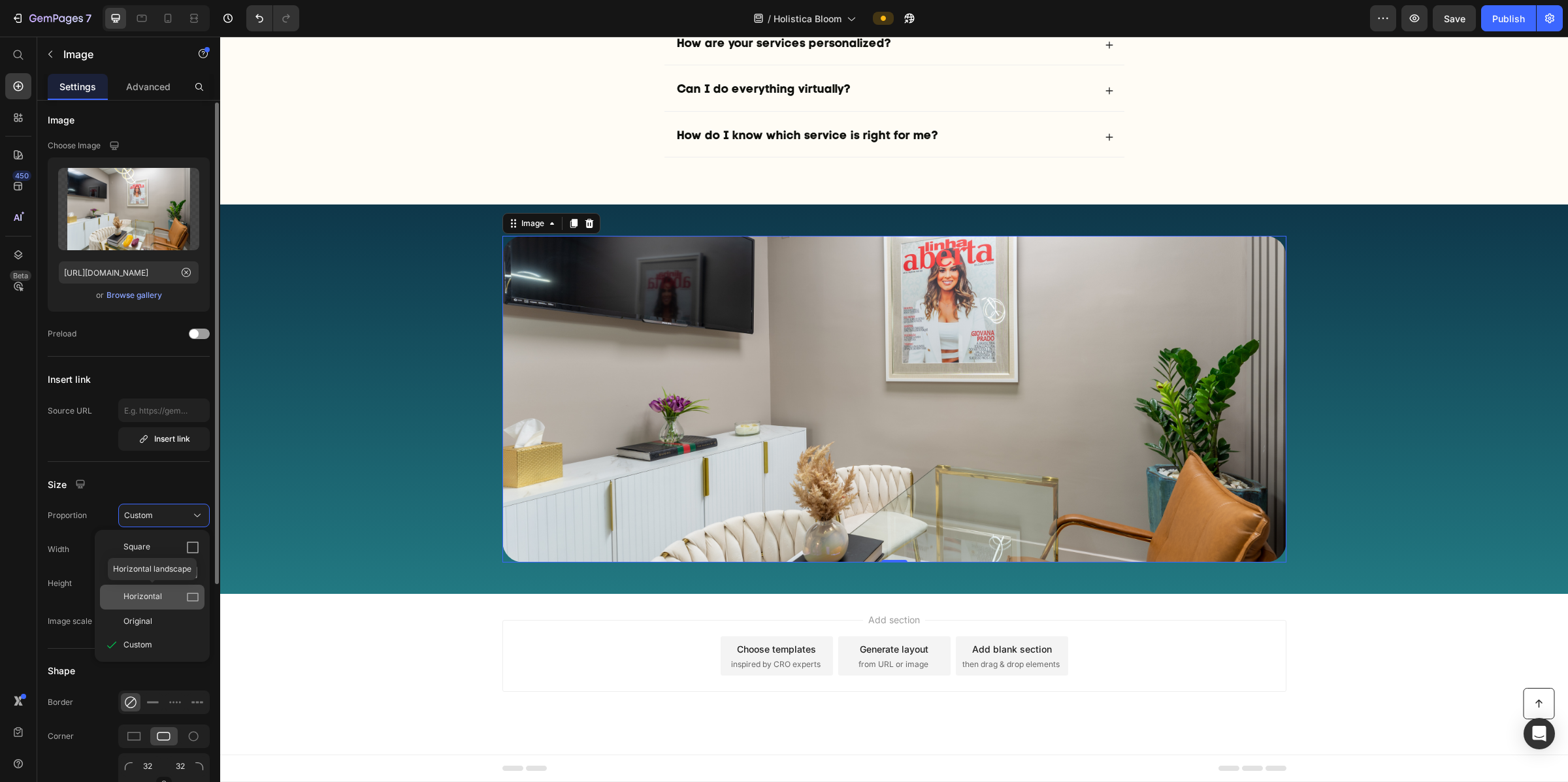 click on "Horizontal" at bounding box center (142, 597) 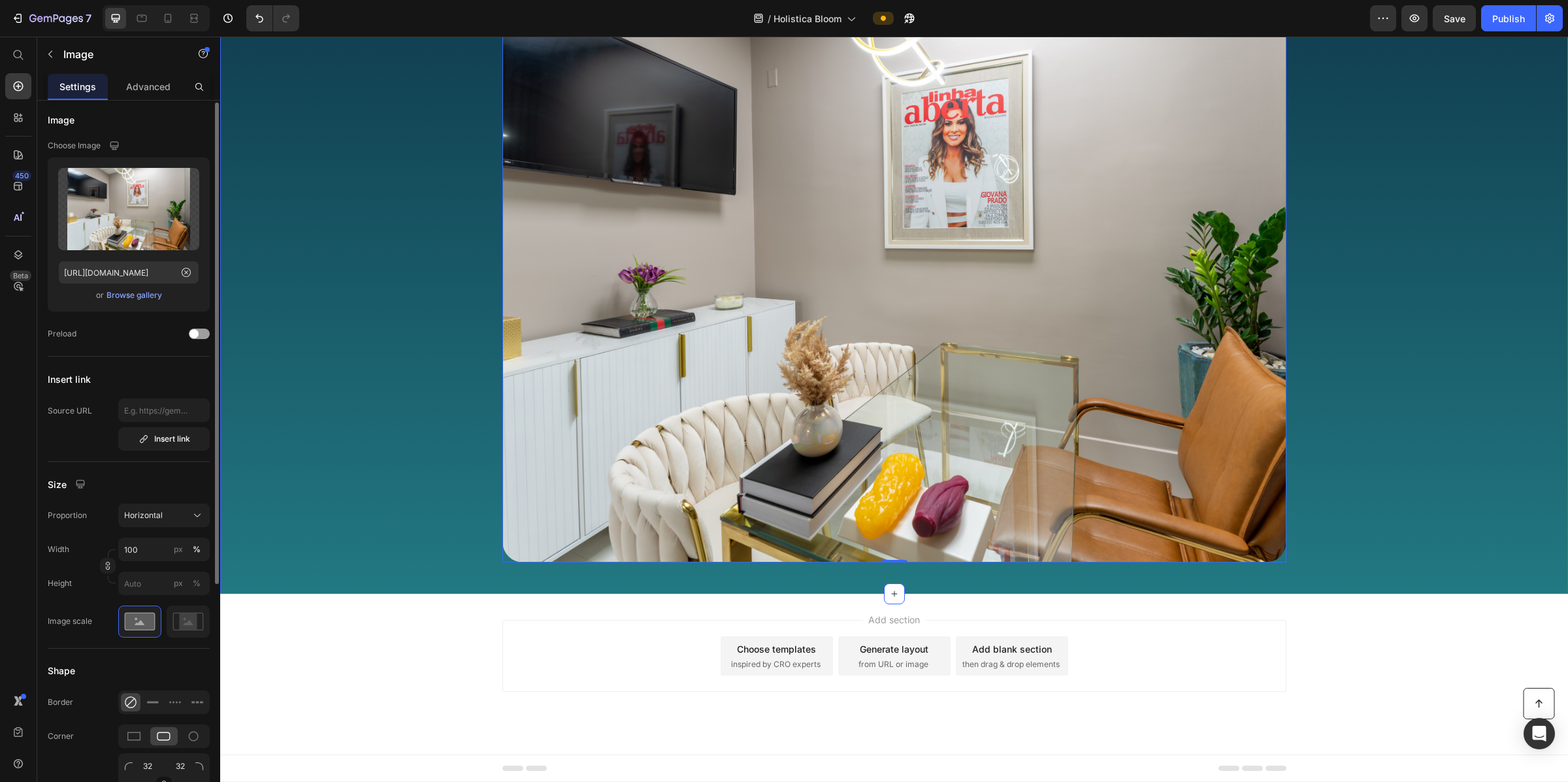 scroll, scrollTop: 1914, scrollLeft: 0, axis: vertical 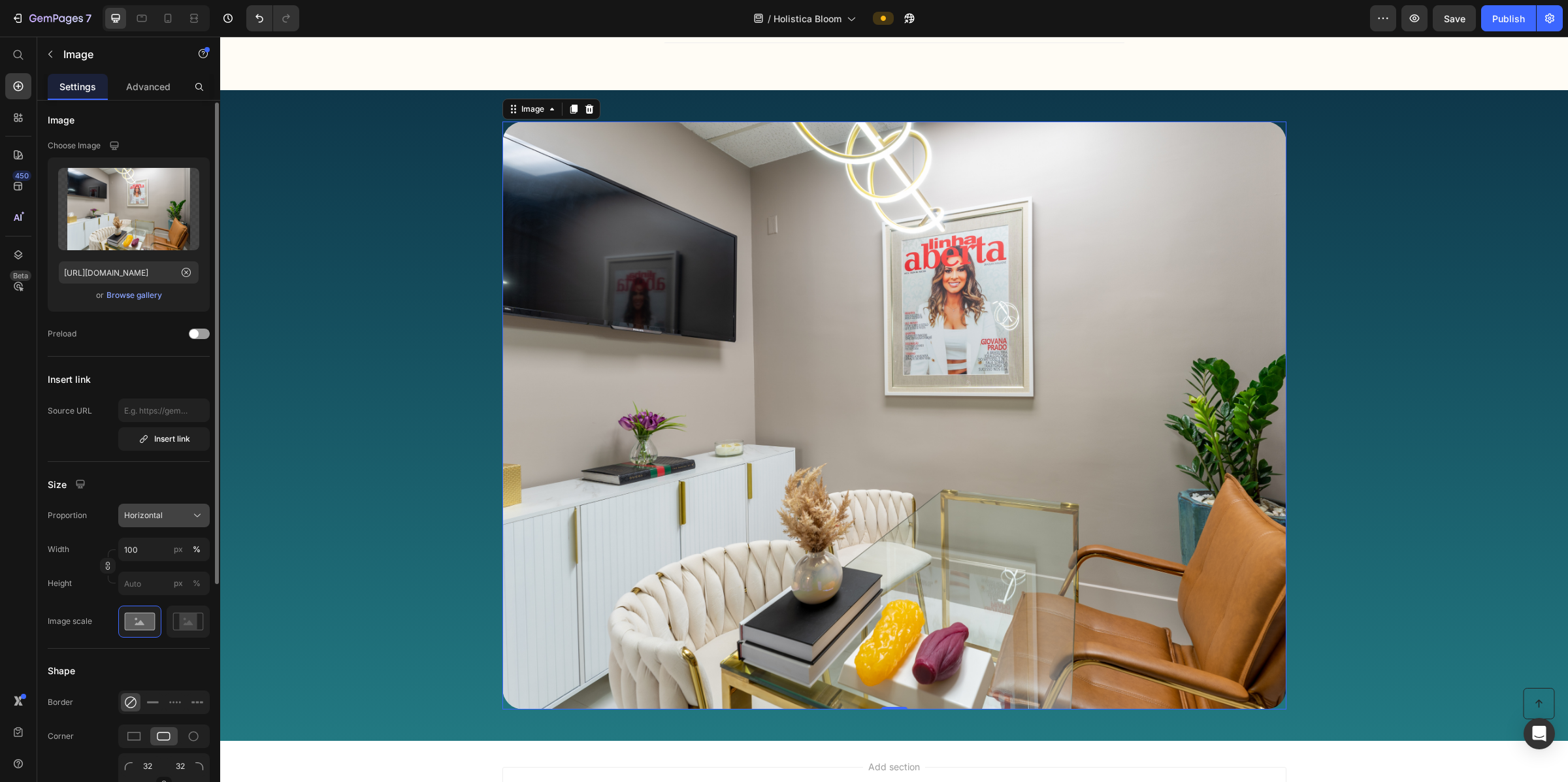 click on "Horizontal" at bounding box center (143, 515) 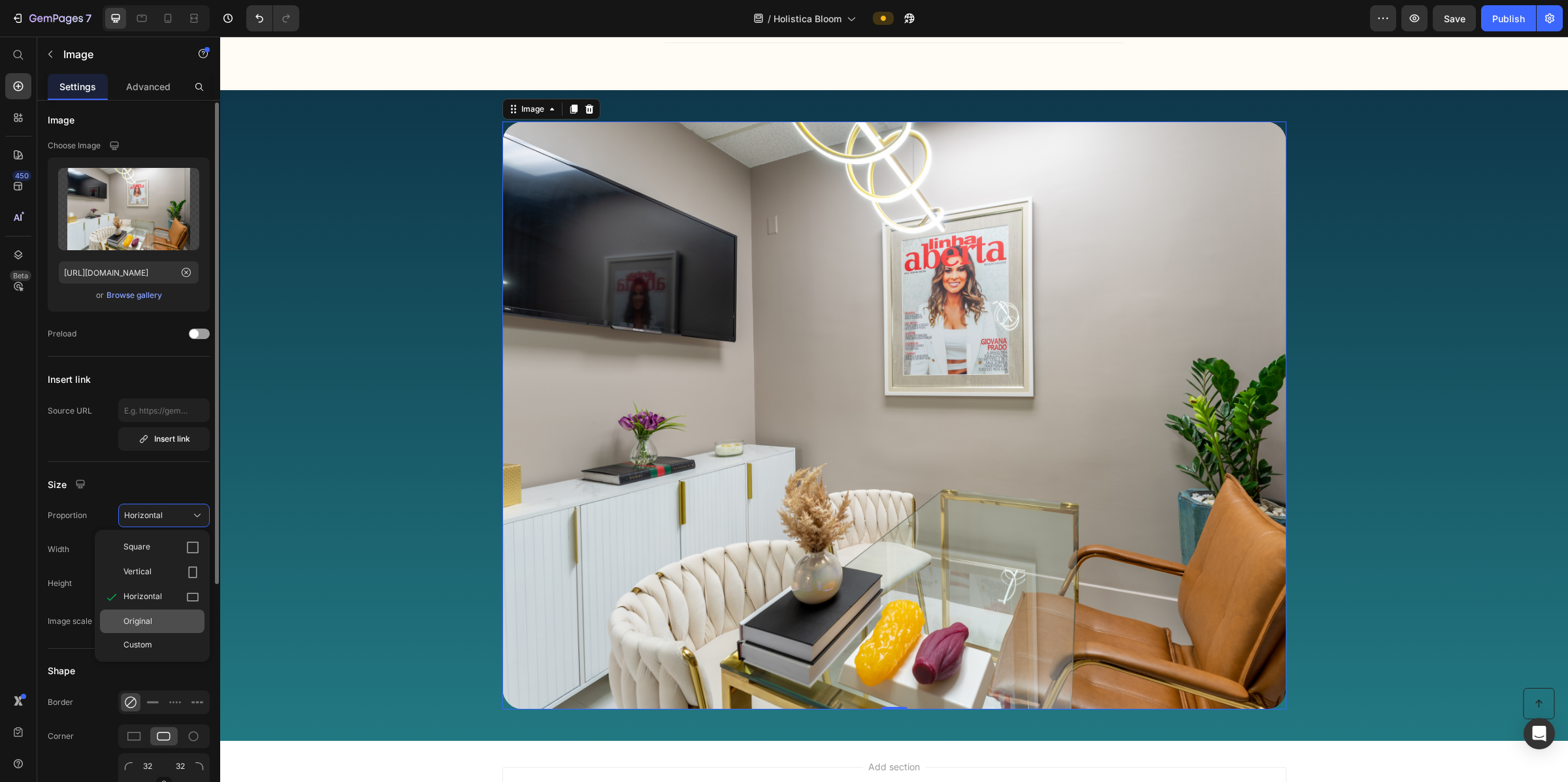 click on "Original" at bounding box center (161, 621) 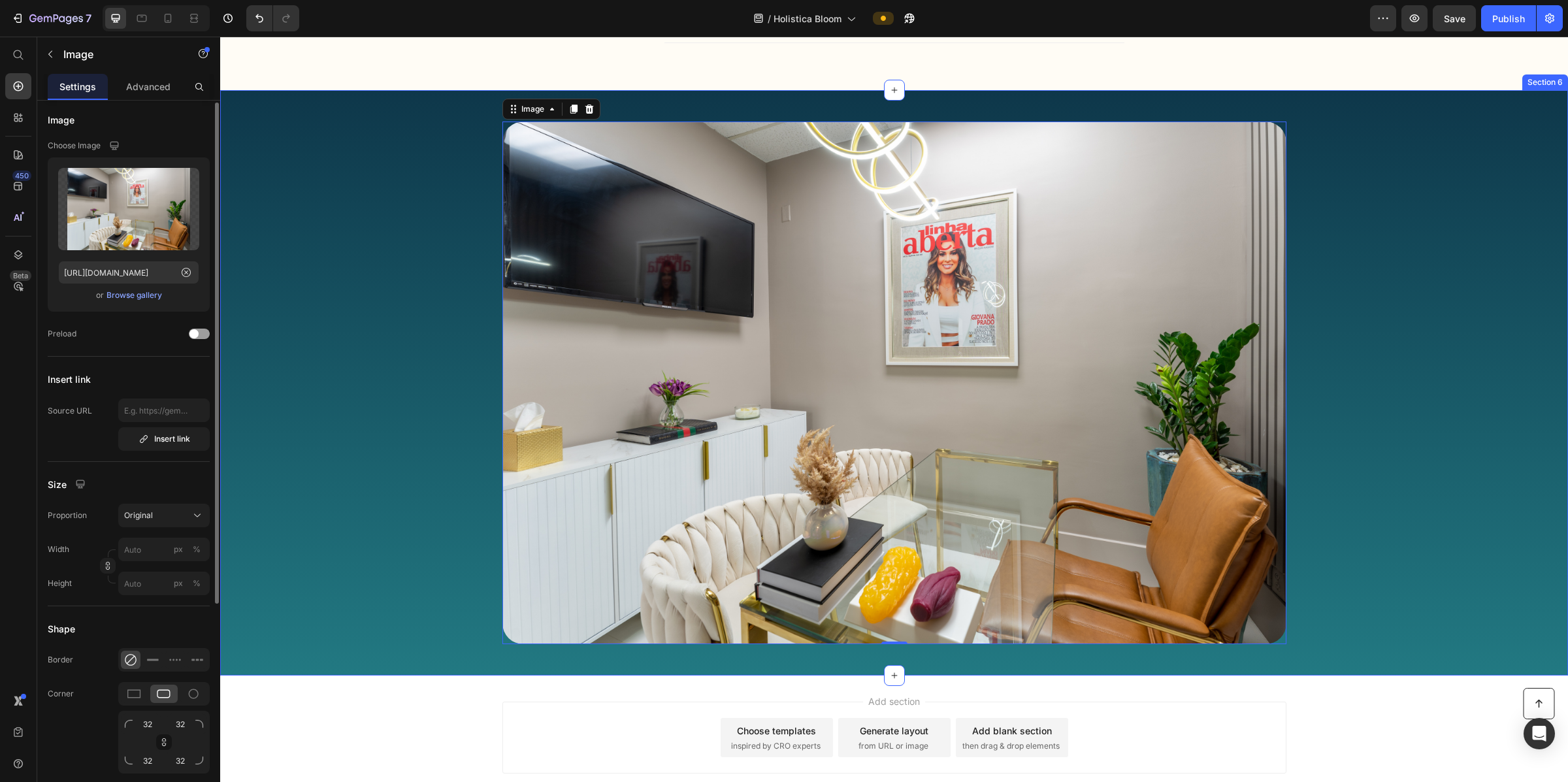 click on "Image   0 Row" at bounding box center (894, 383) 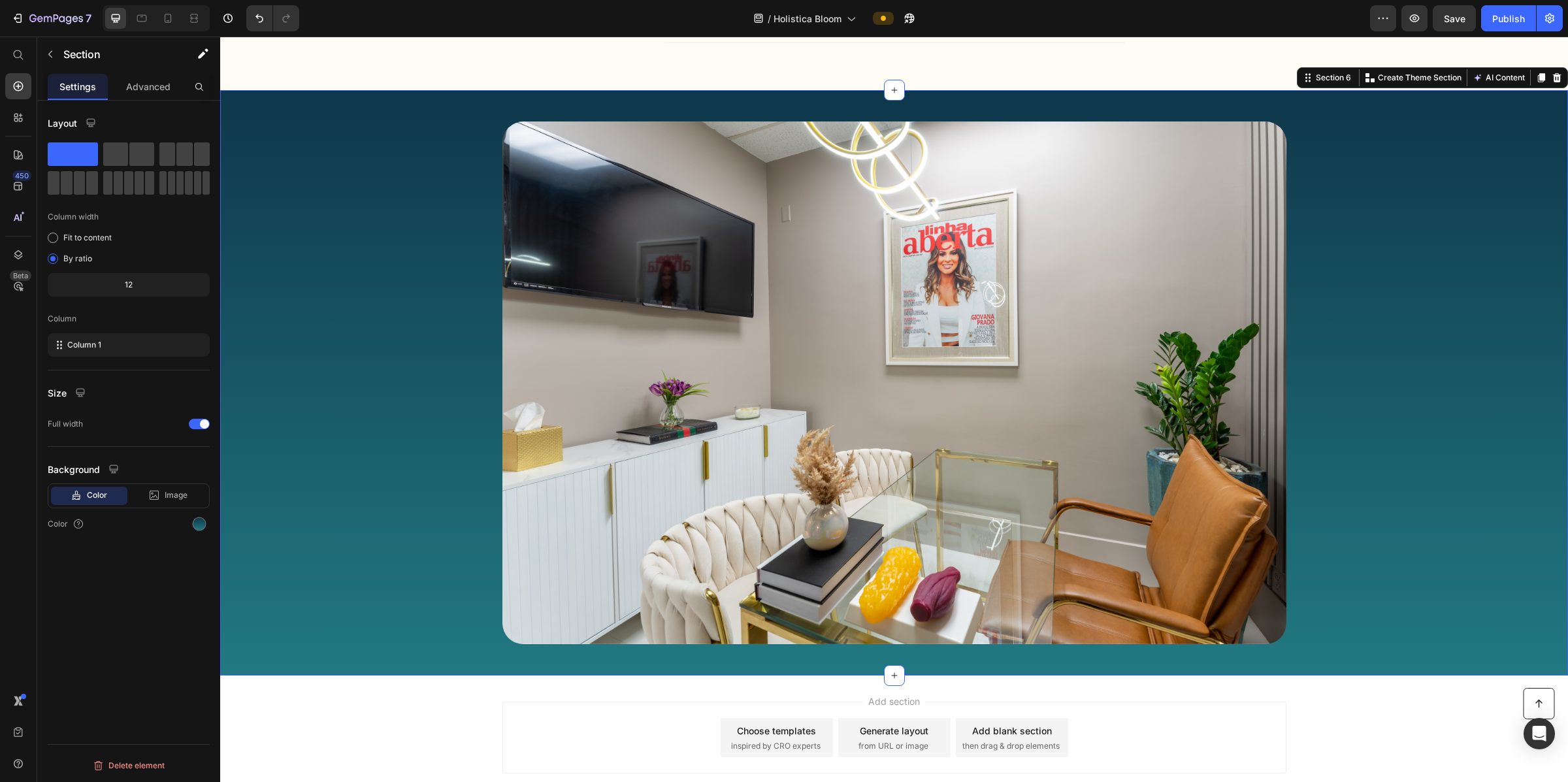 click on "Image Row" at bounding box center (894, 383) 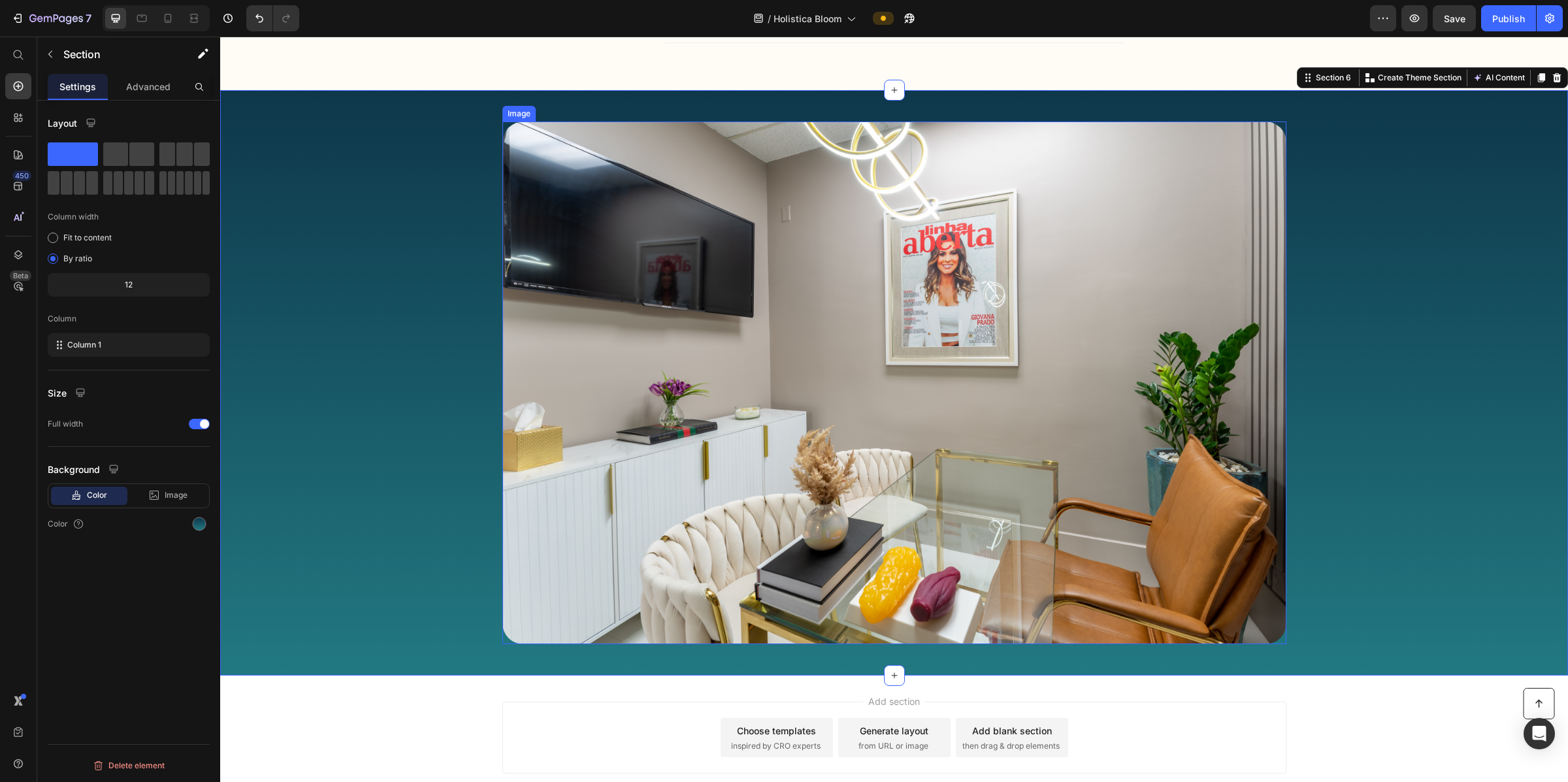 scroll, scrollTop: 1911, scrollLeft: 0, axis: vertical 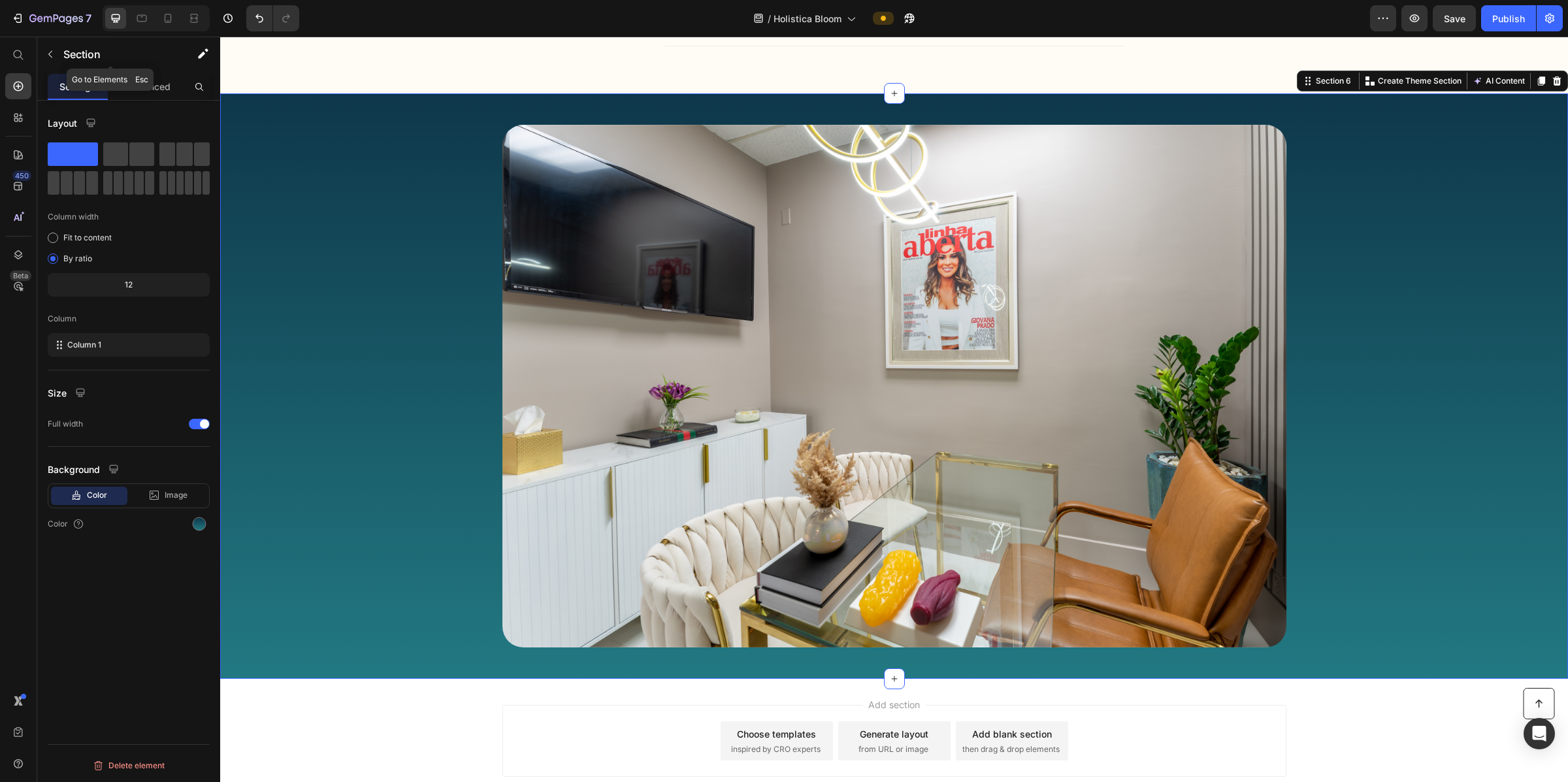 drag, startPoint x: 49, startPoint y: 48, endPoint x: 120, endPoint y: 108, distance: 92.95698 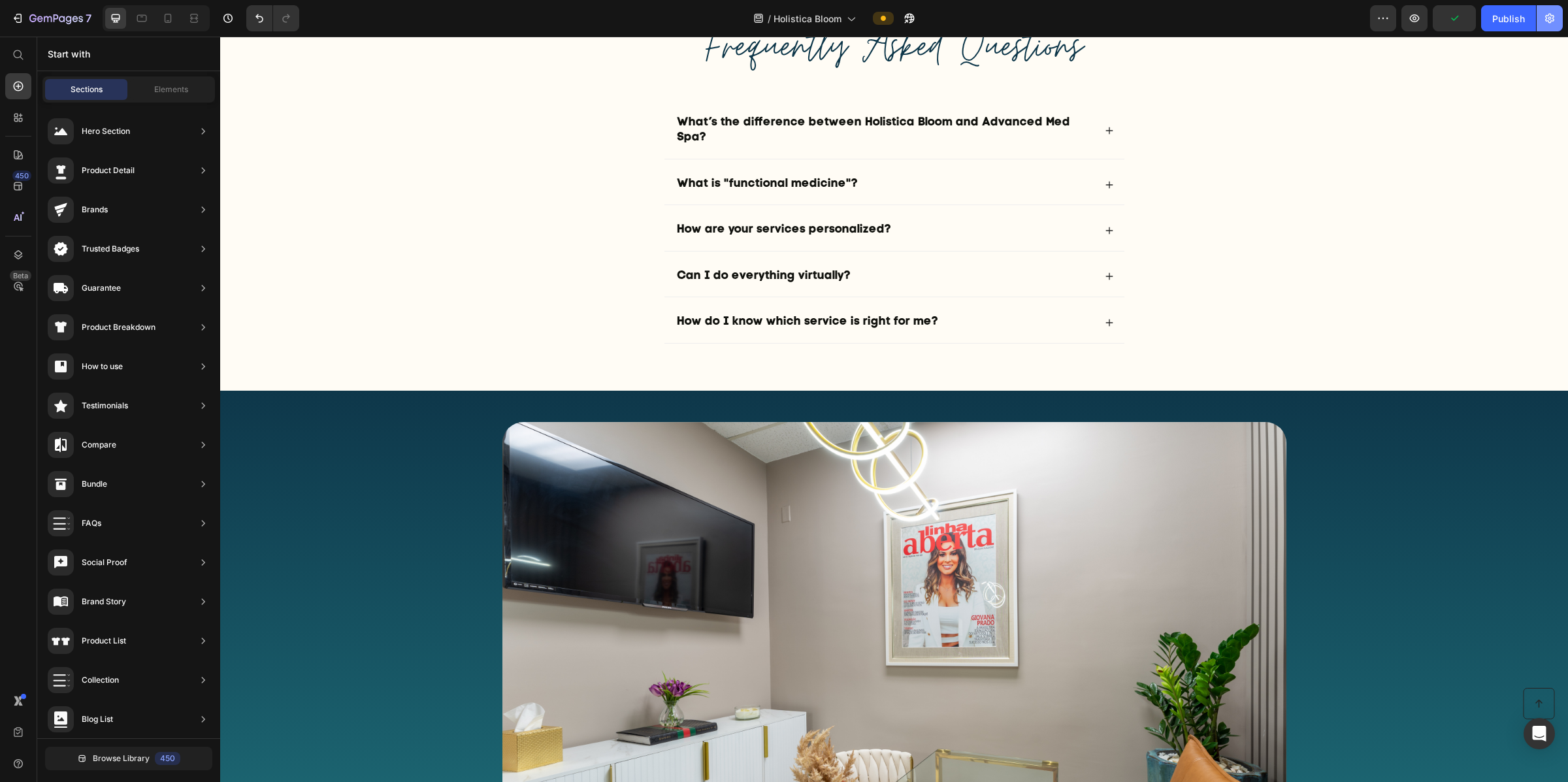 scroll, scrollTop: 1311, scrollLeft: 0, axis: vertical 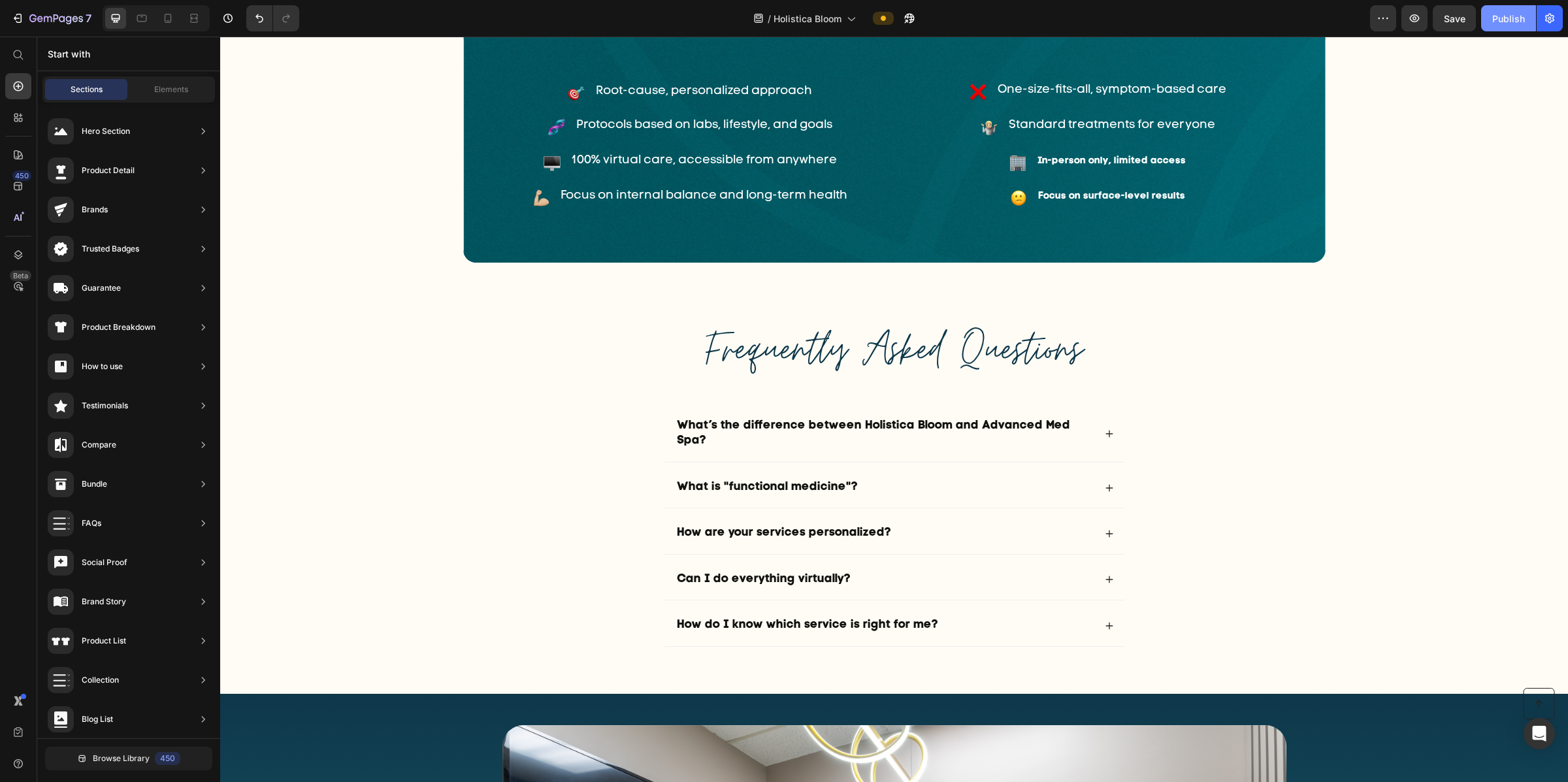 click on "Publish" at bounding box center [1509, 18] 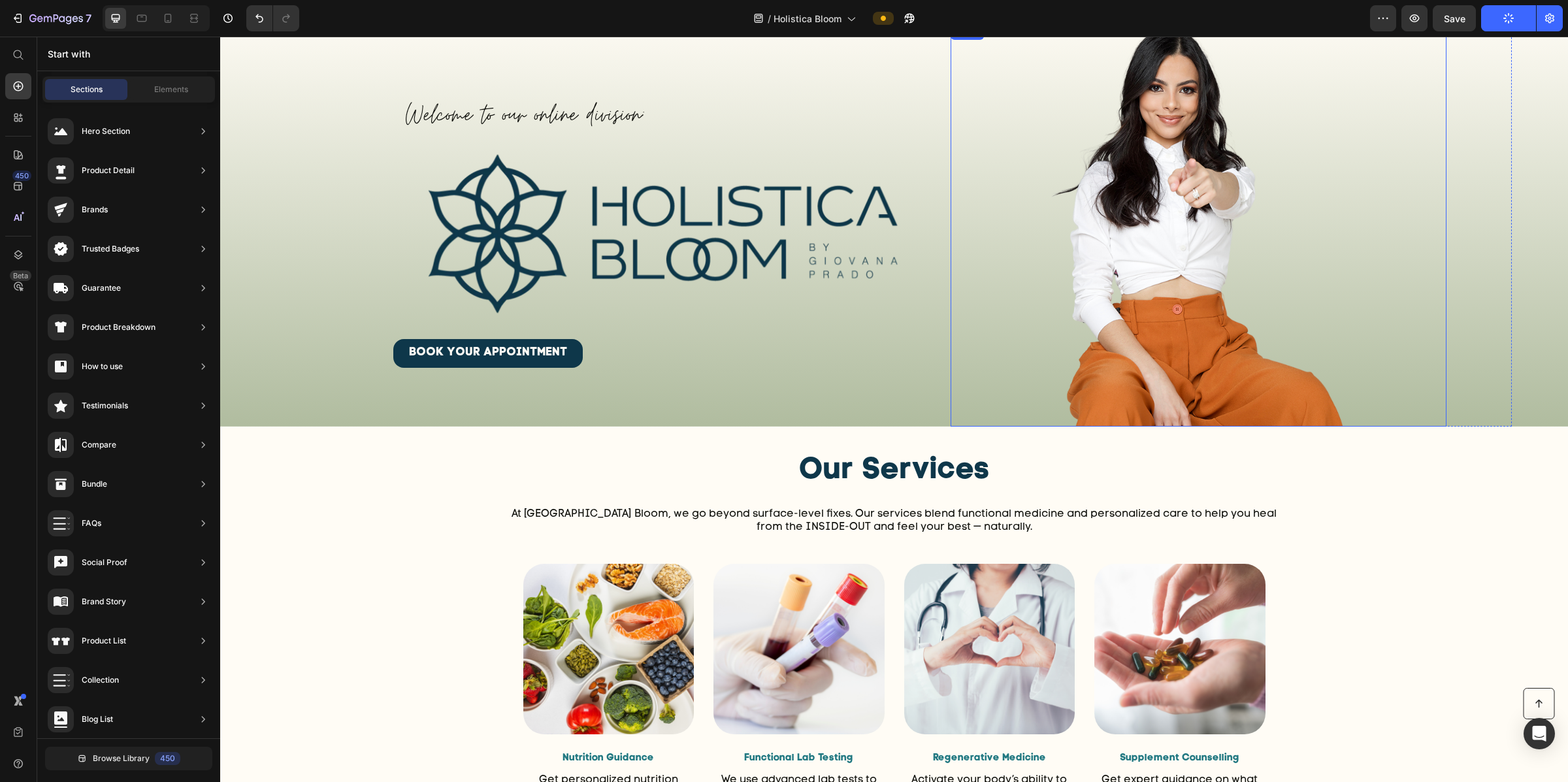 scroll, scrollTop: 0, scrollLeft: 0, axis: both 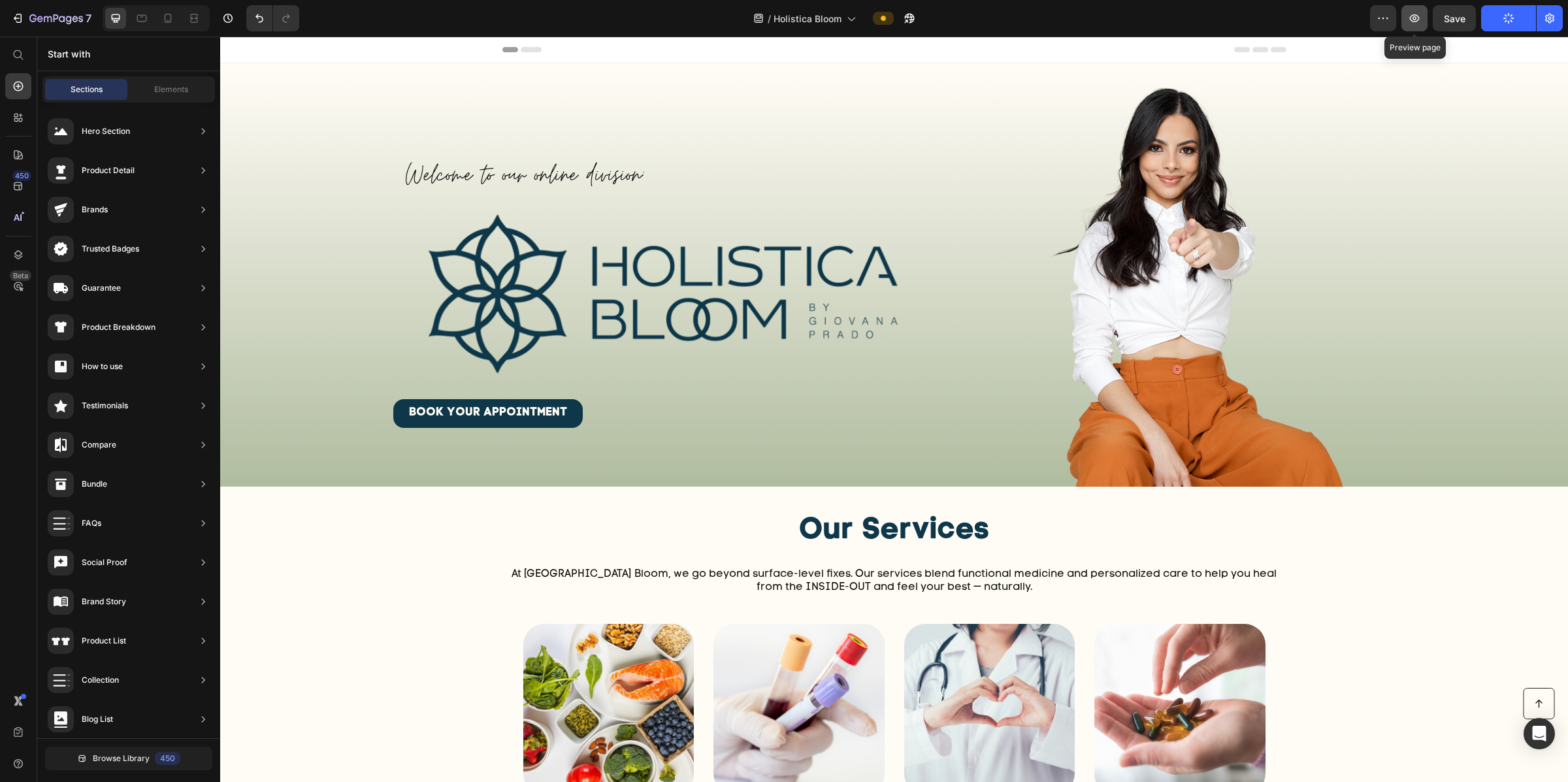 click 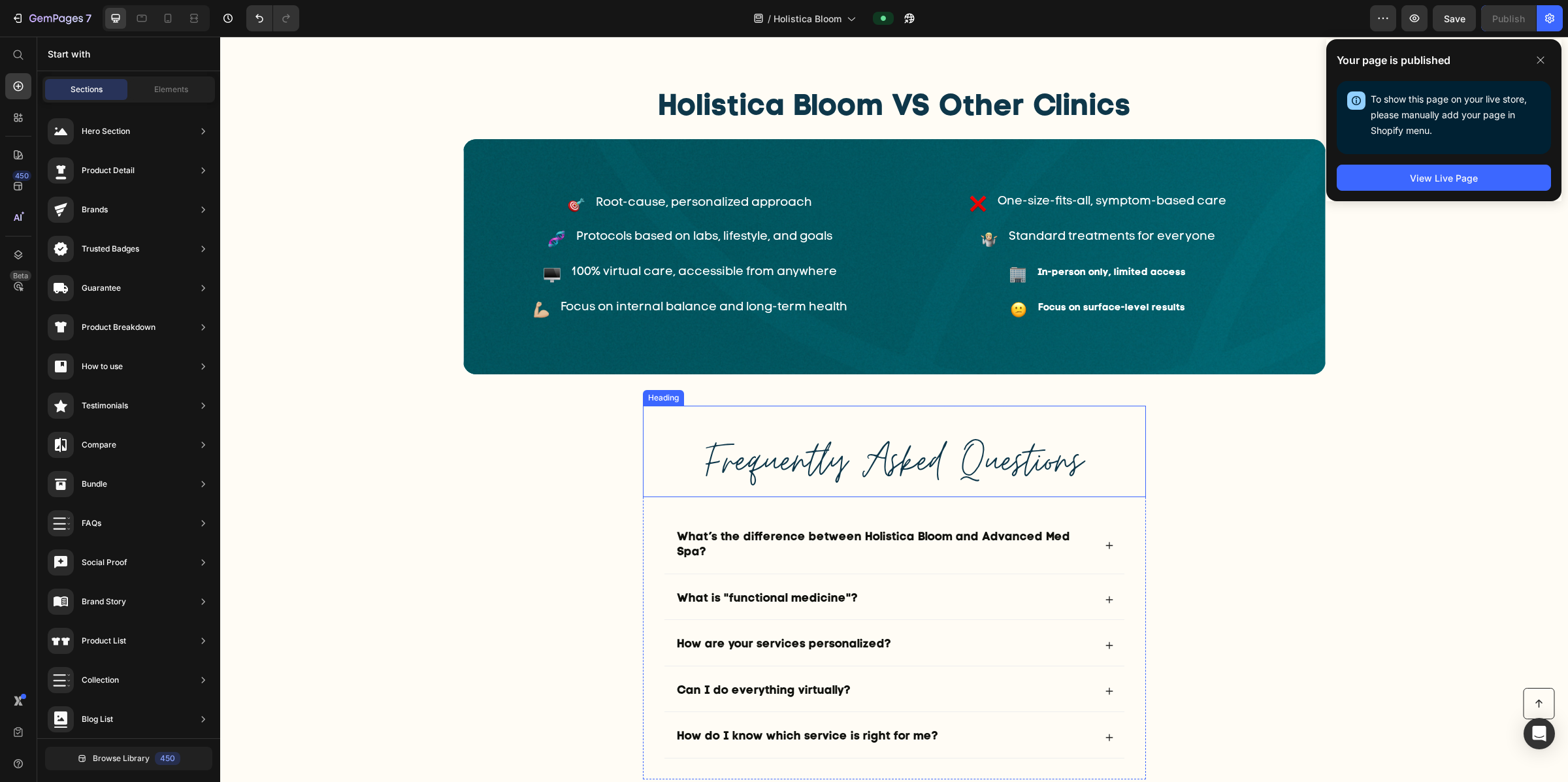 scroll, scrollTop: 825, scrollLeft: 0, axis: vertical 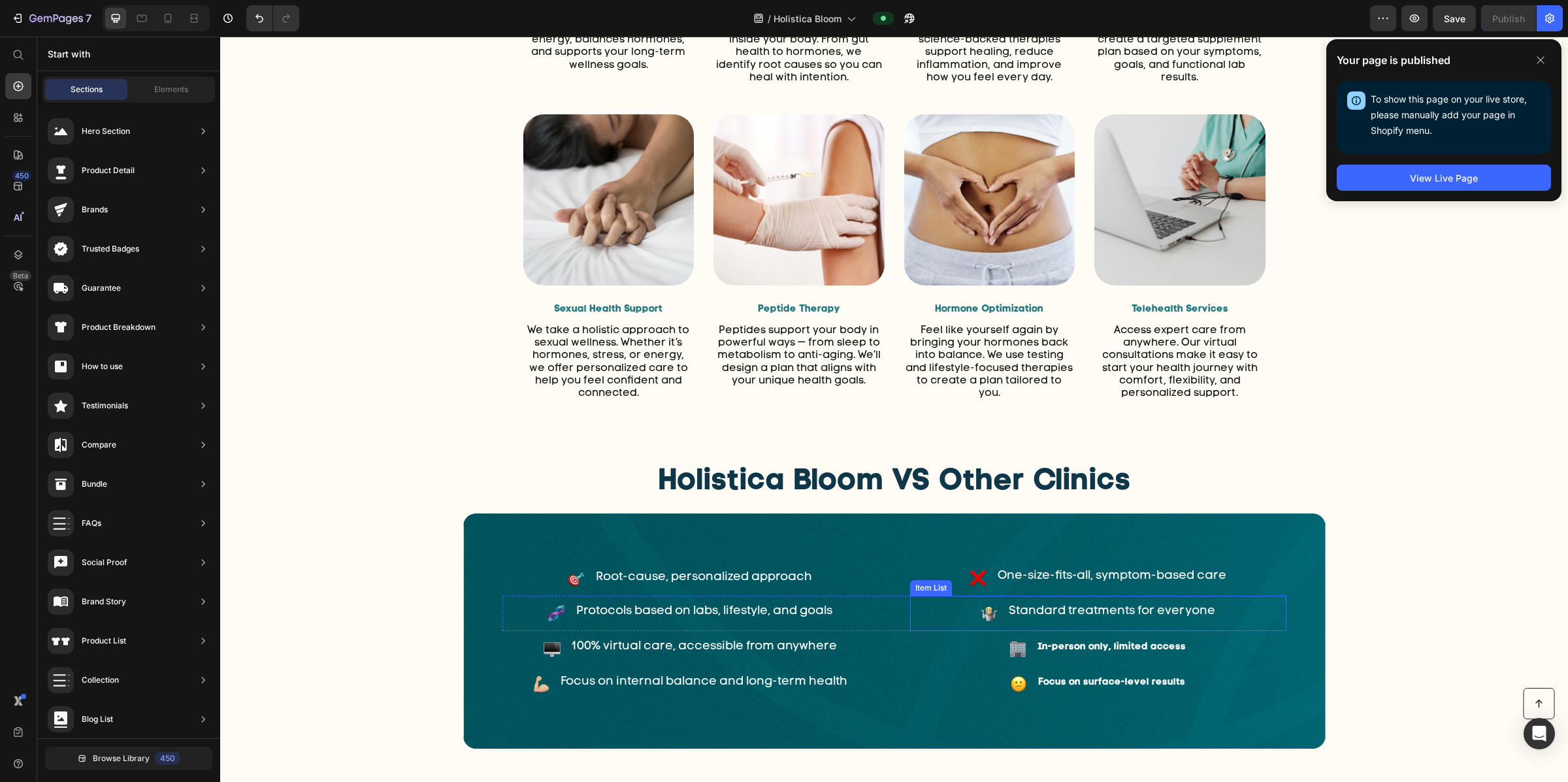 click on "Standard treatments for everyone" at bounding box center [1112, 611] 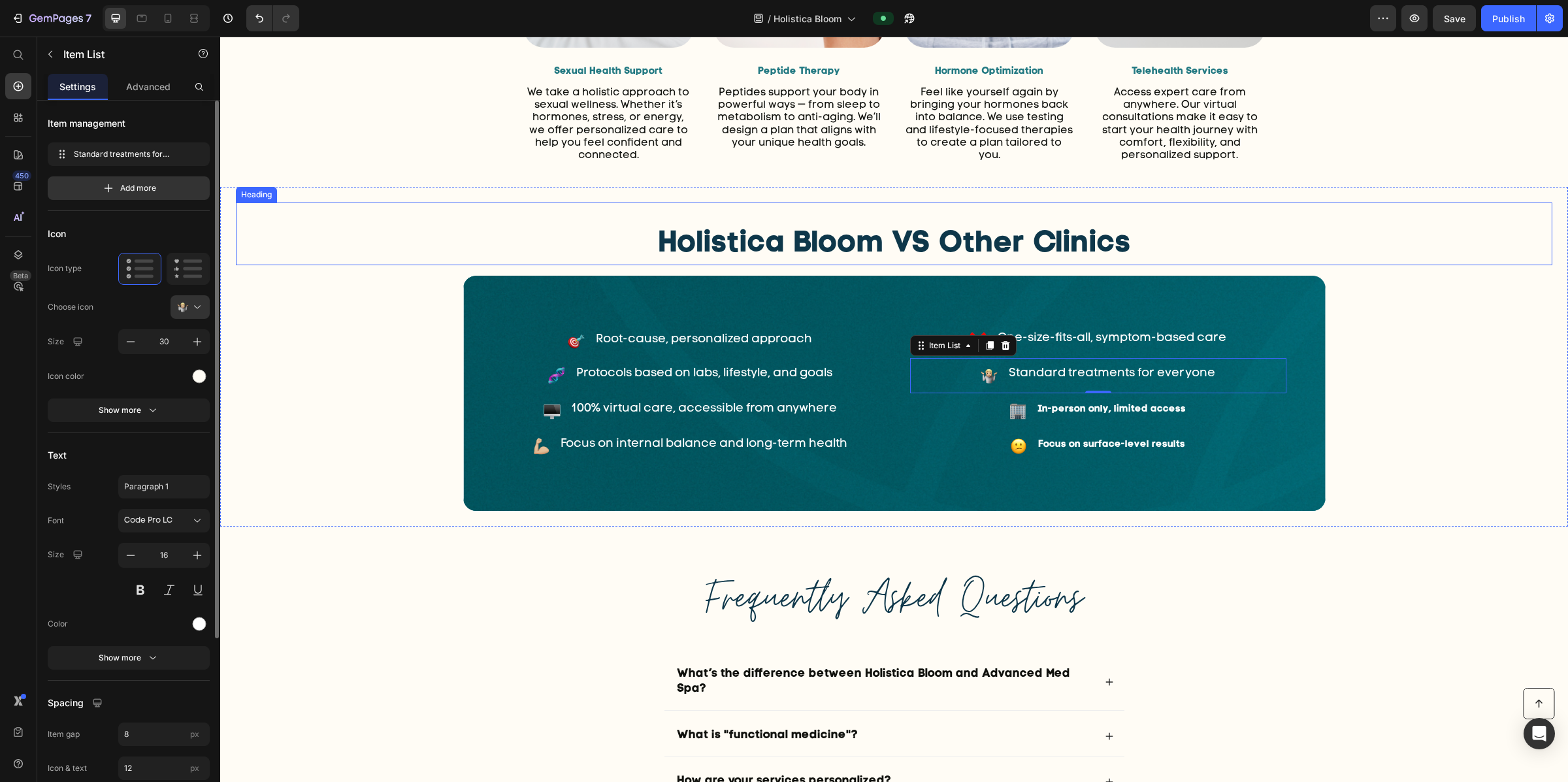 scroll, scrollTop: 1064, scrollLeft: 0, axis: vertical 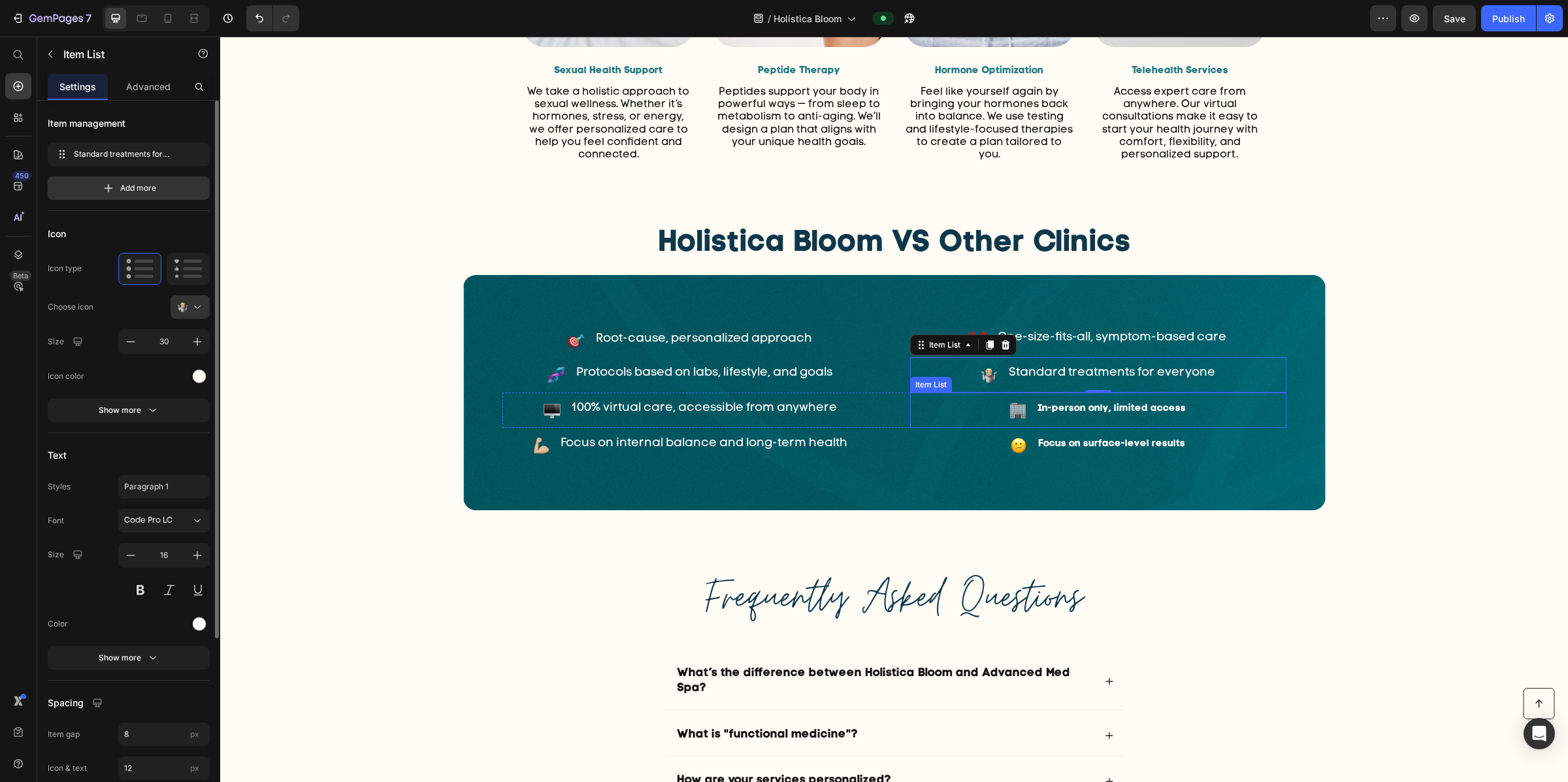 click on "In-person only, limited access" at bounding box center [1111, 409] 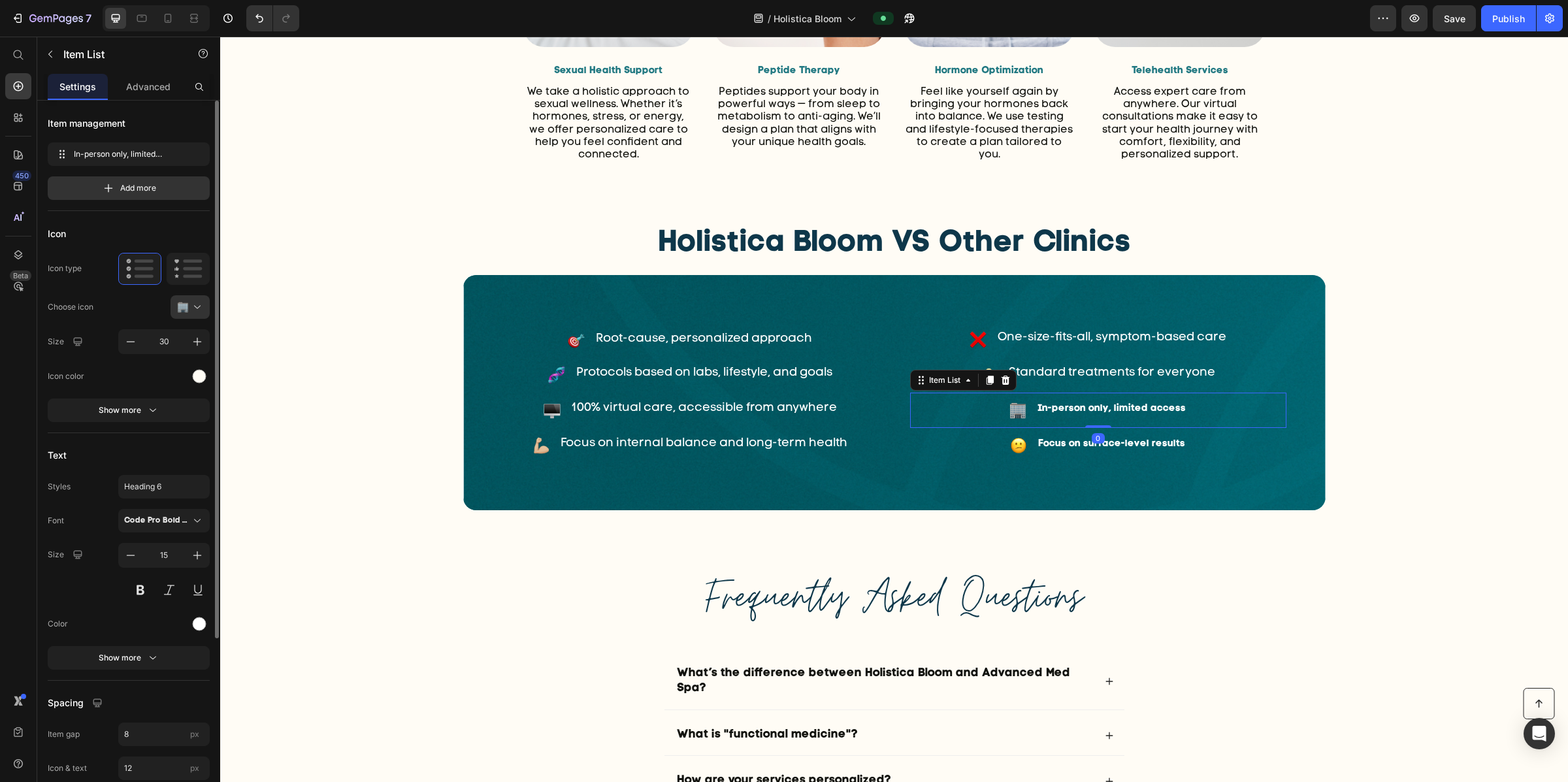 click on "Text Styles Heading 6 Font Code Pro Bold LC Size 15 Color Show more" 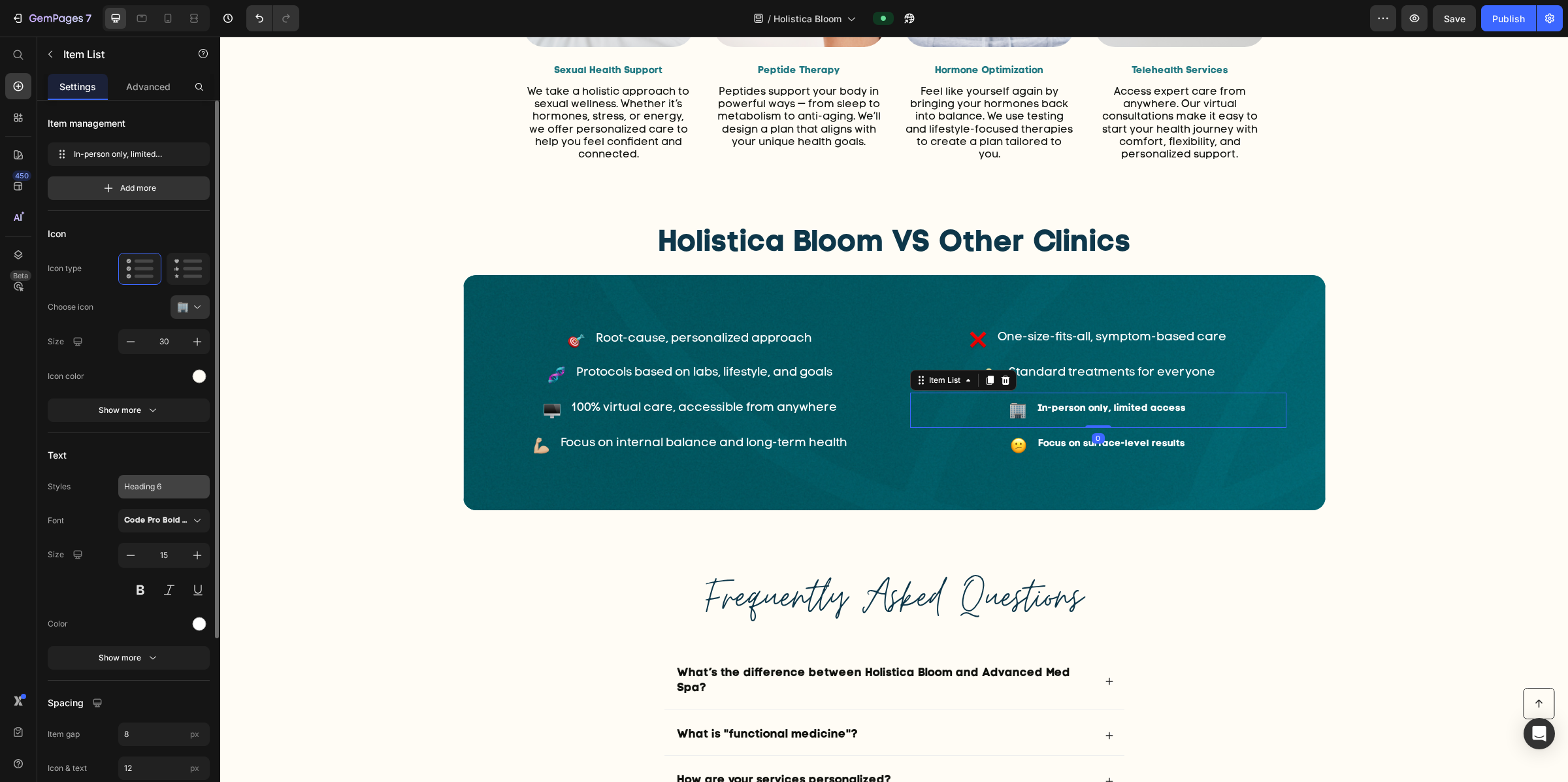 click on "Heading 6" at bounding box center (156, 487) 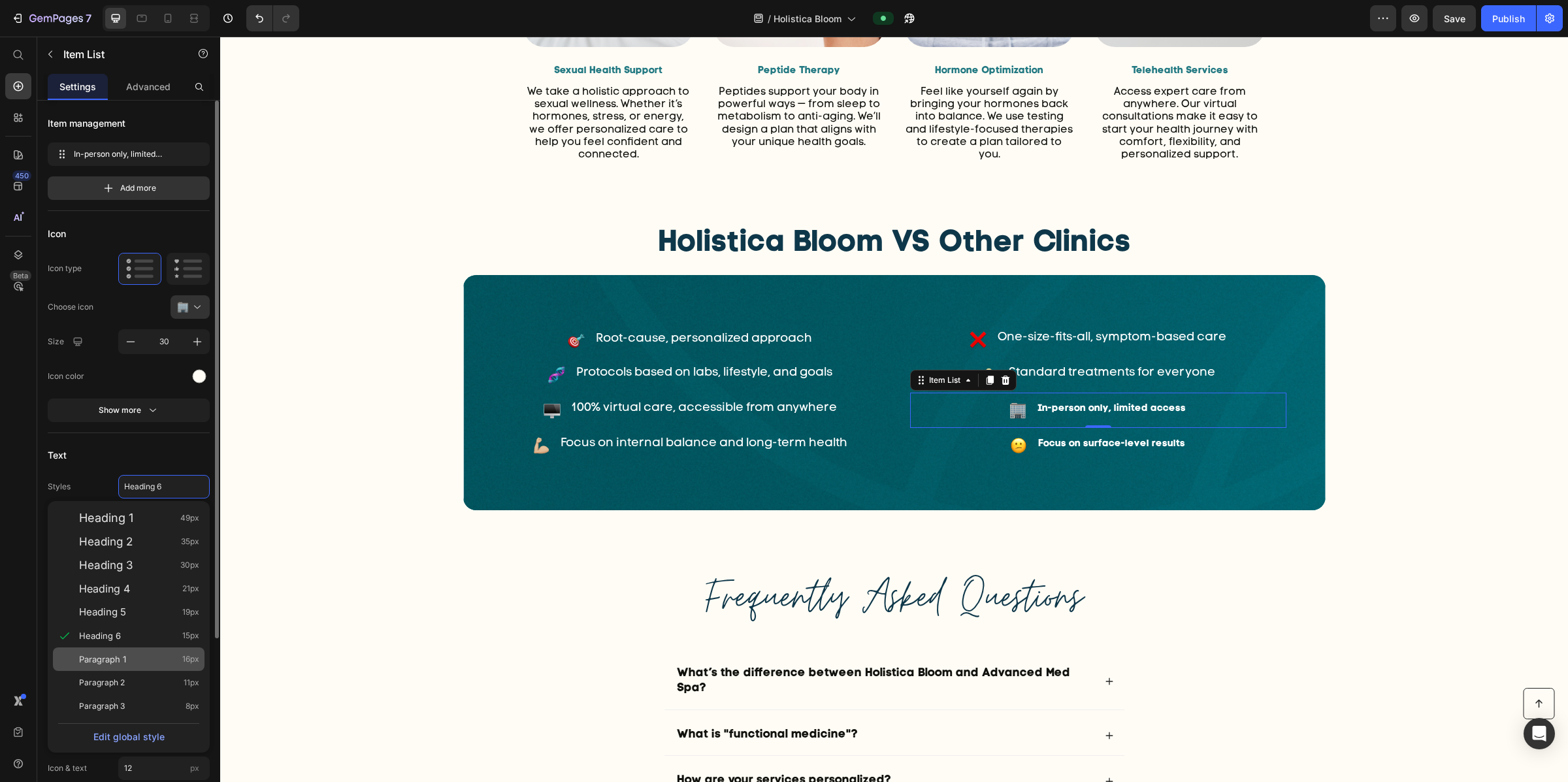 click on "Paragraph 1 16px" at bounding box center (139, 659) 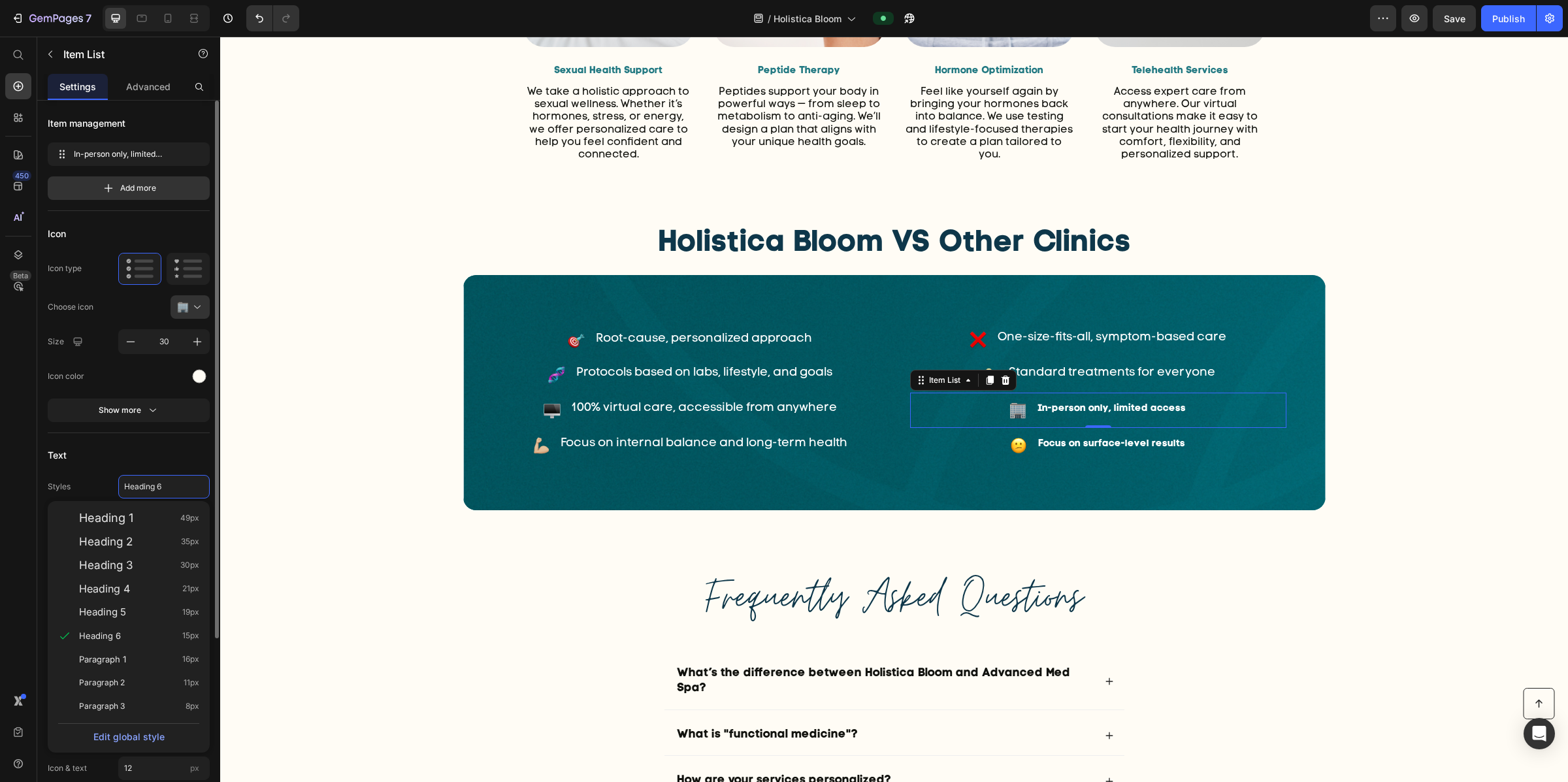 type on "16" 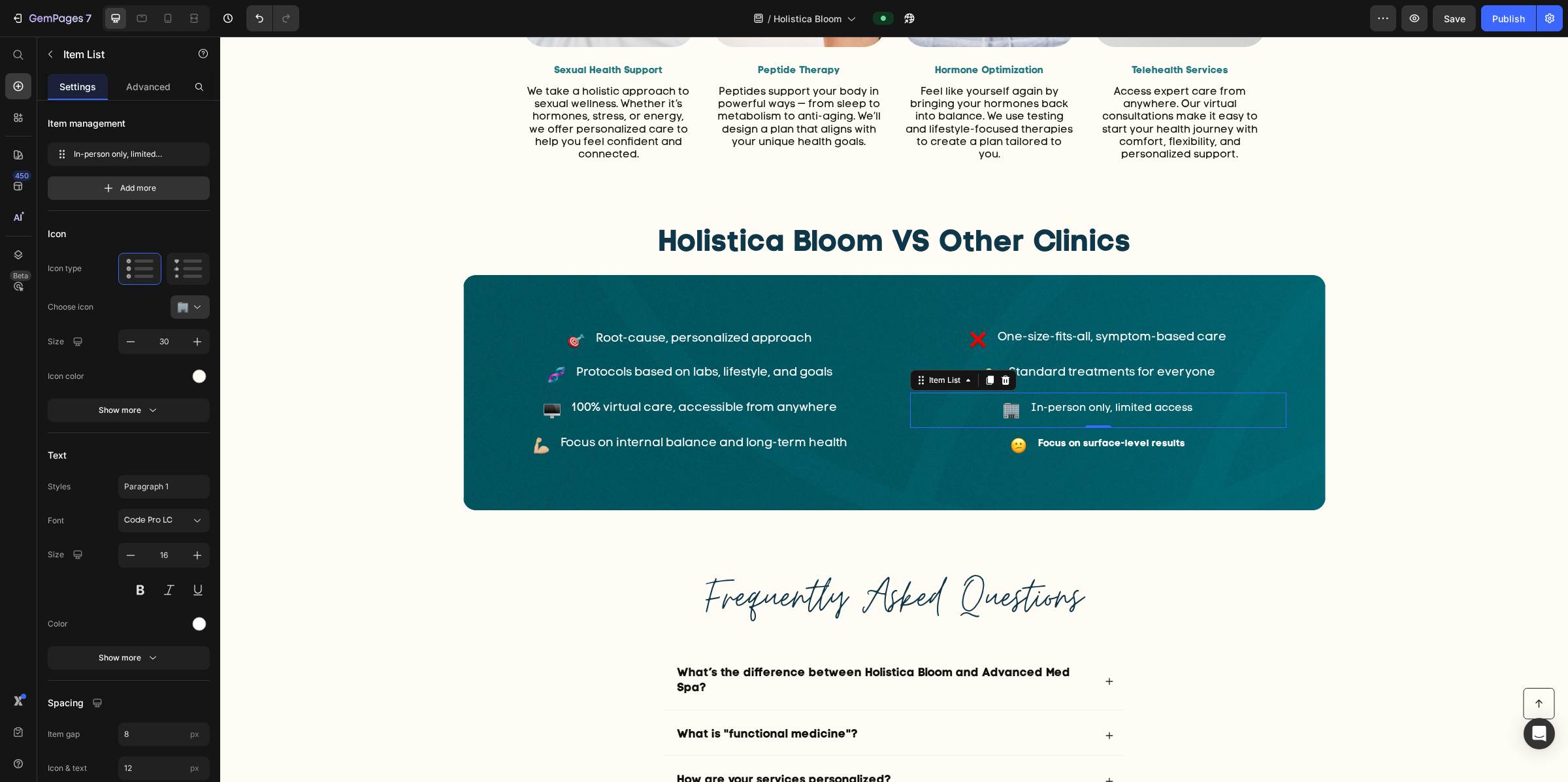 click on "0" at bounding box center (1098, 438) 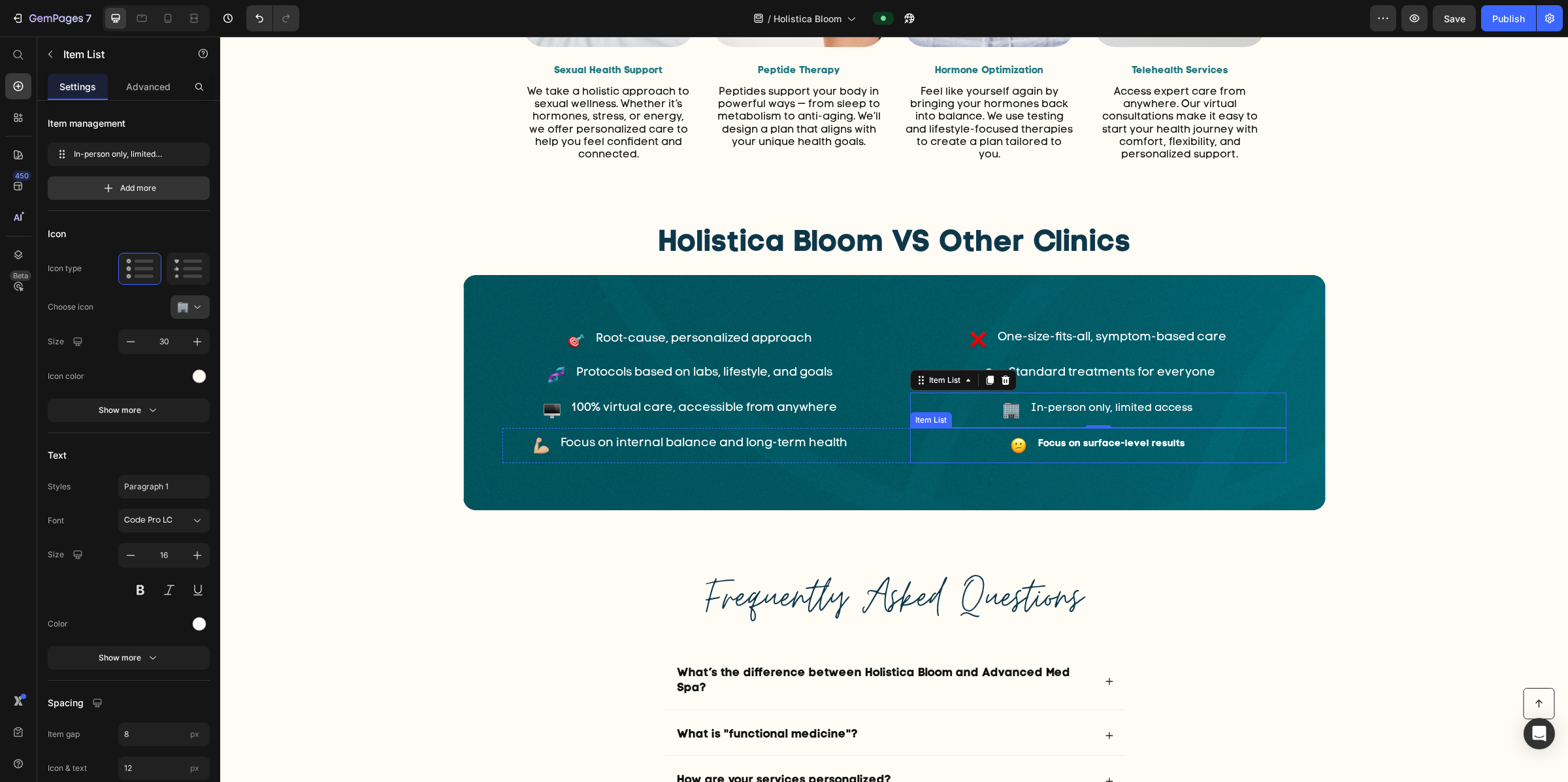 click on "Focus on surface-level results" at bounding box center (1111, 444) 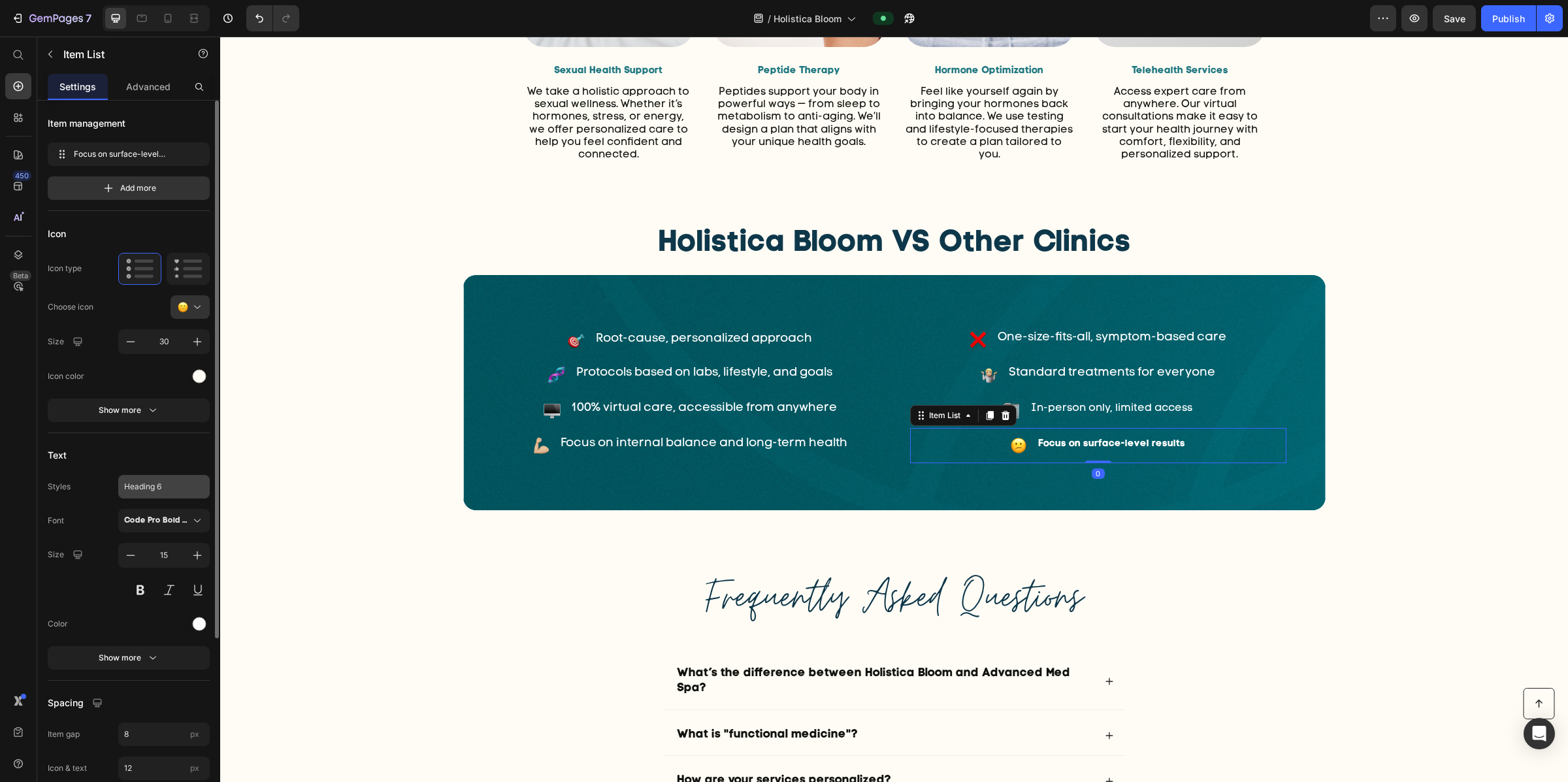 click on "Heading 6" at bounding box center [164, 487] 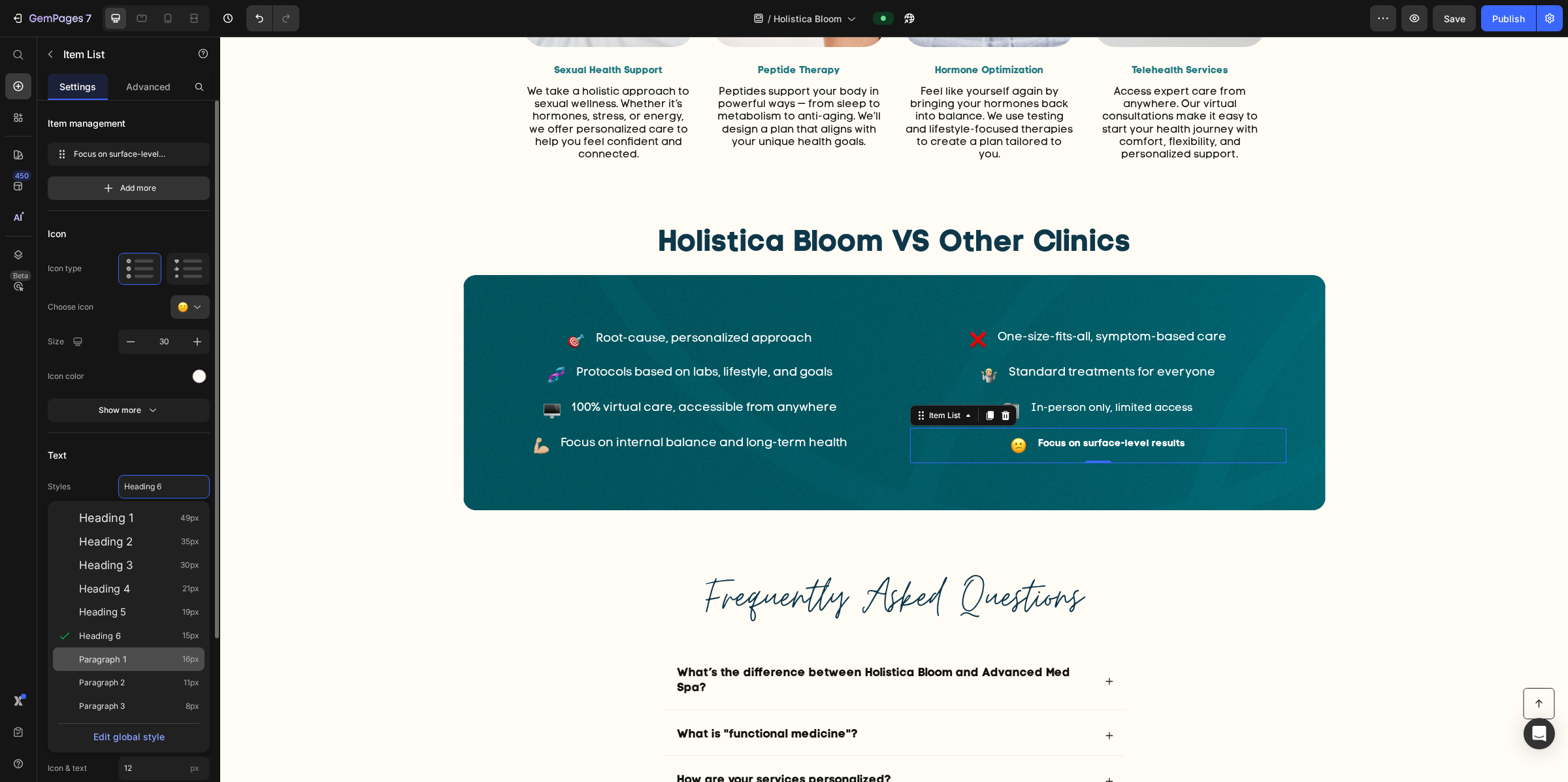 click on "Paragraph 1 16px" at bounding box center [139, 659] 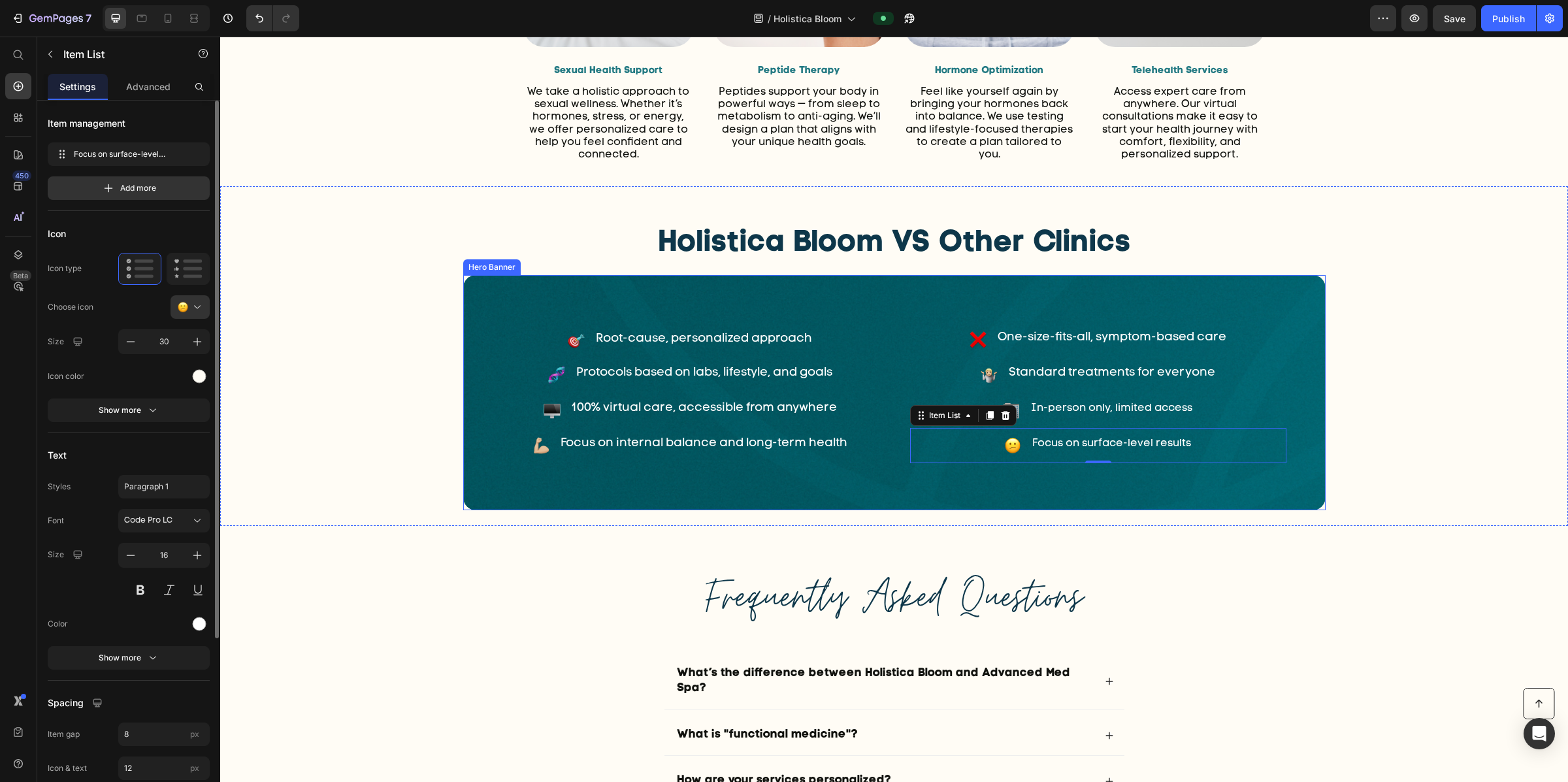 click on "Focus on internal balance and long-term health" at bounding box center (704, 444) 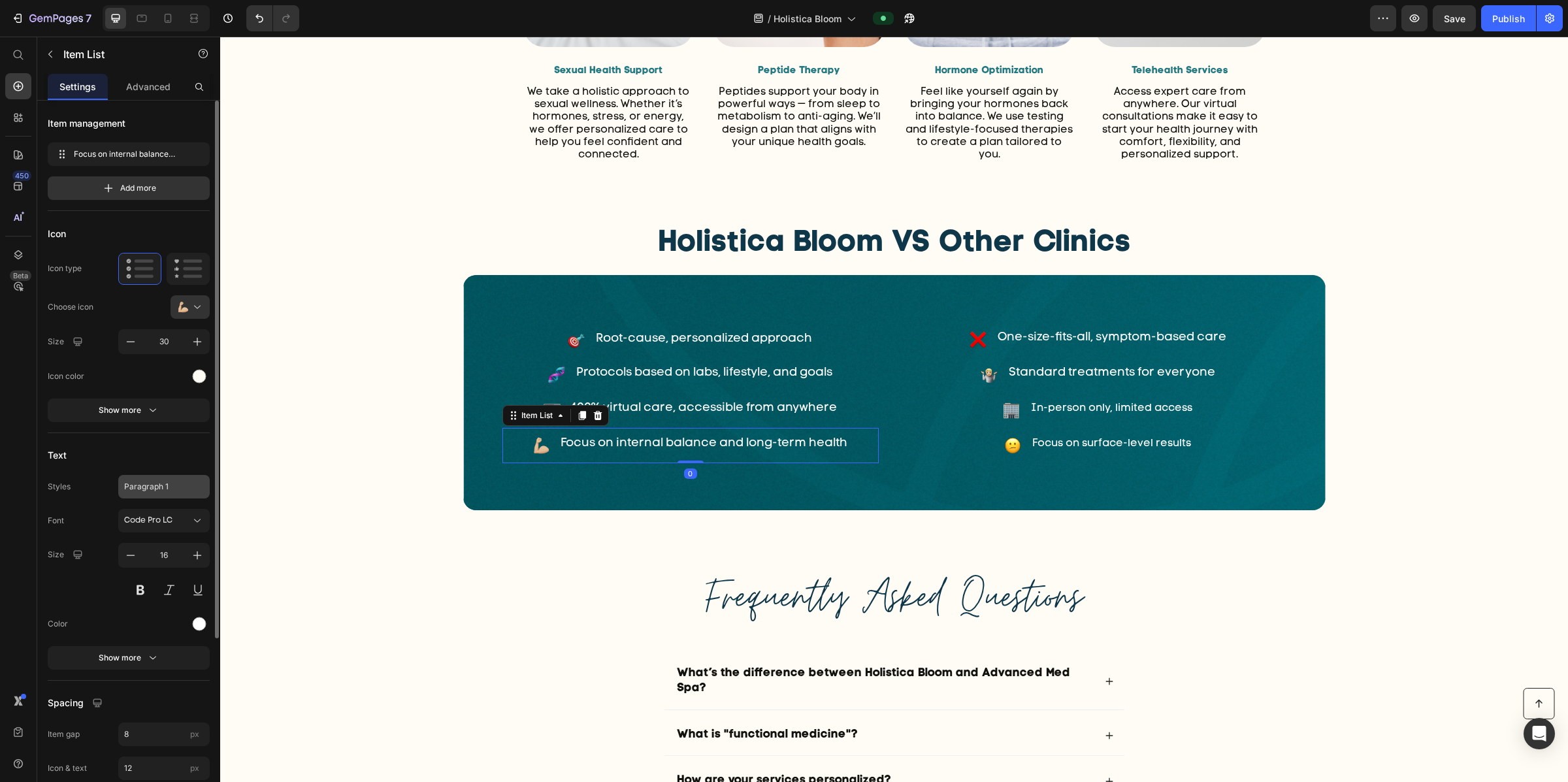 click on "Paragraph 1" 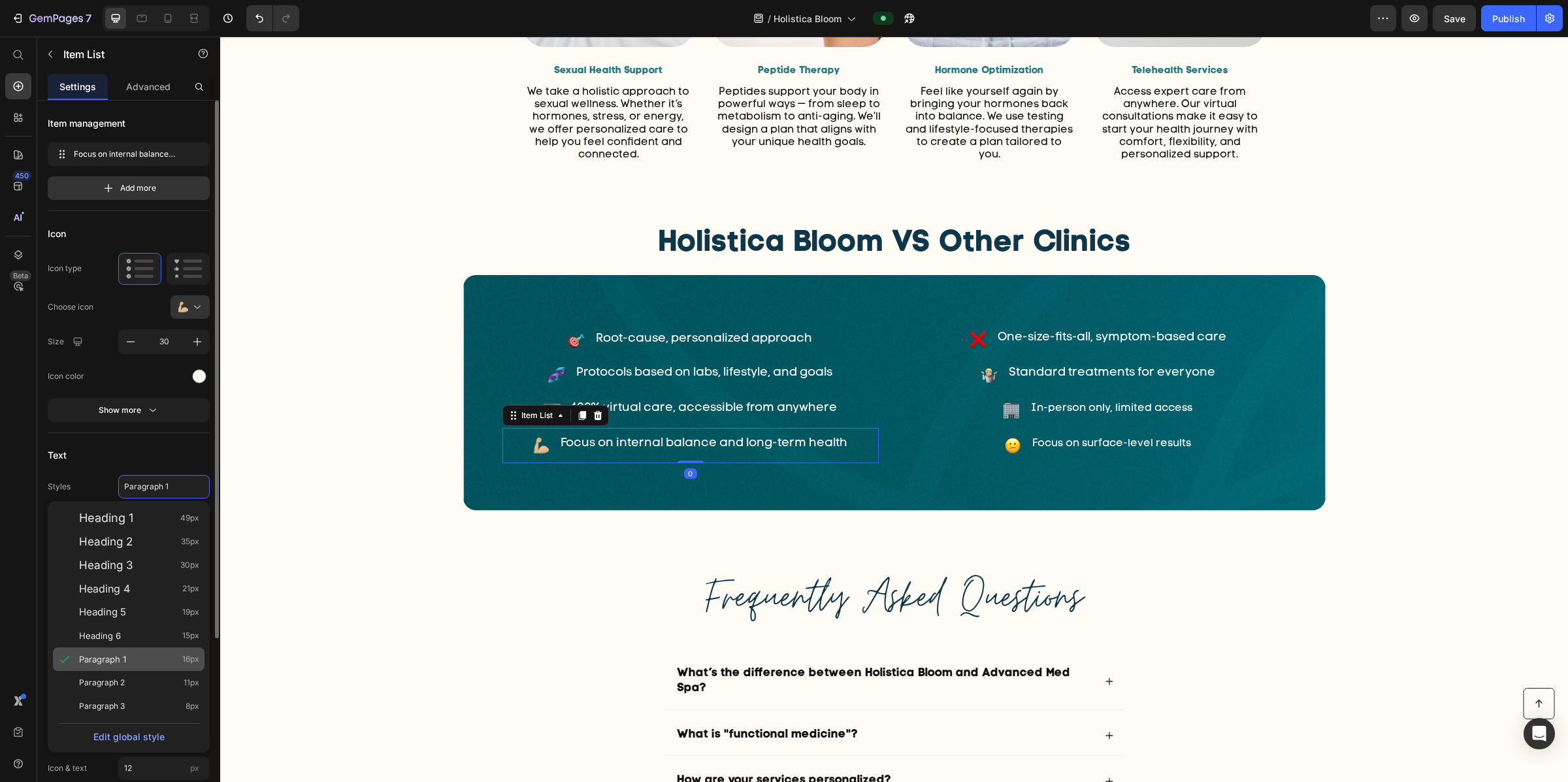 click on "Paragraph 1 16px" at bounding box center [139, 659] 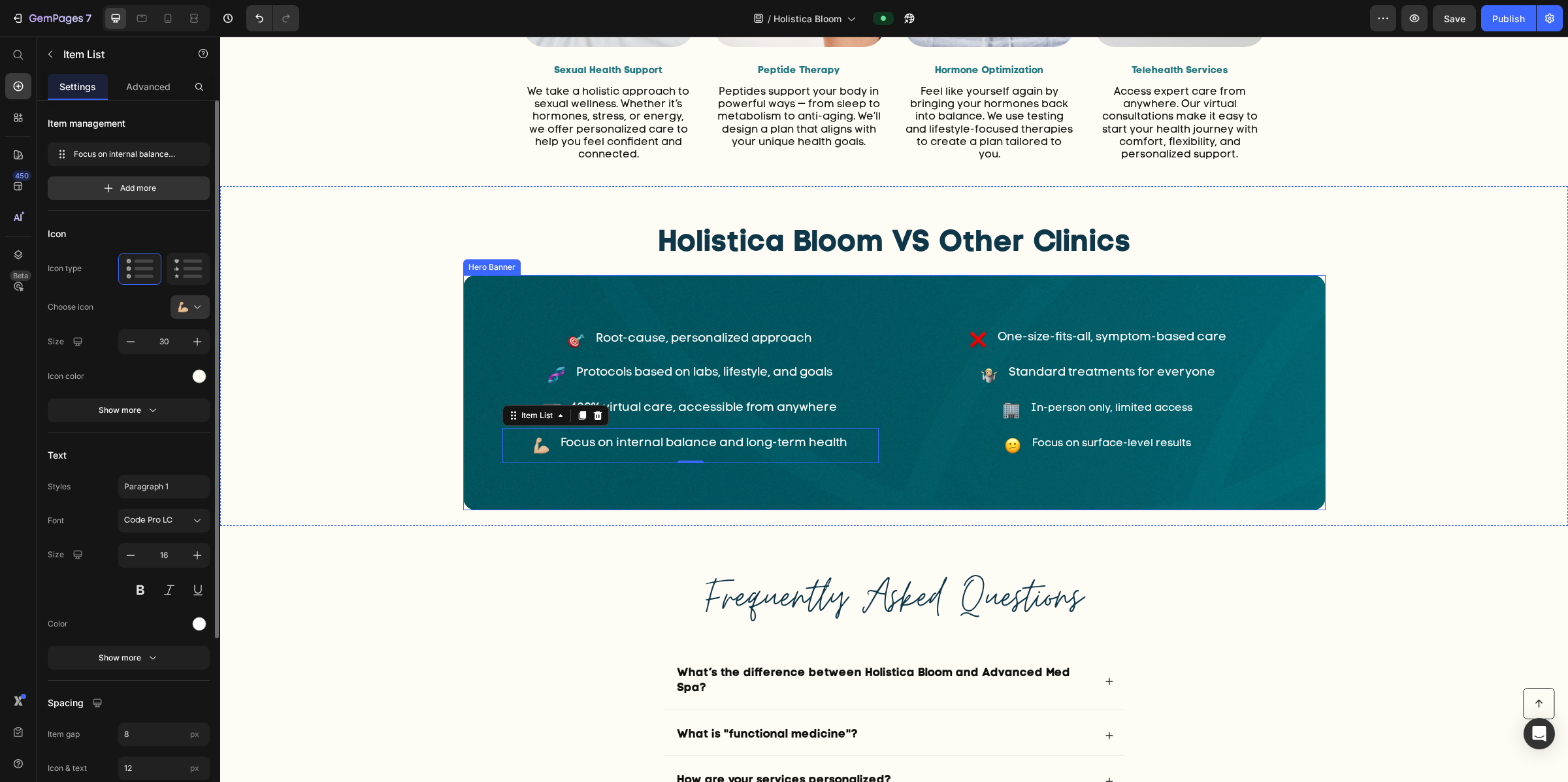 click on "Focus on surface-level results" at bounding box center [1111, 444] 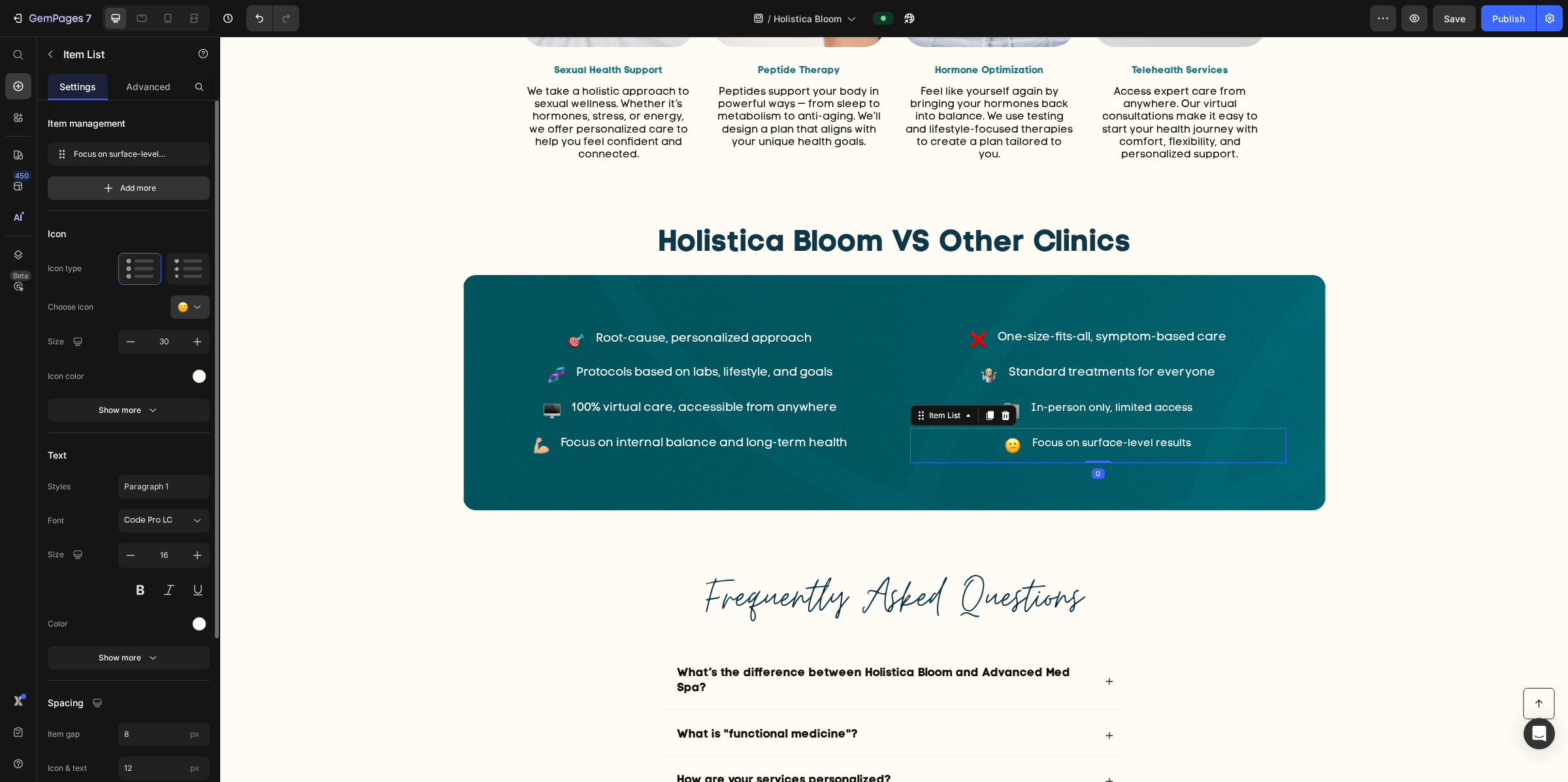 click on "In-person only, limited access" at bounding box center [1098, 410] 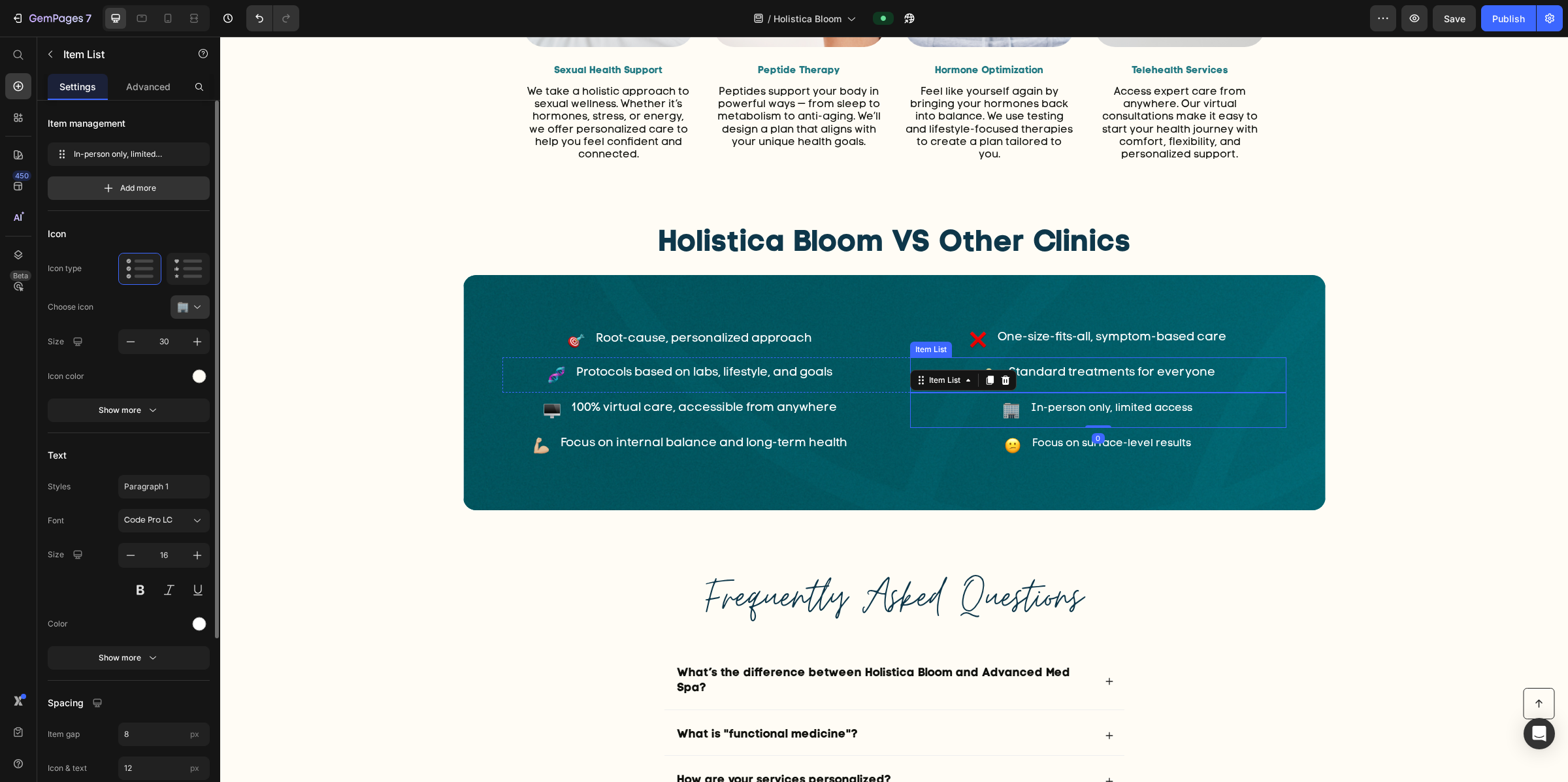 click on "Standard treatments for everyone" at bounding box center (1098, 375) 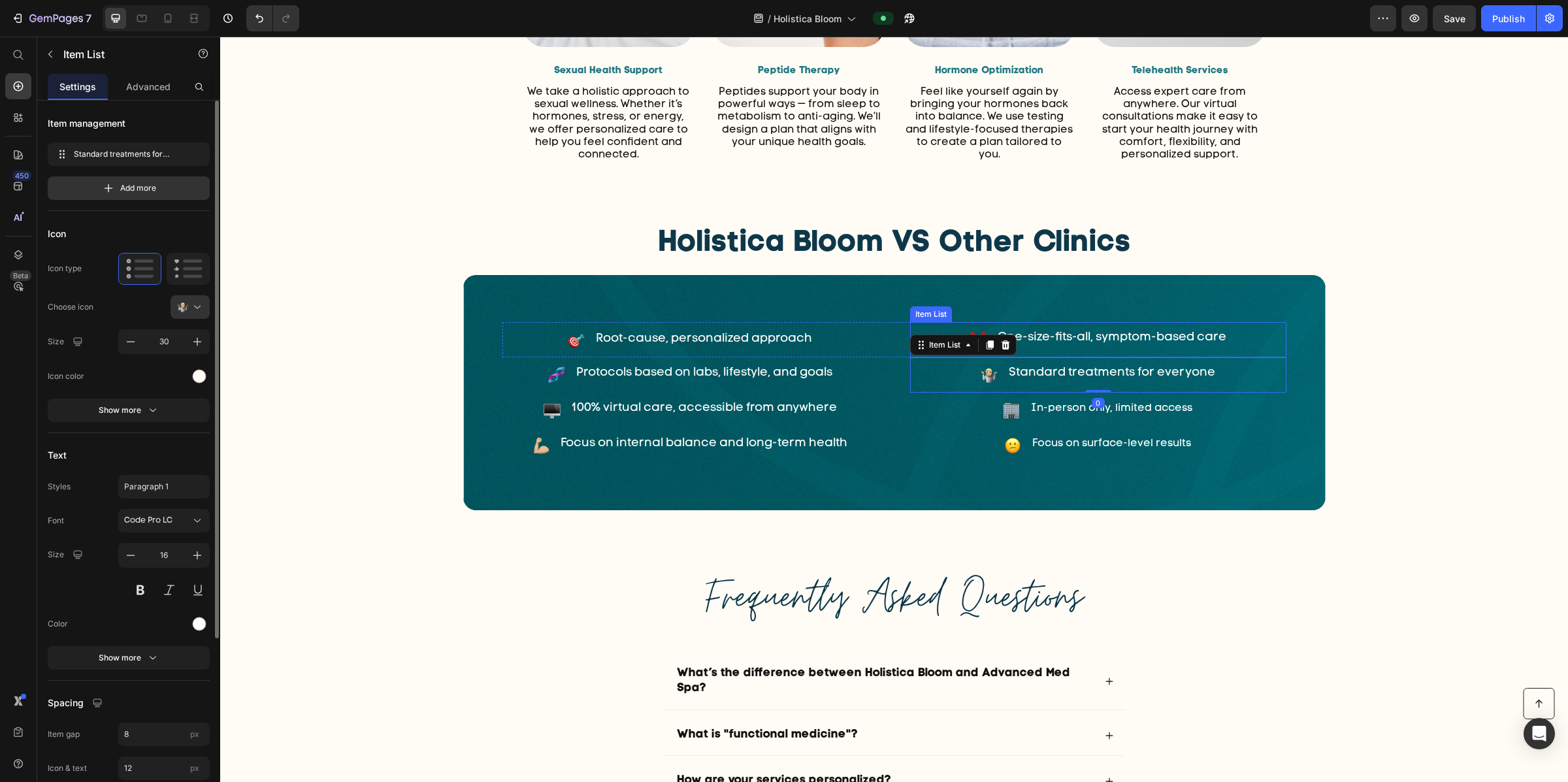 click on "One-size-fits-all, symptom-based care" at bounding box center (1112, 338) 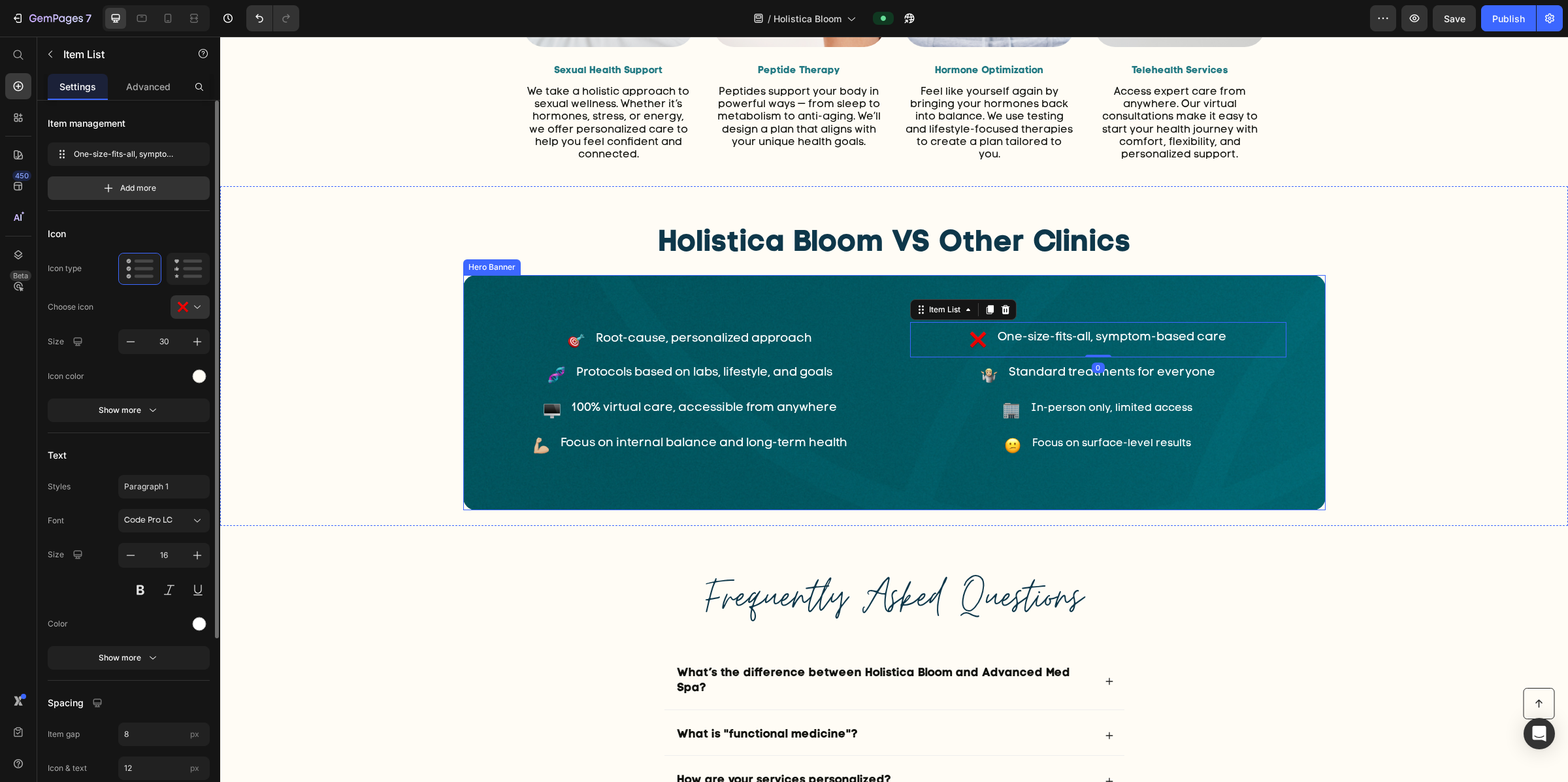 click on "Root-cause, personalized approach Item List One-size-fits-all, symptom-based care Item List   0 Row Protocols based on labs, lifestyle, and goals Item List Standard treatments for everyone Item List Row 100% virtual care, accessible from anywhere Item List In-person only, limited access Item List Row Focus on internal balance and long-term health Item List Focus on surface-level results Item List Row Row" at bounding box center (894, 393) 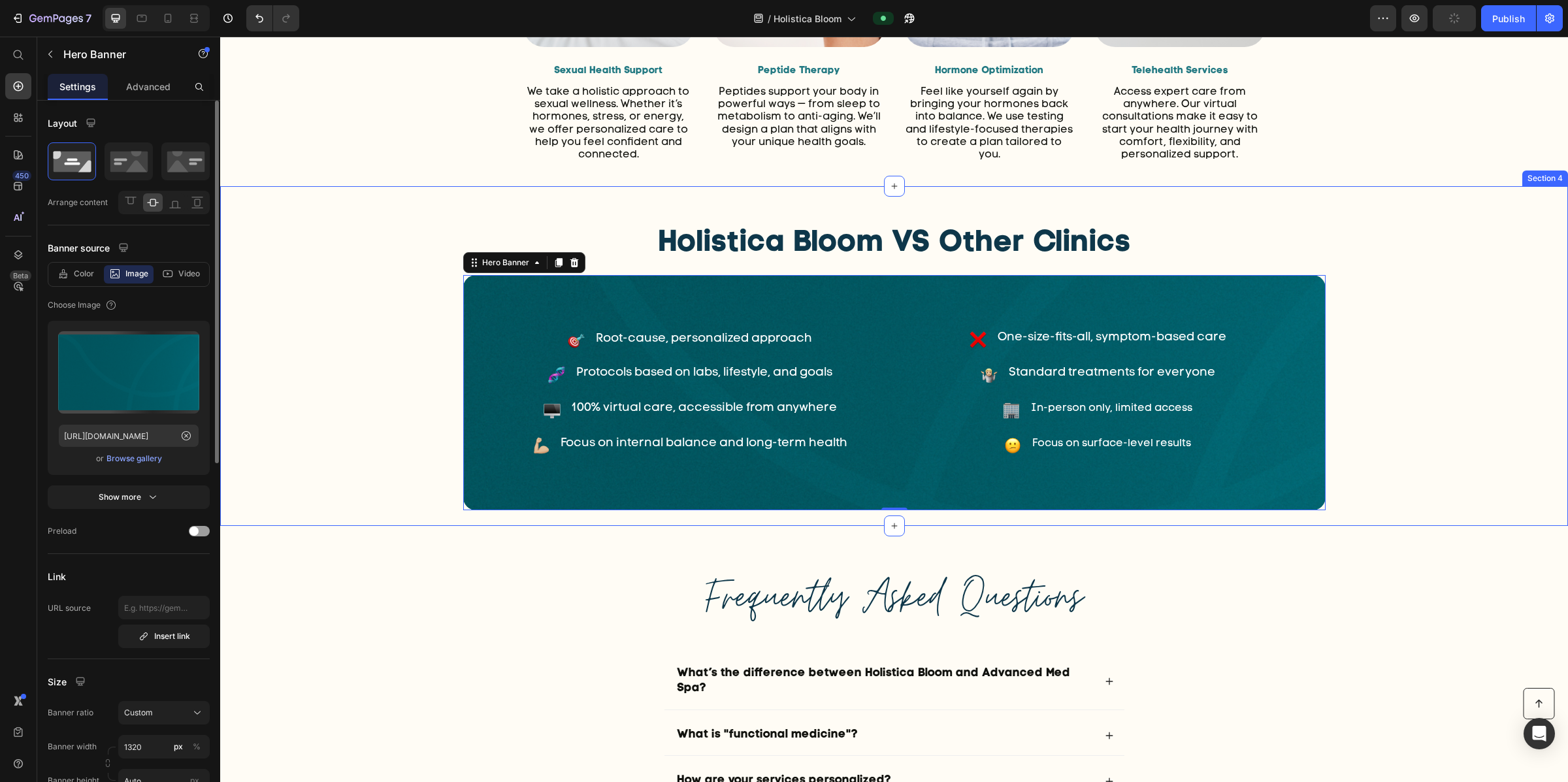 click on "Holistica Bloom VS Other Clinics Heading Root-cause, personalized approach Item List One-size-fits-all, symptom-based care Item List Row Protocols based on labs, lifestyle, and goals Item List Standard treatments for everyone Item List Row 100% virtual care, accessible from anywhere Item List In-person only, limited access Item List Row Focus on internal balance and long-term health Item List Focus on surface-level results Item List Row Row Hero Banner   0" at bounding box center [894, 356] 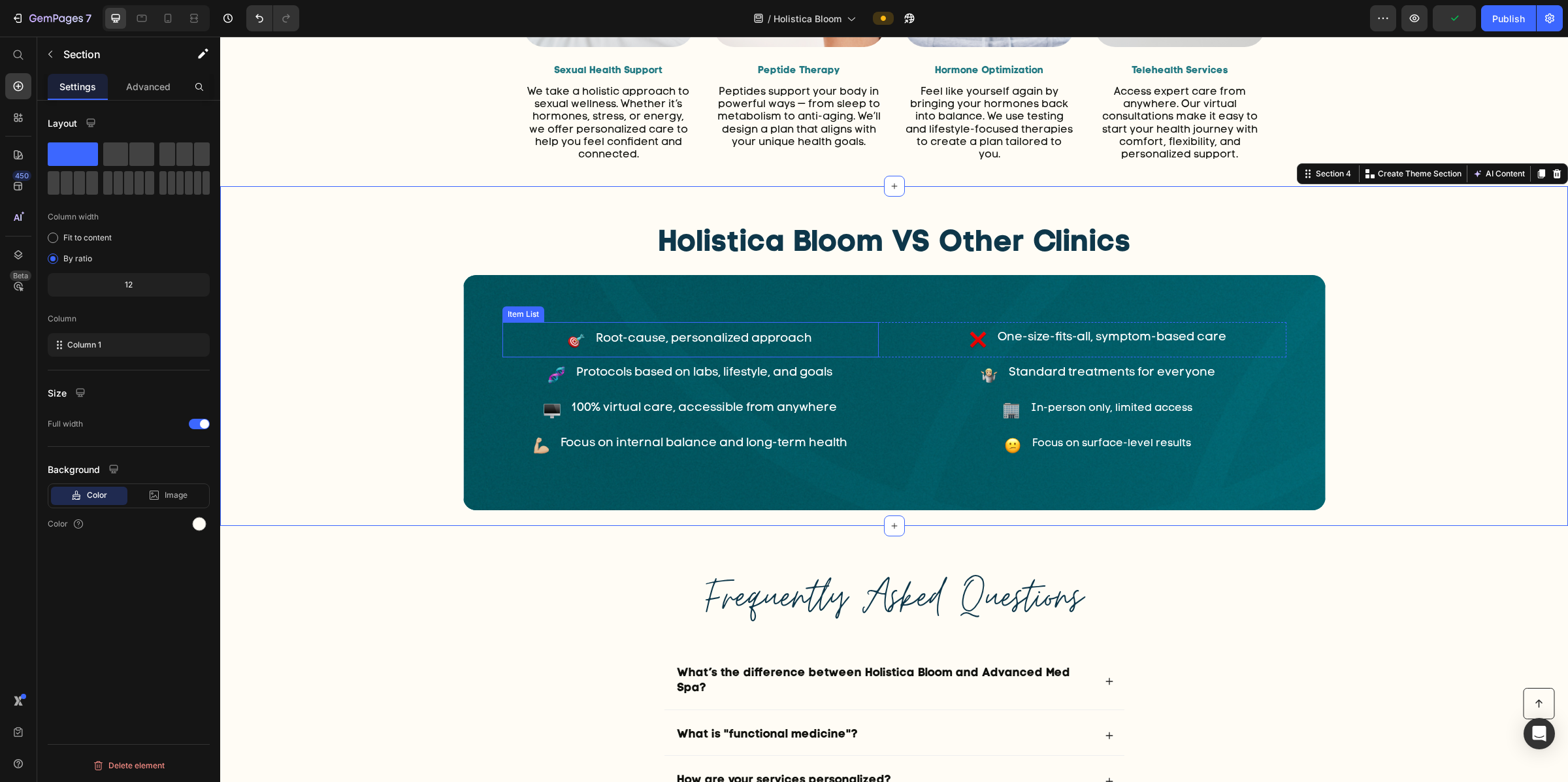 click on "Root-cause, personalized approach" at bounding box center (704, 339) 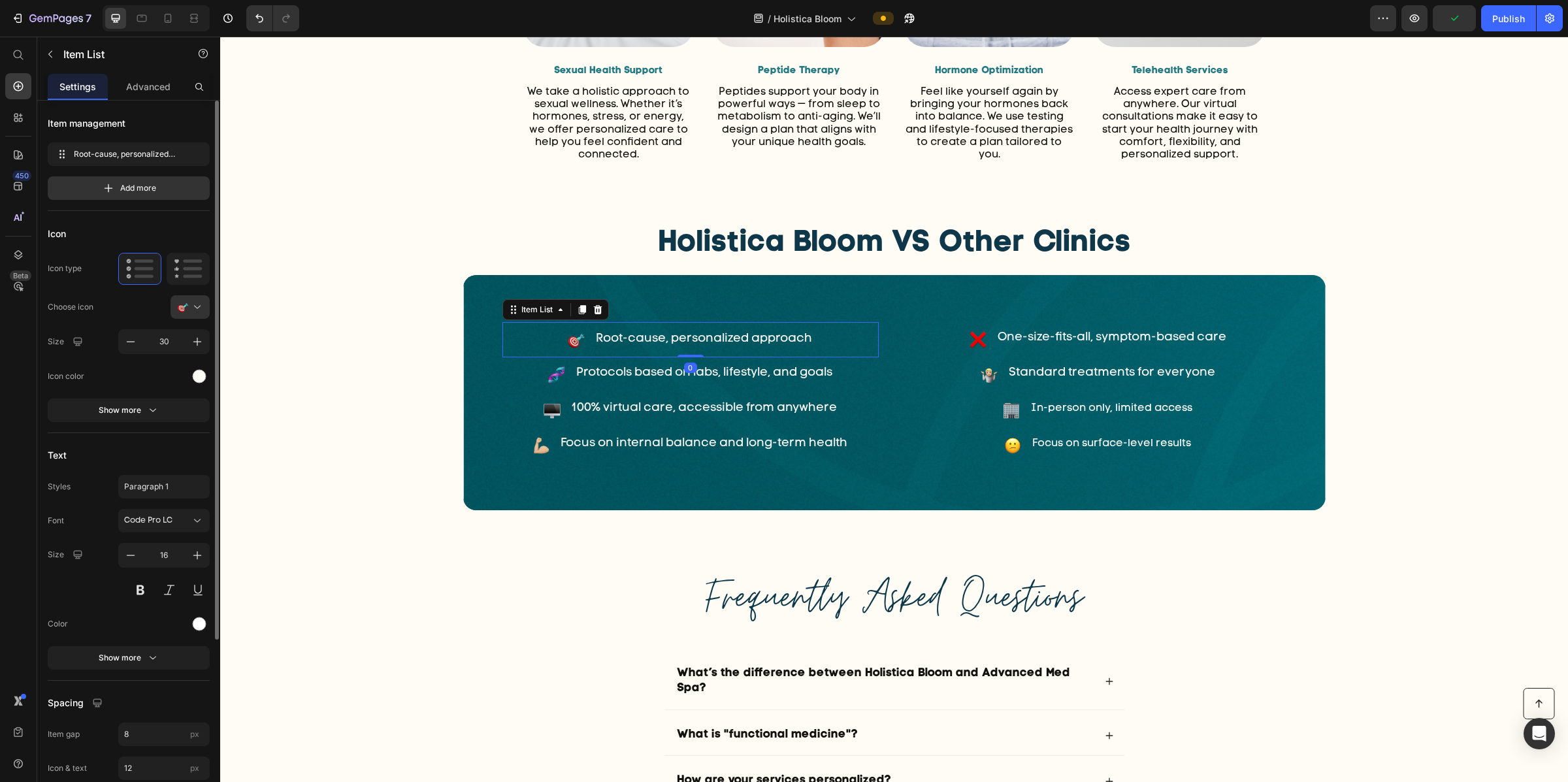 click on "Root-cause, personalized approach" at bounding box center (691, 340) 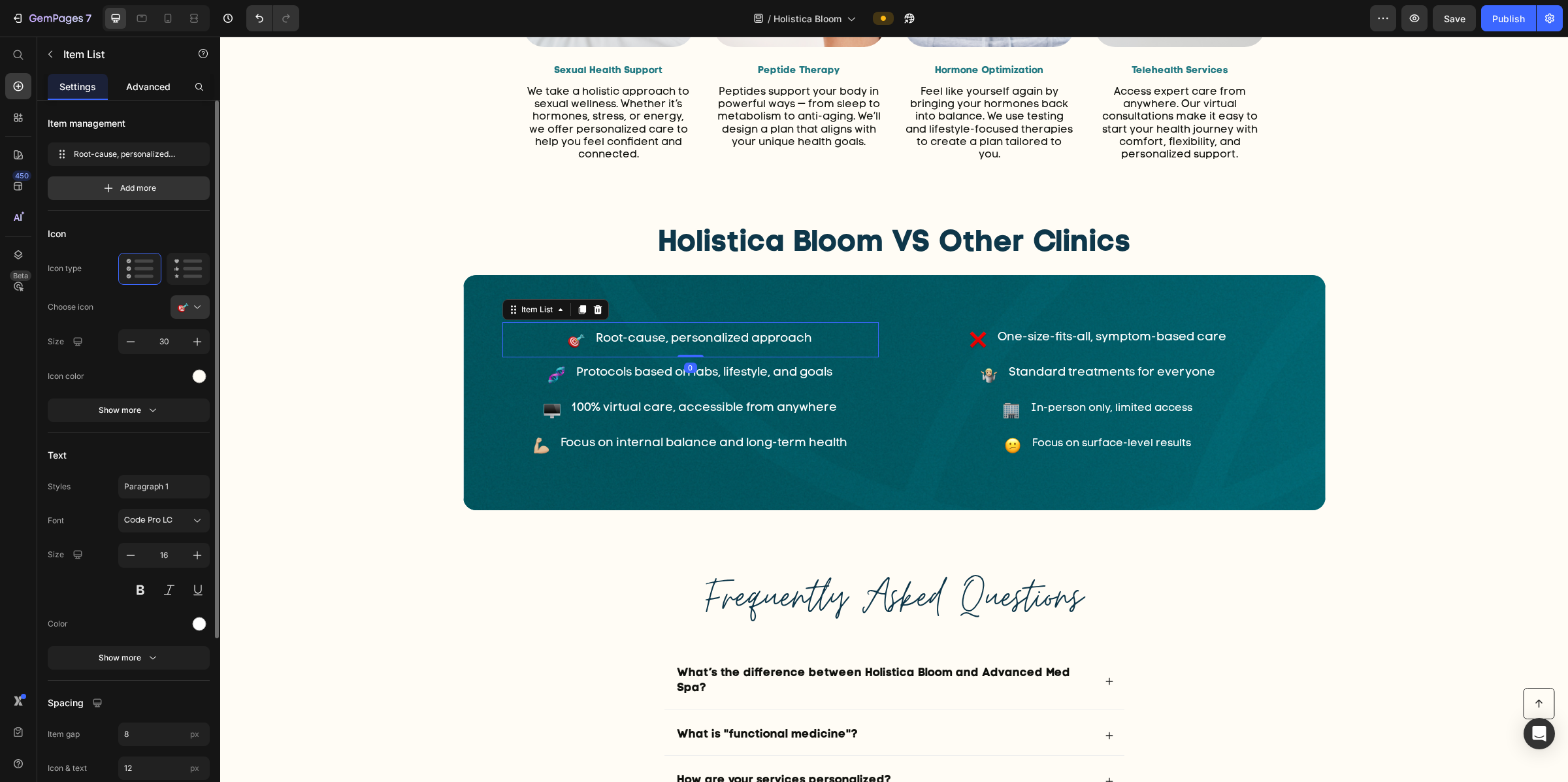 click on "Advanced" at bounding box center (148, 86) 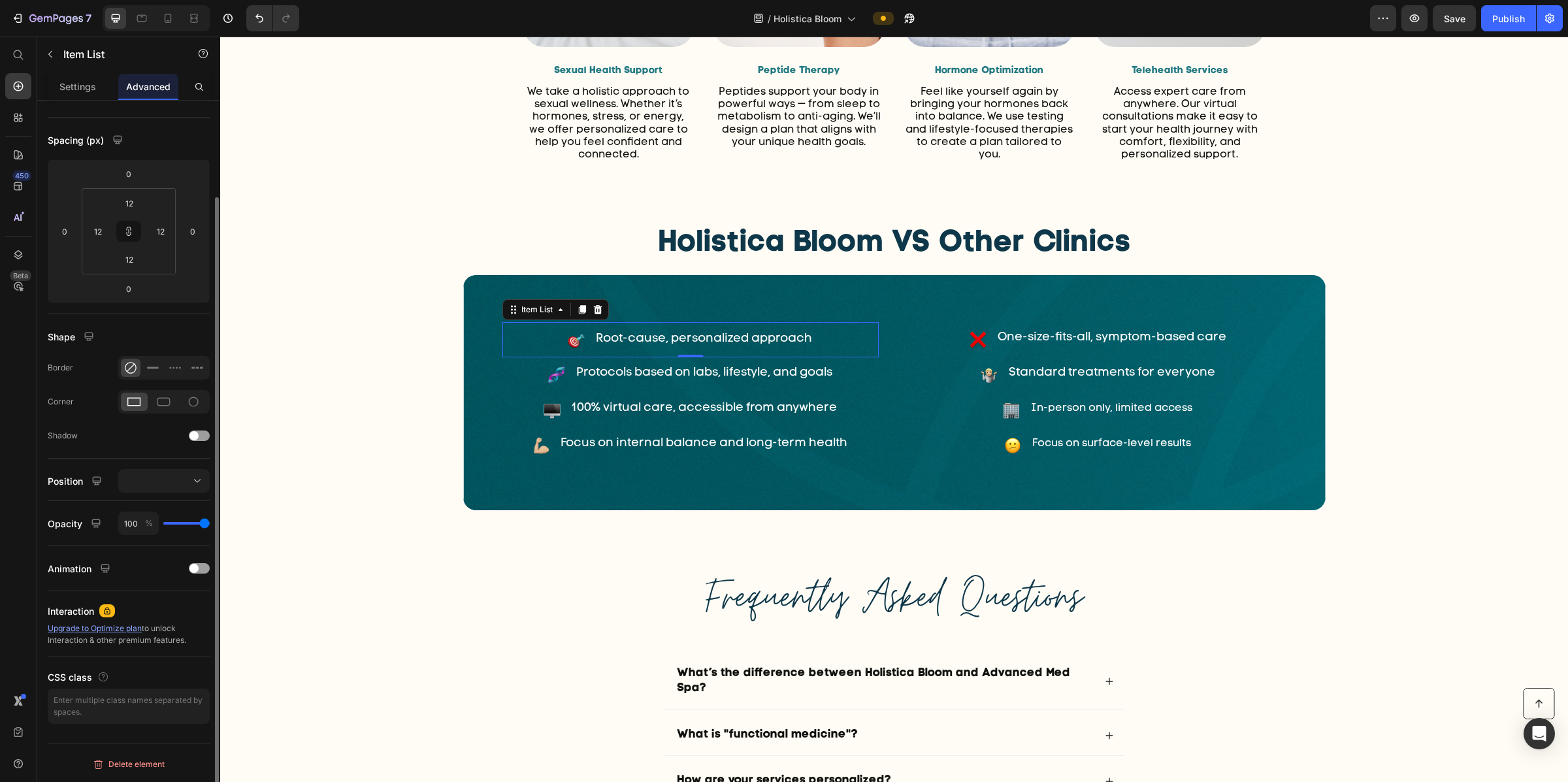 scroll, scrollTop: 0, scrollLeft: 0, axis: both 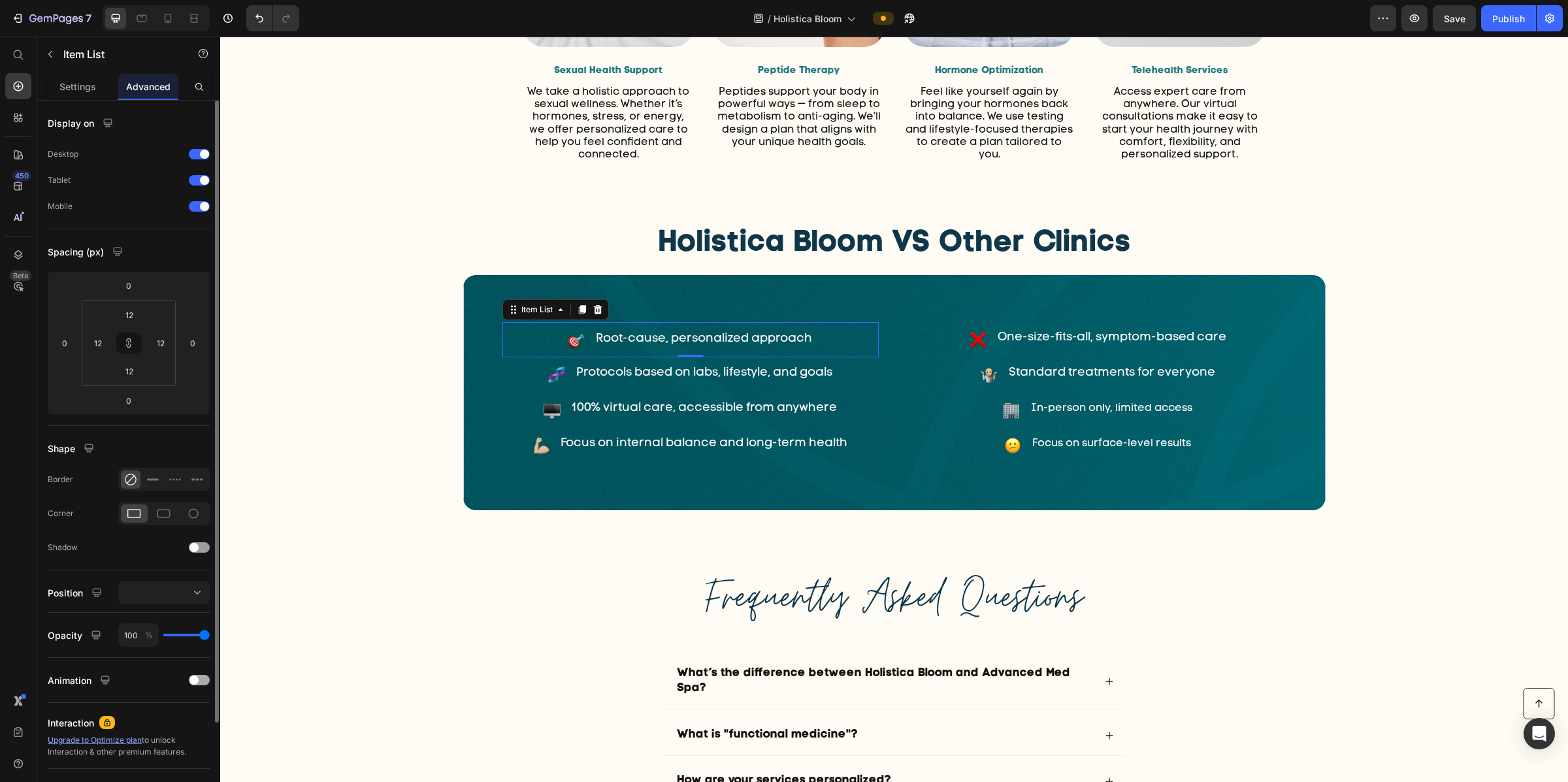 click at bounding box center (199, 680) 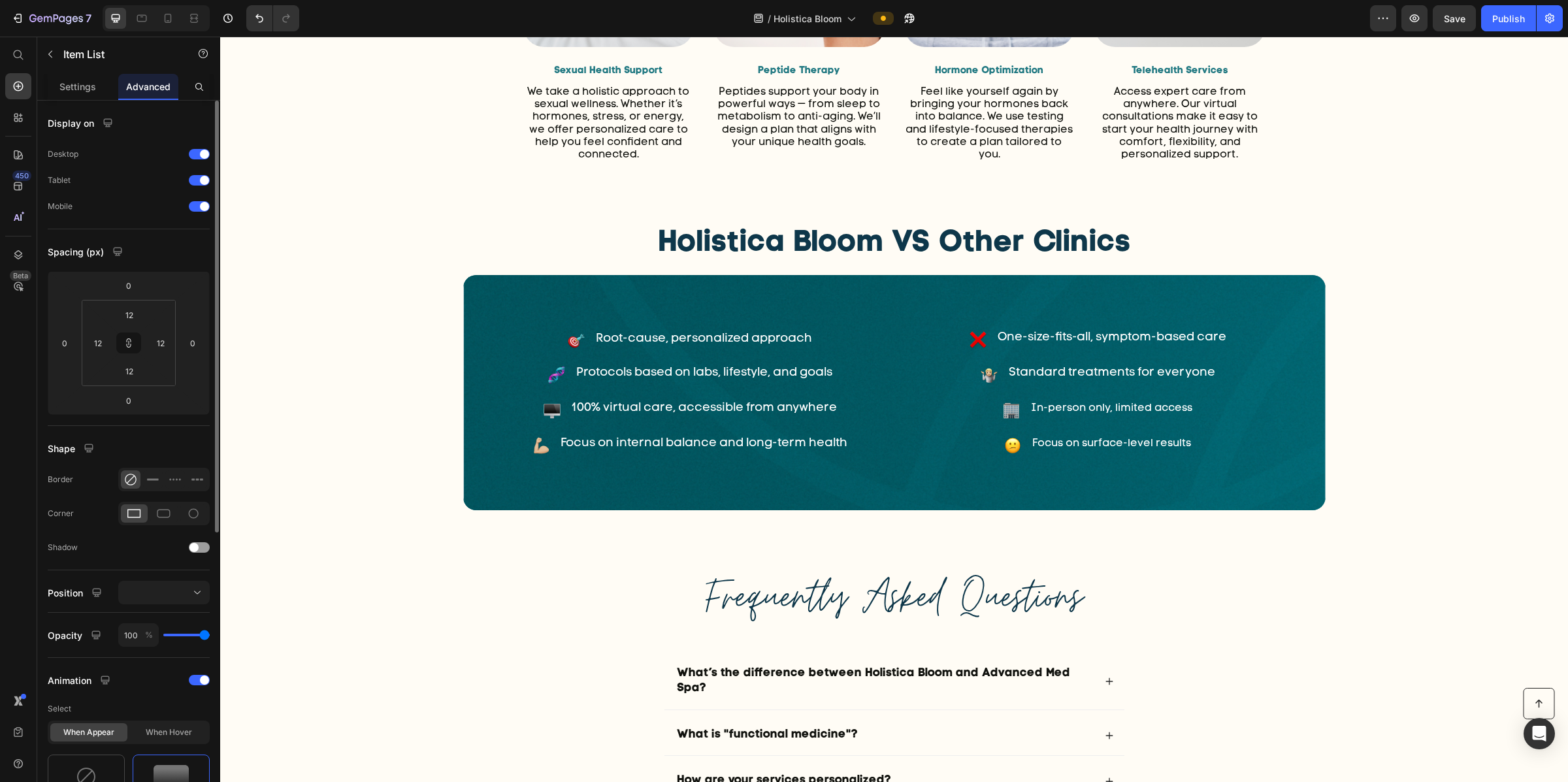 scroll, scrollTop: 476, scrollLeft: 0, axis: vertical 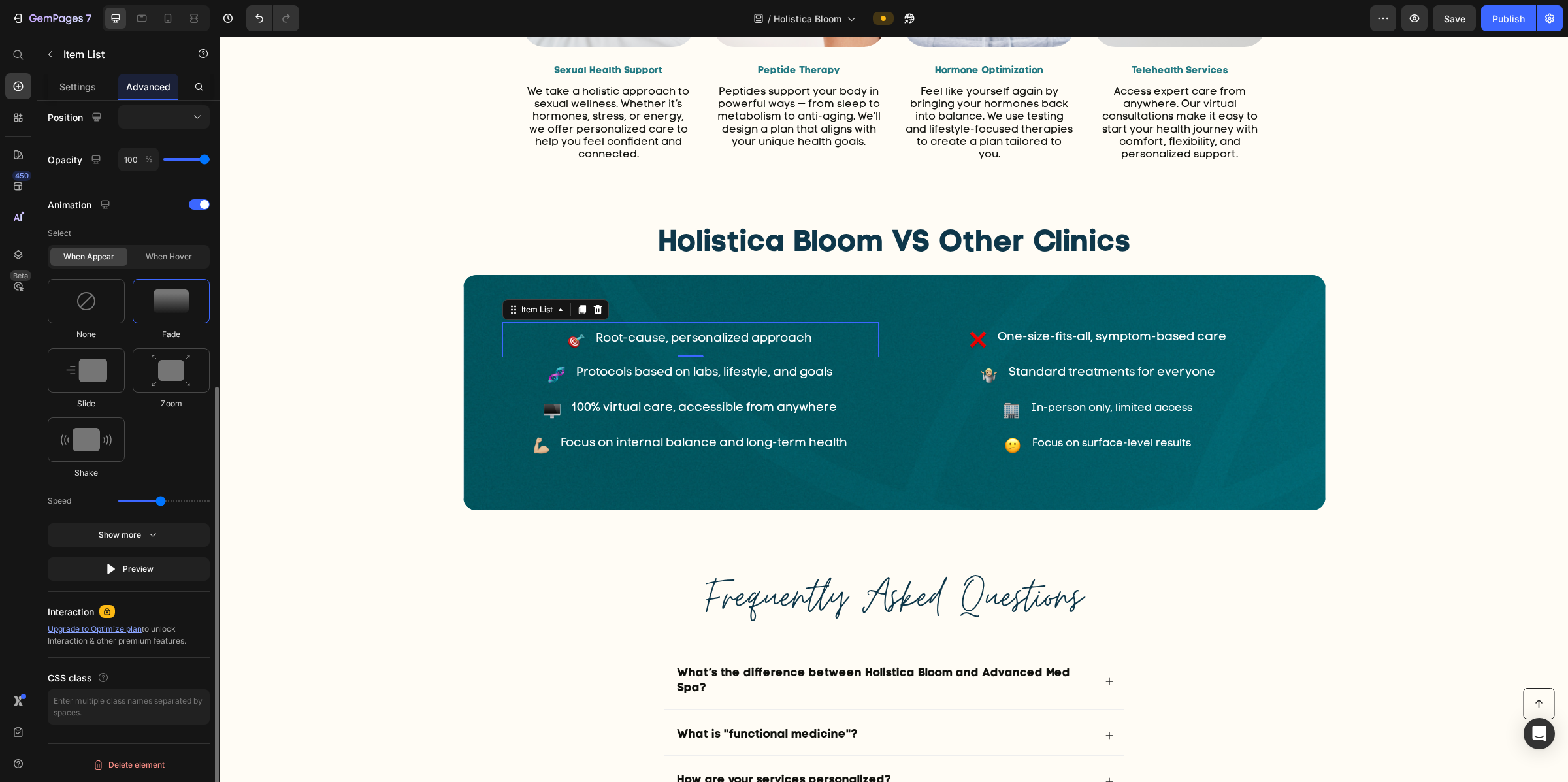 click at bounding box center [171, 301] 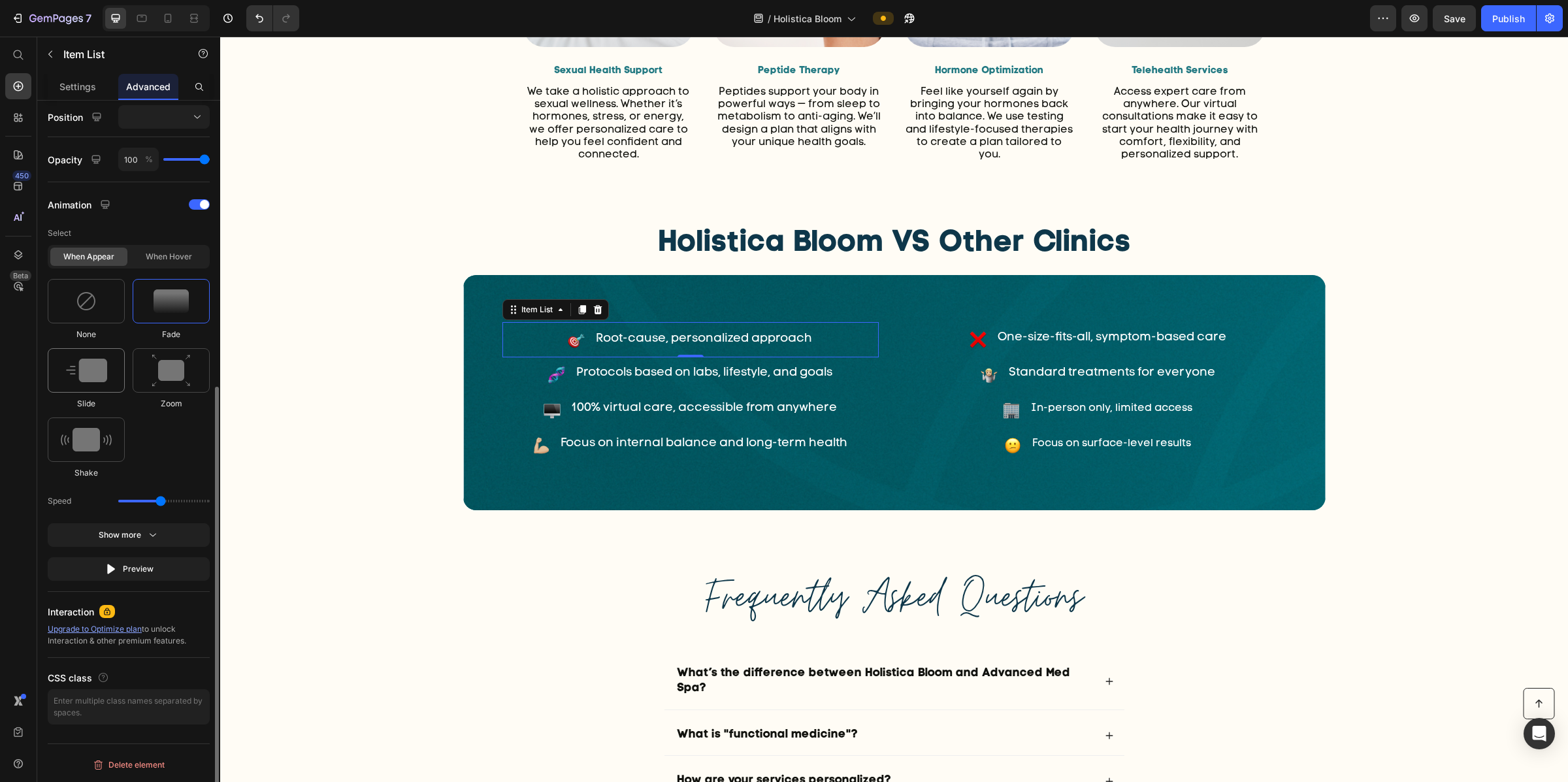 click at bounding box center (86, 370) 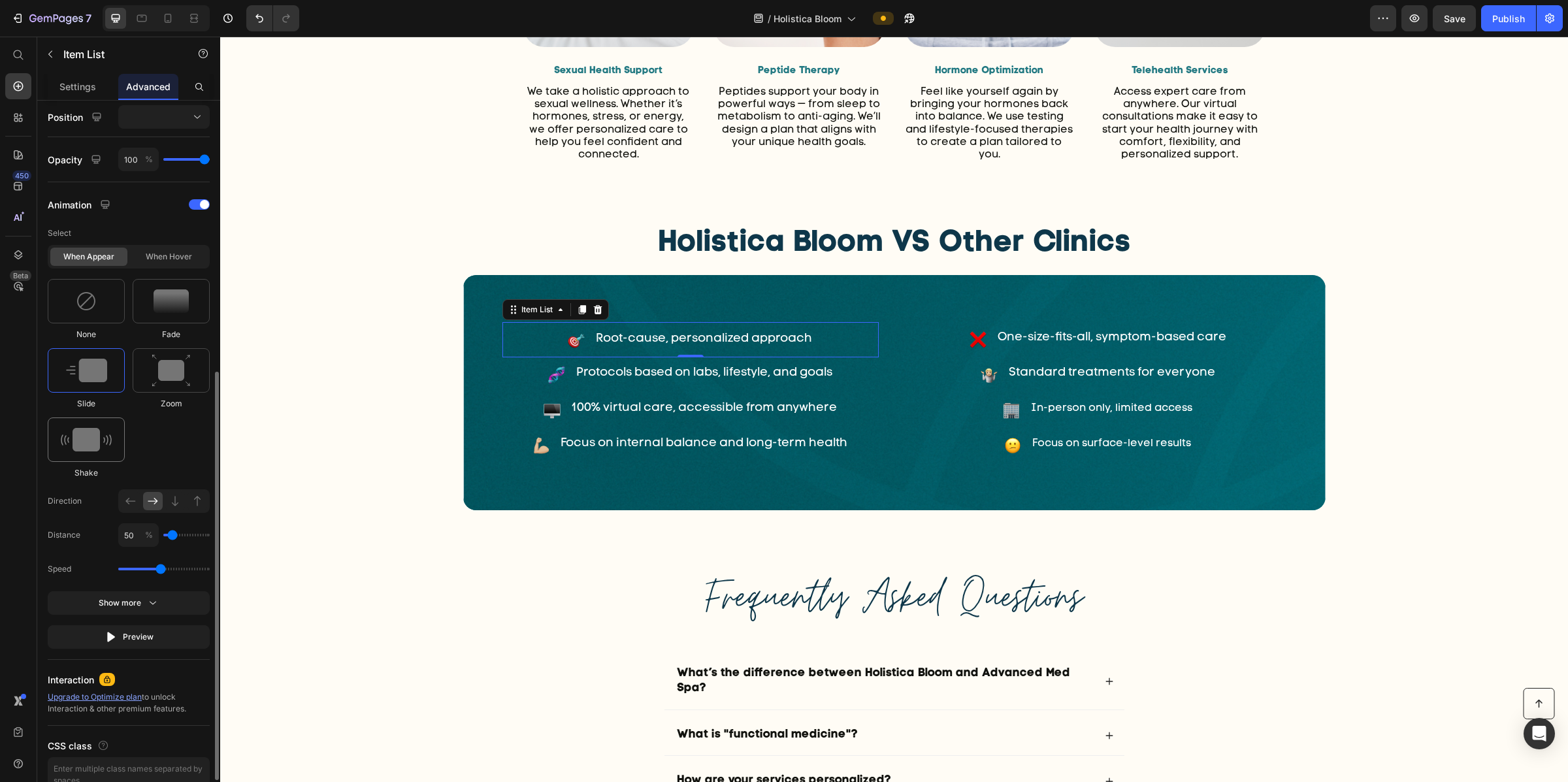 click at bounding box center (86, 440) 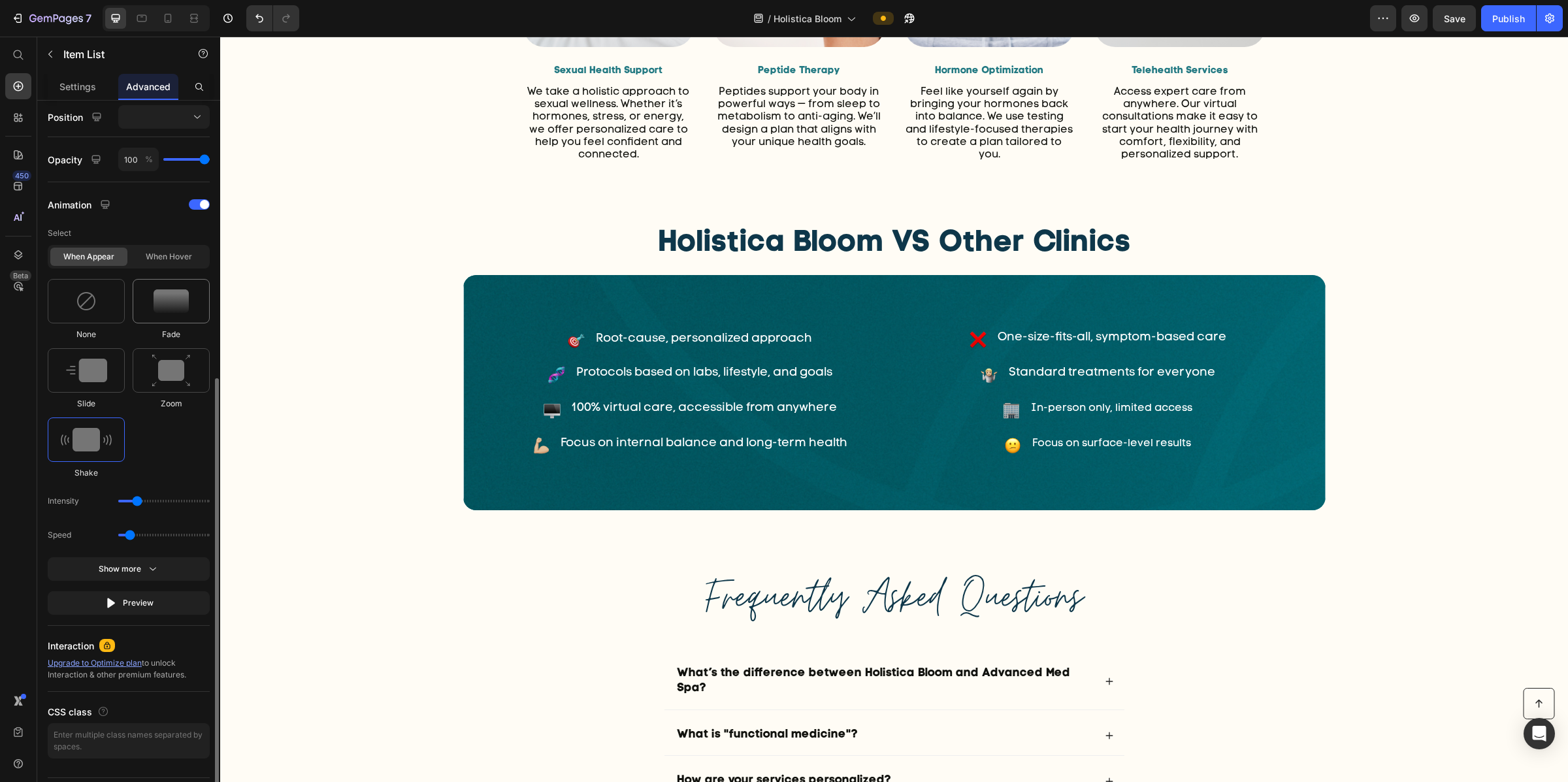 click at bounding box center (171, 301) 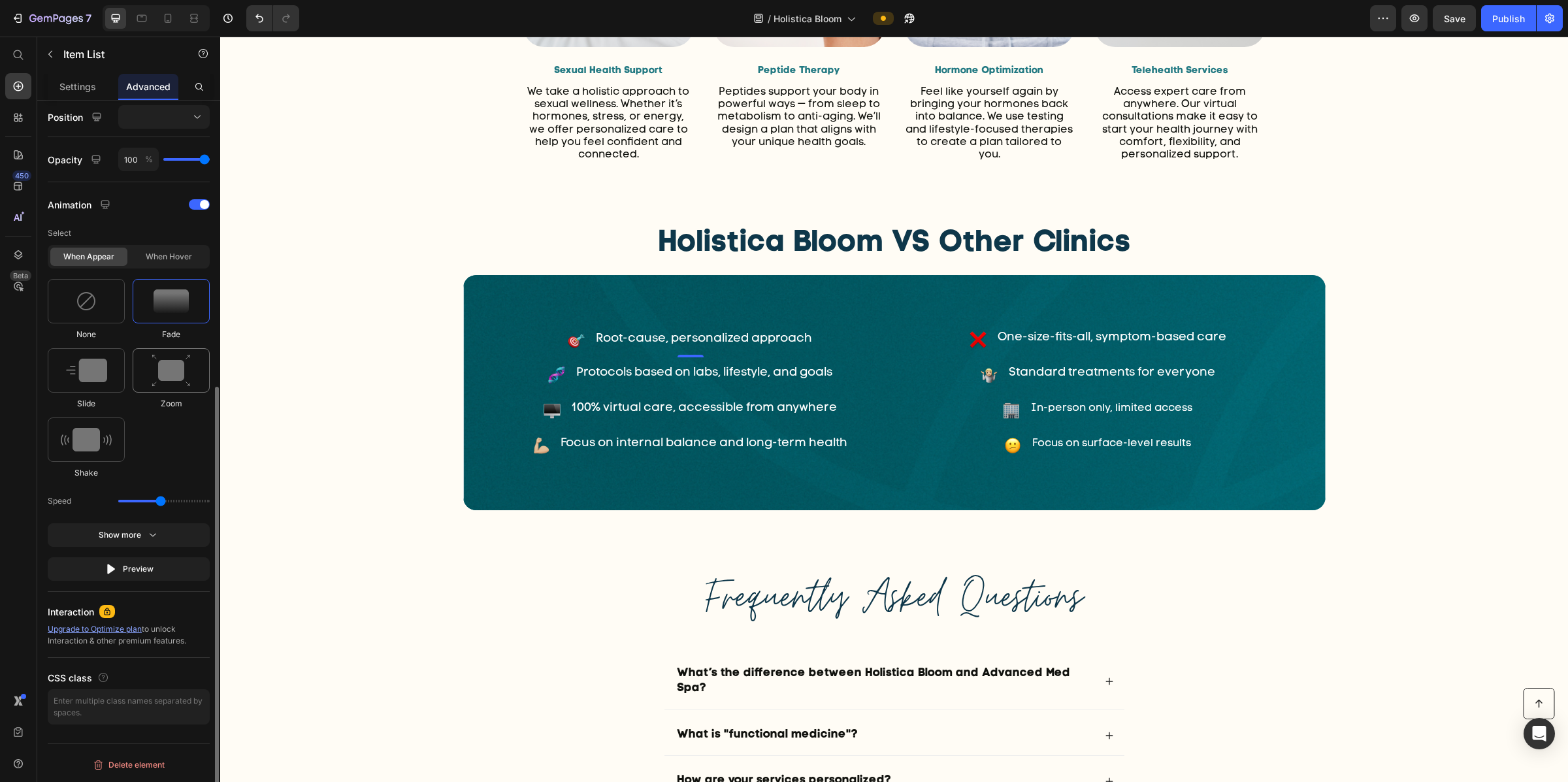 click at bounding box center [171, 370] 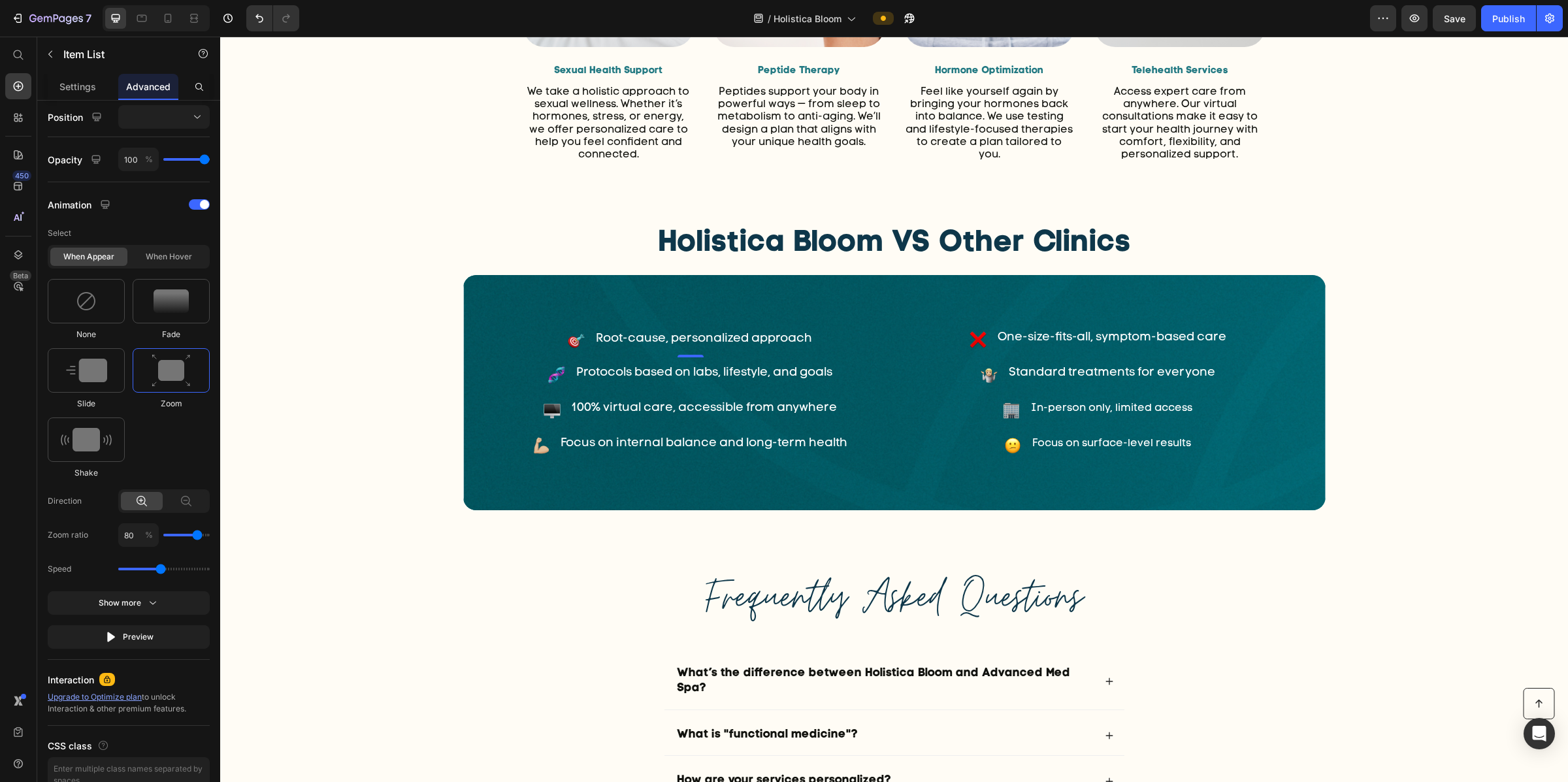 click on "0" at bounding box center (691, 368) 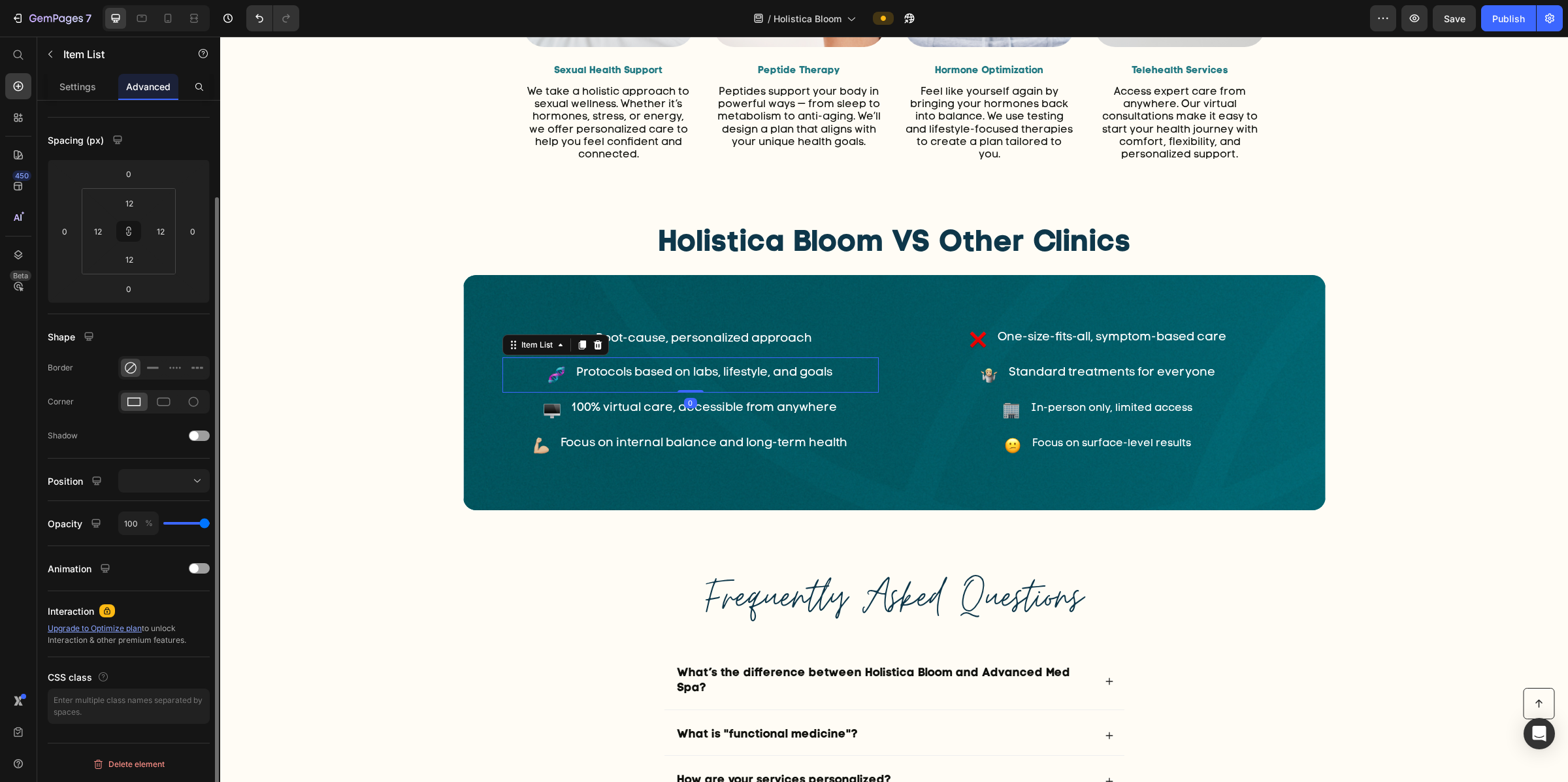 click on "Protocols based on labs, lifestyle, and goals" at bounding box center [691, 375] 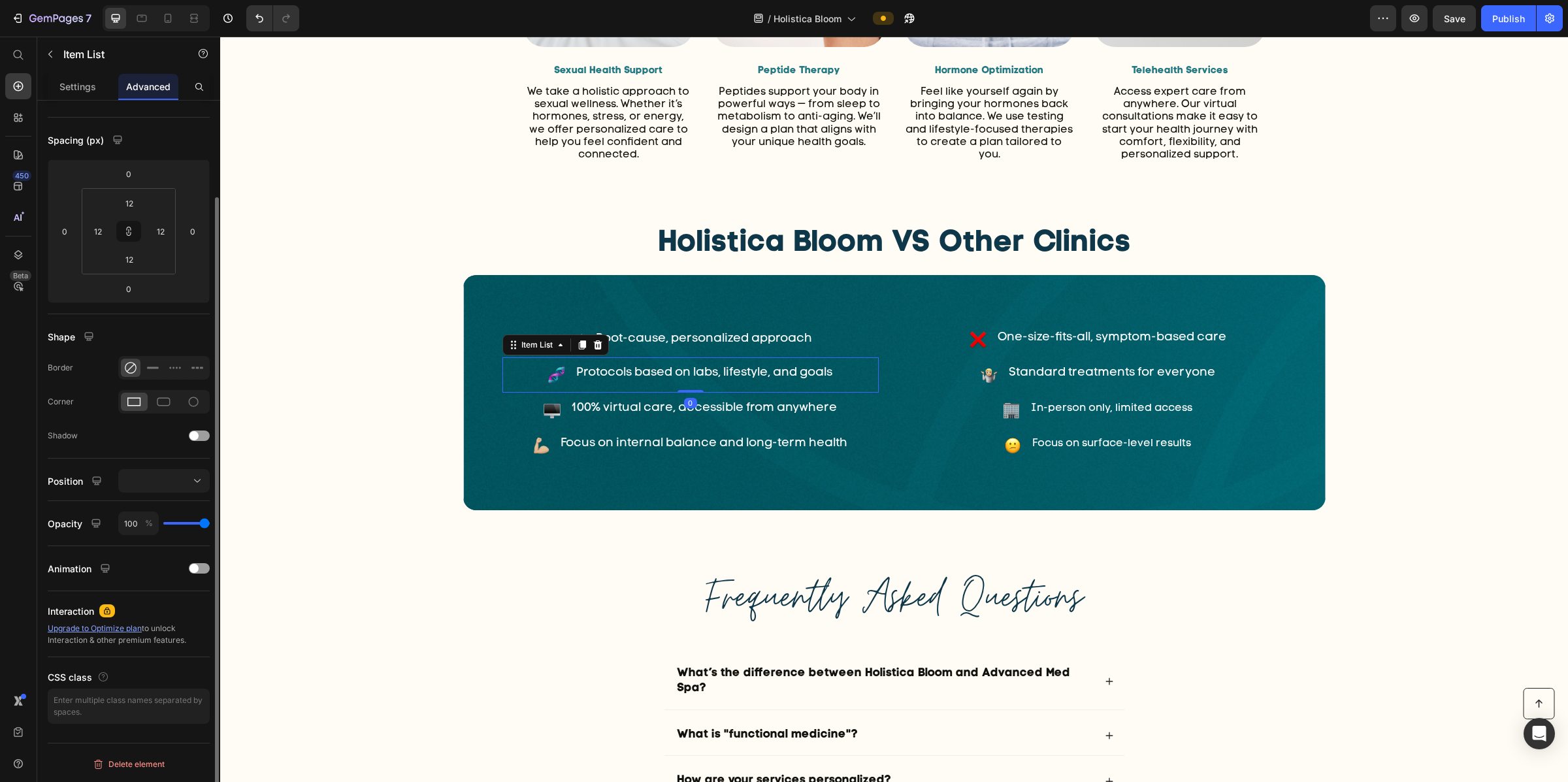scroll, scrollTop: 112, scrollLeft: 0, axis: vertical 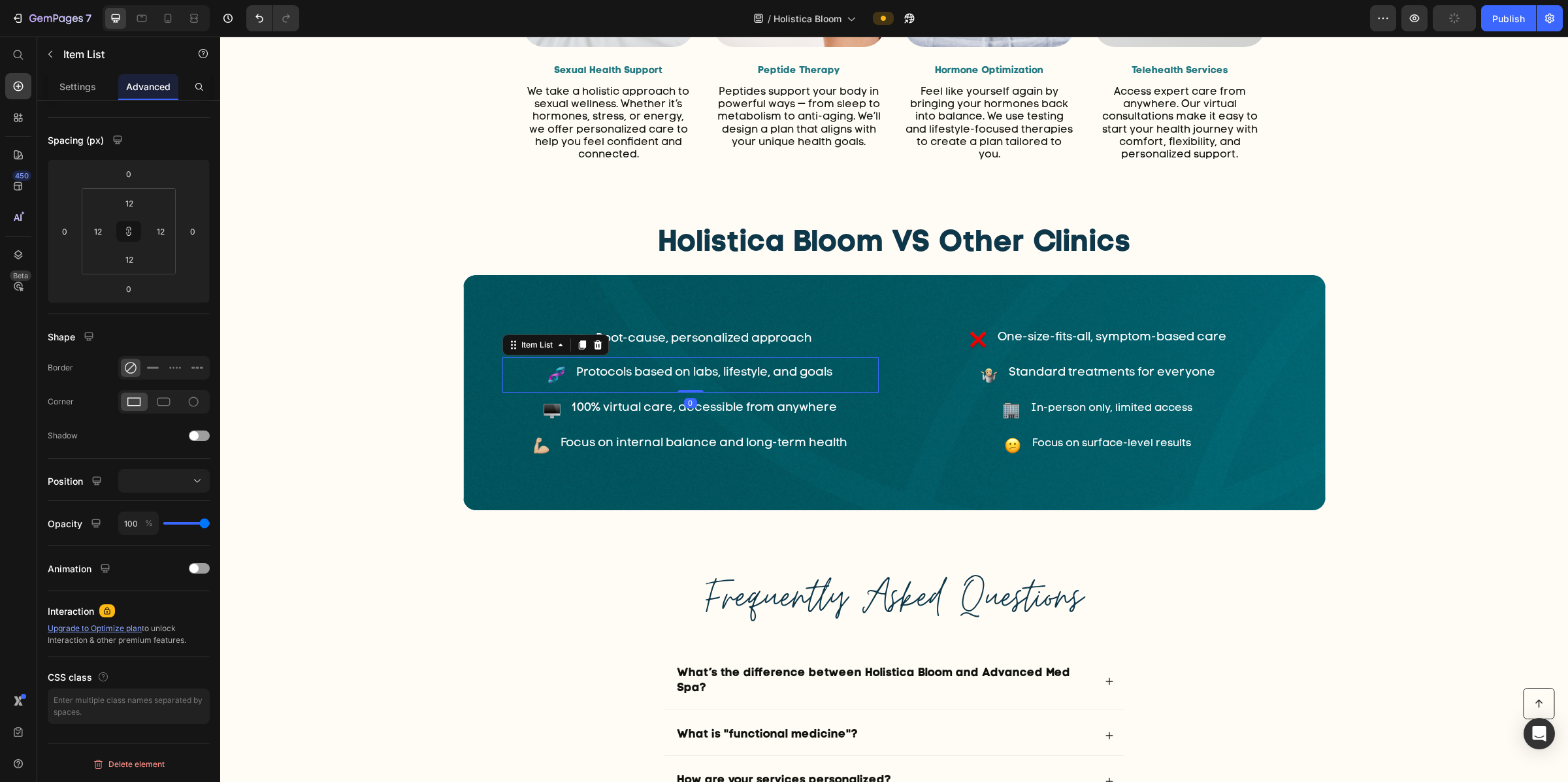 click on "Advanced" at bounding box center [148, 86] 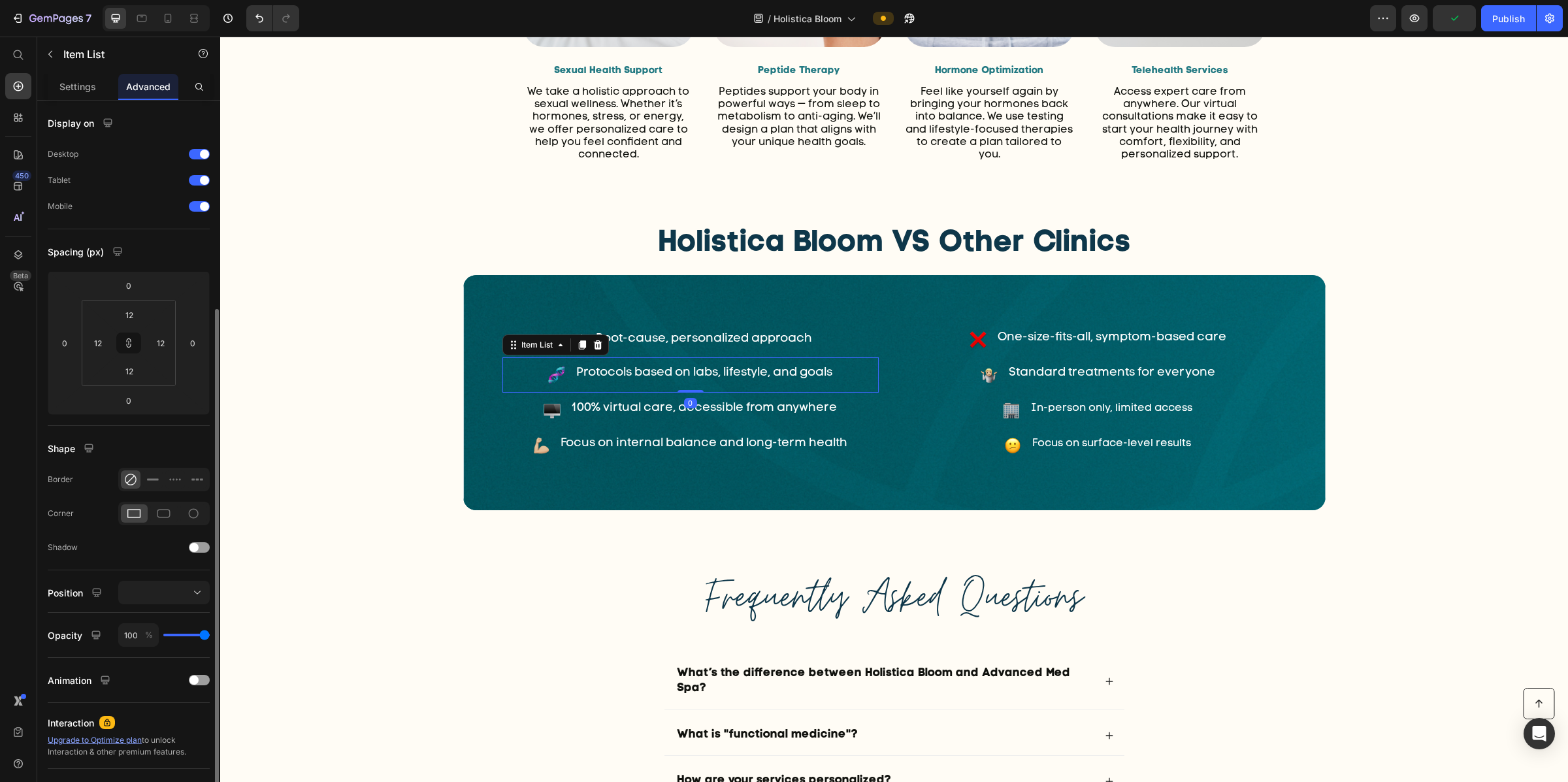scroll, scrollTop: 112, scrollLeft: 0, axis: vertical 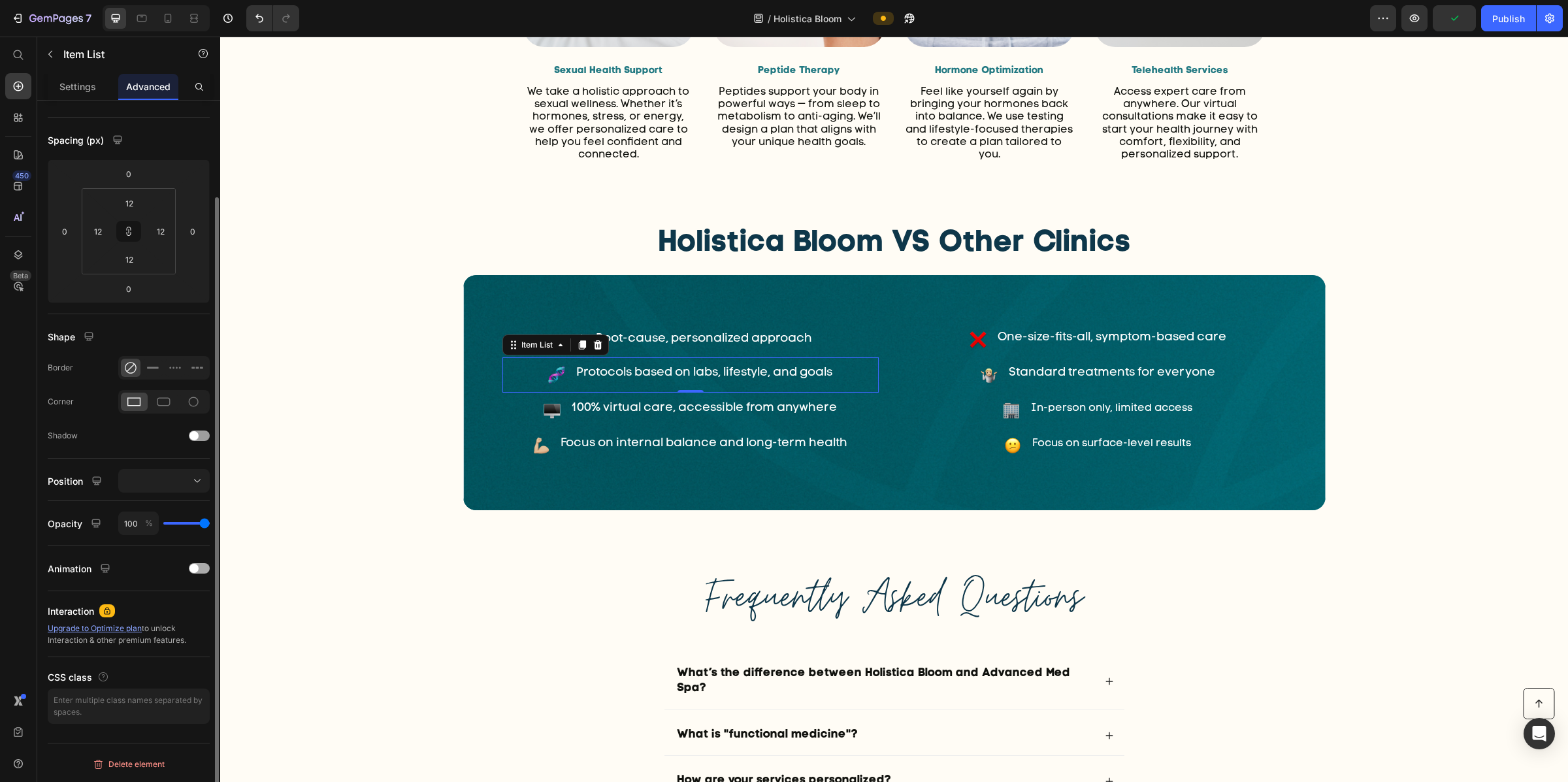 click at bounding box center [199, 568] 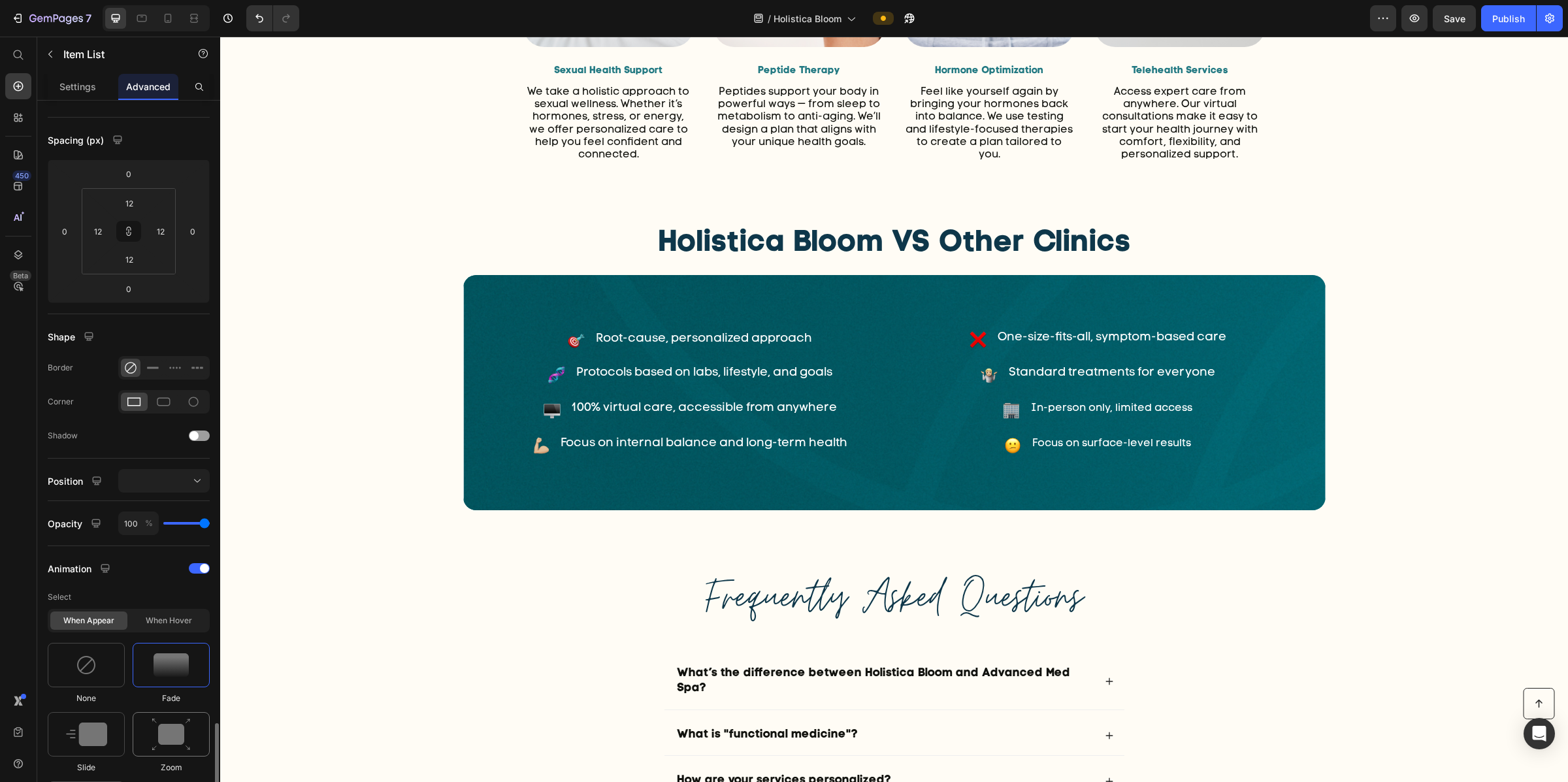 scroll, scrollTop: 459, scrollLeft: 0, axis: vertical 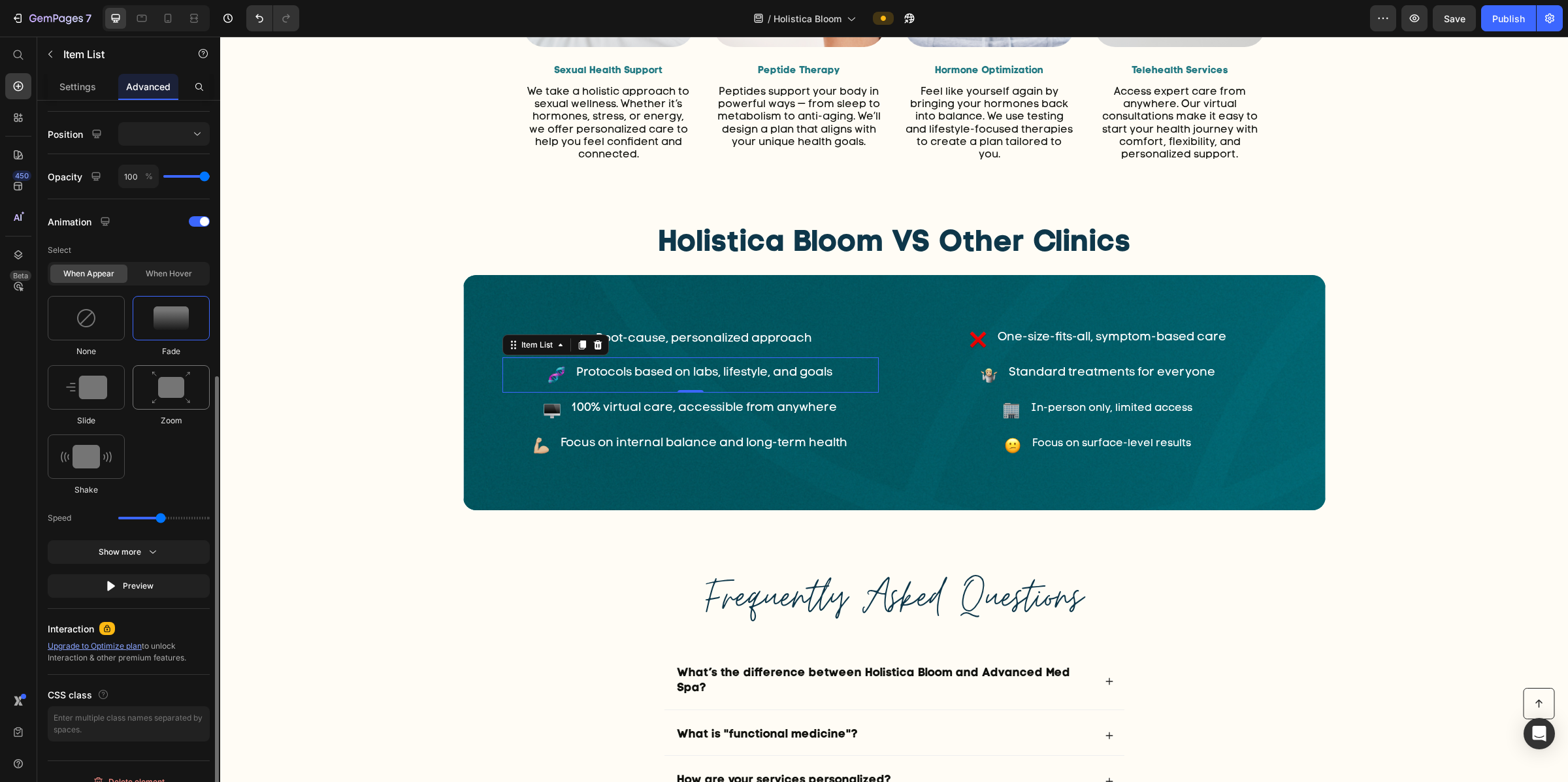 click at bounding box center [171, 387] 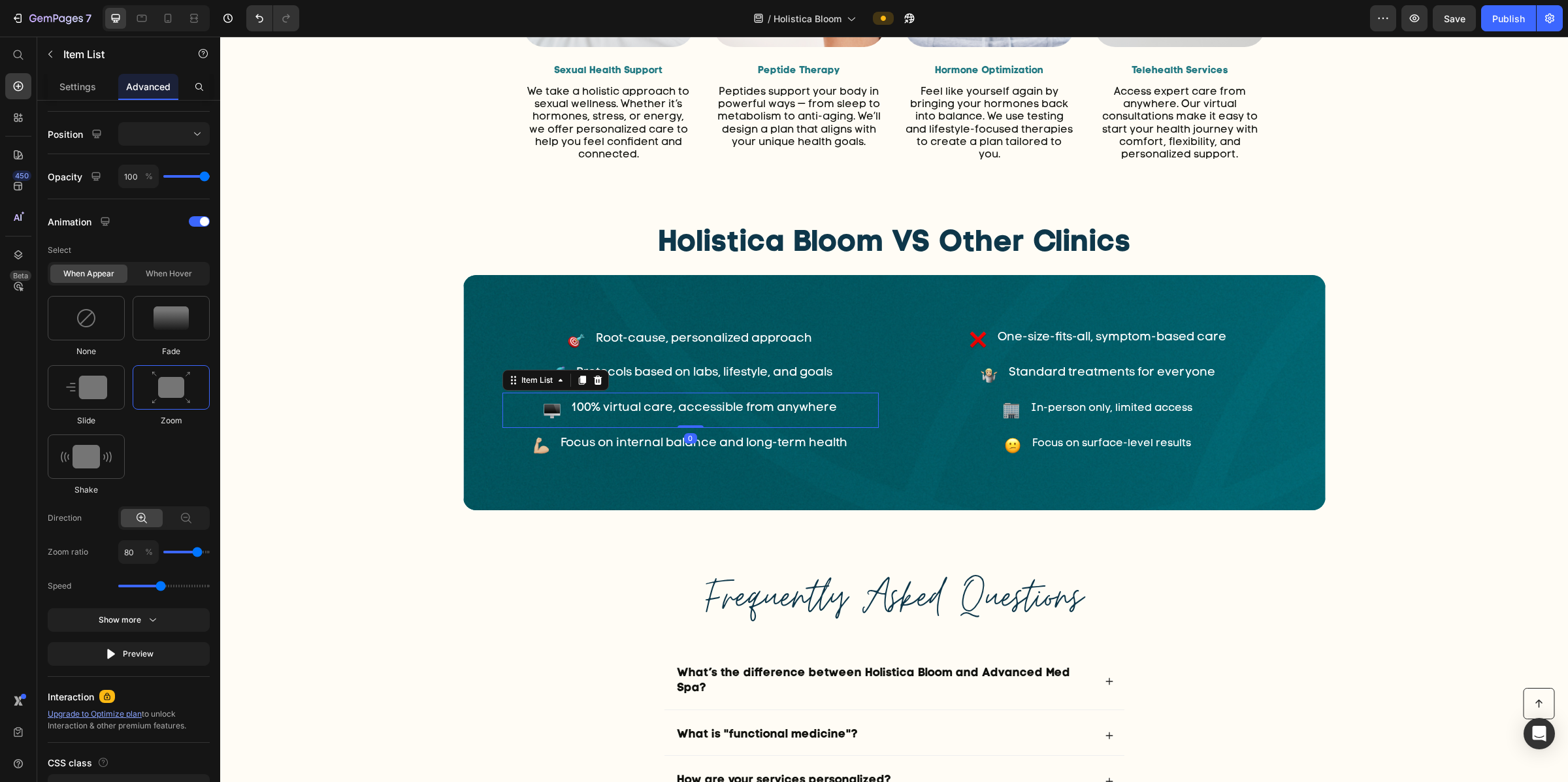 click on "100% virtual care, accessible from anywhere" at bounding box center (691, 410) 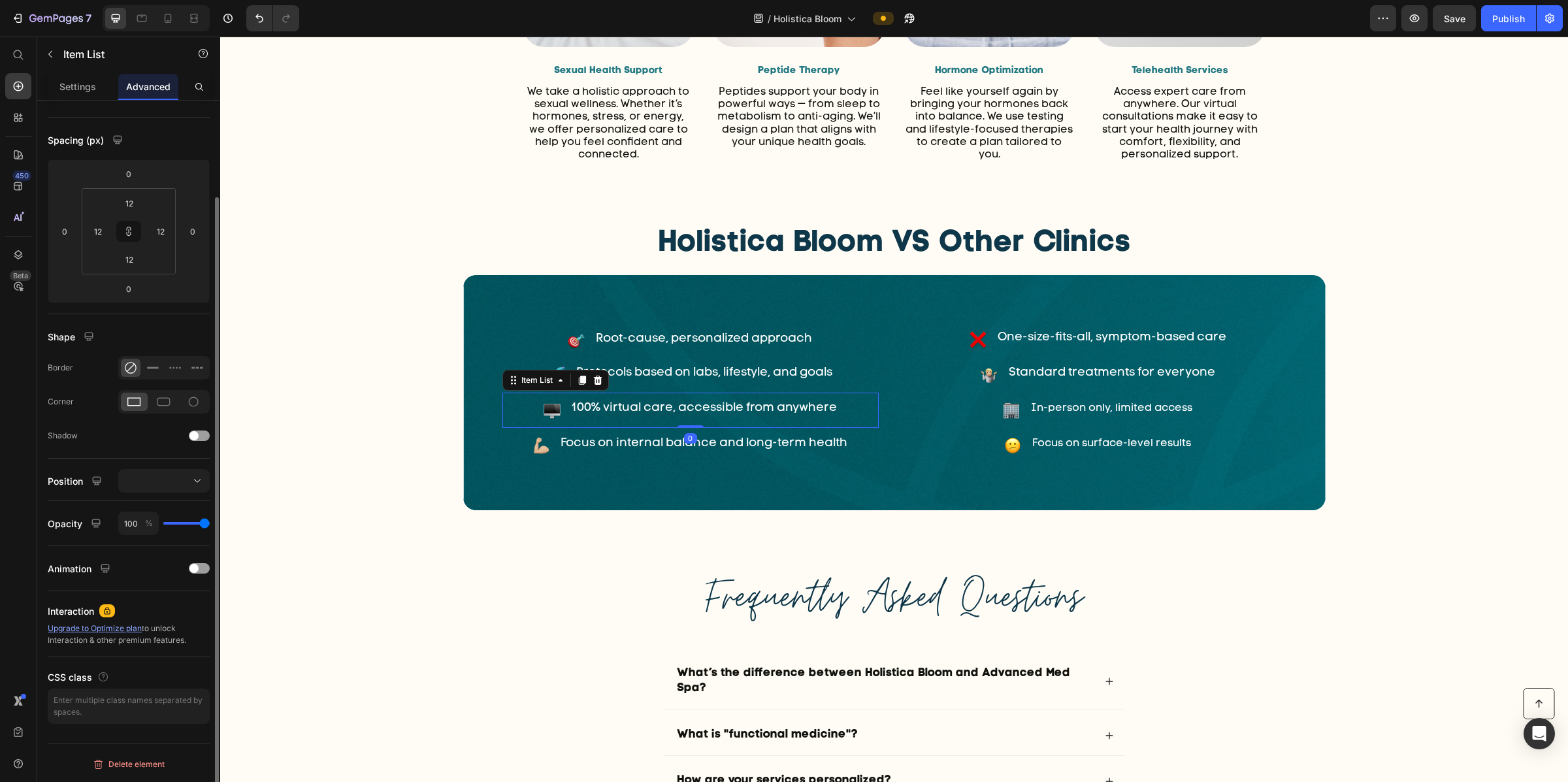 scroll, scrollTop: 112, scrollLeft: 0, axis: vertical 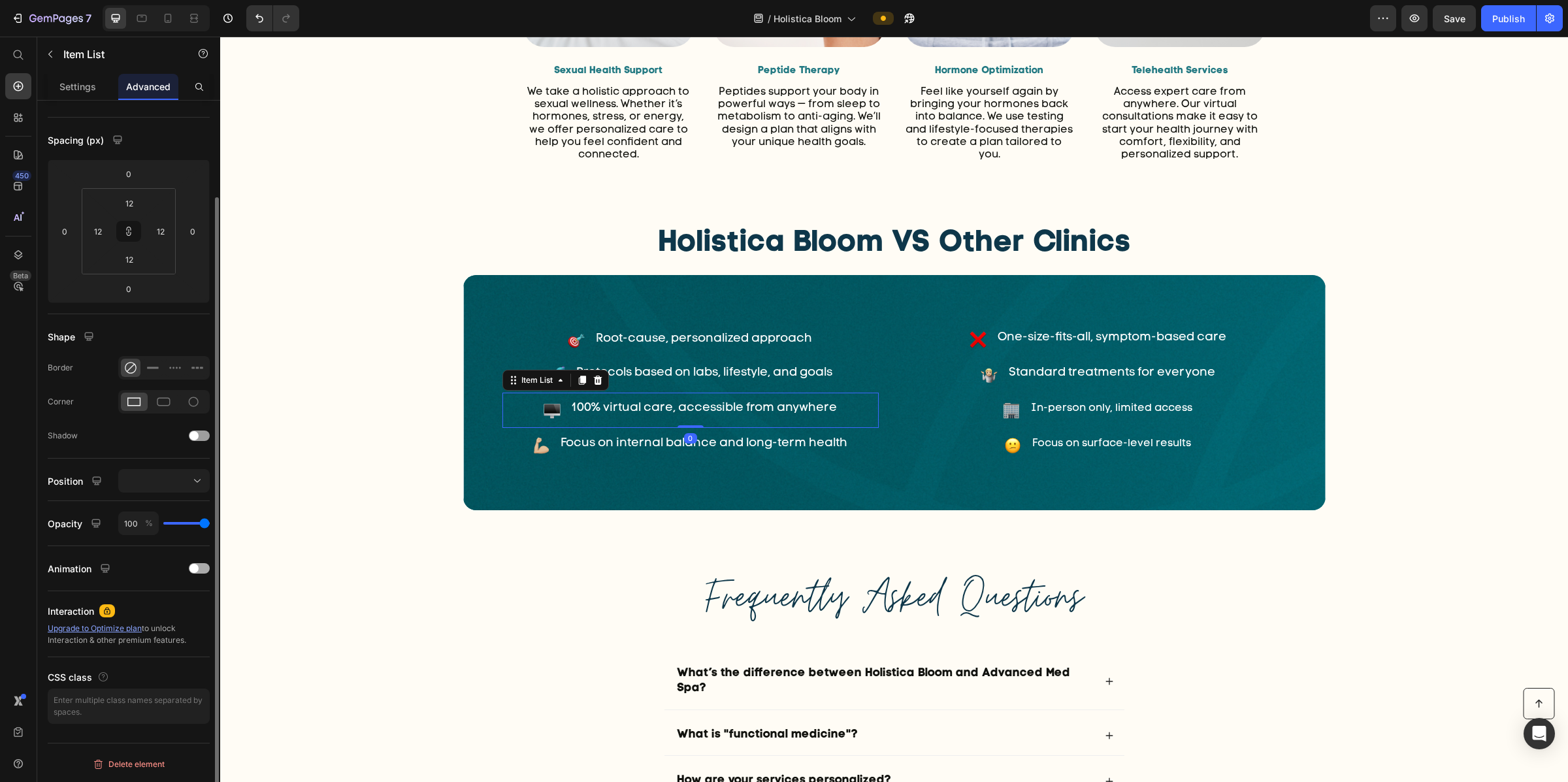 click at bounding box center [199, 568] 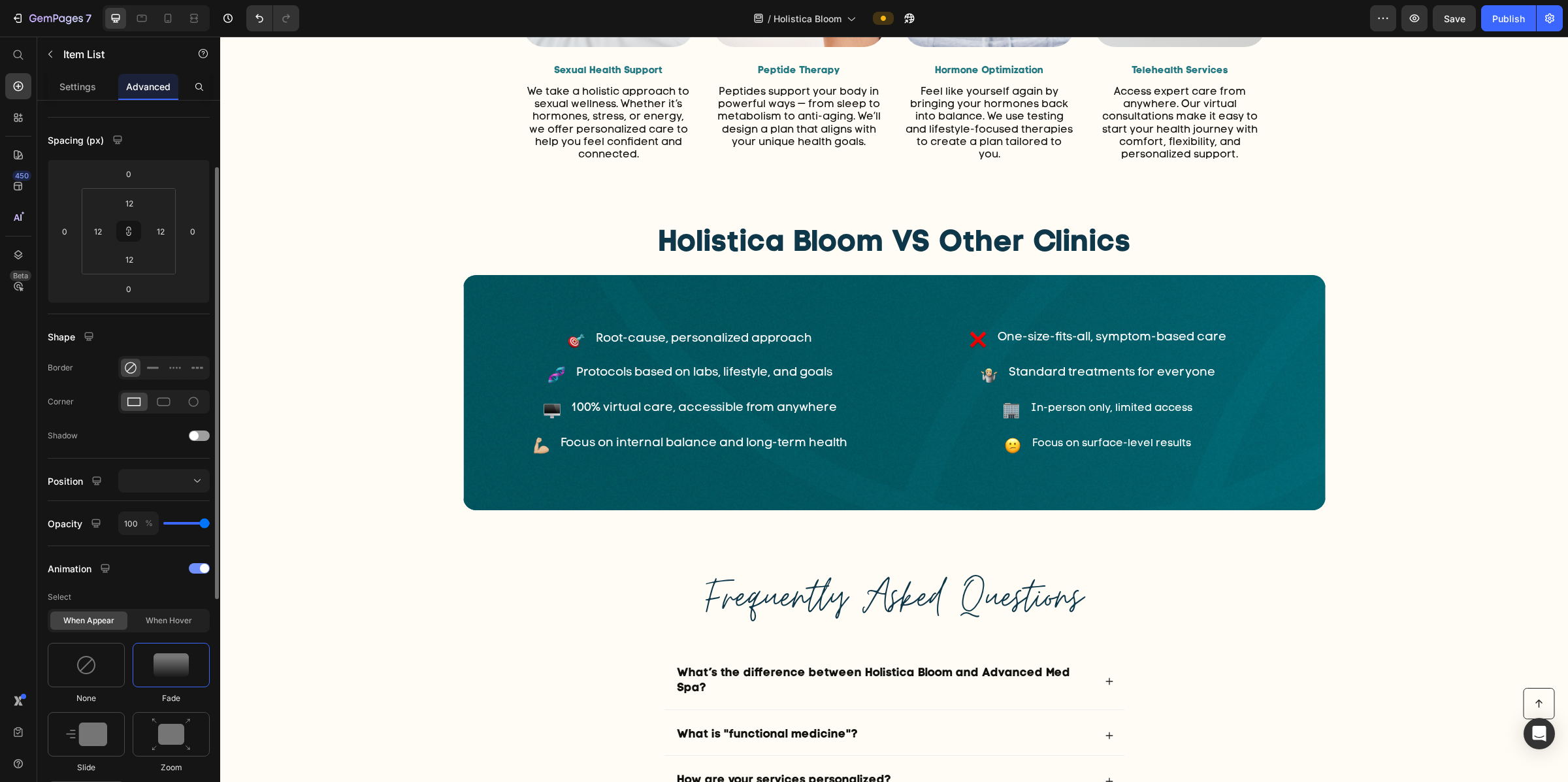 scroll, scrollTop: 476, scrollLeft: 0, axis: vertical 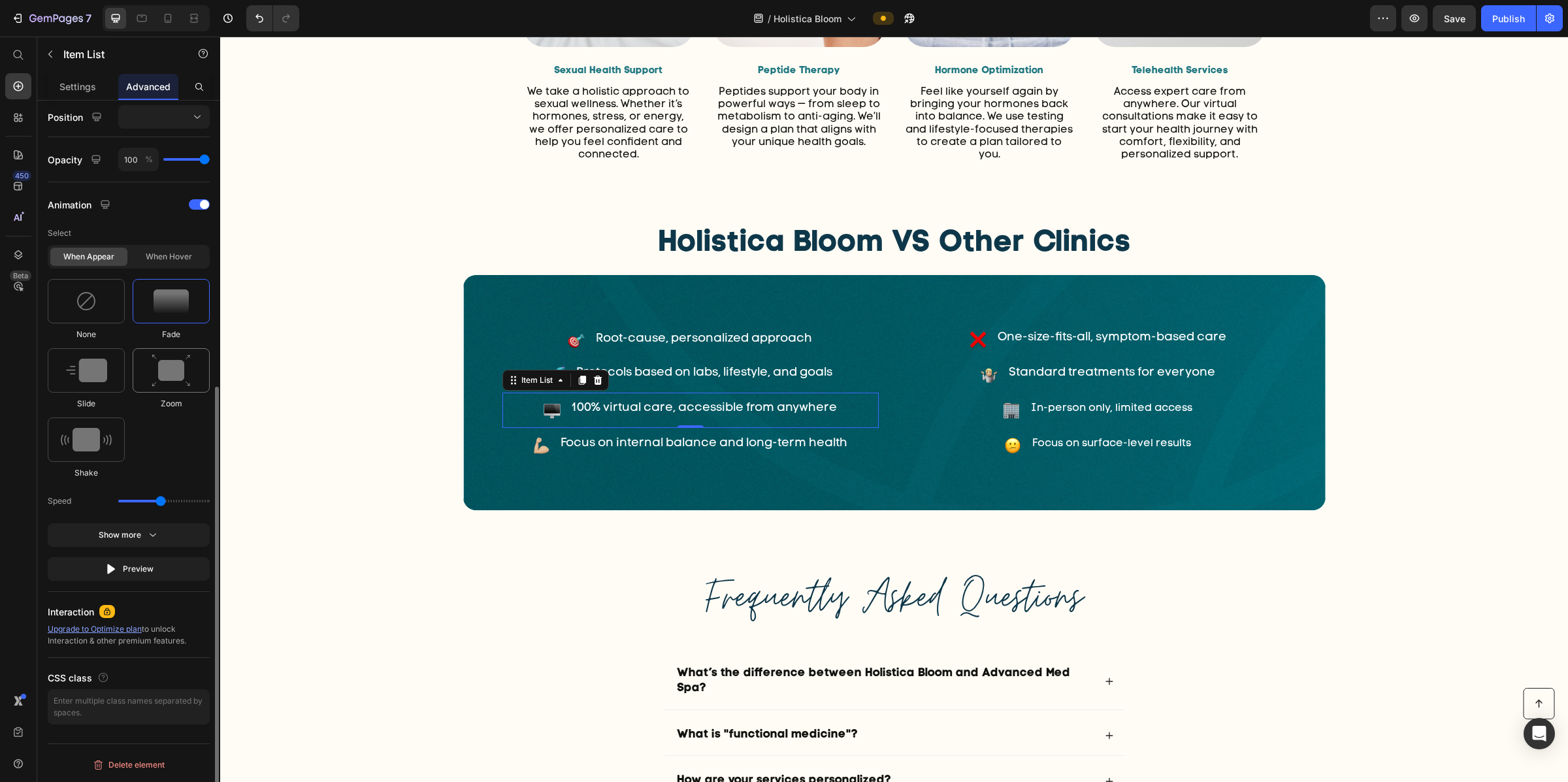 click at bounding box center (171, 370) 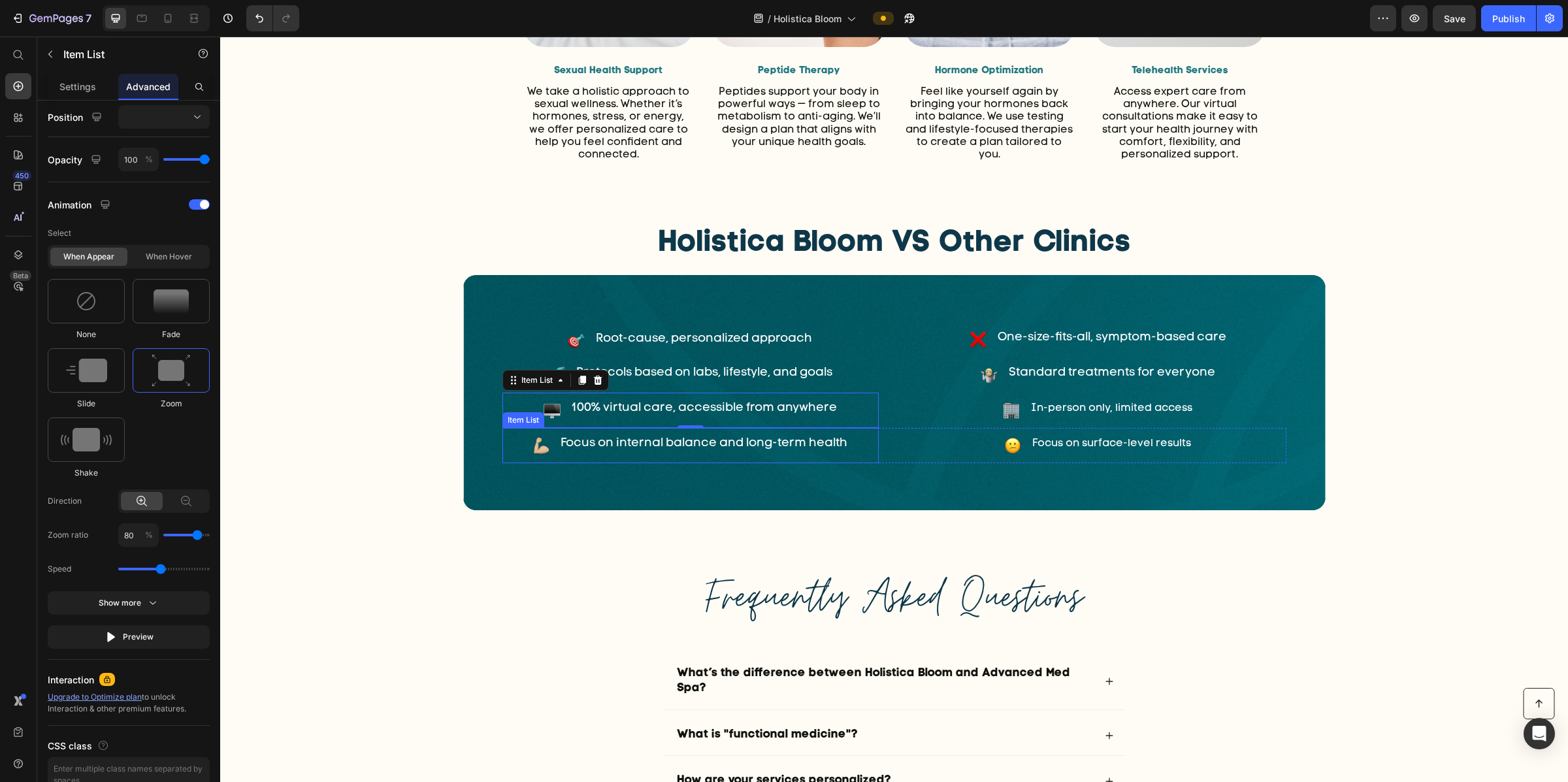 click on "Focus on internal balance and long-term health" at bounding box center (691, 446) 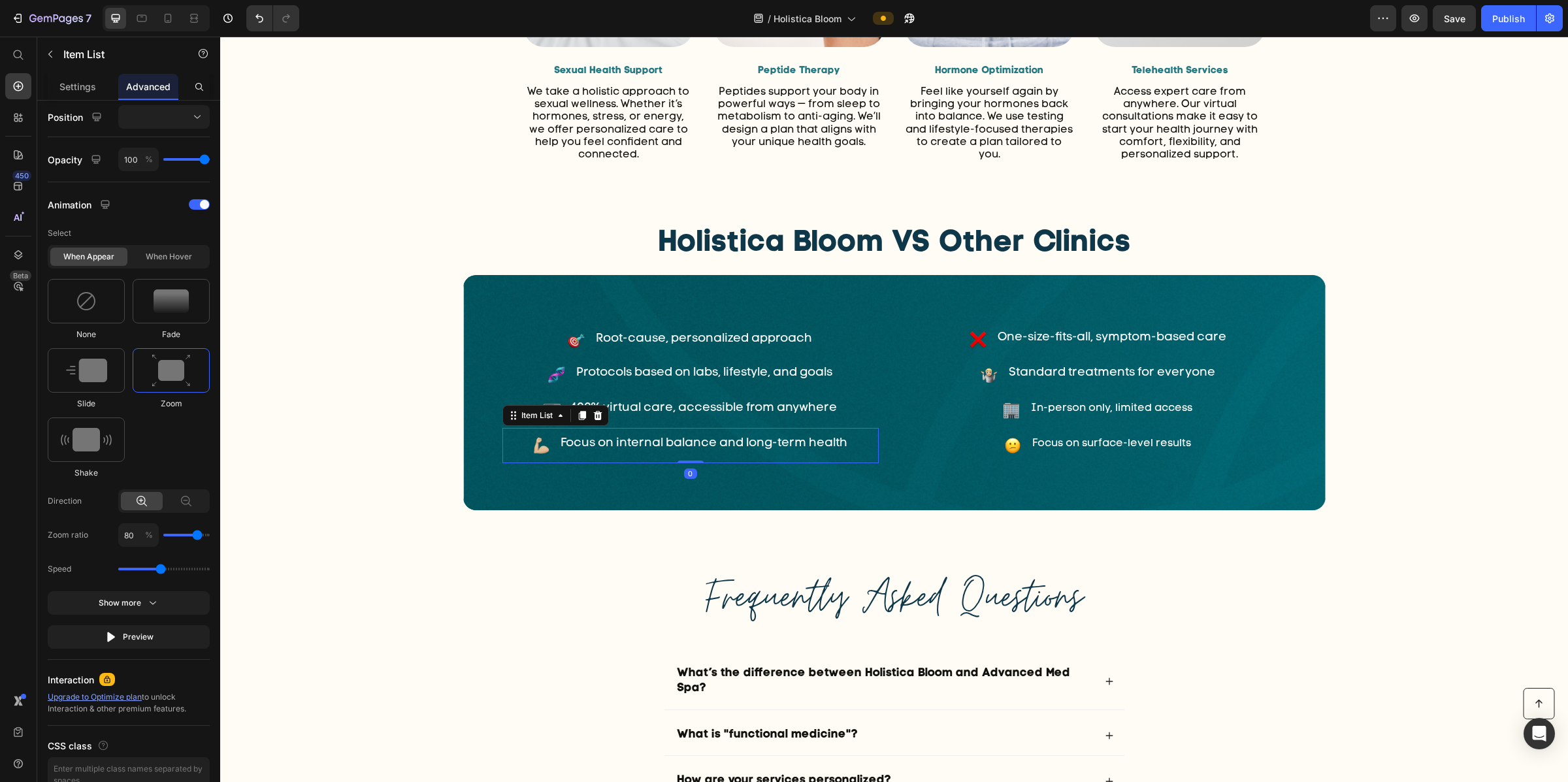 scroll, scrollTop: 112, scrollLeft: 0, axis: vertical 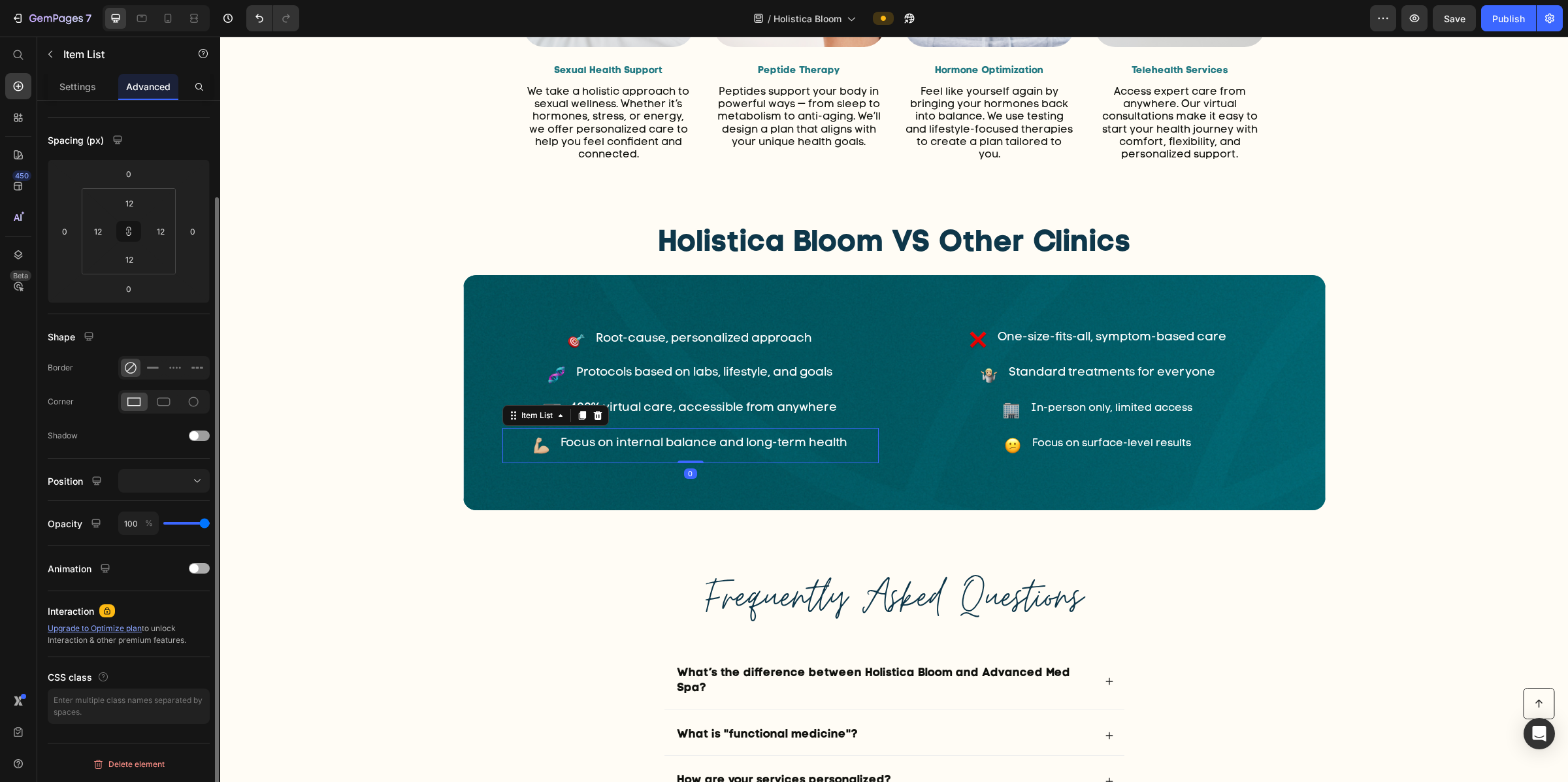 click on "Animation" at bounding box center [129, 568] 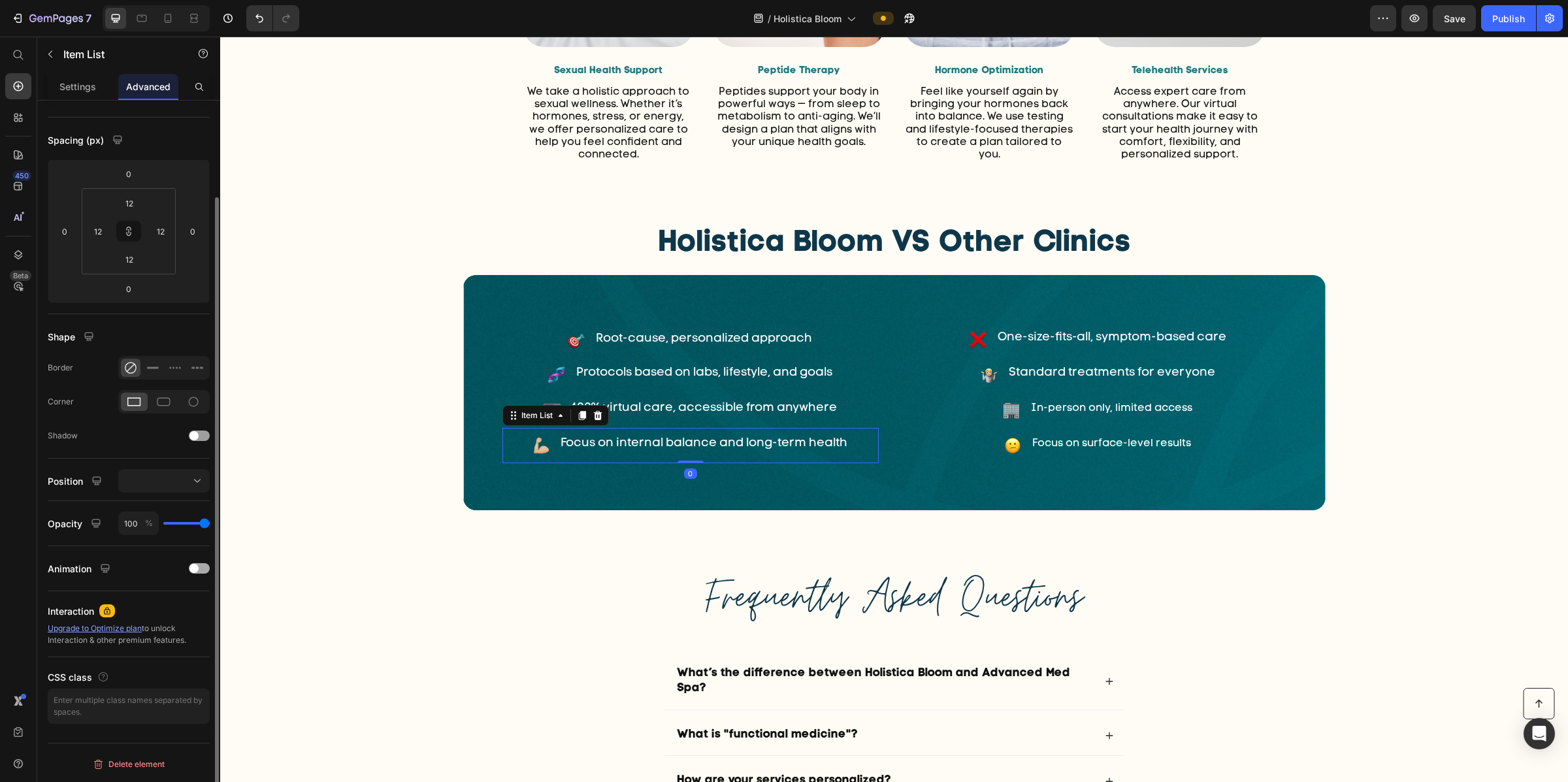 click at bounding box center [199, 568] 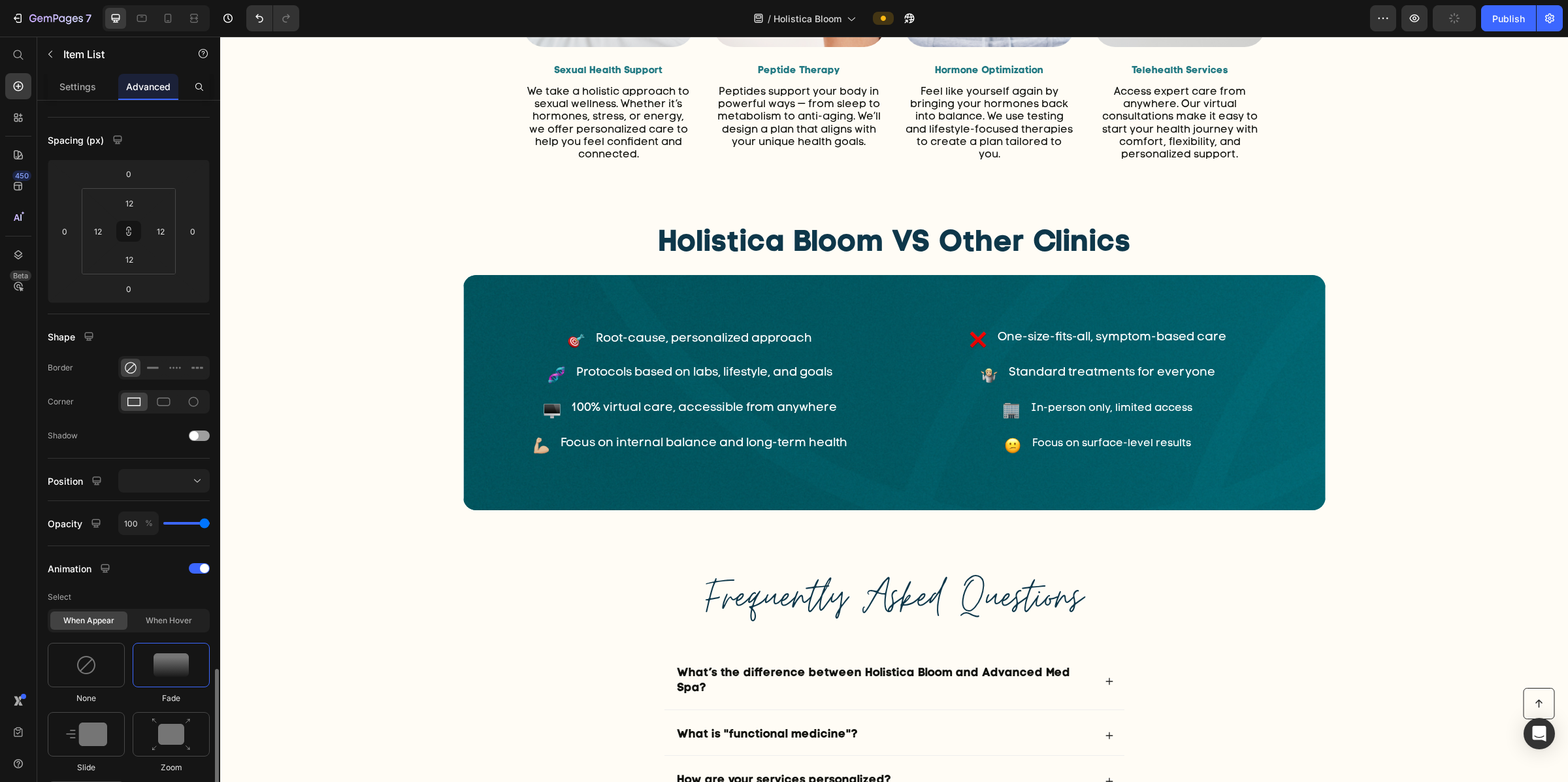 scroll, scrollTop: 425, scrollLeft: 0, axis: vertical 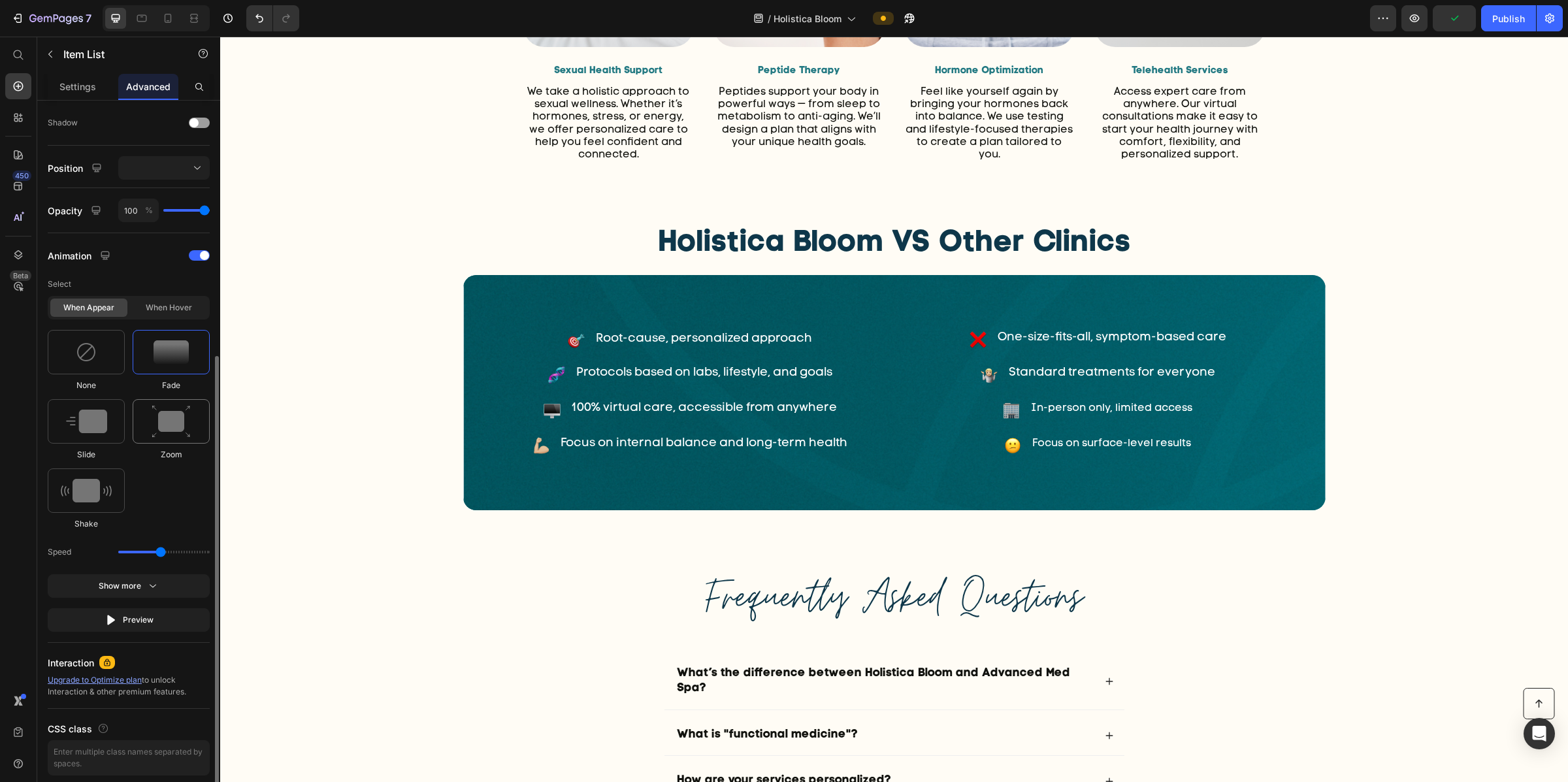 click at bounding box center (171, 421) 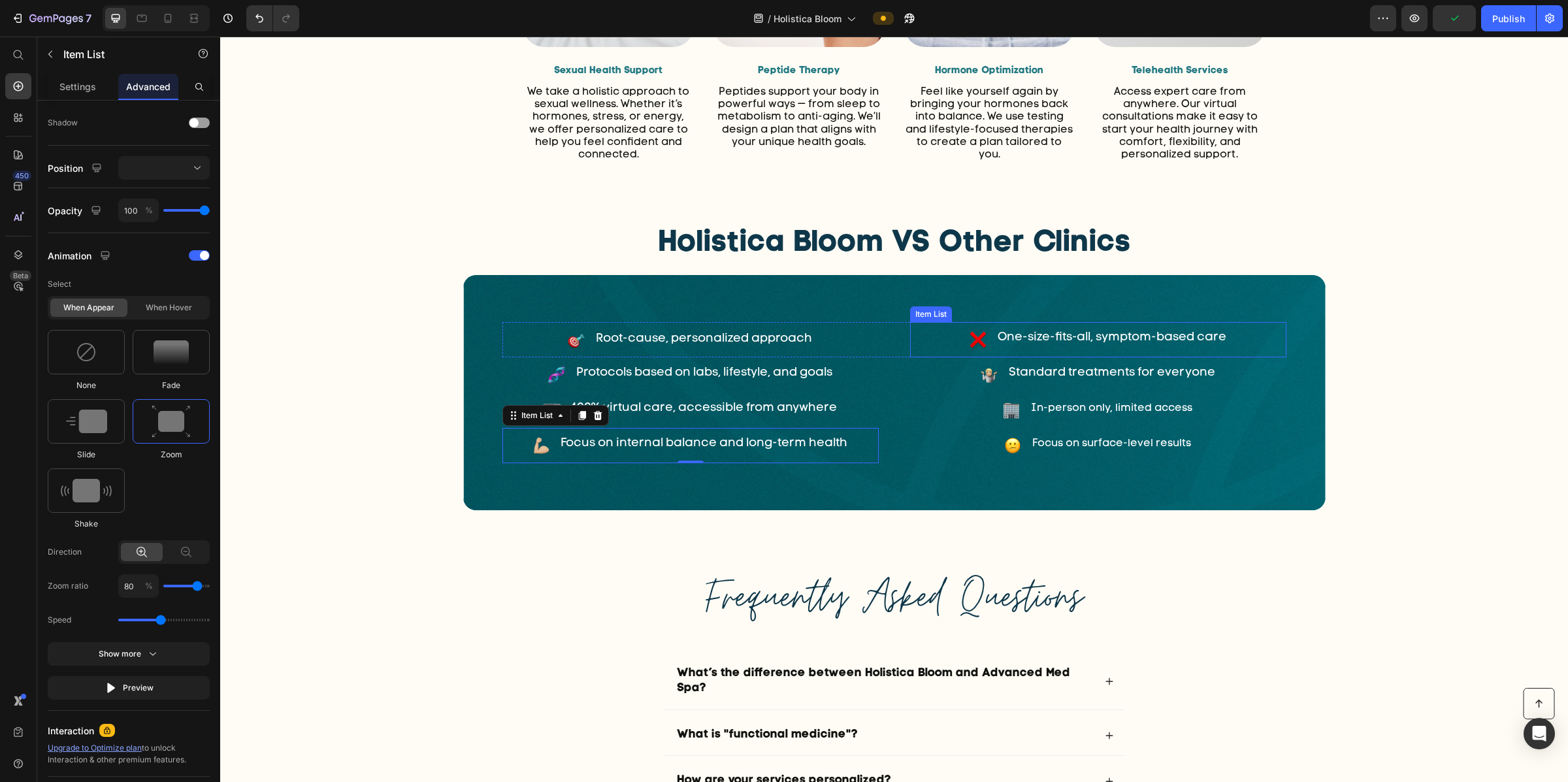 click on "One-size-fits-all, symptom-based care" at bounding box center [1098, 340] 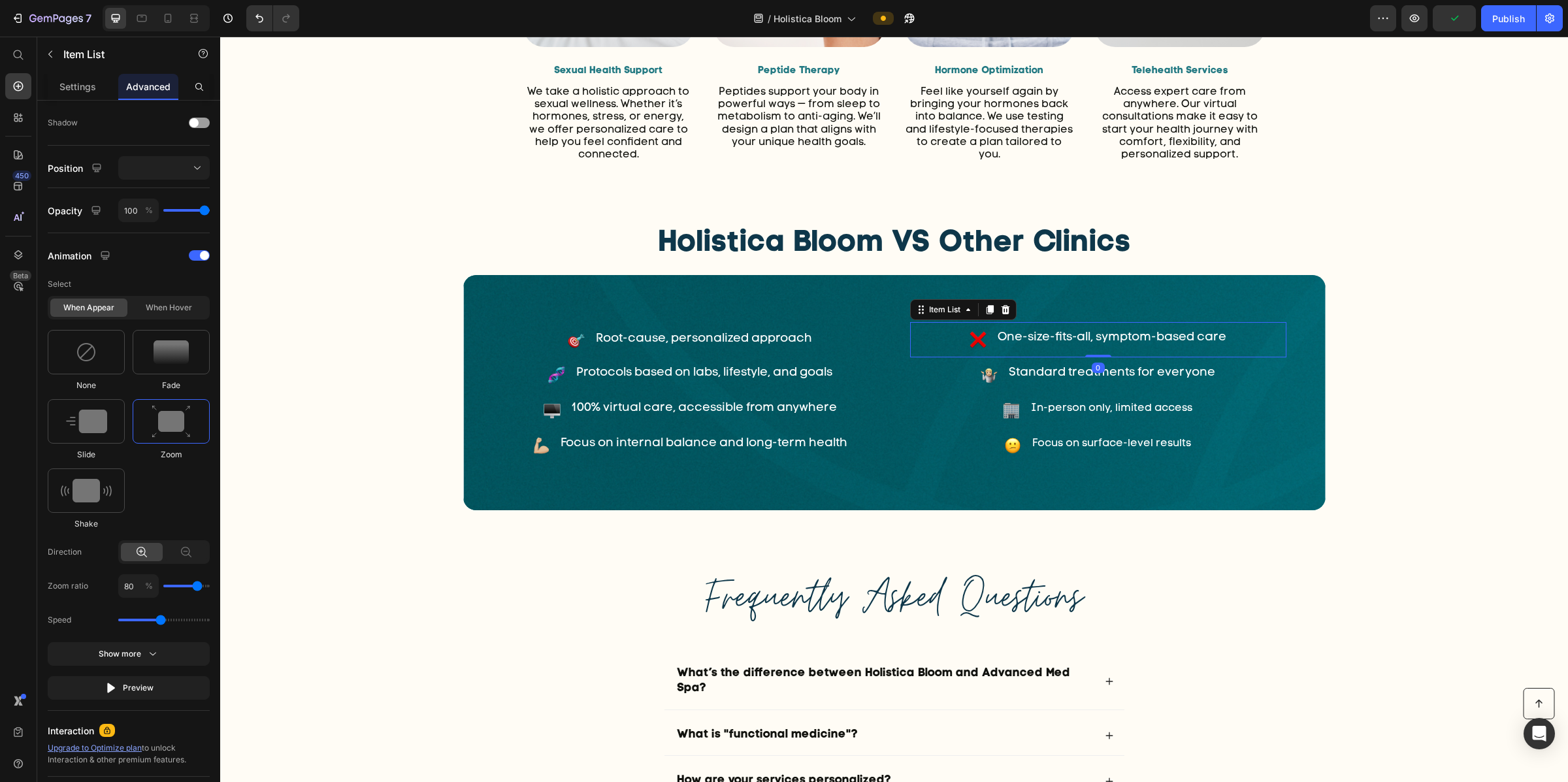 scroll, scrollTop: 112, scrollLeft: 0, axis: vertical 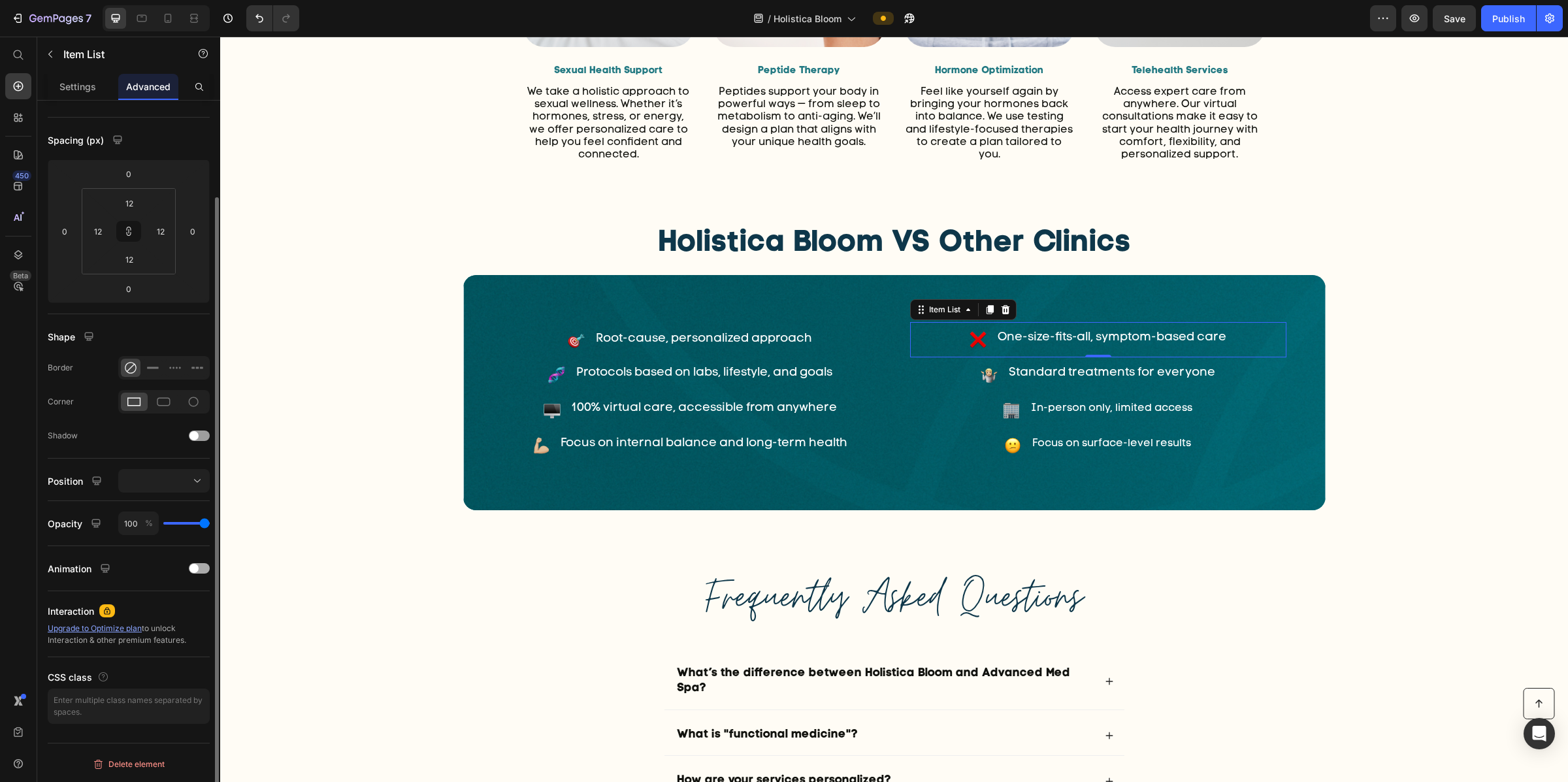click at bounding box center [199, 568] 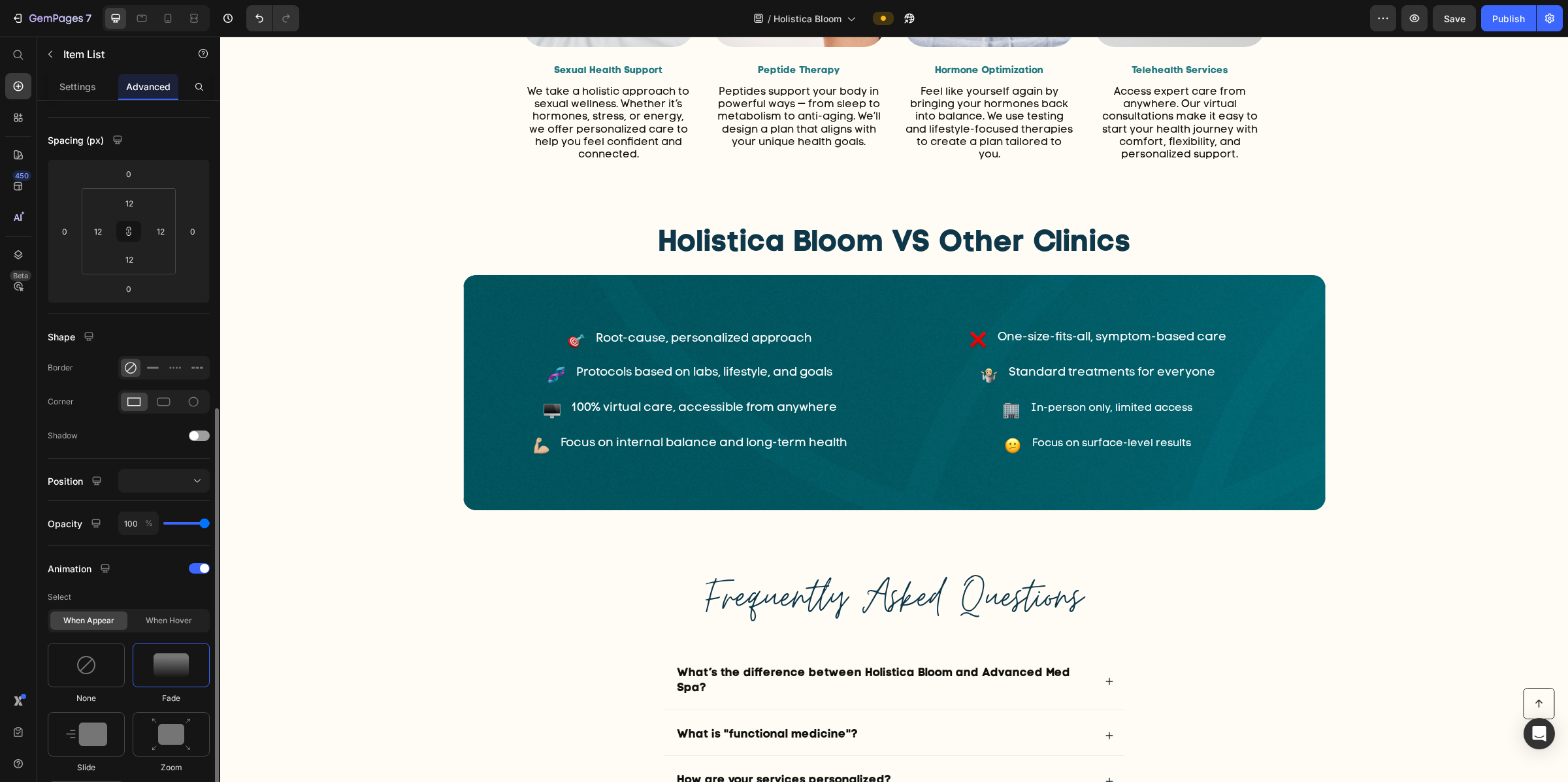 scroll, scrollTop: 429, scrollLeft: 0, axis: vertical 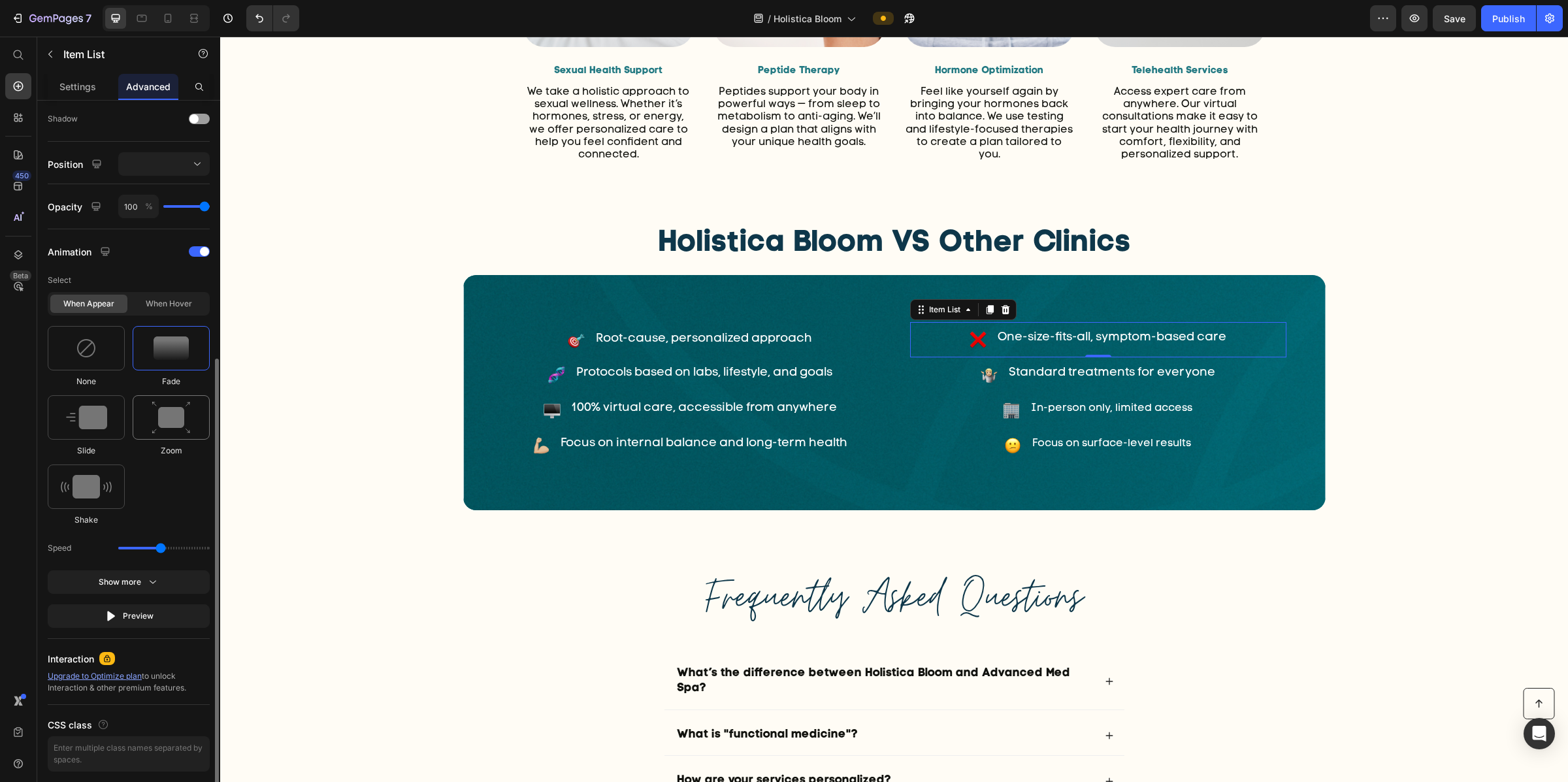 click at bounding box center [171, 417] 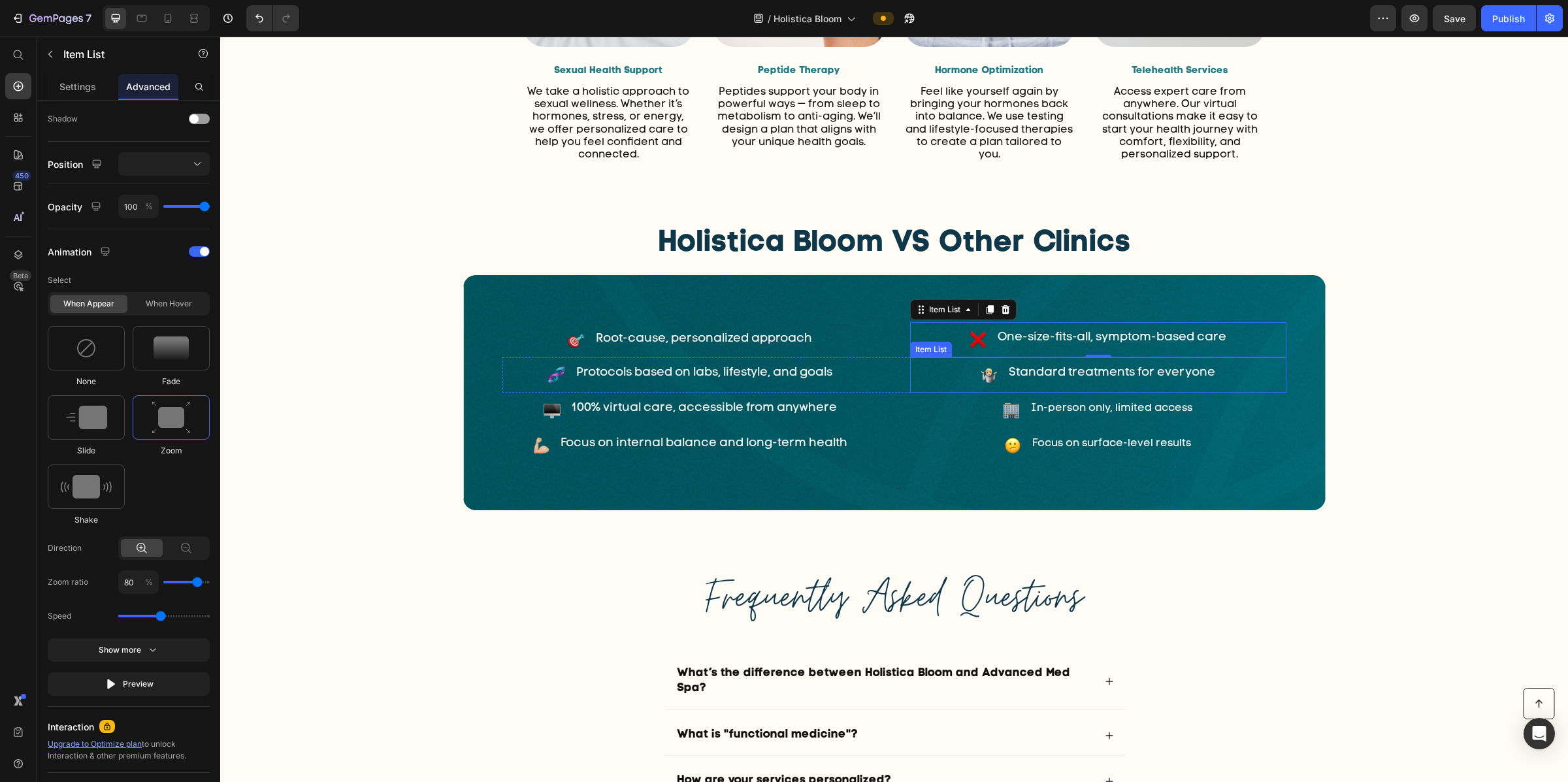 click on "Standard treatments for everyone" at bounding box center [1098, 375] 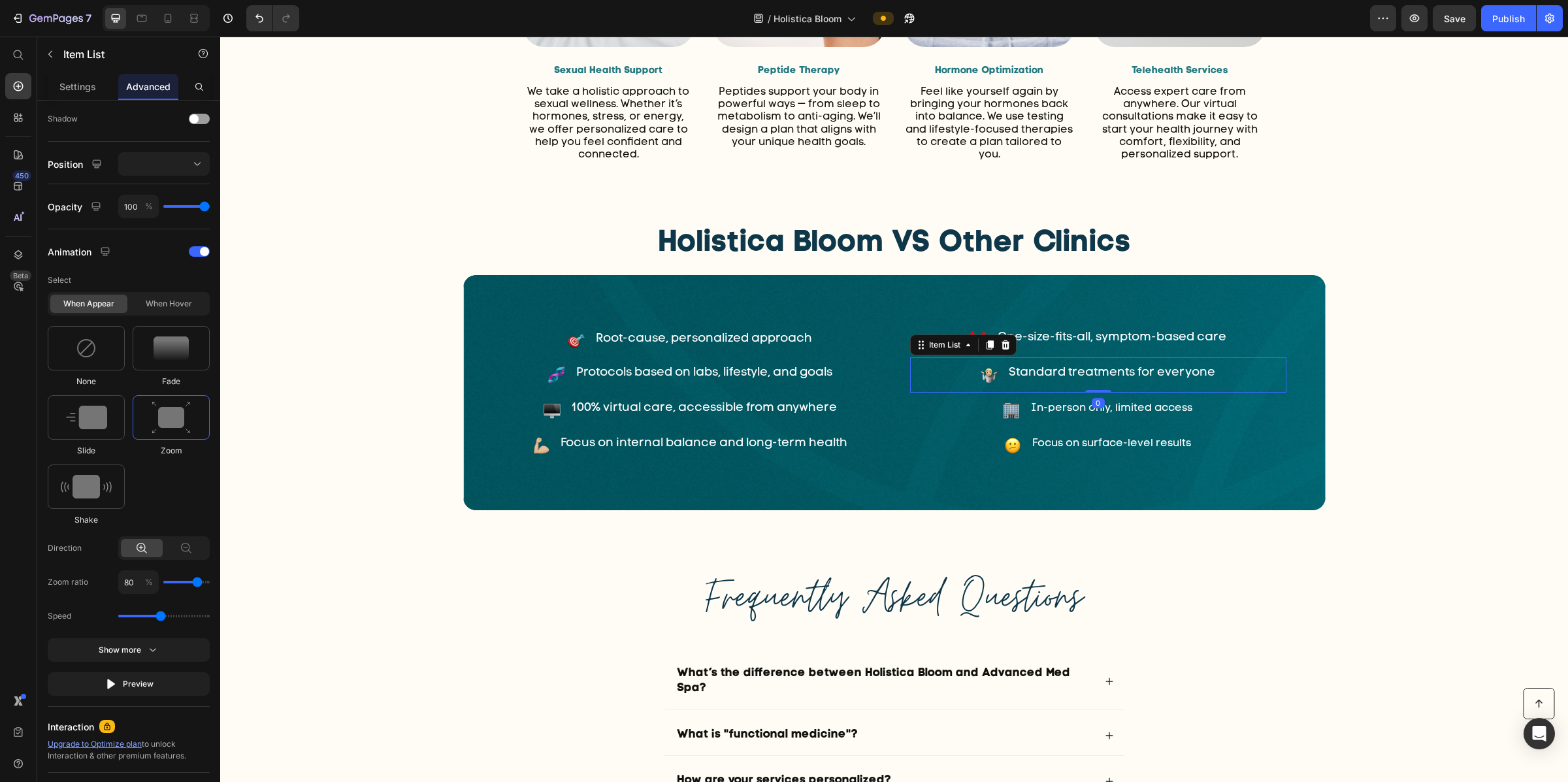 scroll, scrollTop: 112, scrollLeft: 0, axis: vertical 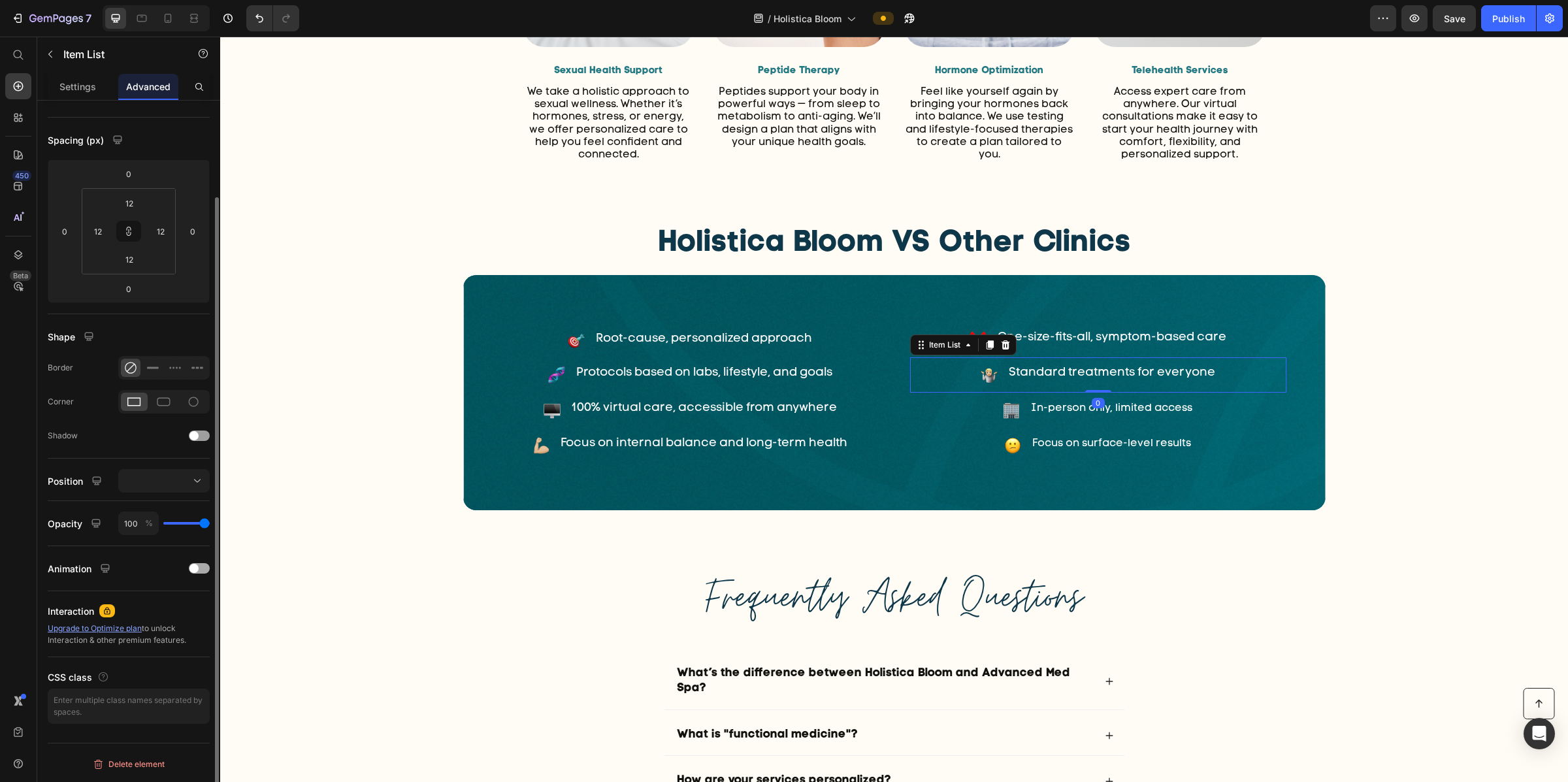 click at bounding box center [194, 568] 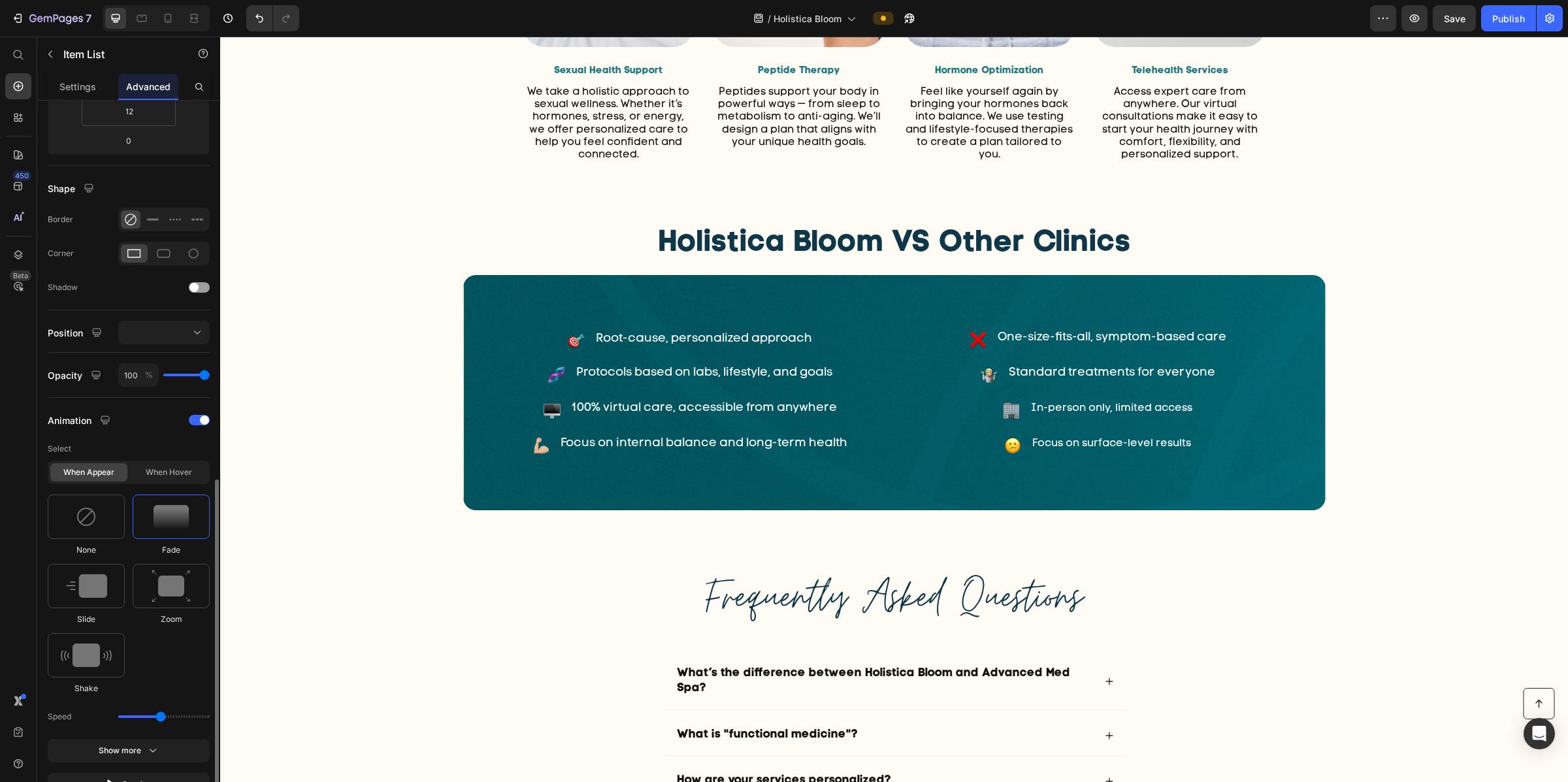 scroll, scrollTop: 399, scrollLeft: 0, axis: vertical 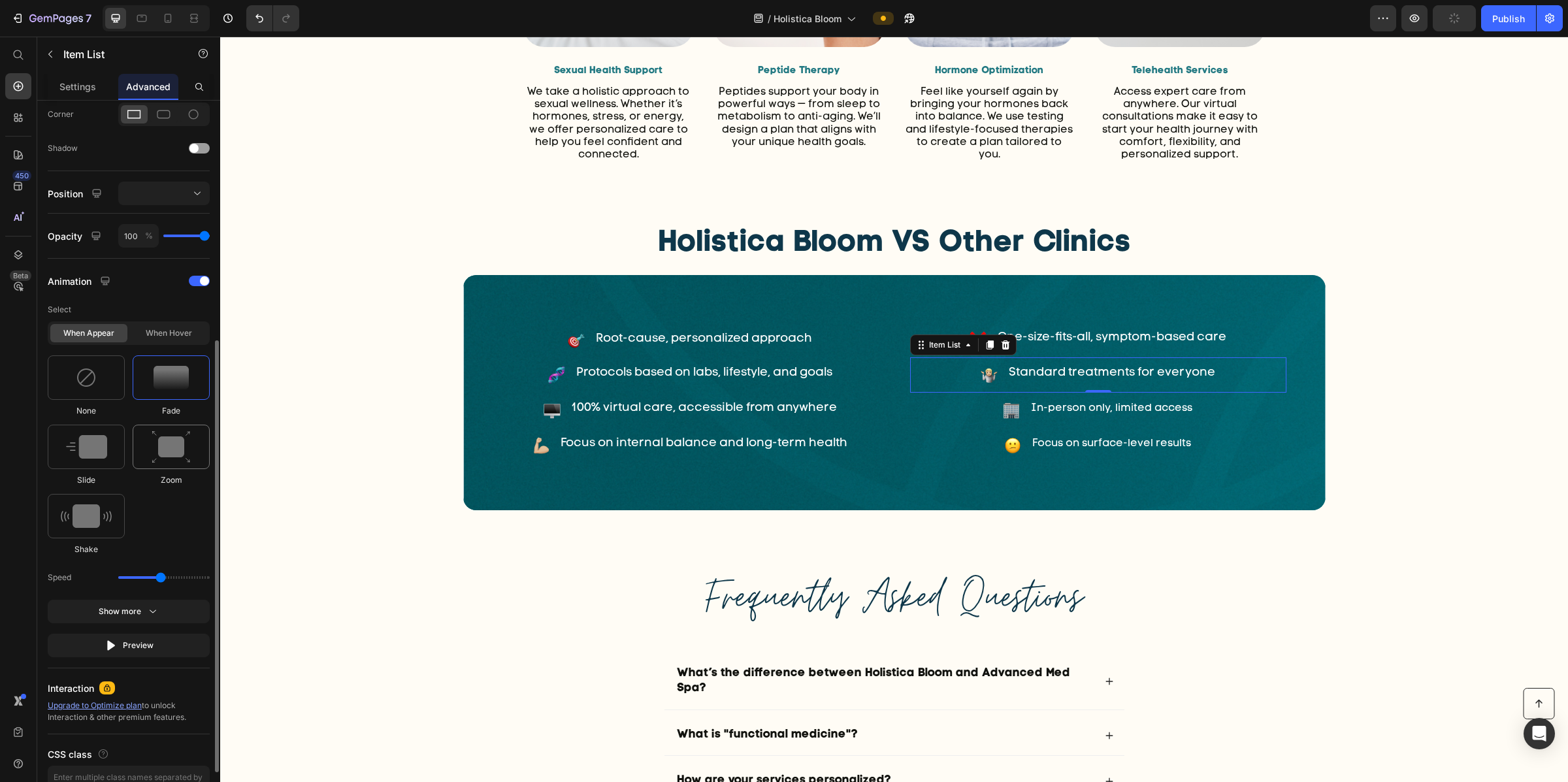 click at bounding box center [171, 447] 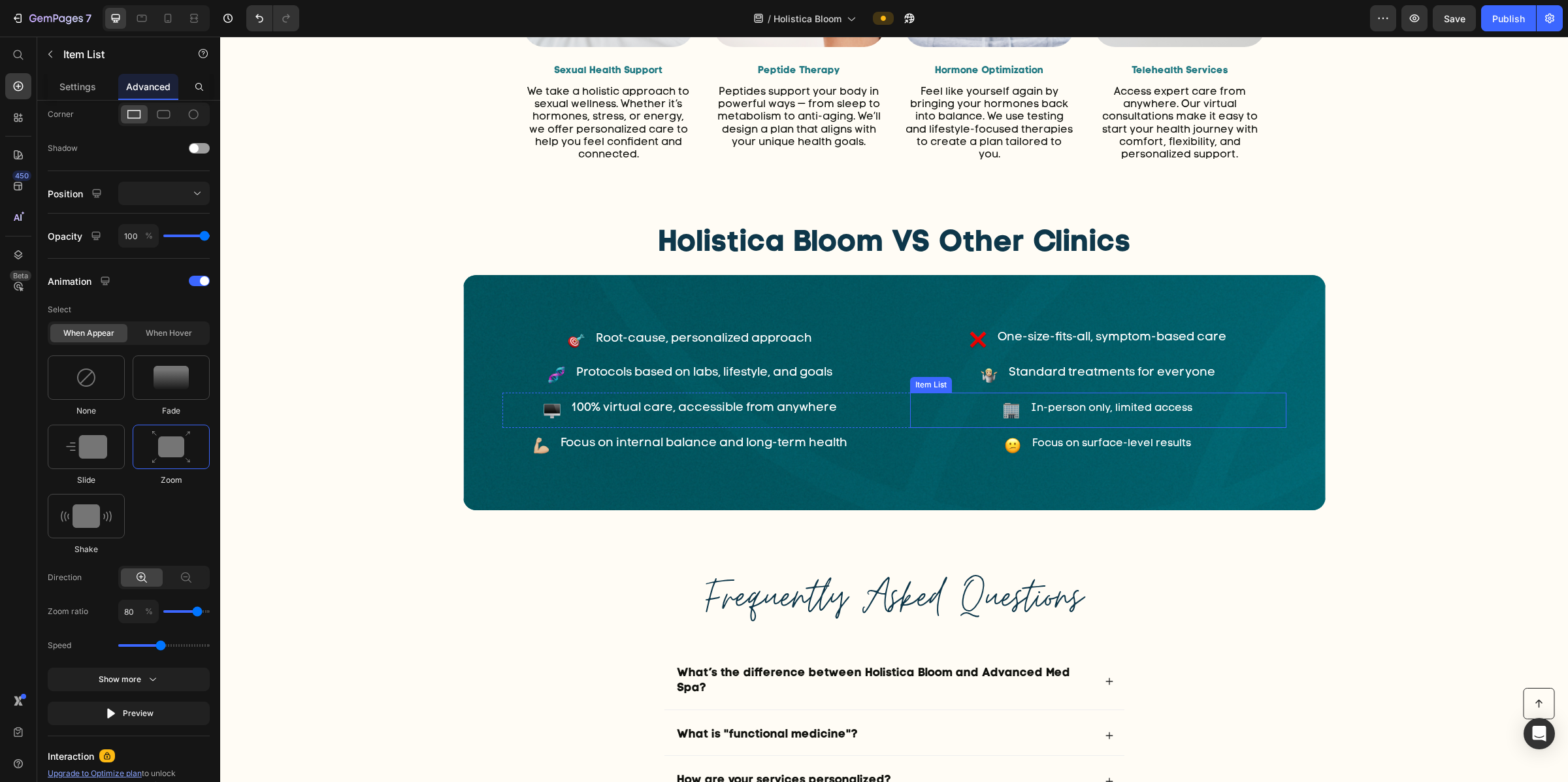 click on "In-person only, limited access" at bounding box center (1098, 410) 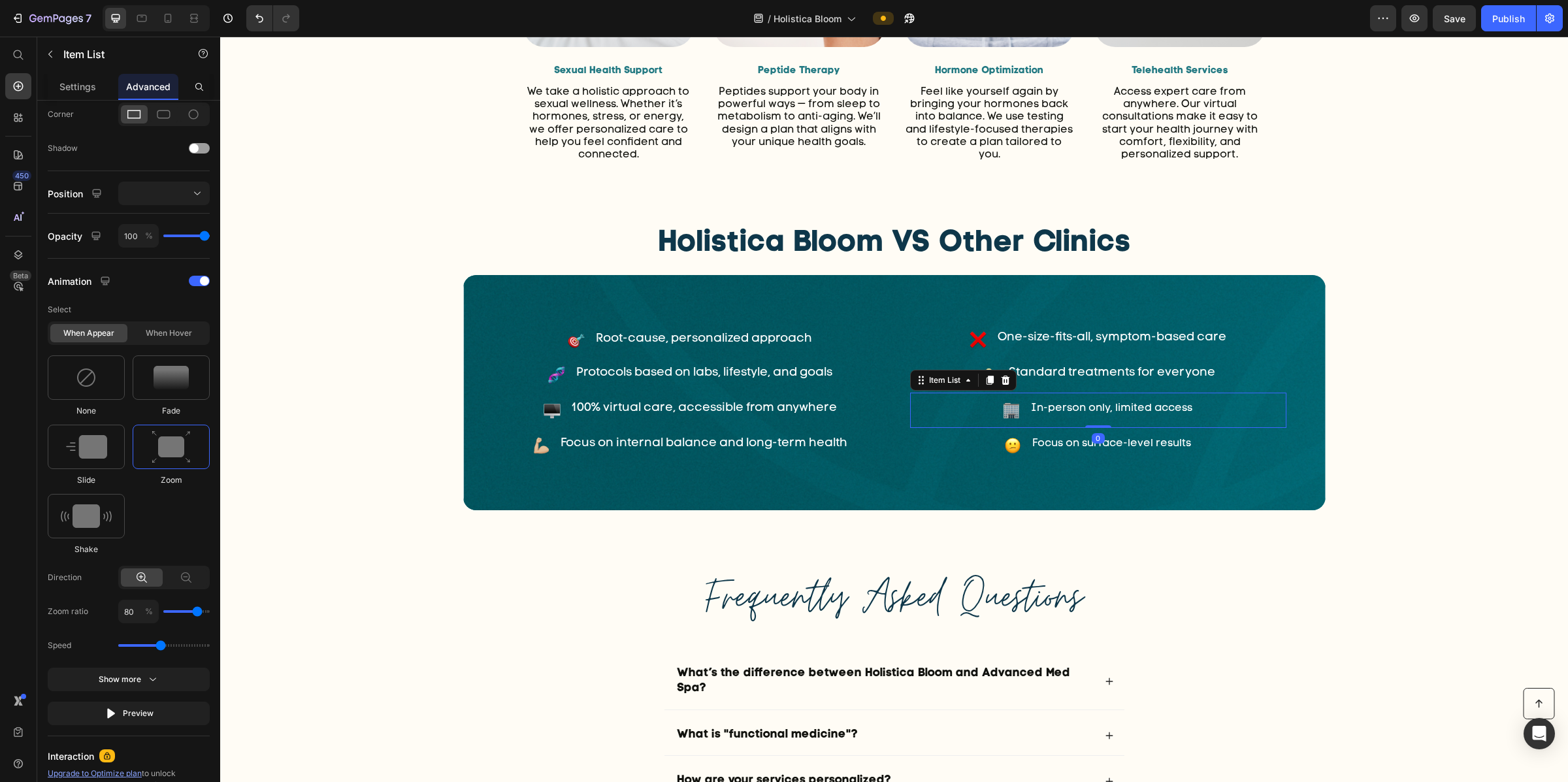 scroll, scrollTop: 112, scrollLeft: 0, axis: vertical 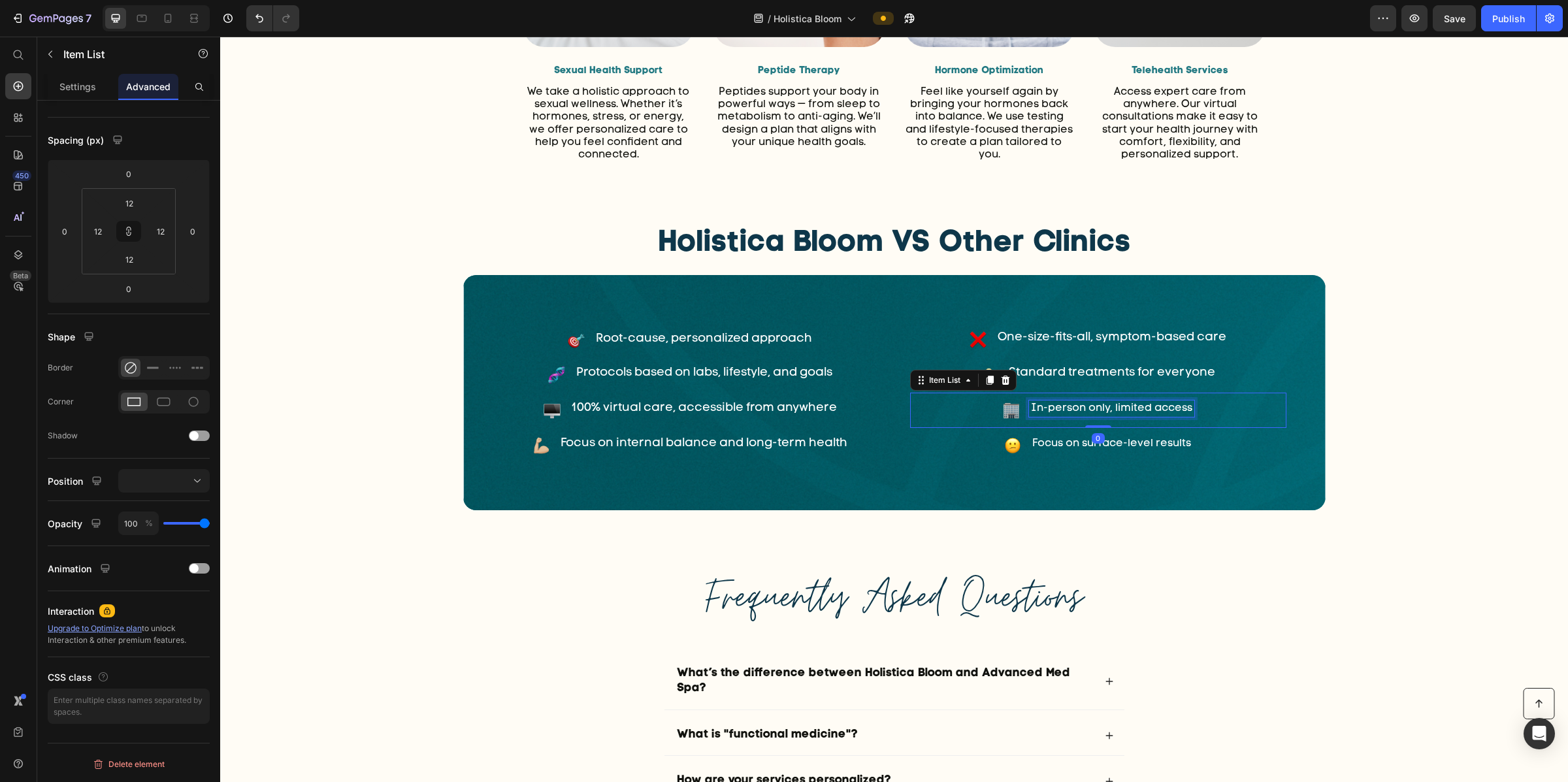 click on "In-person only, limited access" at bounding box center [1111, 408] 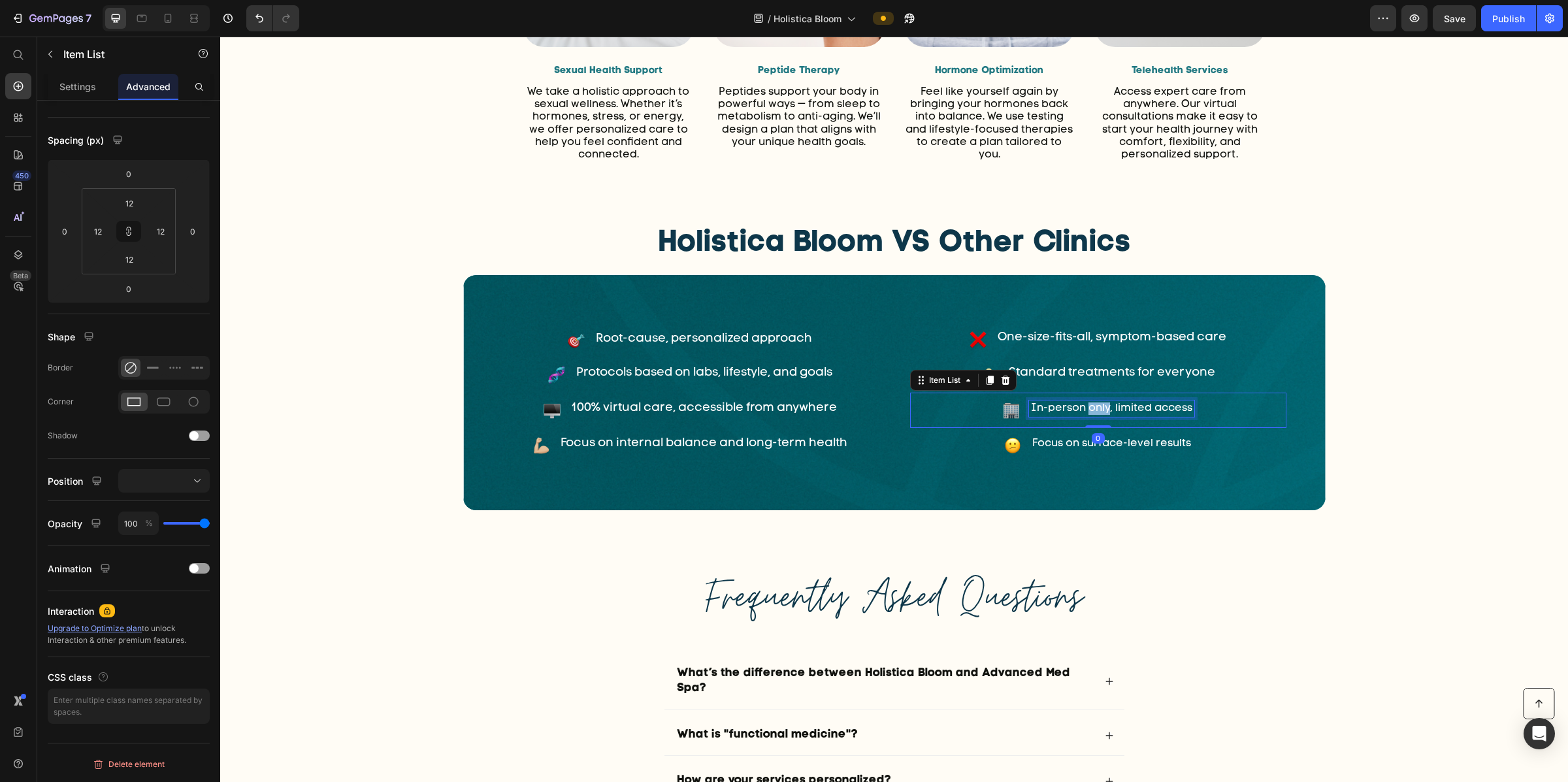 click on "In-person only, limited access" at bounding box center [1111, 408] 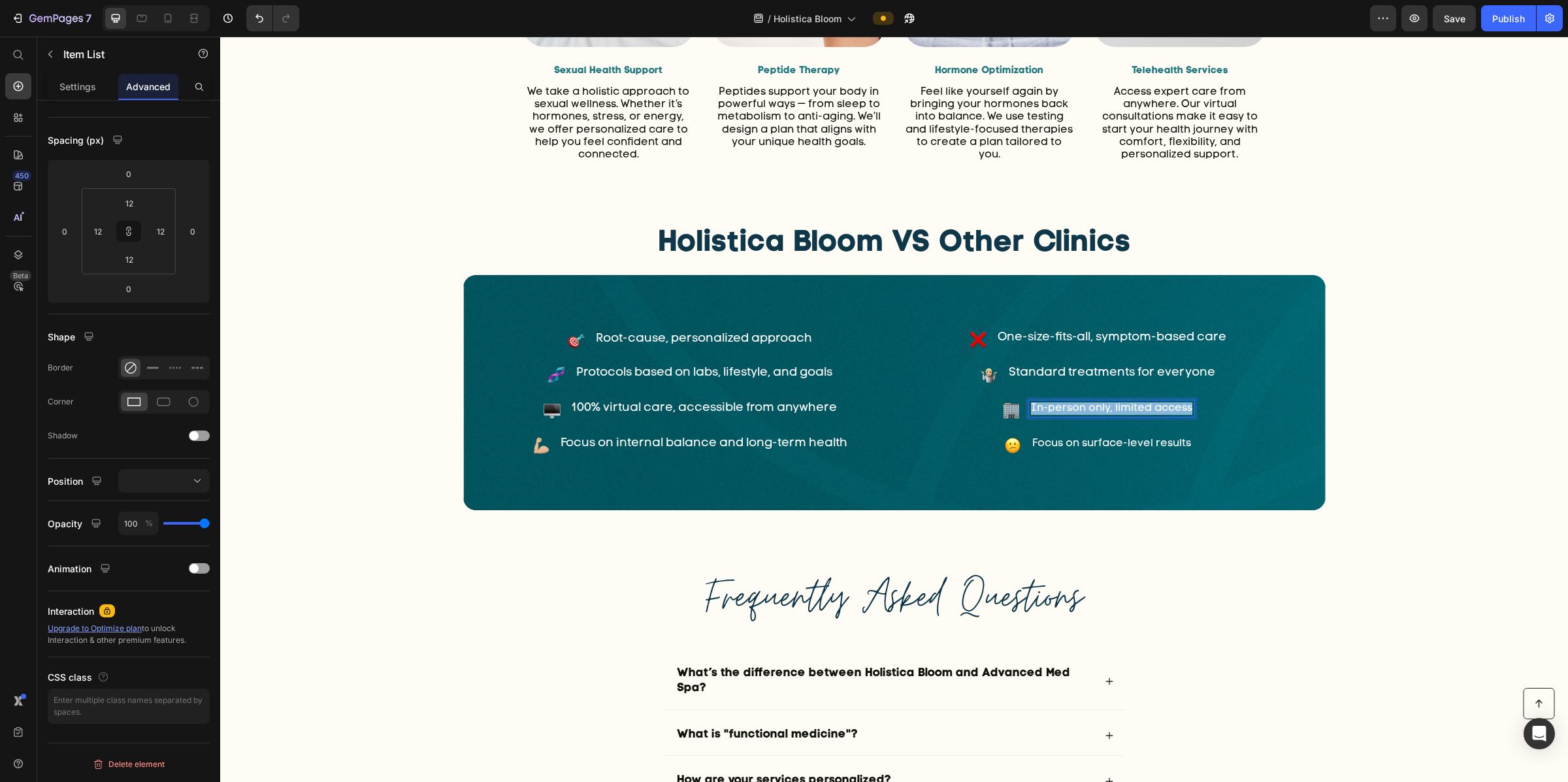 click on "In-person only, limited access" at bounding box center [1111, 408] 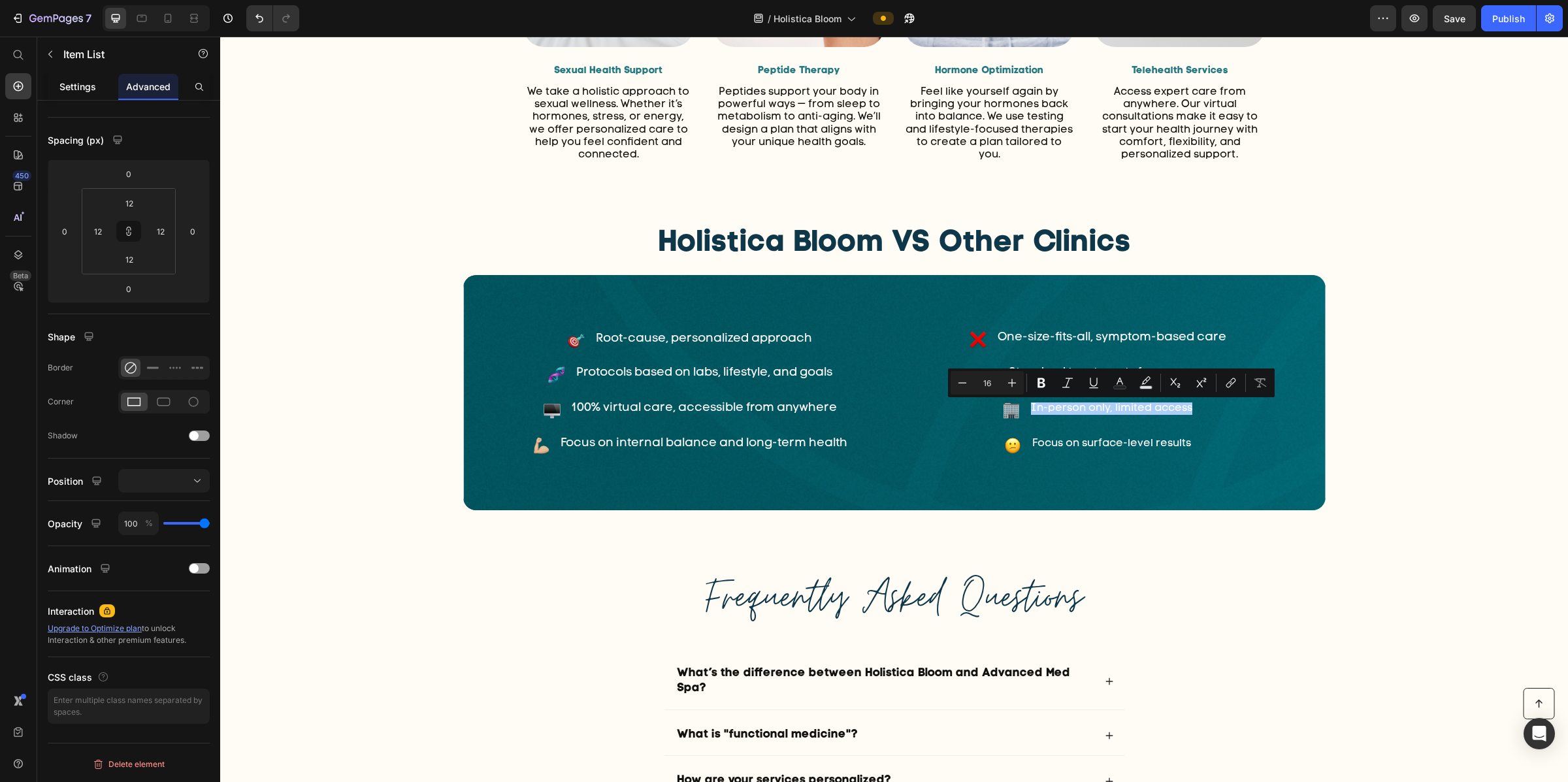 click on "Settings" at bounding box center (78, 86) 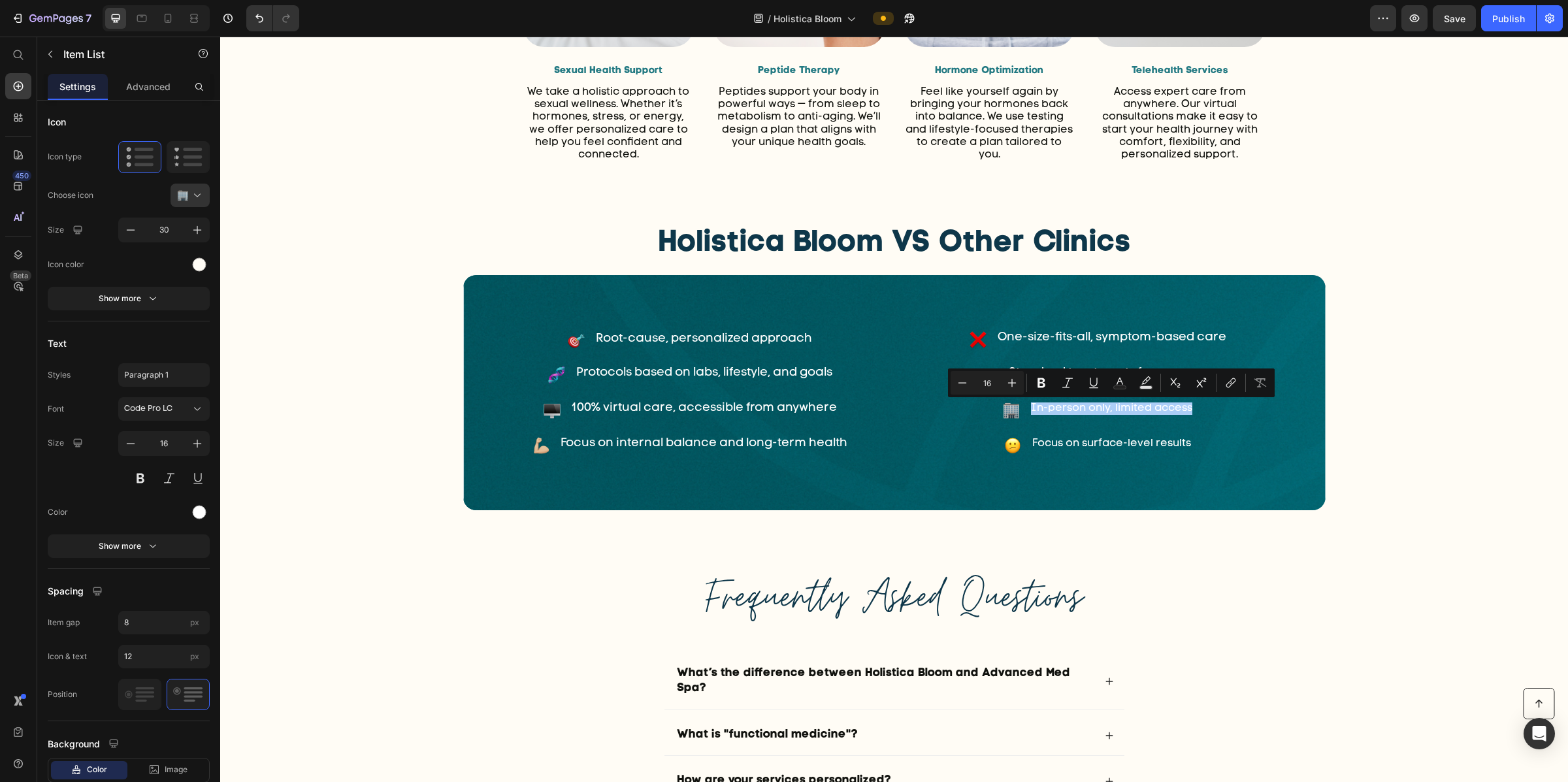 scroll, scrollTop: 0, scrollLeft: 0, axis: both 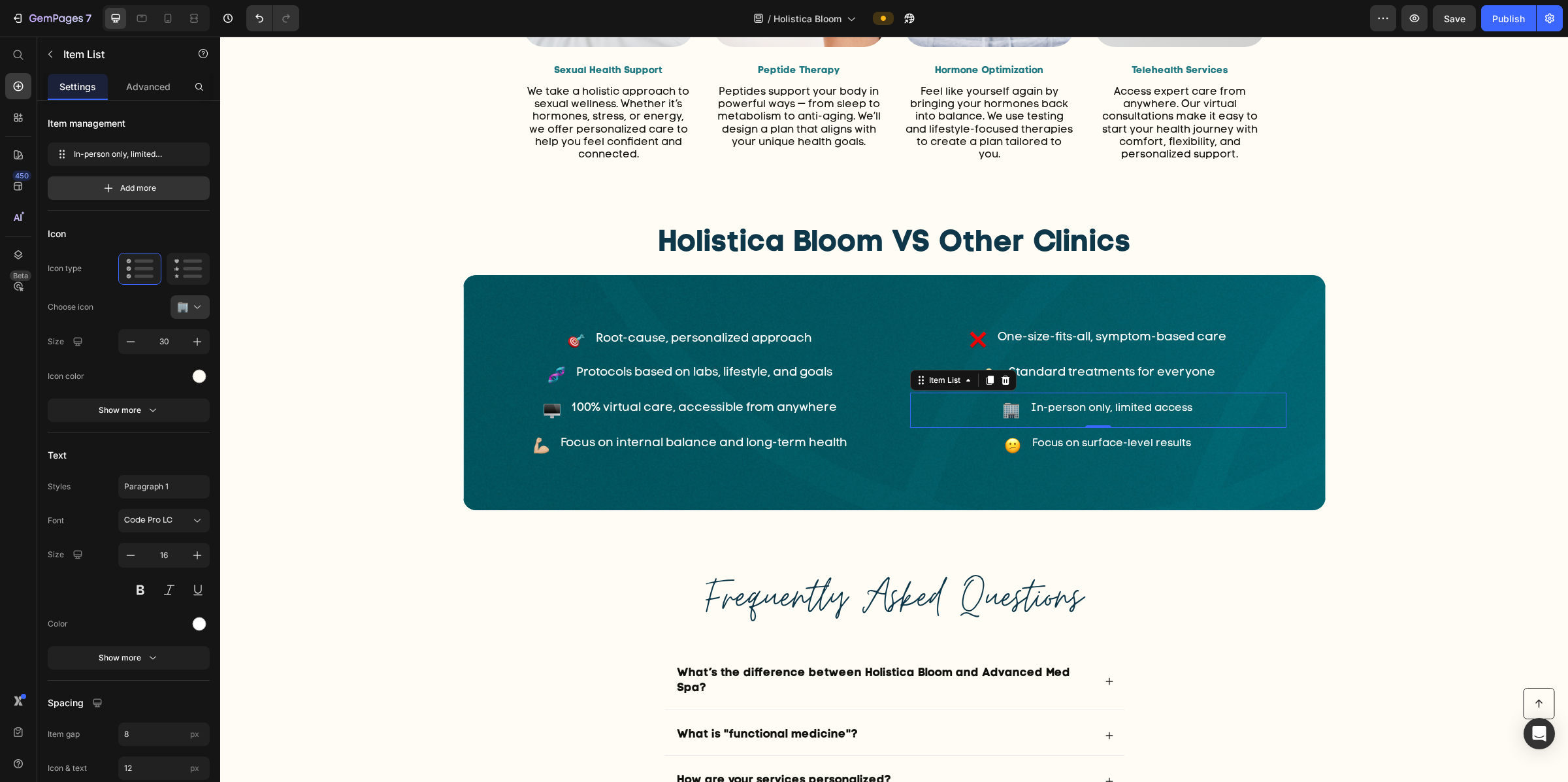 click on "Advanced" at bounding box center (148, 86) 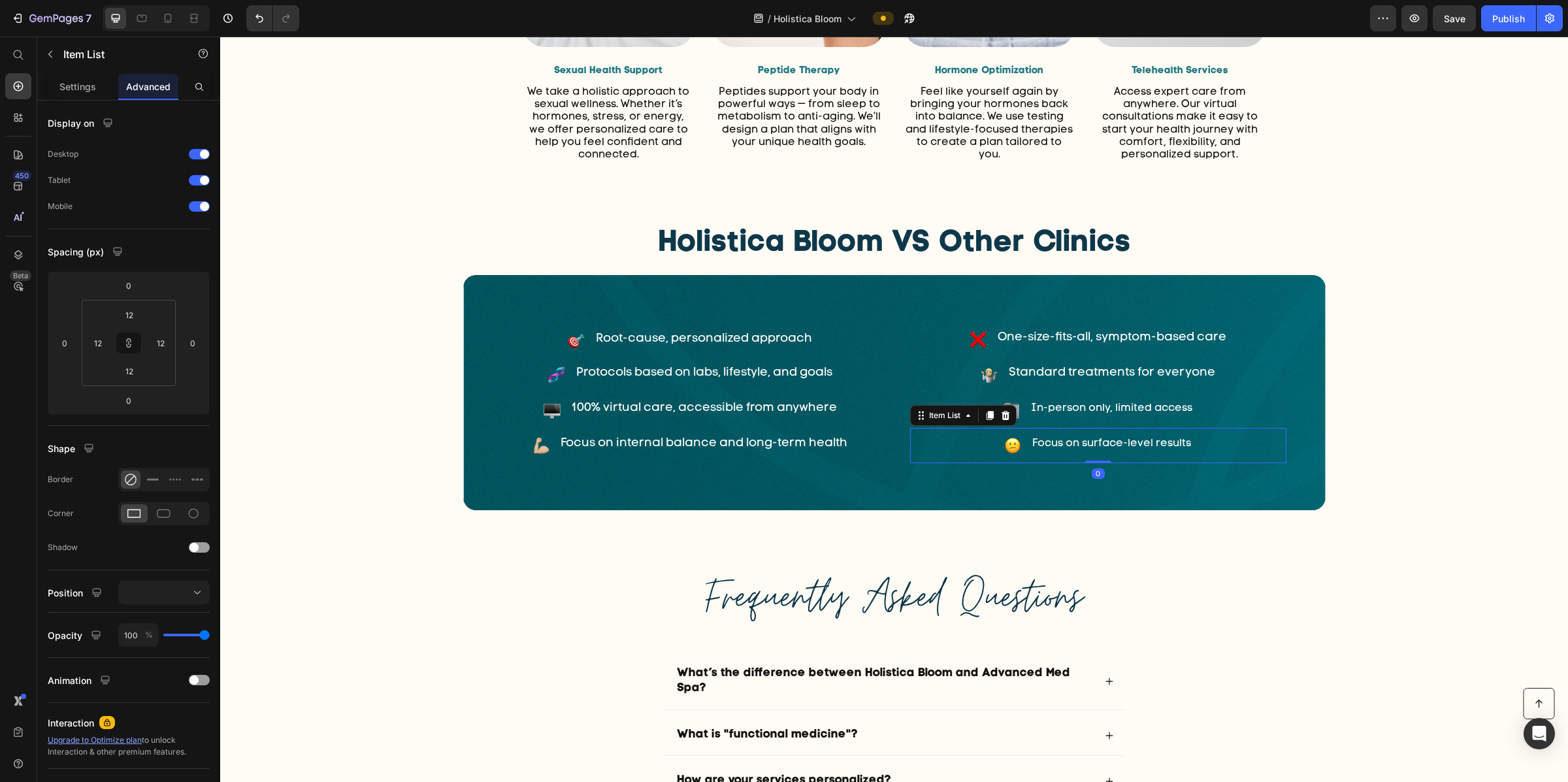 click on "Focus on surface-level results" at bounding box center (1098, 446) 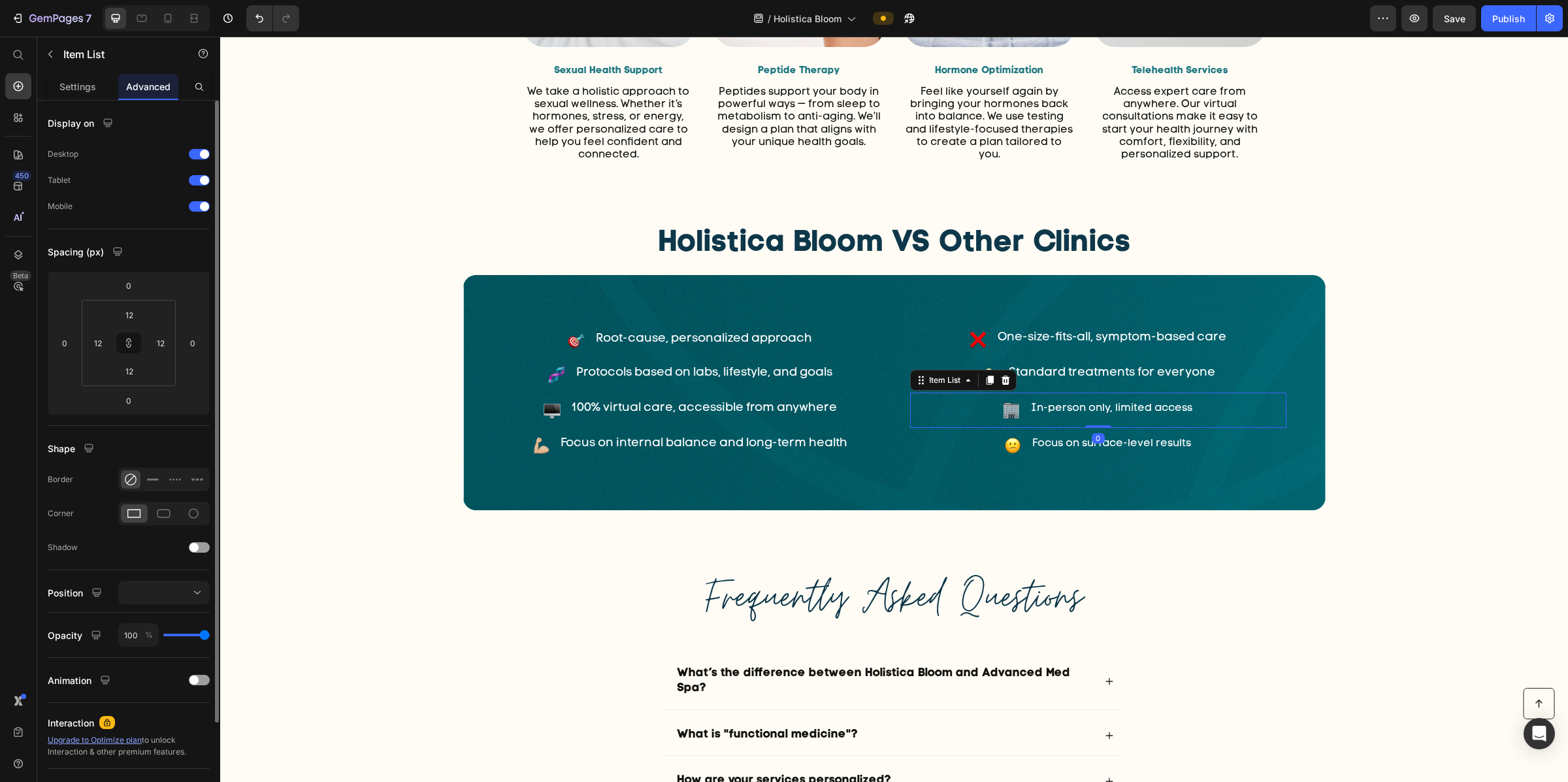scroll, scrollTop: 112, scrollLeft: 0, axis: vertical 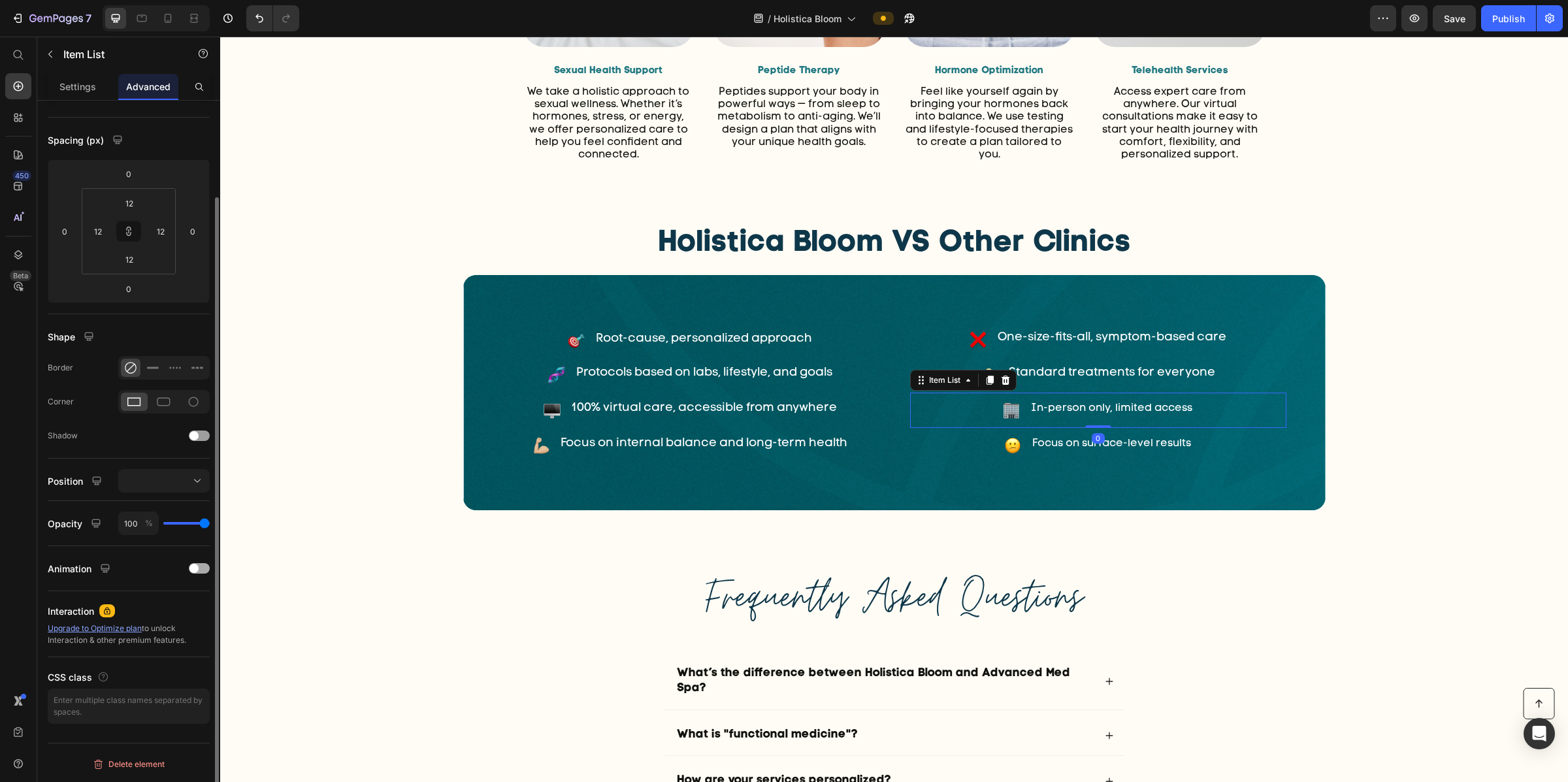 click on "Animation" at bounding box center [129, 568] 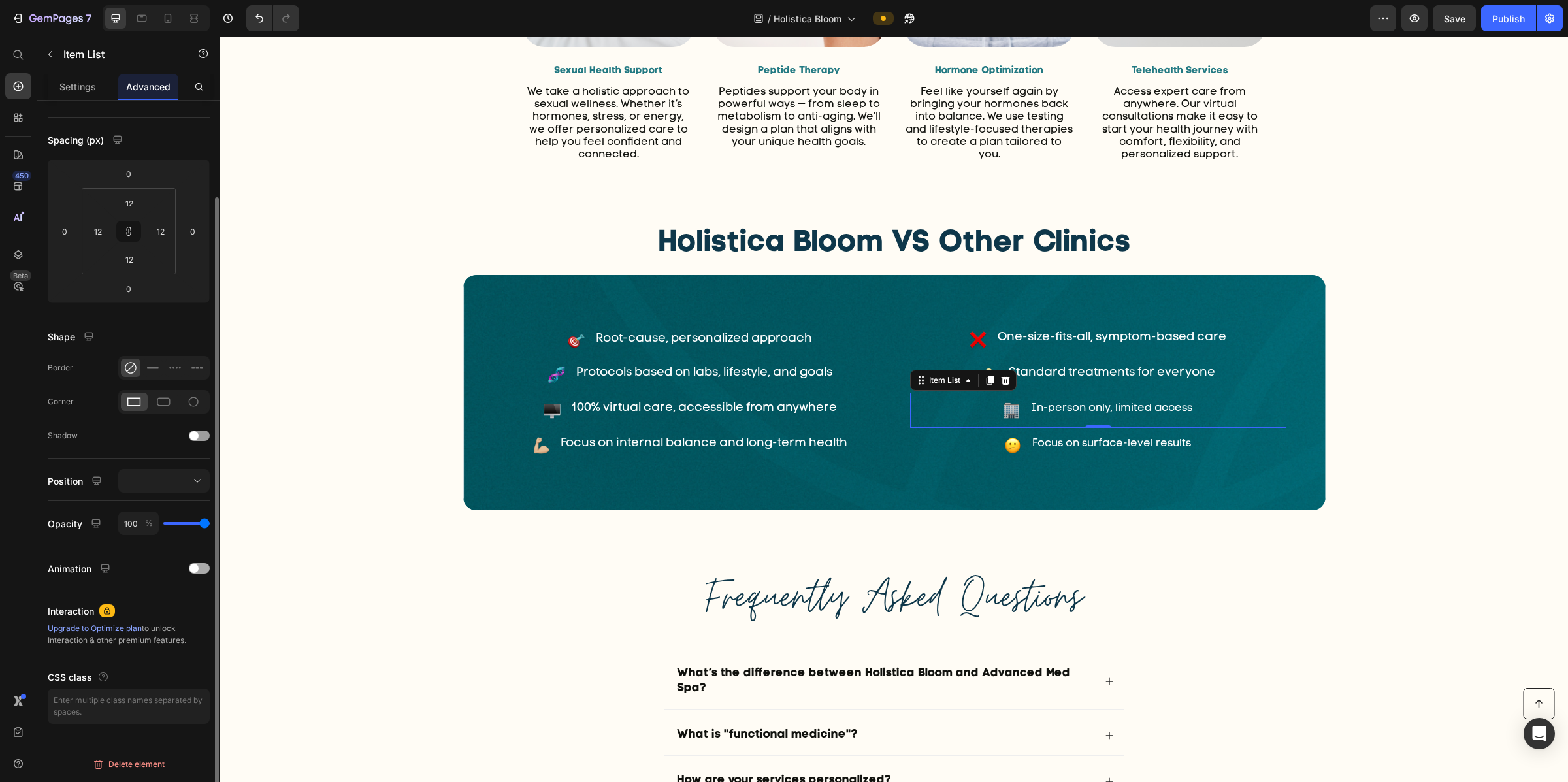 click at bounding box center [194, 568] 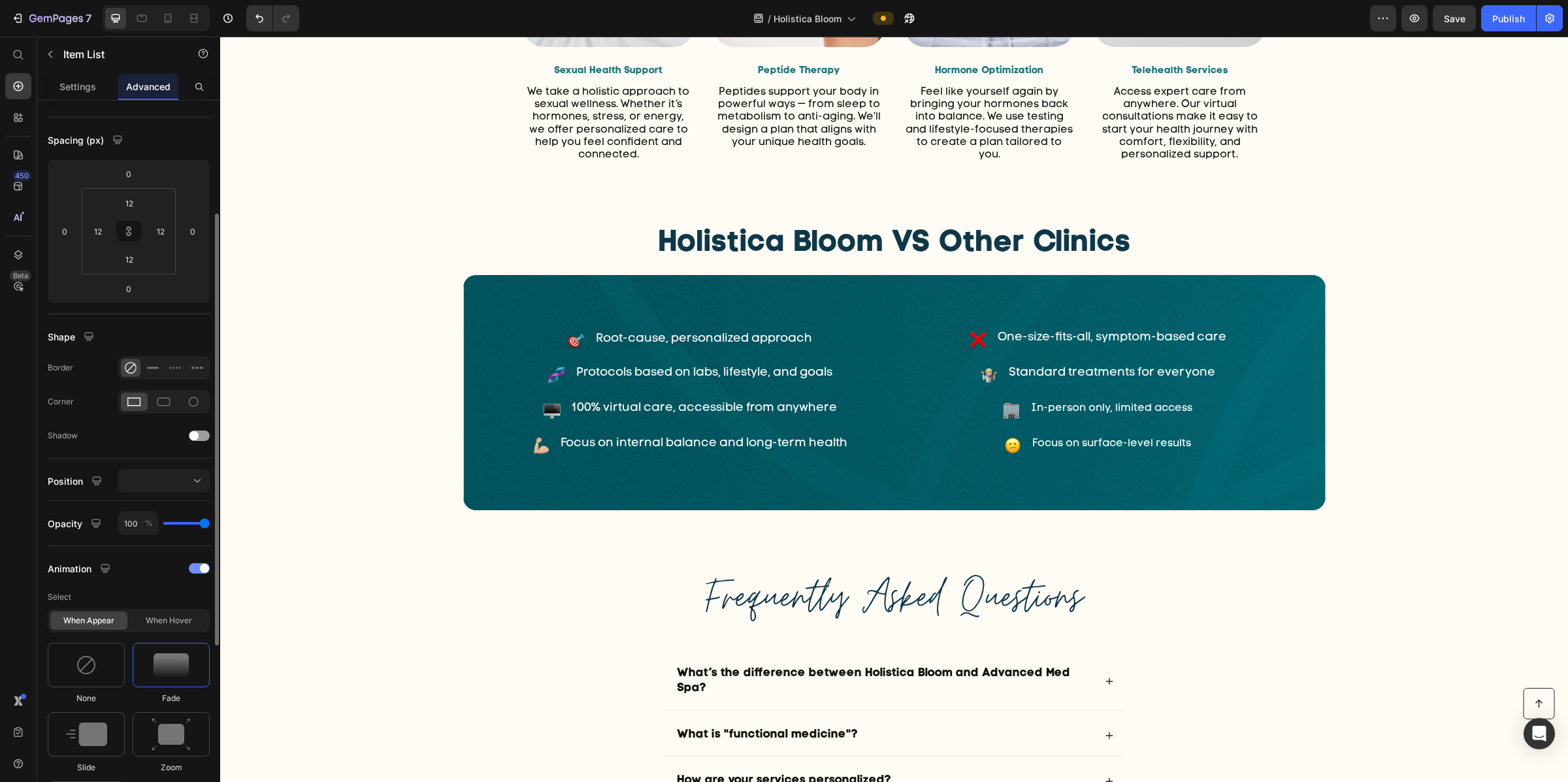 scroll, scrollTop: 476, scrollLeft: 0, axis: vertical 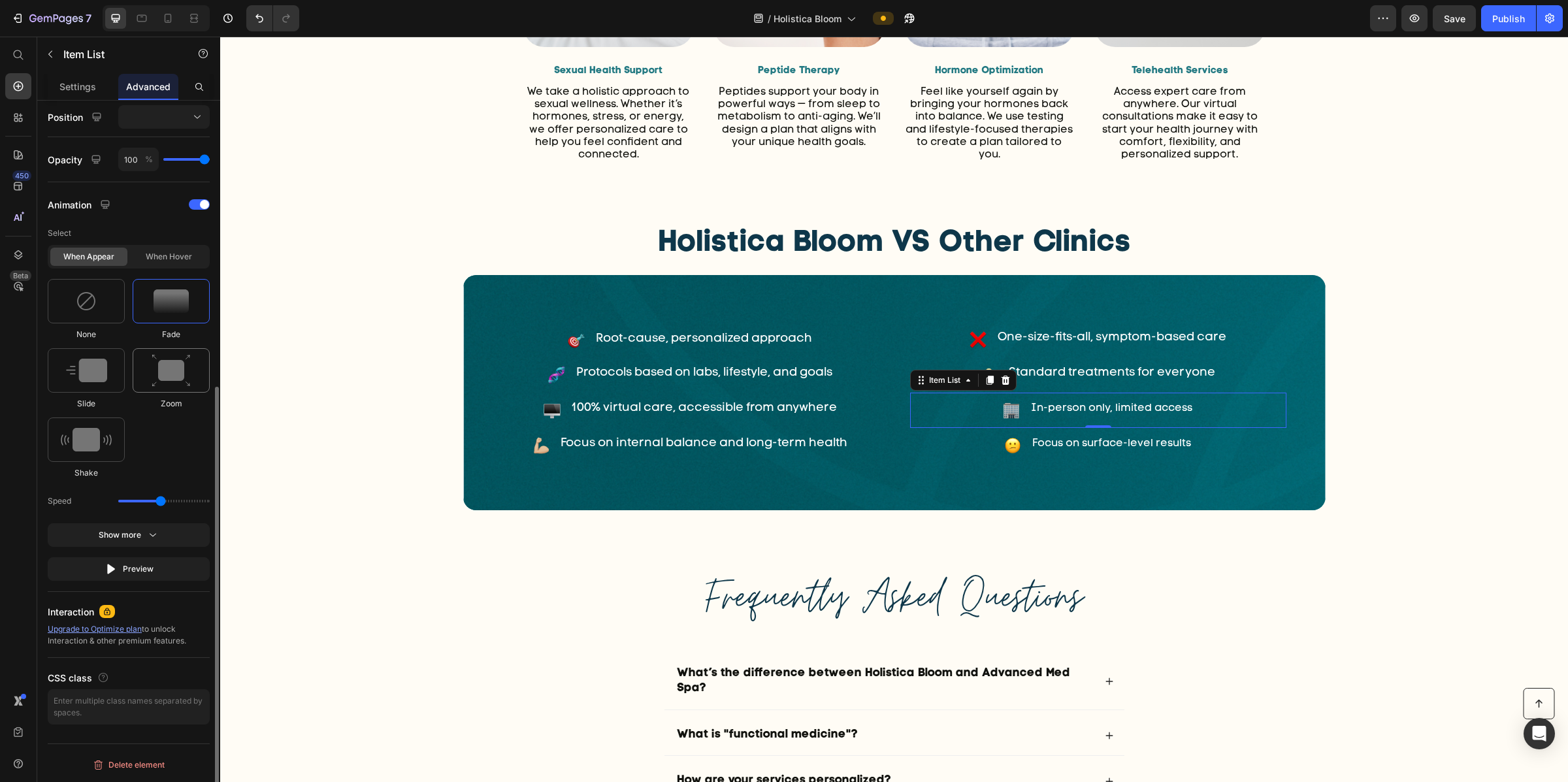 click at bounding box center [171, 370] 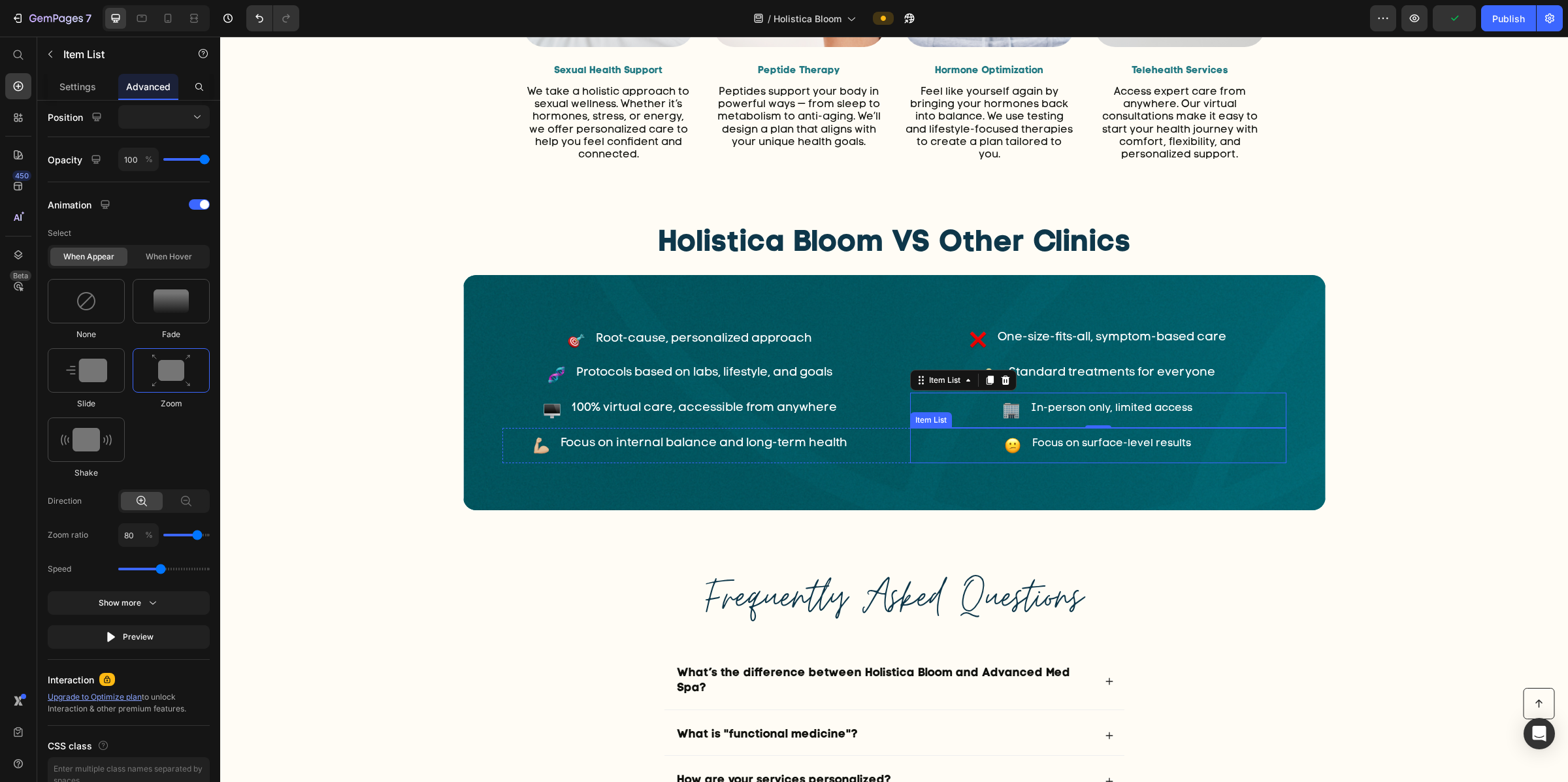 click on "Focus on surface-level results" at bounding box center (1098, 446) 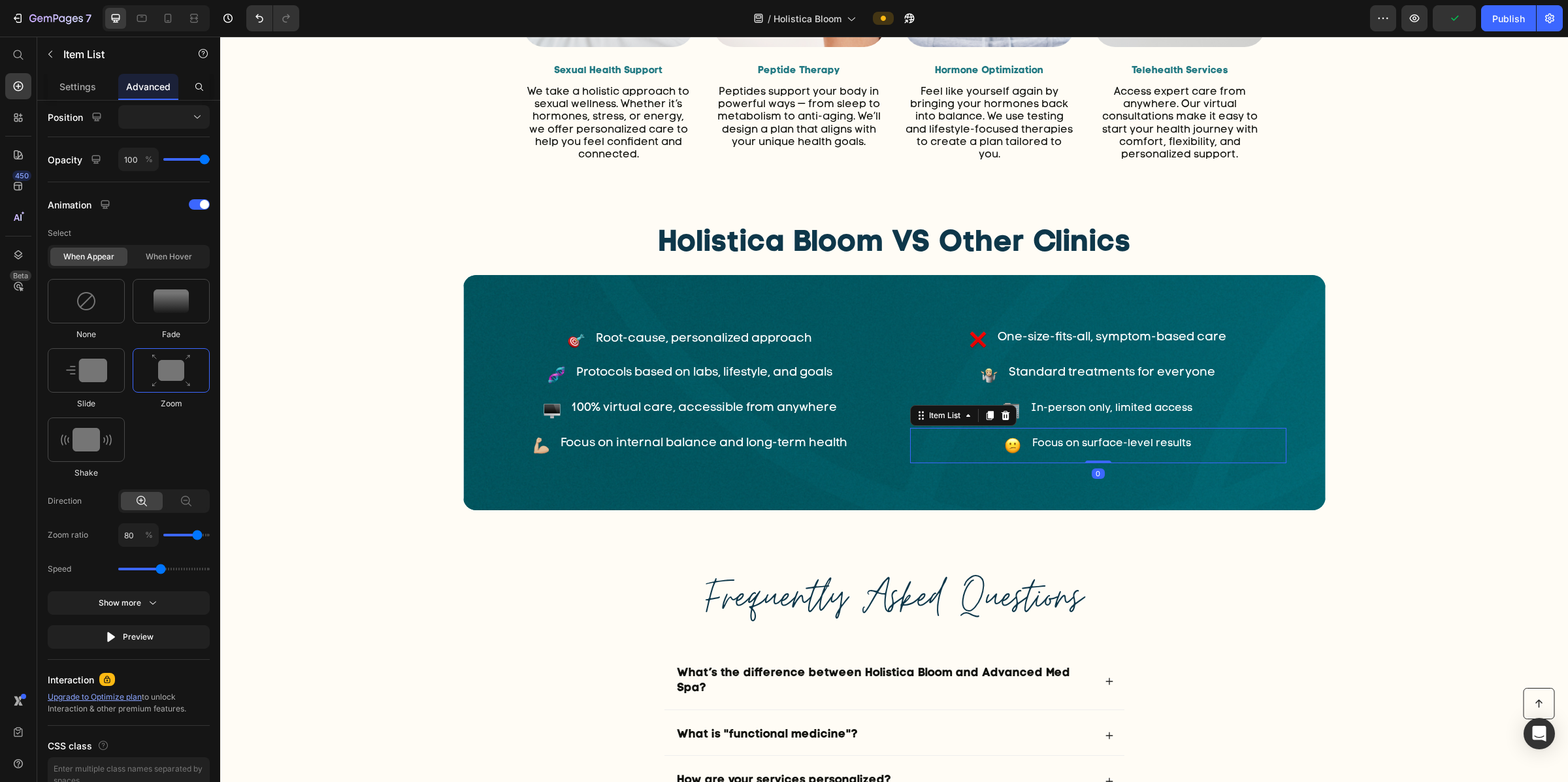 scroll, scrollTop: 112, scrollLeft: 0, axis: vertical 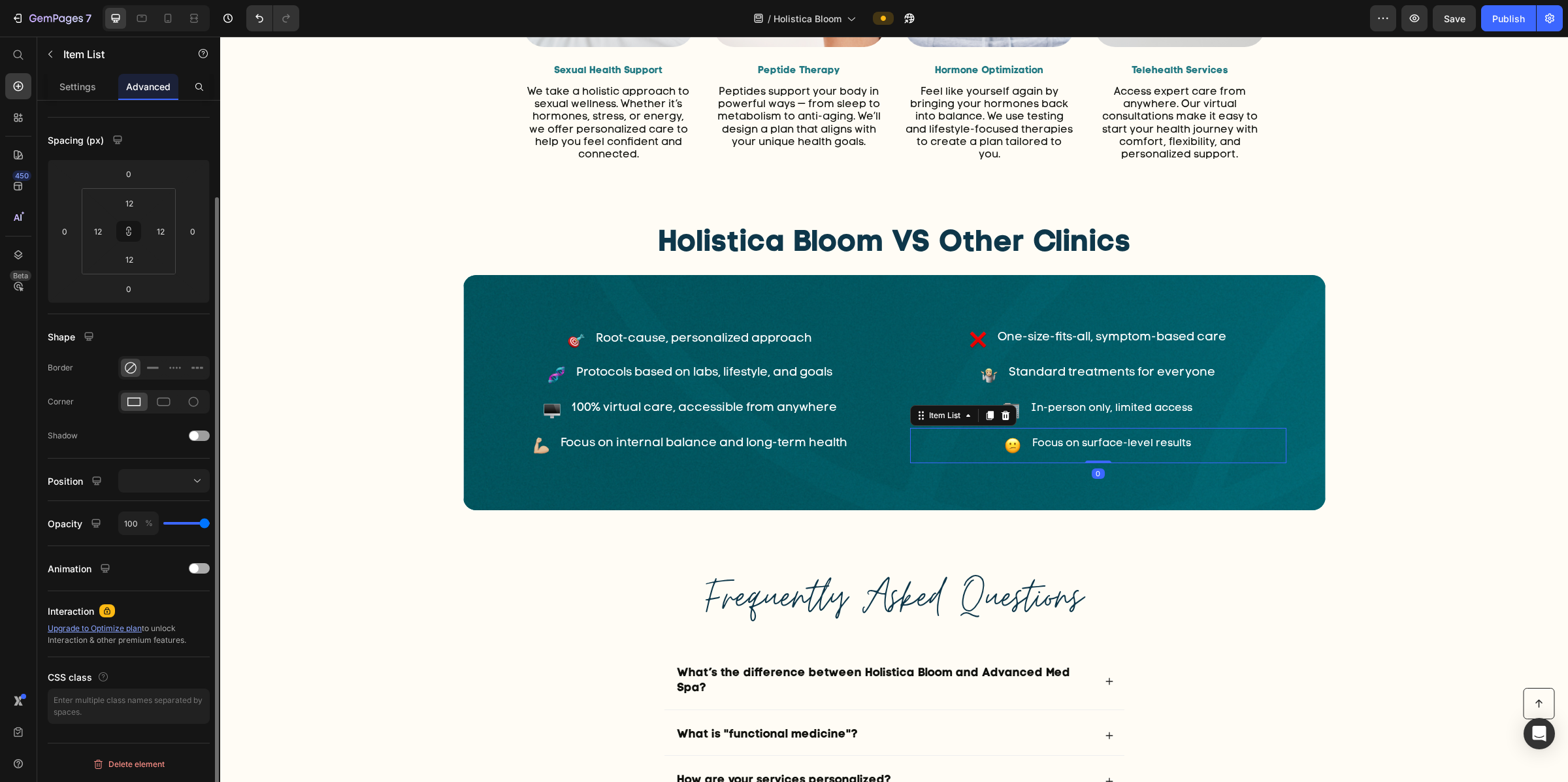 click on "Animation" at bounding box center [129, 568] 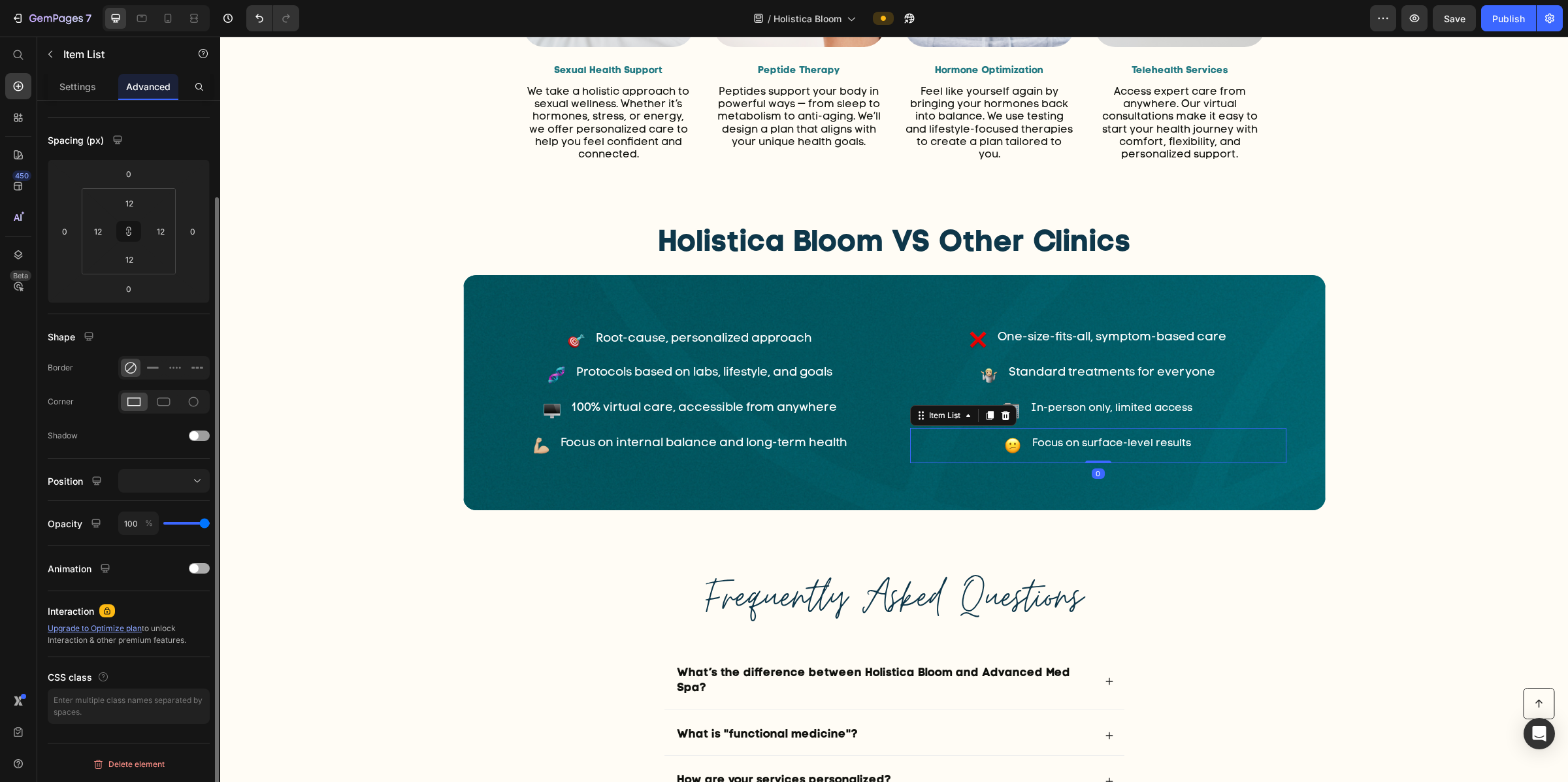 click at bounding box center [194, 568] 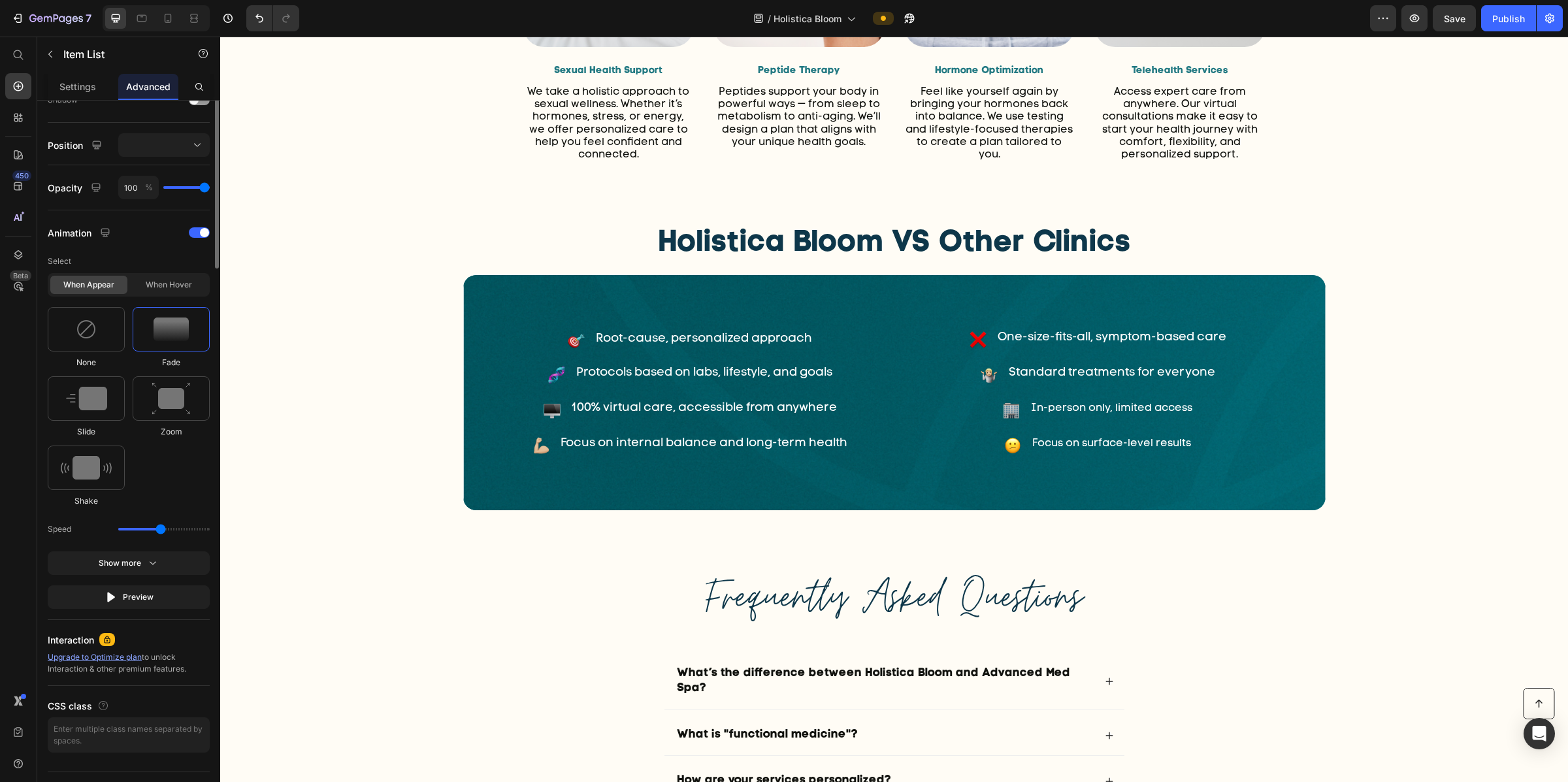 scroll, scrollTop: 476, scrollLeft: 0, axis: vertical 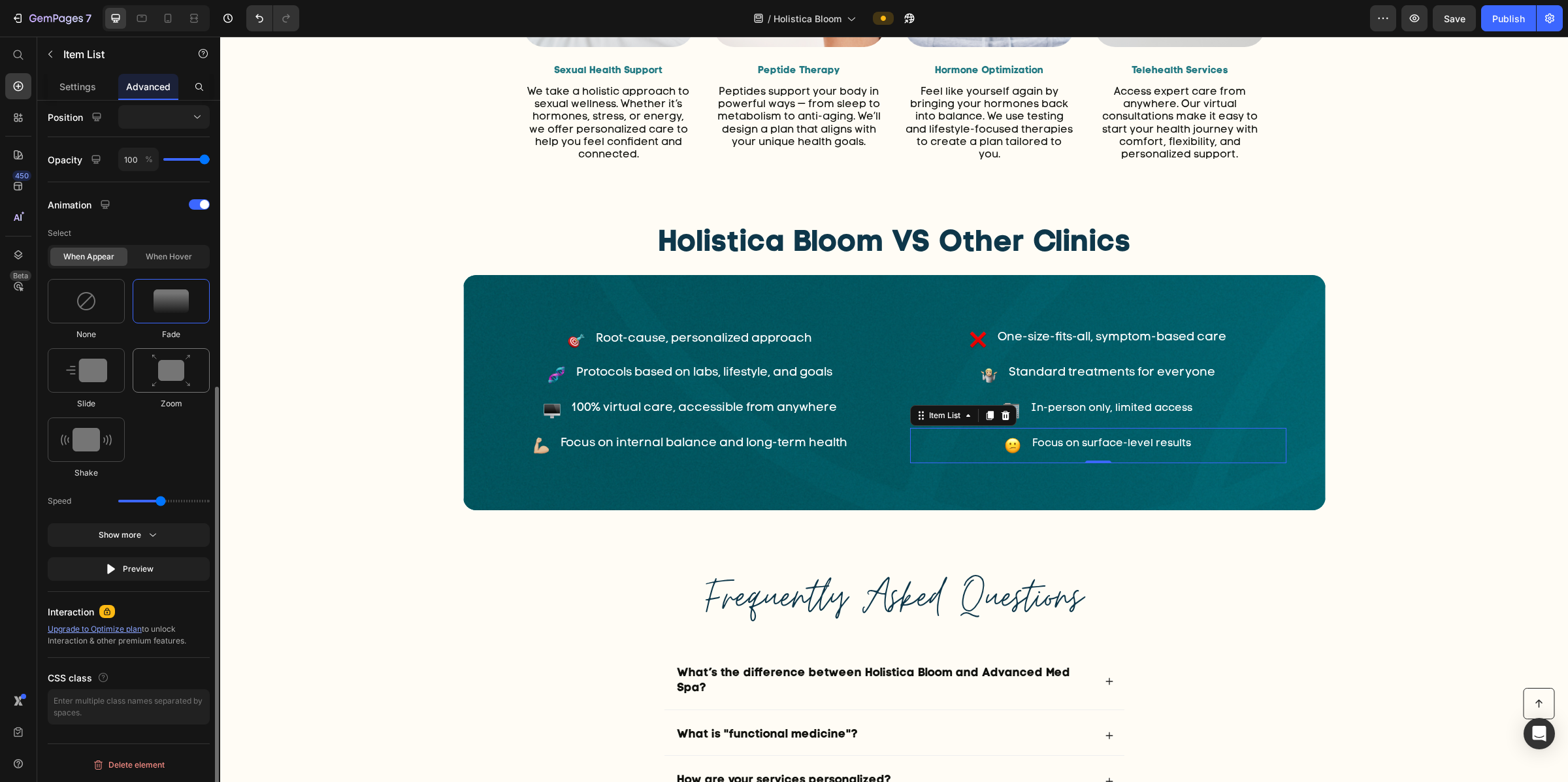 click at bounding box center [171, 370] 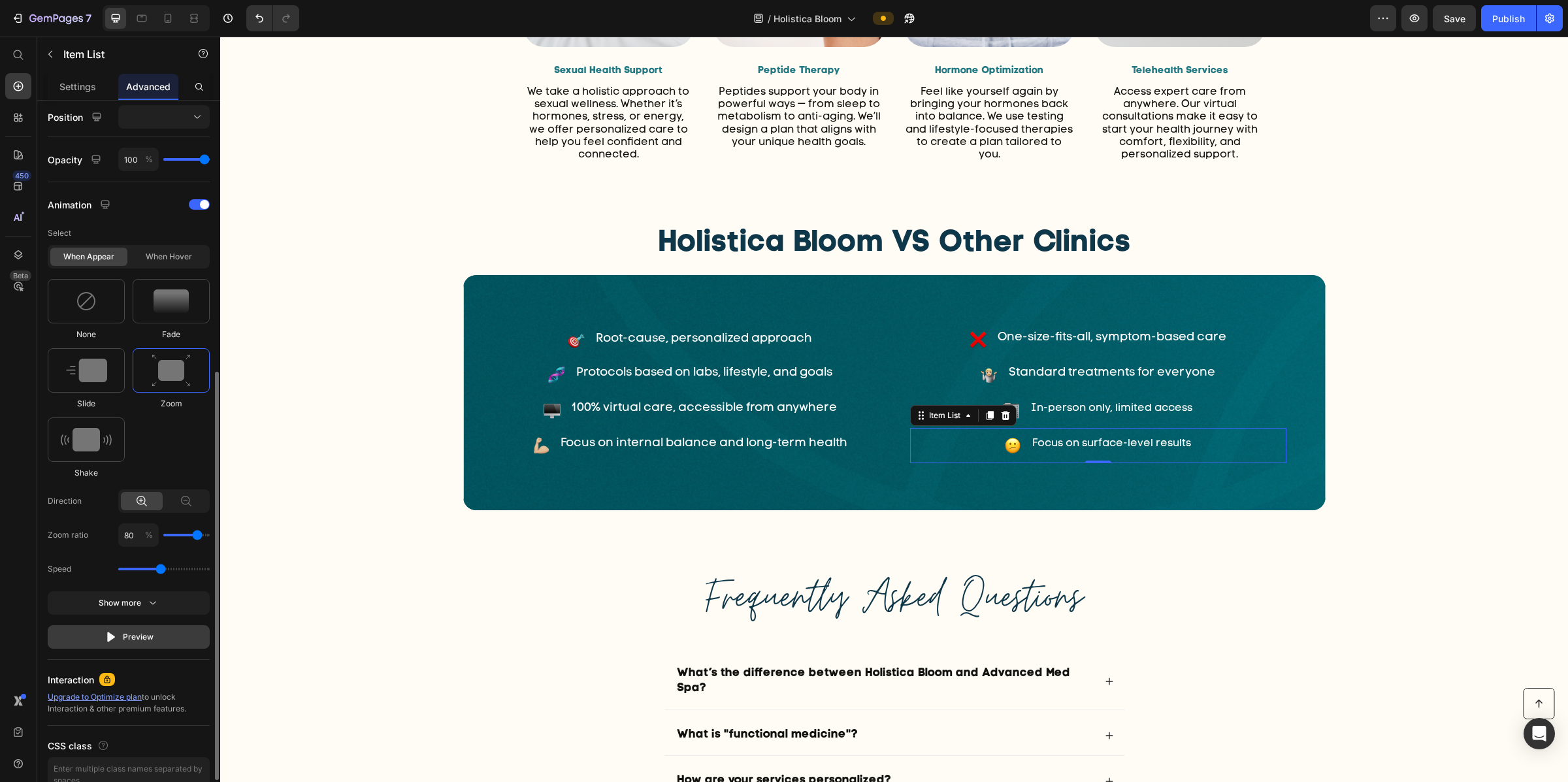 click 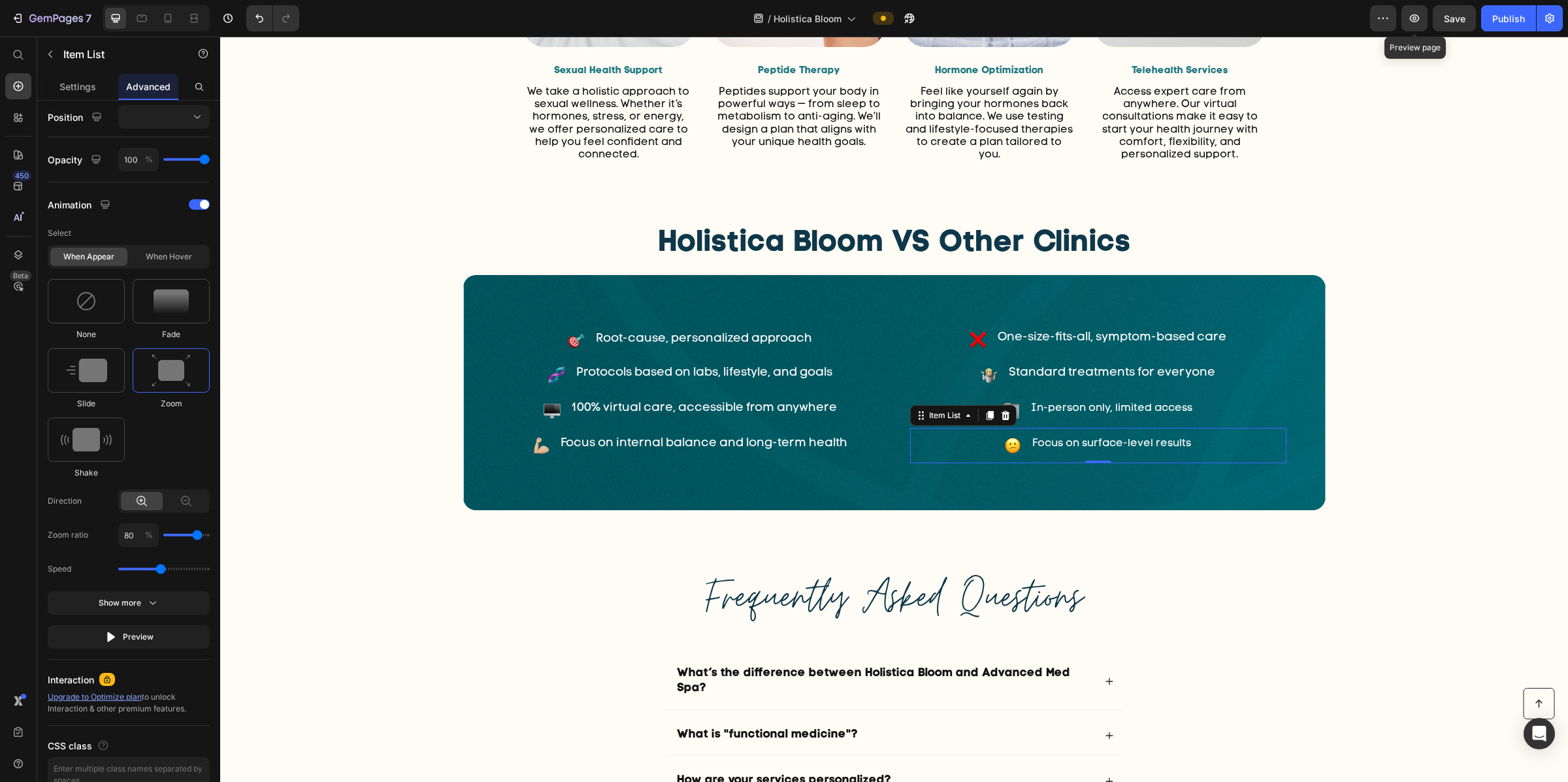 click on "Preview Preview page  Save   Publish" at bounding box center (1466, 18) 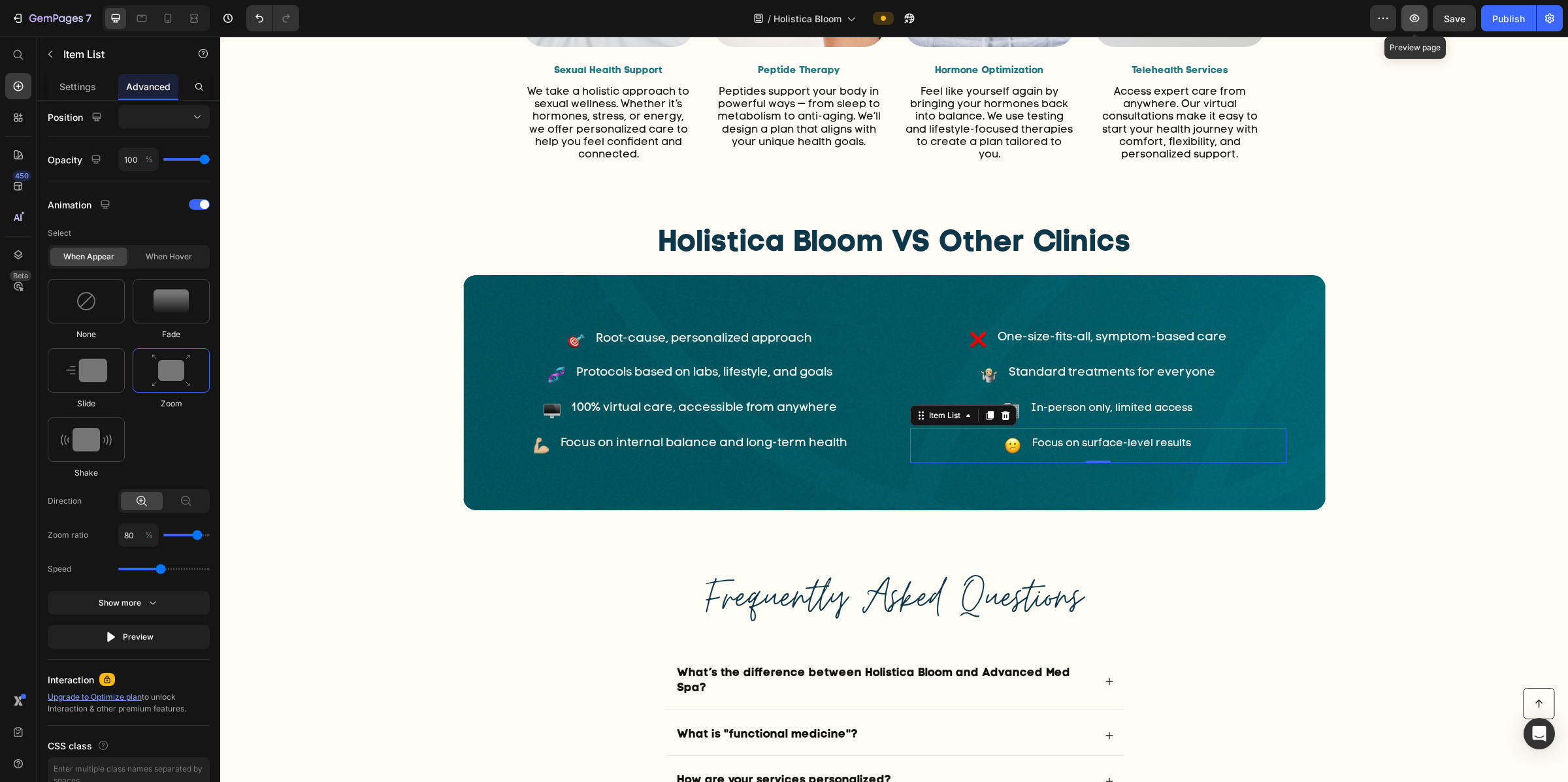 click 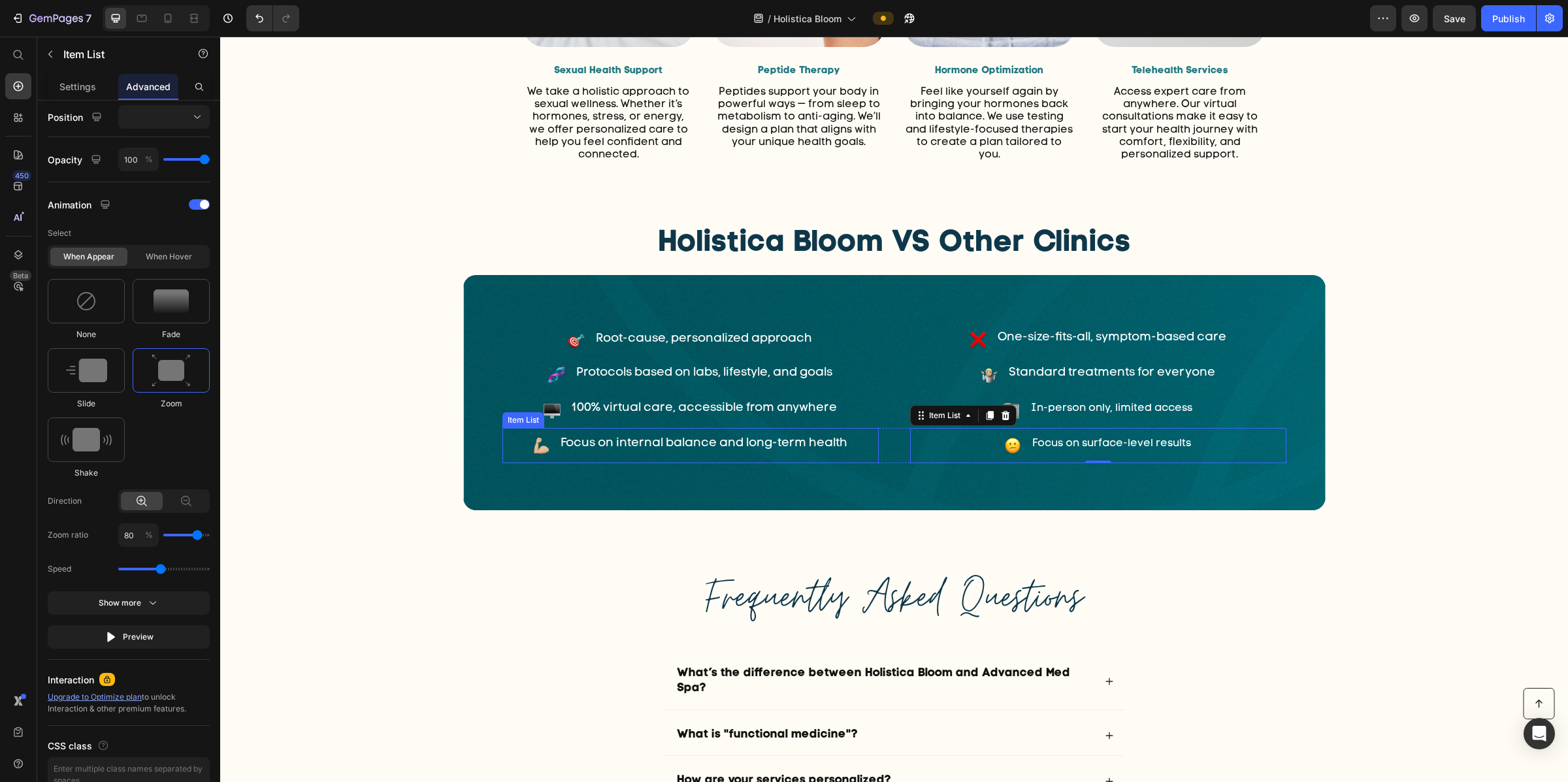 click on "Focus on internal balance and long-term health" at bounding box center [704, 444] 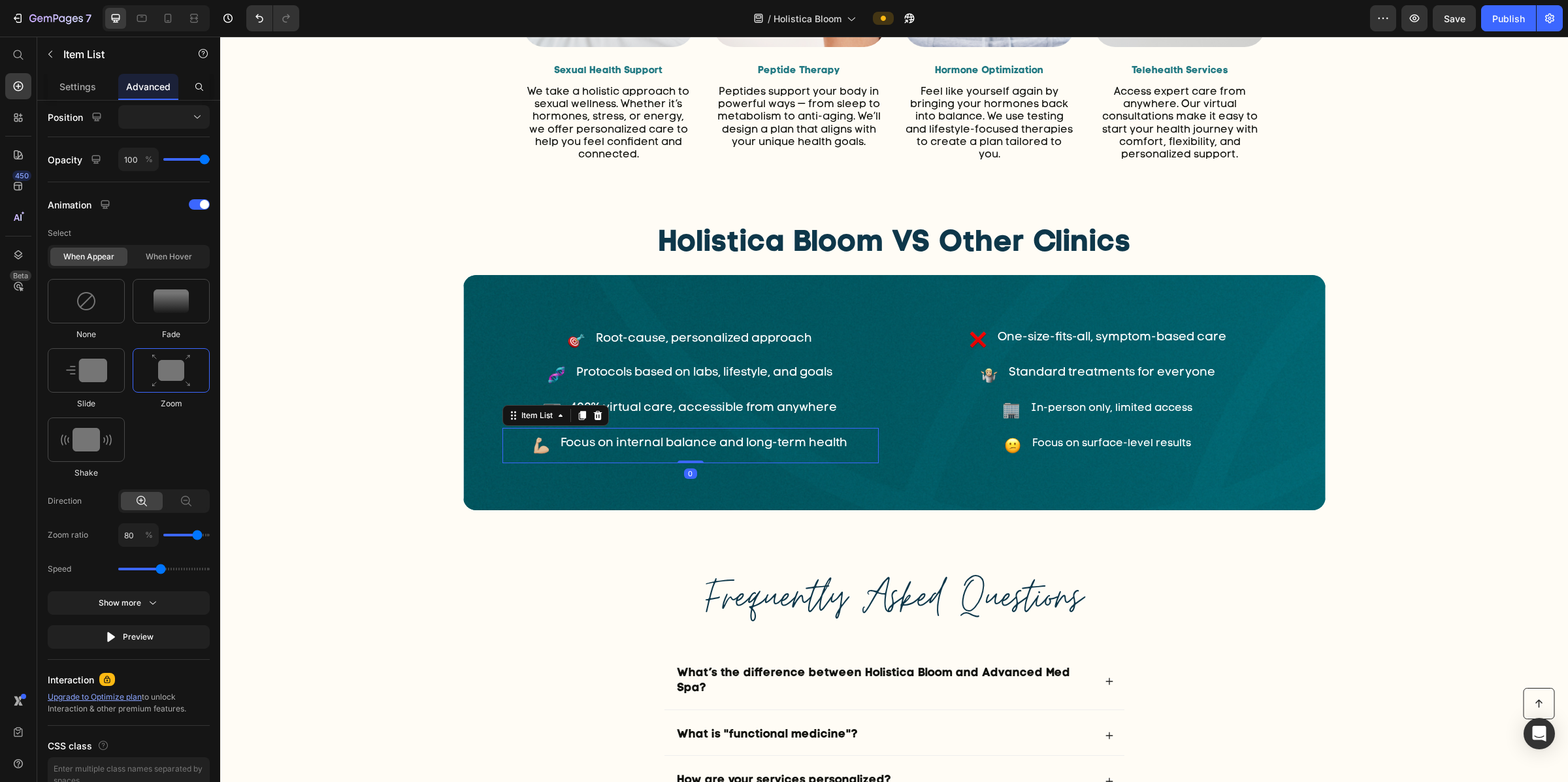 scroll, scrollTop: 475, scrollLeft: 0, axis: vertical 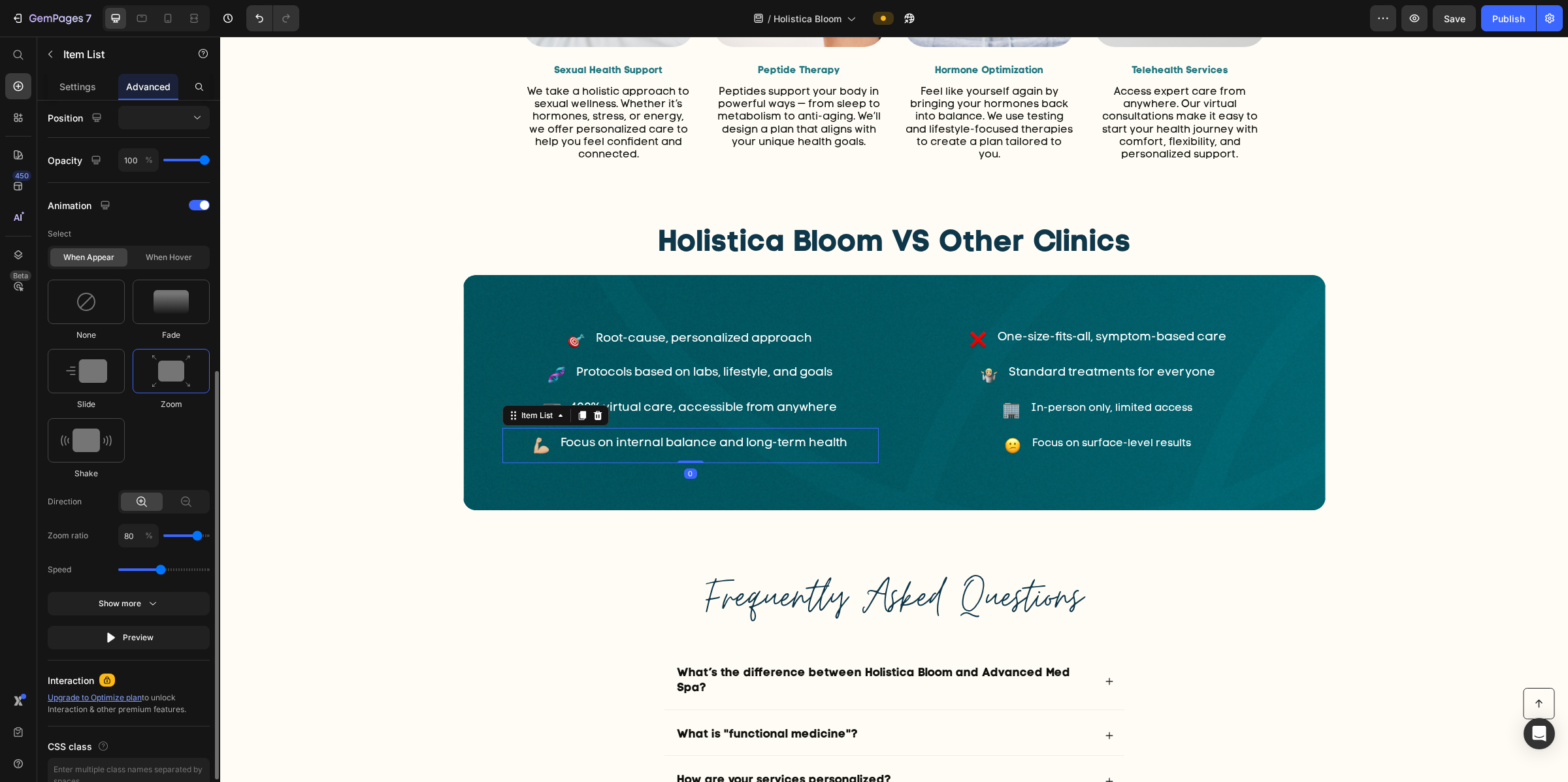 click 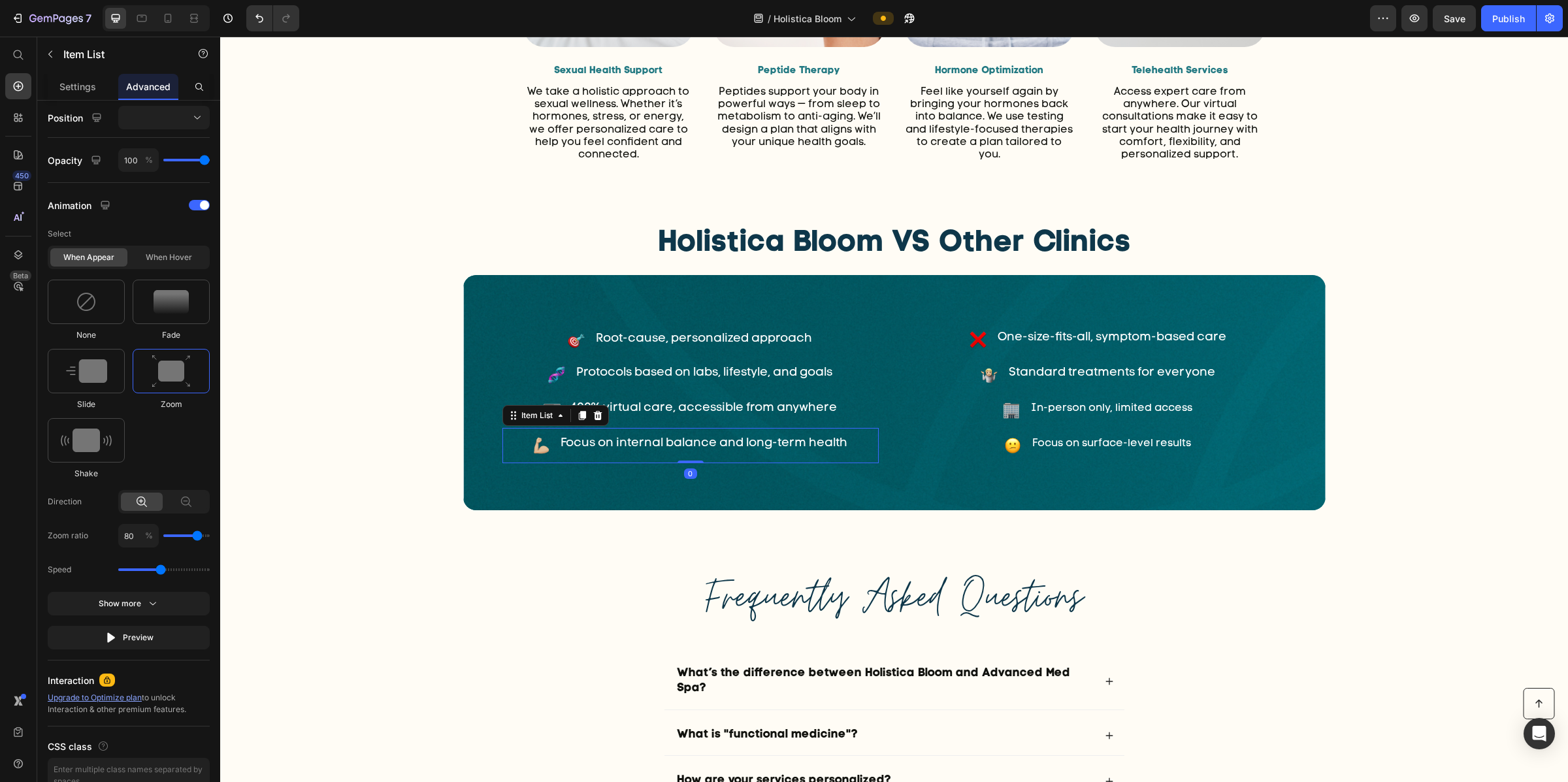 click on "Focus on internal balance and long-term health" at bounding box center [704, 444] 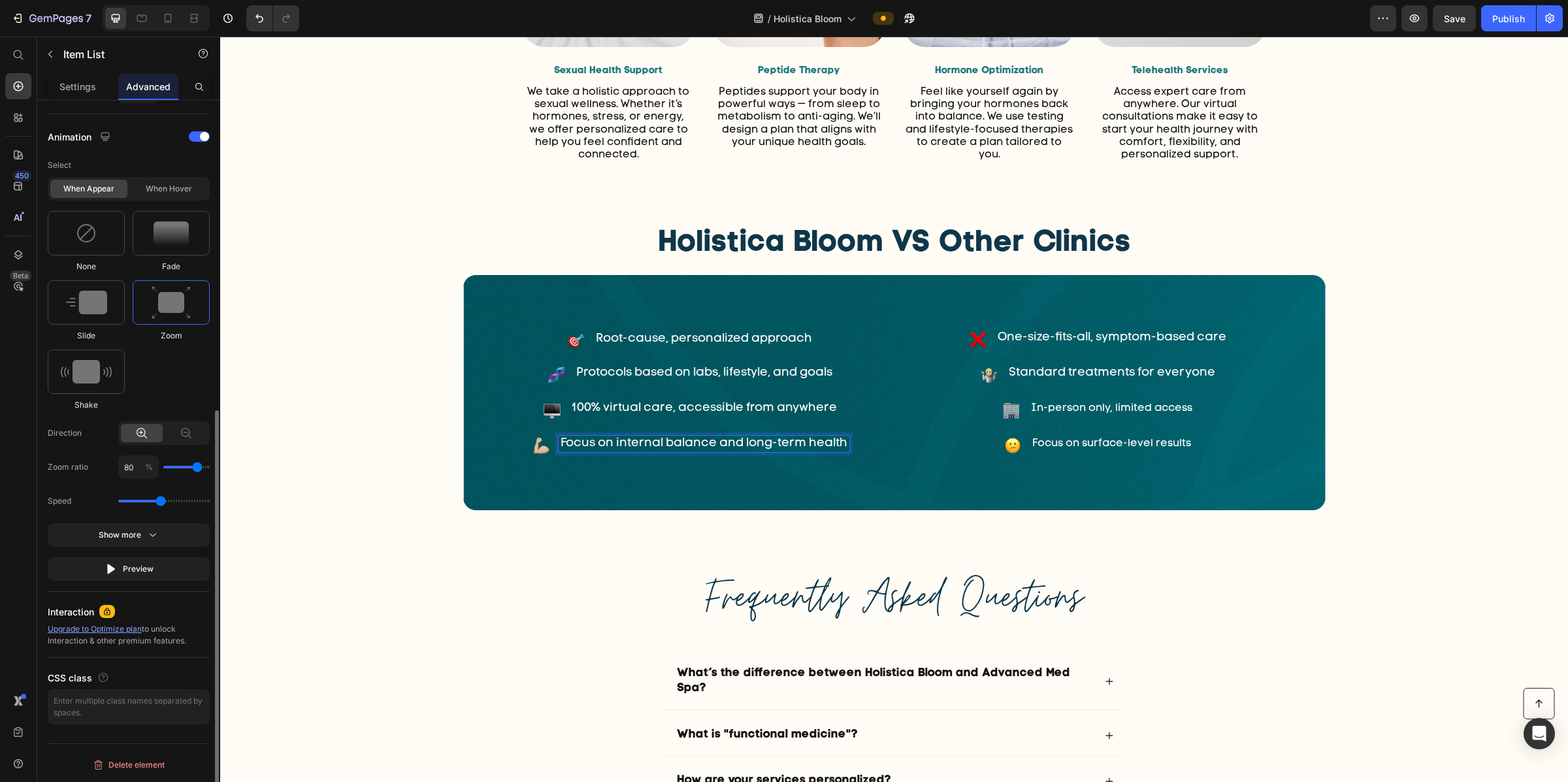 scroll, scrollTop: 0, scrollLeft: 0, axis: both 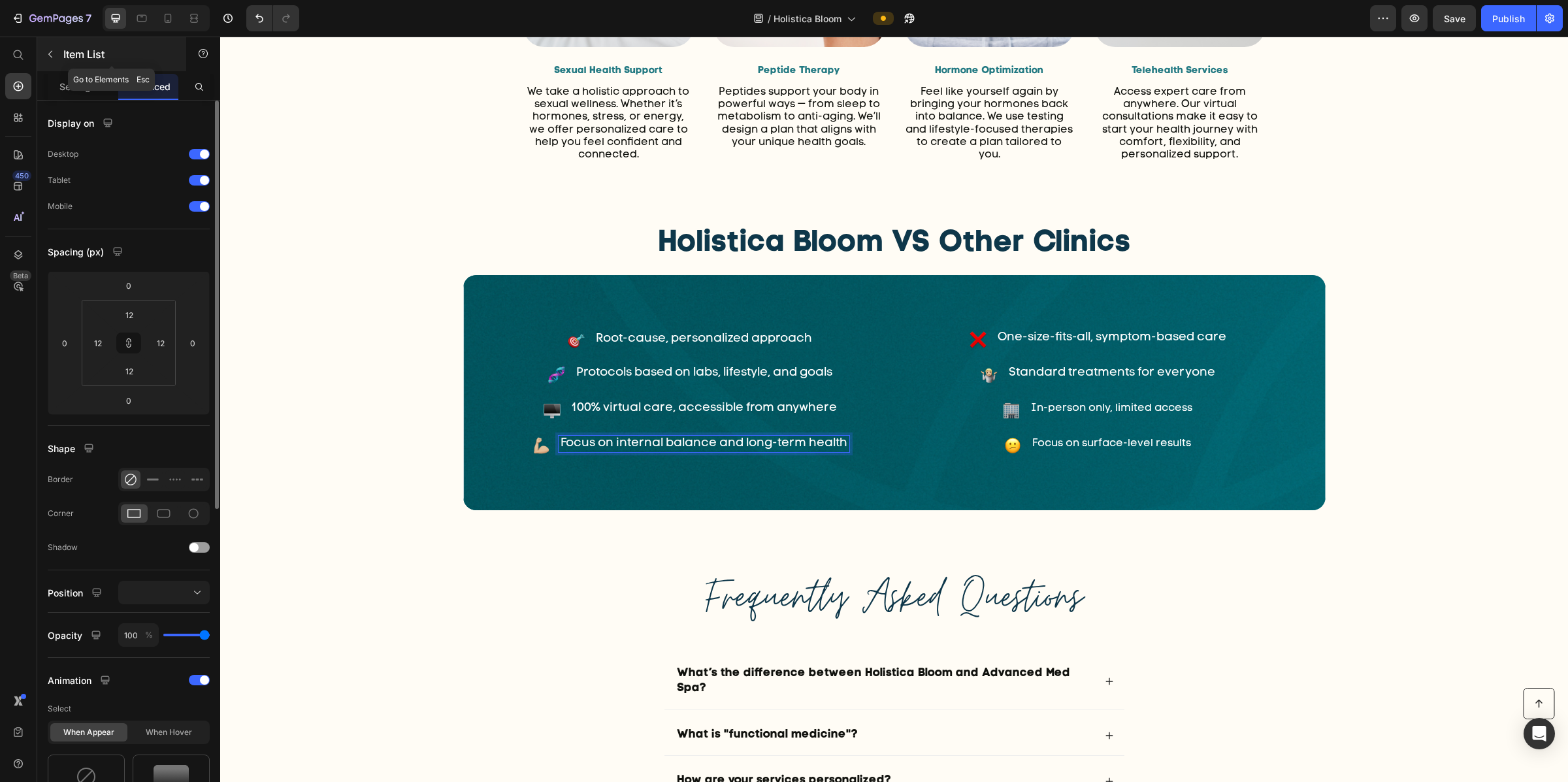 click at bounding box center (50, 54) 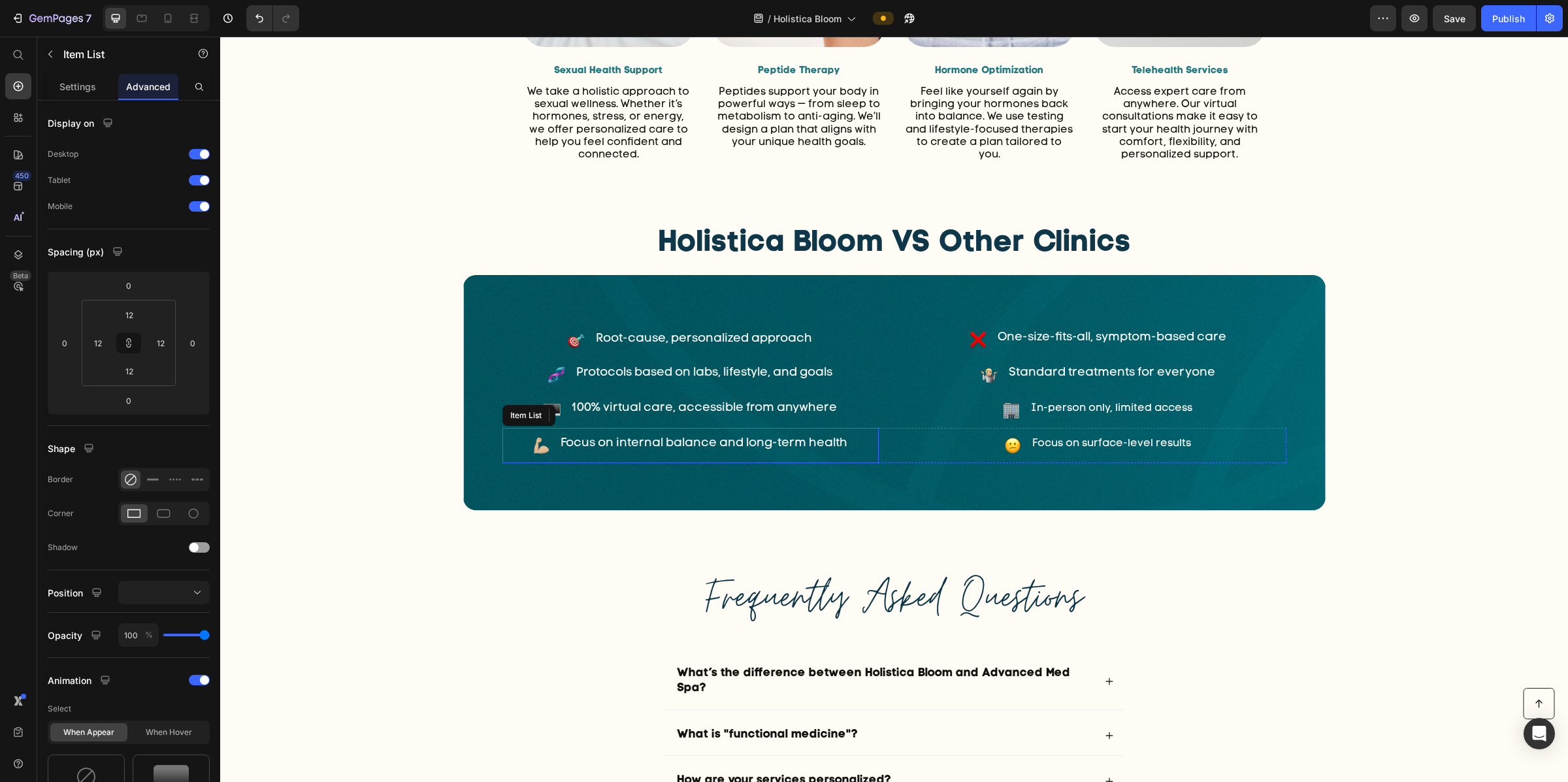 click on "Focus on internal balance and long-term health" at bounding box center (691, 446) 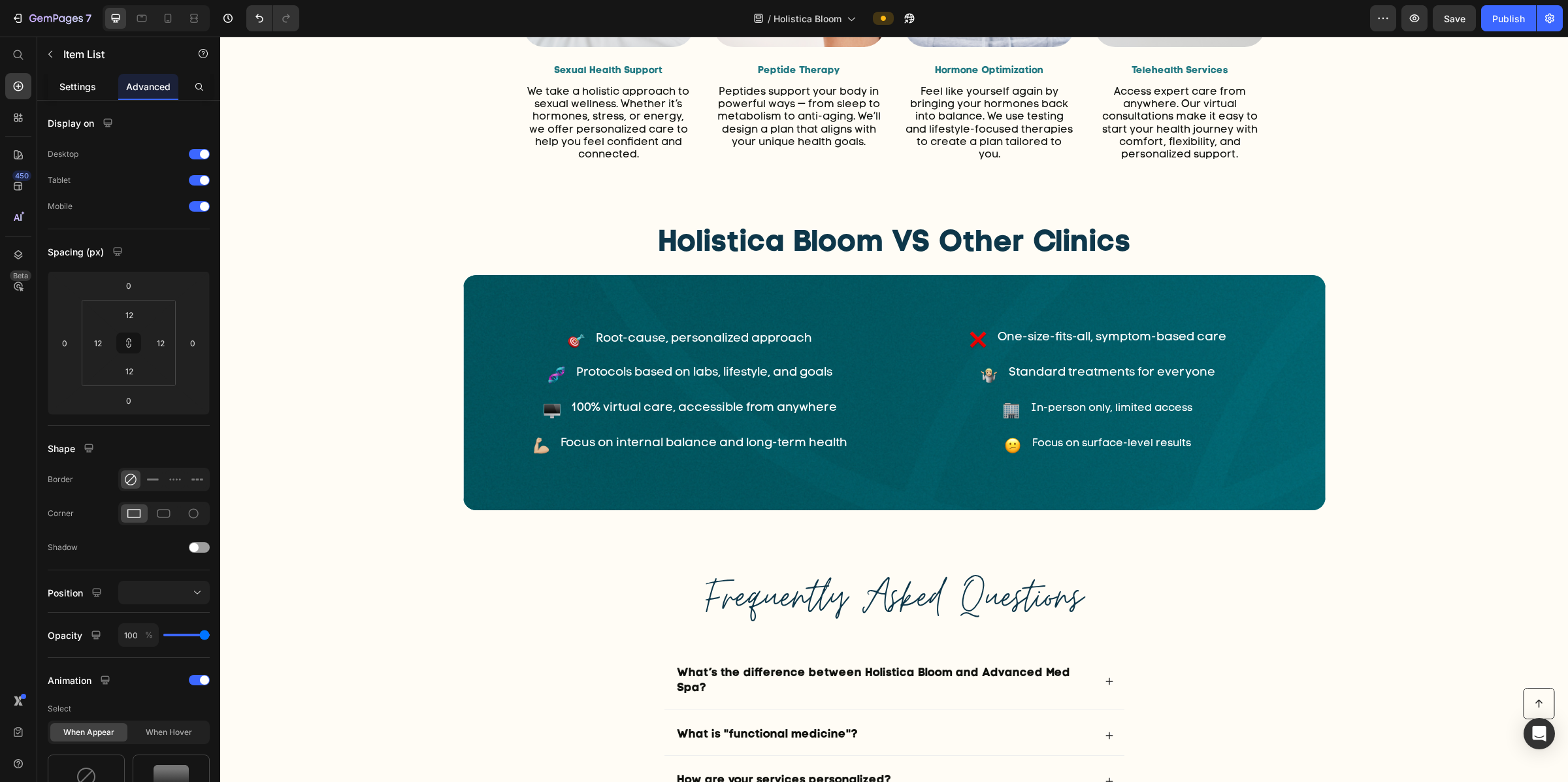 click on "Settings" at bounding box center (78, 86) 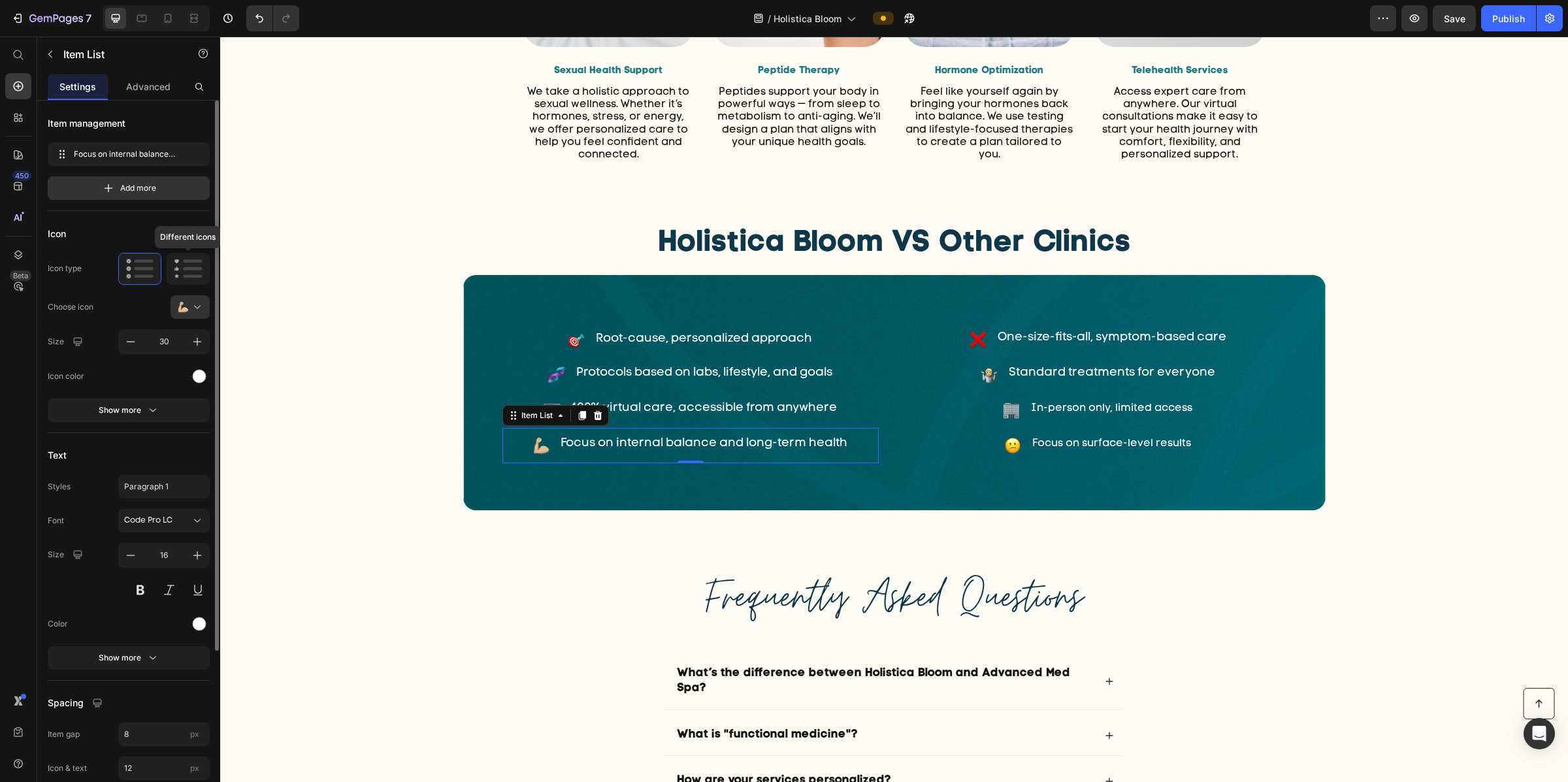 click 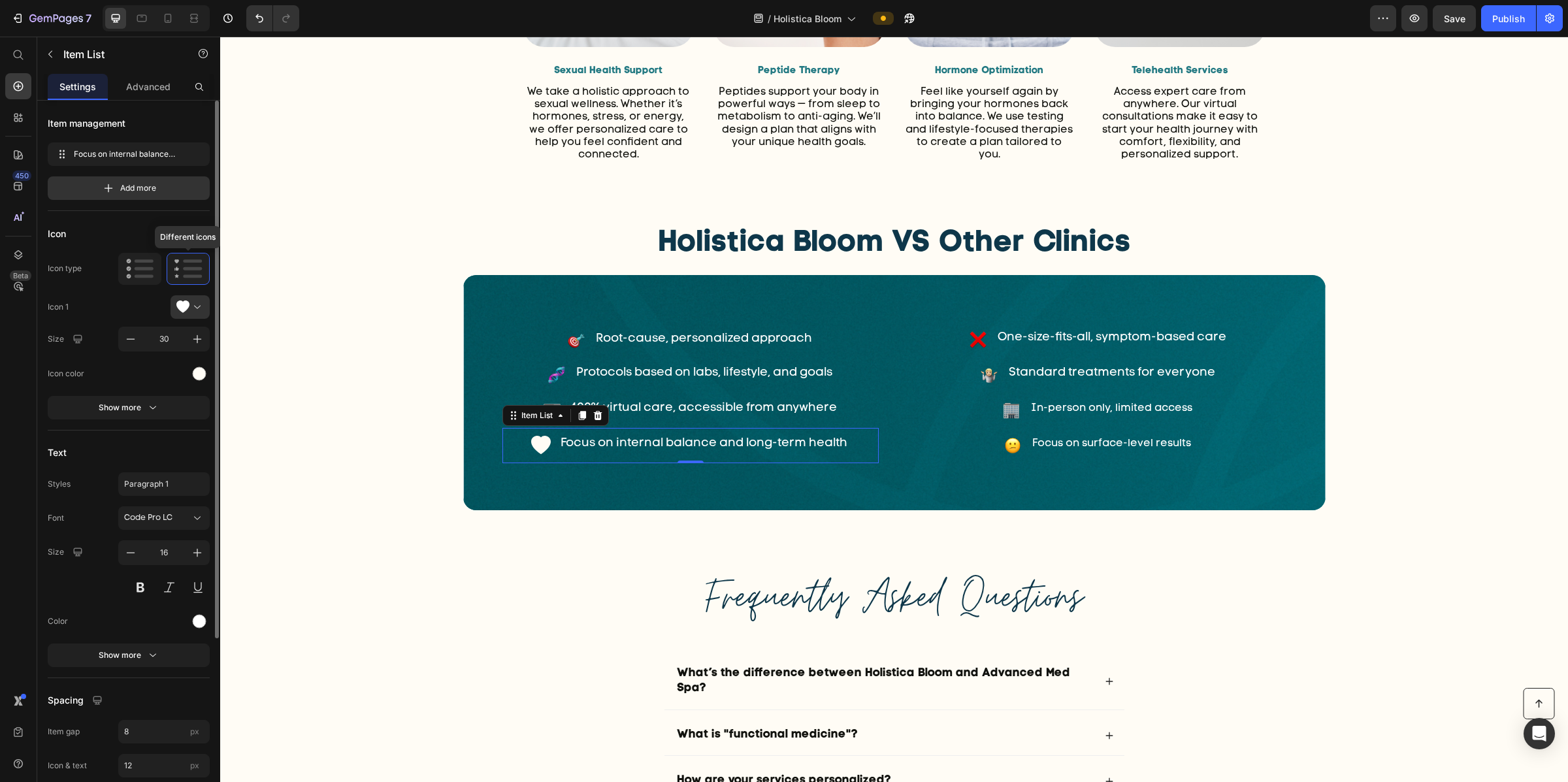 click 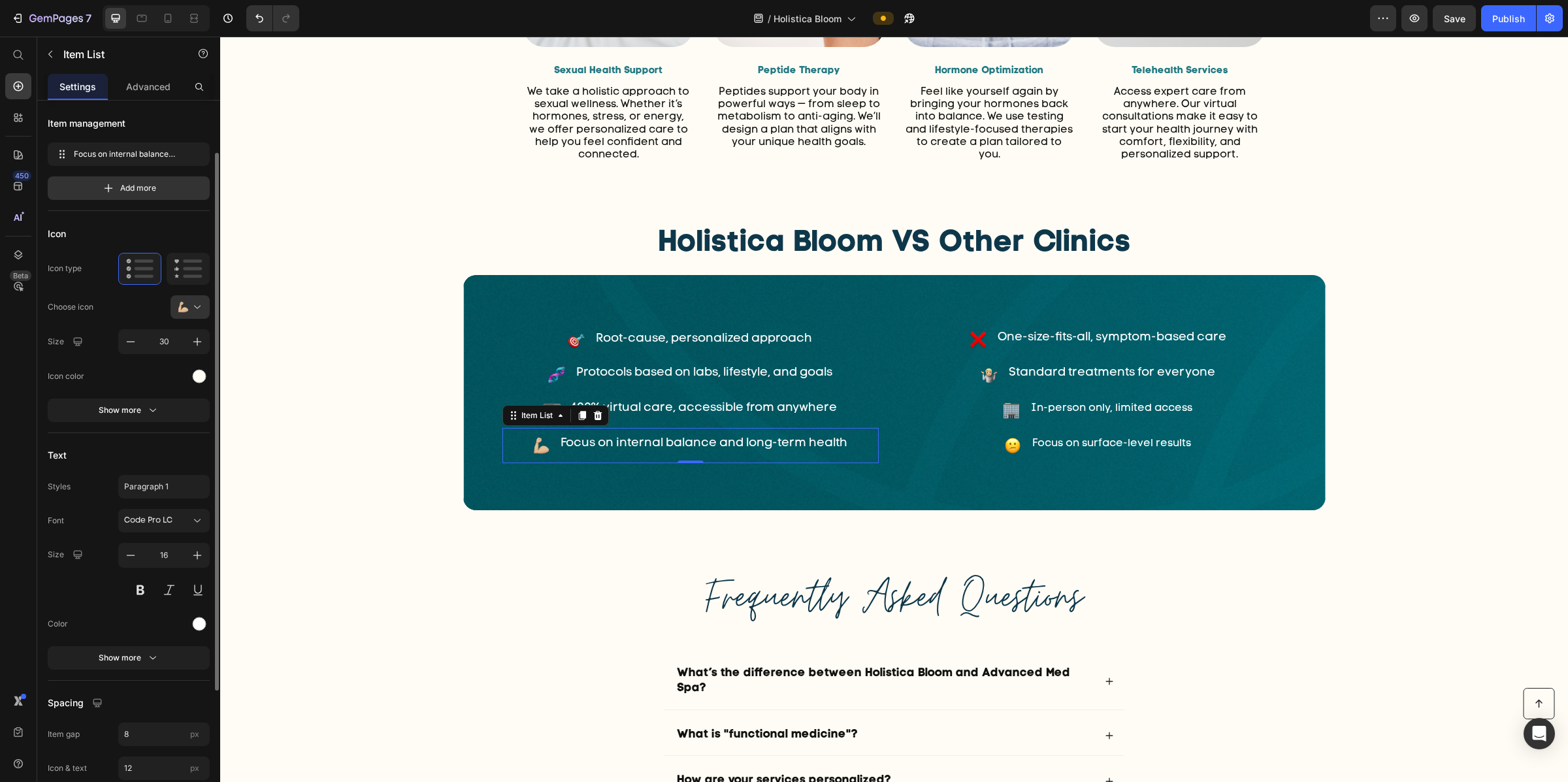 scroll, scrollTop: 30, scrollLeft: 0, axis: vertical 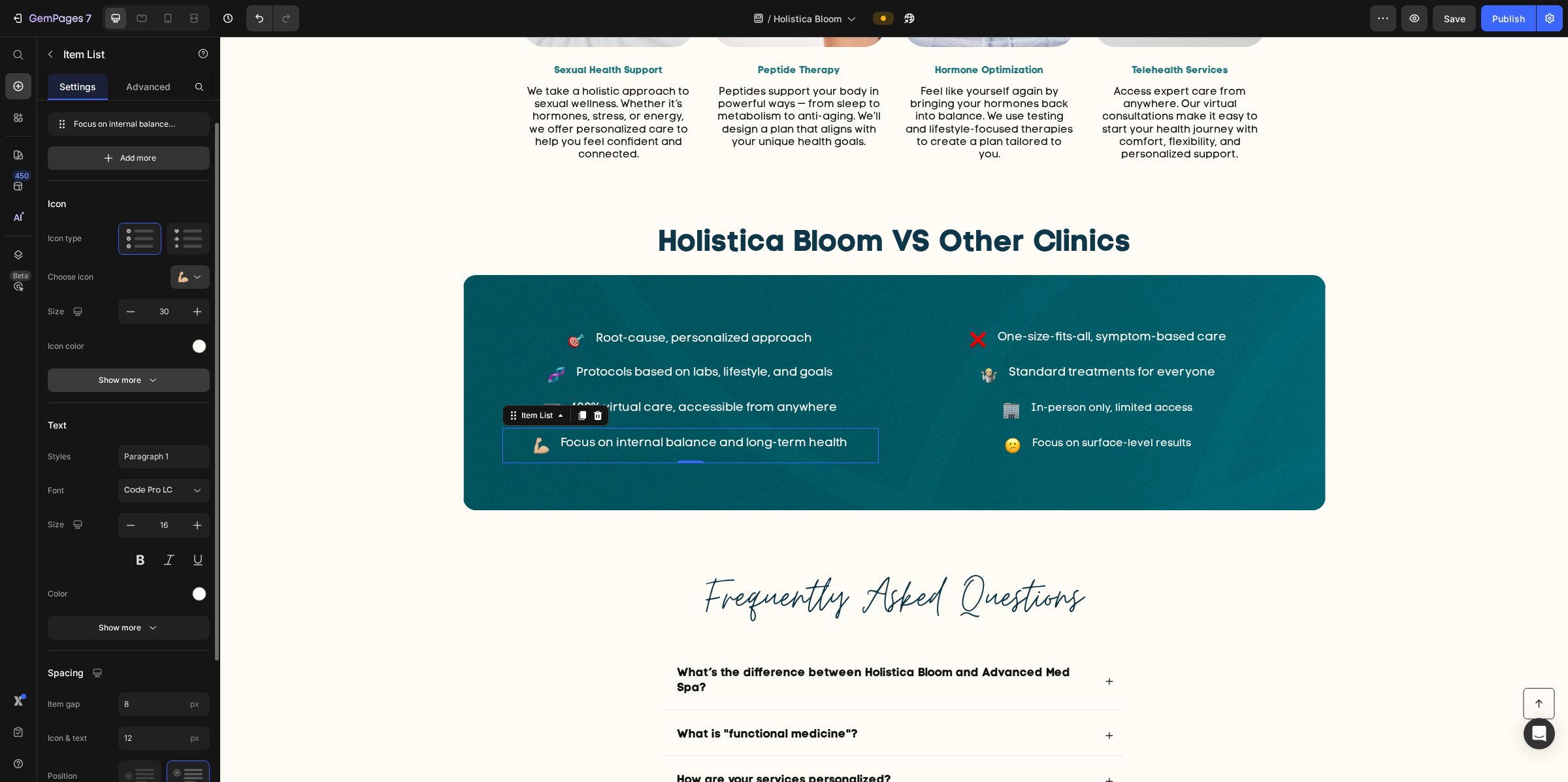 click 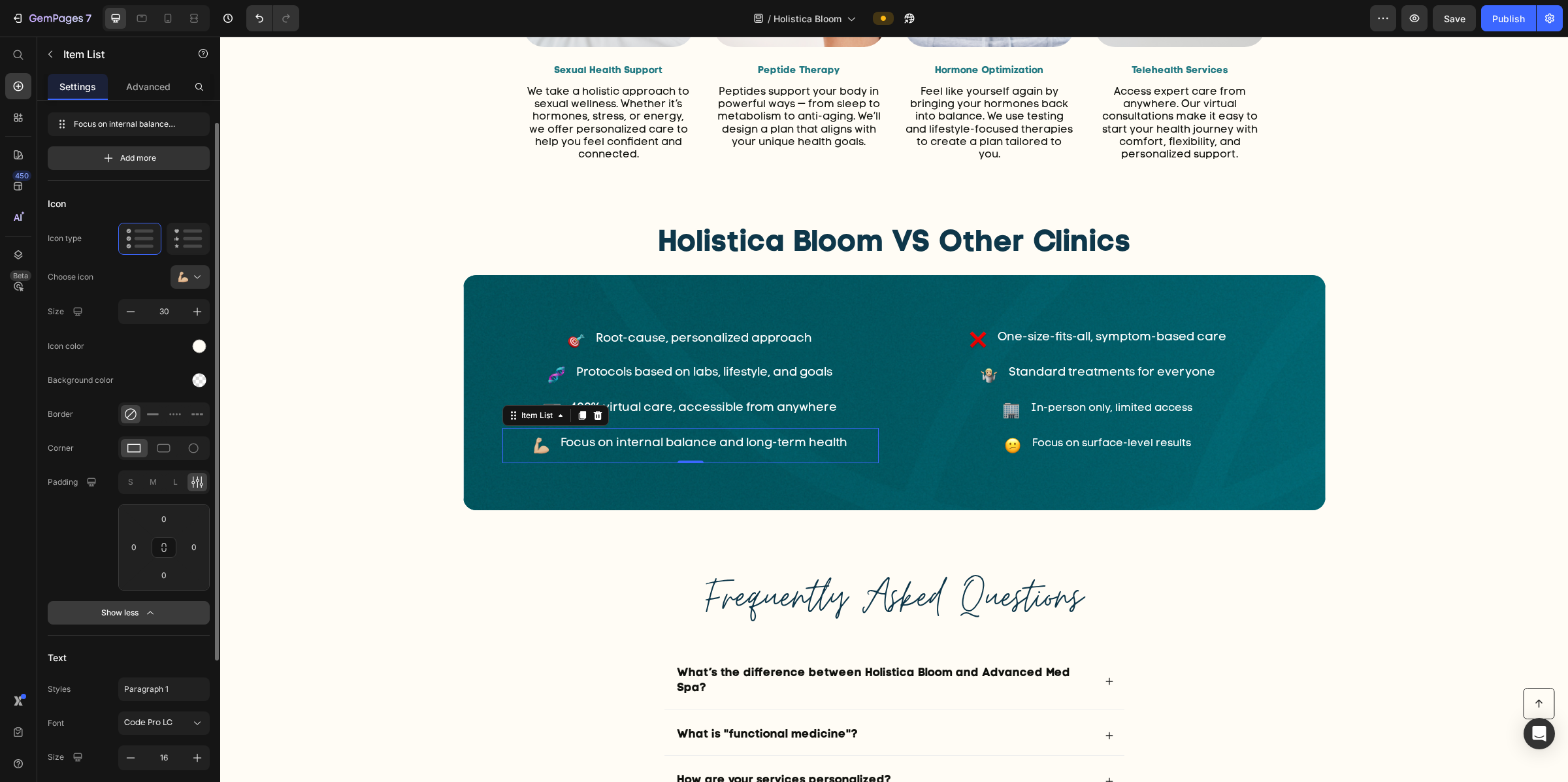 click 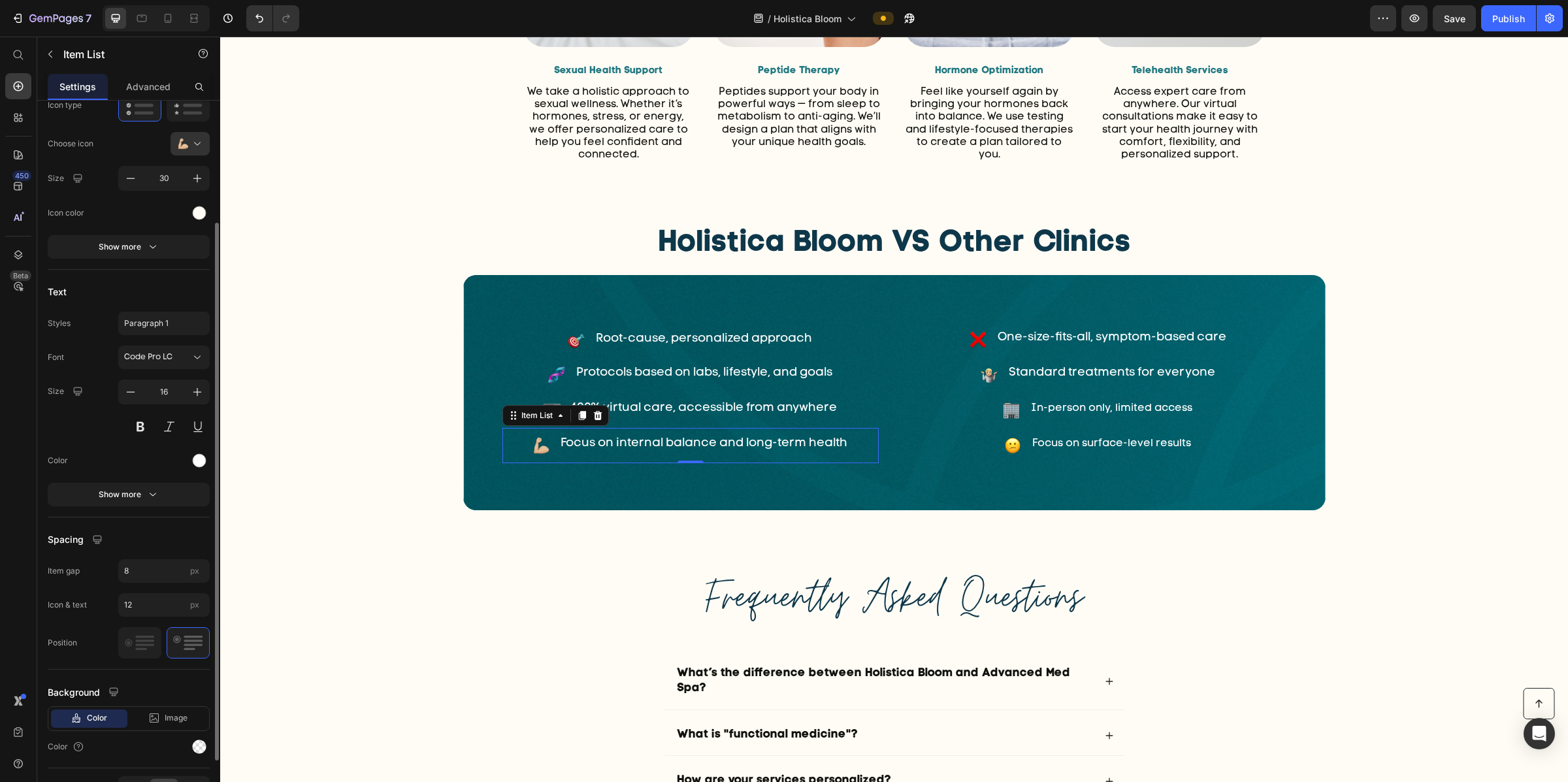 scroll, scrollTop: 242, scrollLeft: 0, axis: vertical 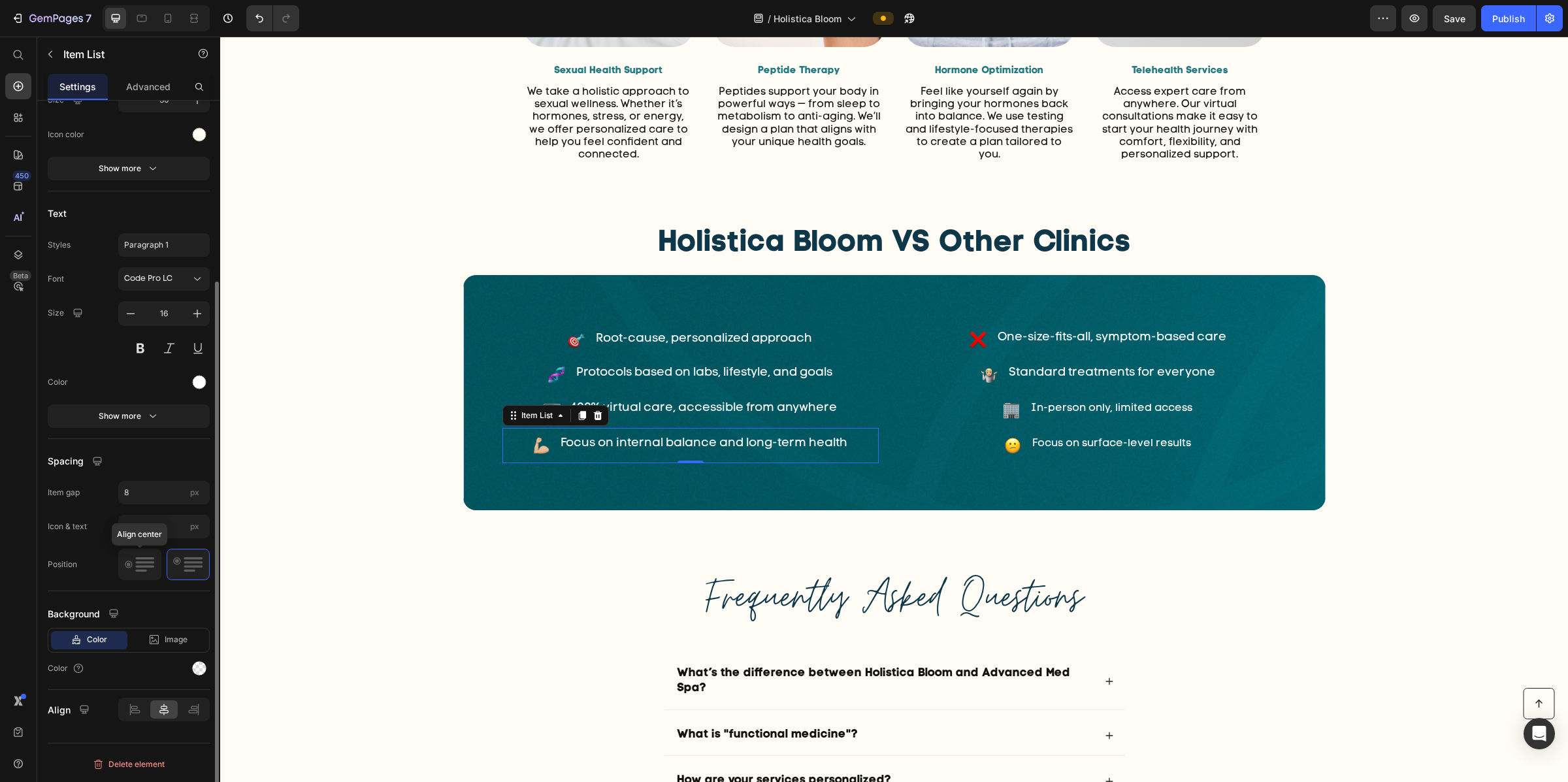 click 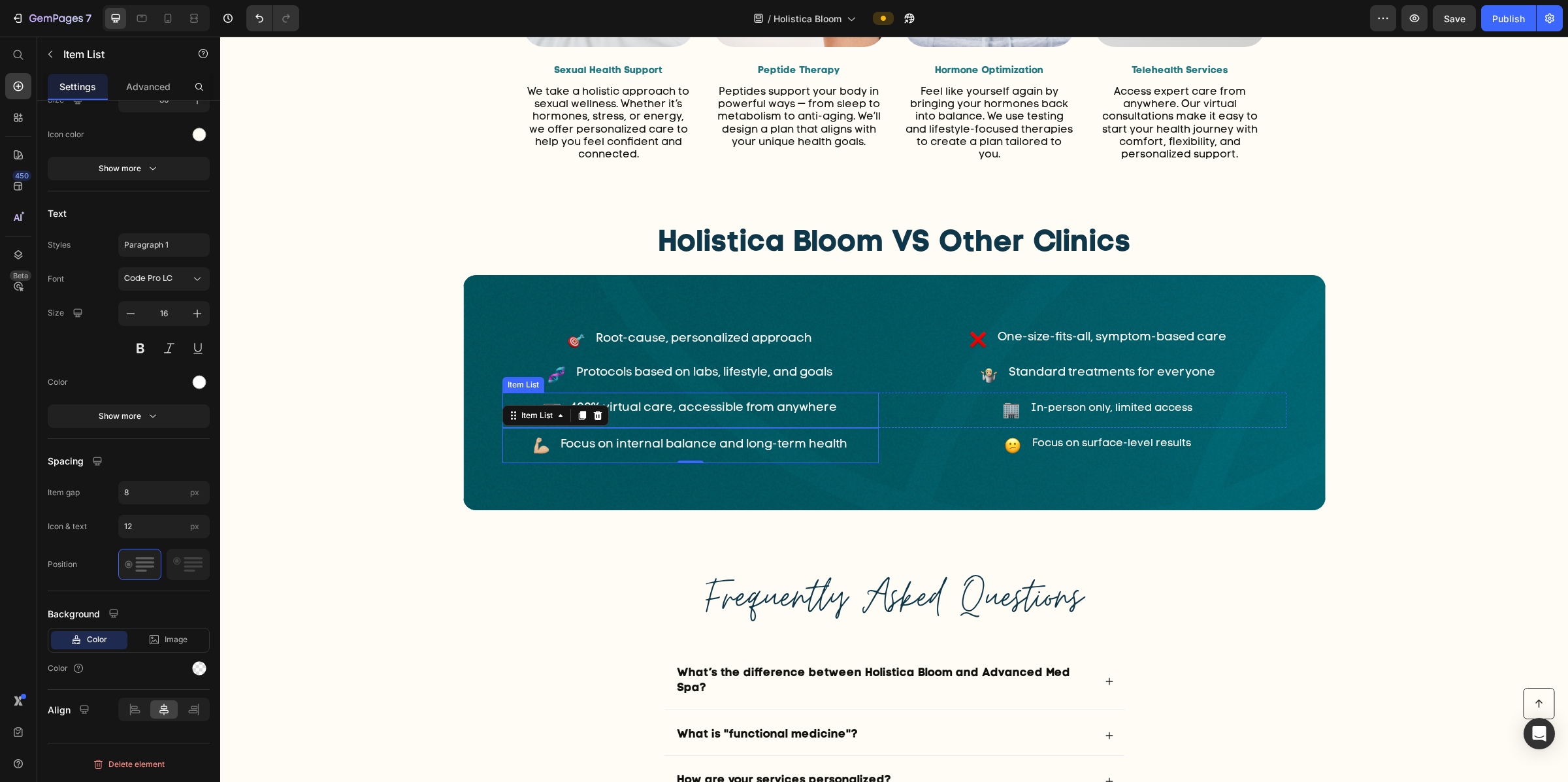 click on "100% virtual care, accessible from anywhere" at bounding box center [691, 410] 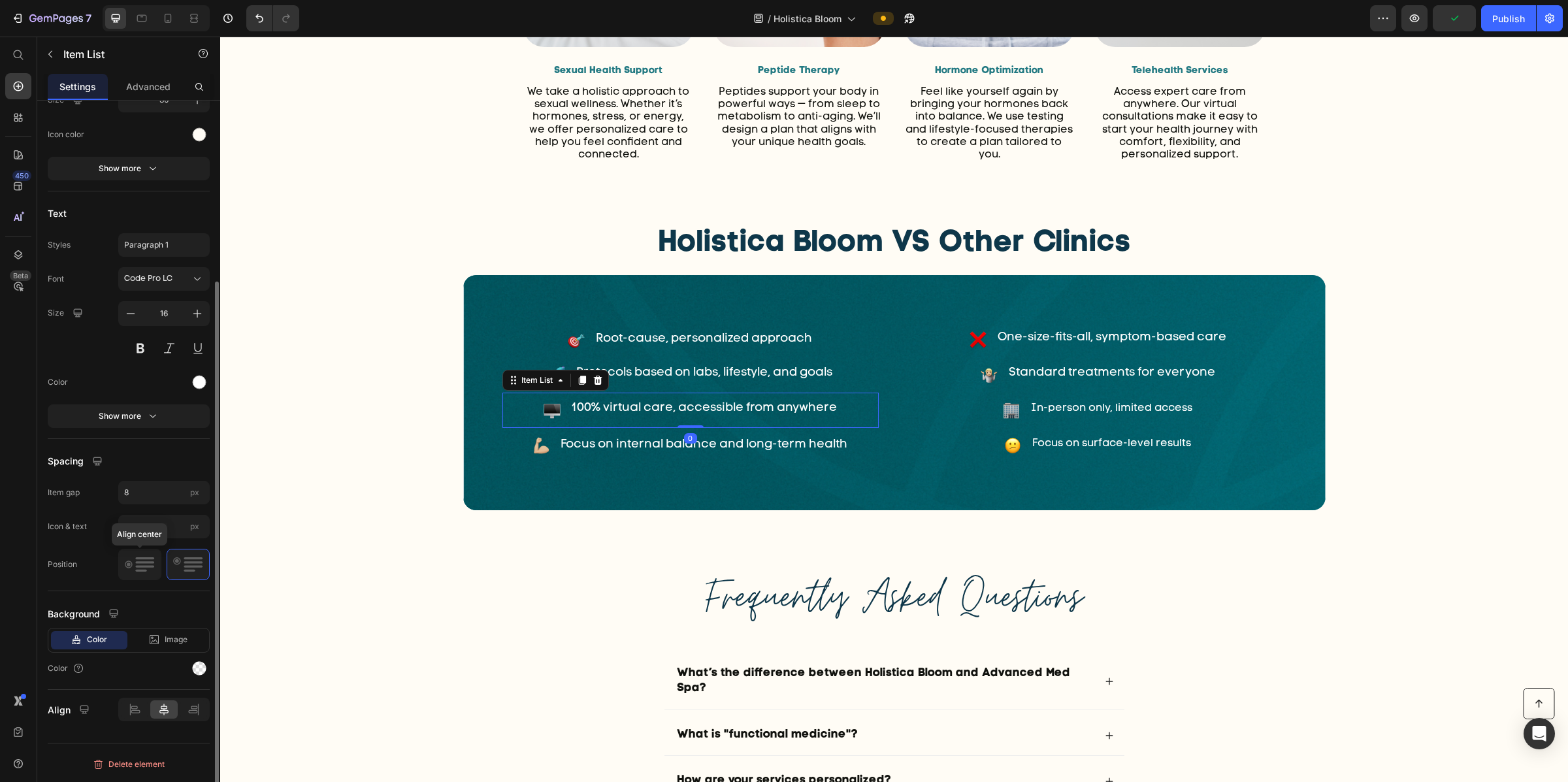 click 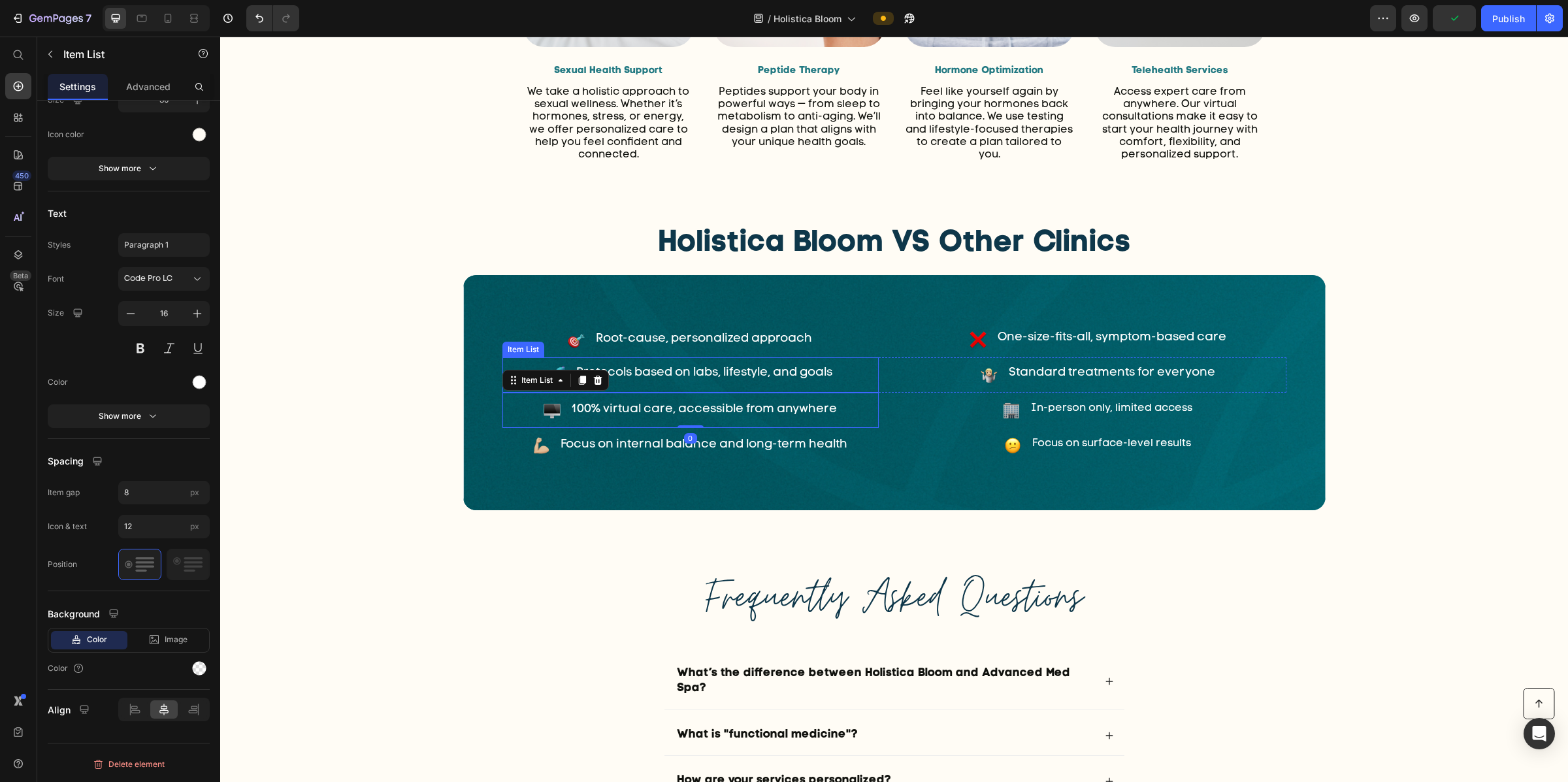 click on "Protocols based on labs, lifestyle, and goals" at bounding box center [691, 375] 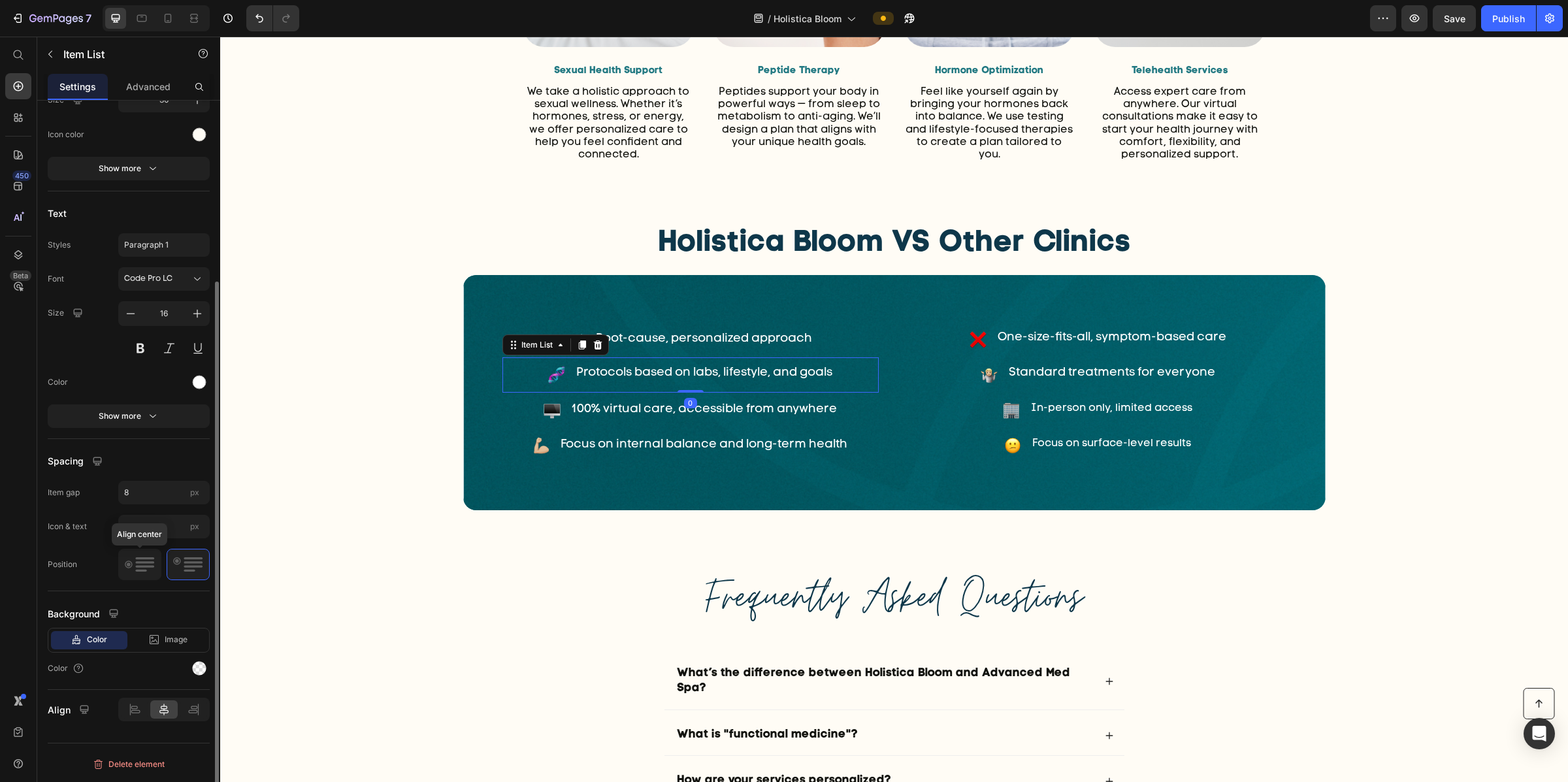 click 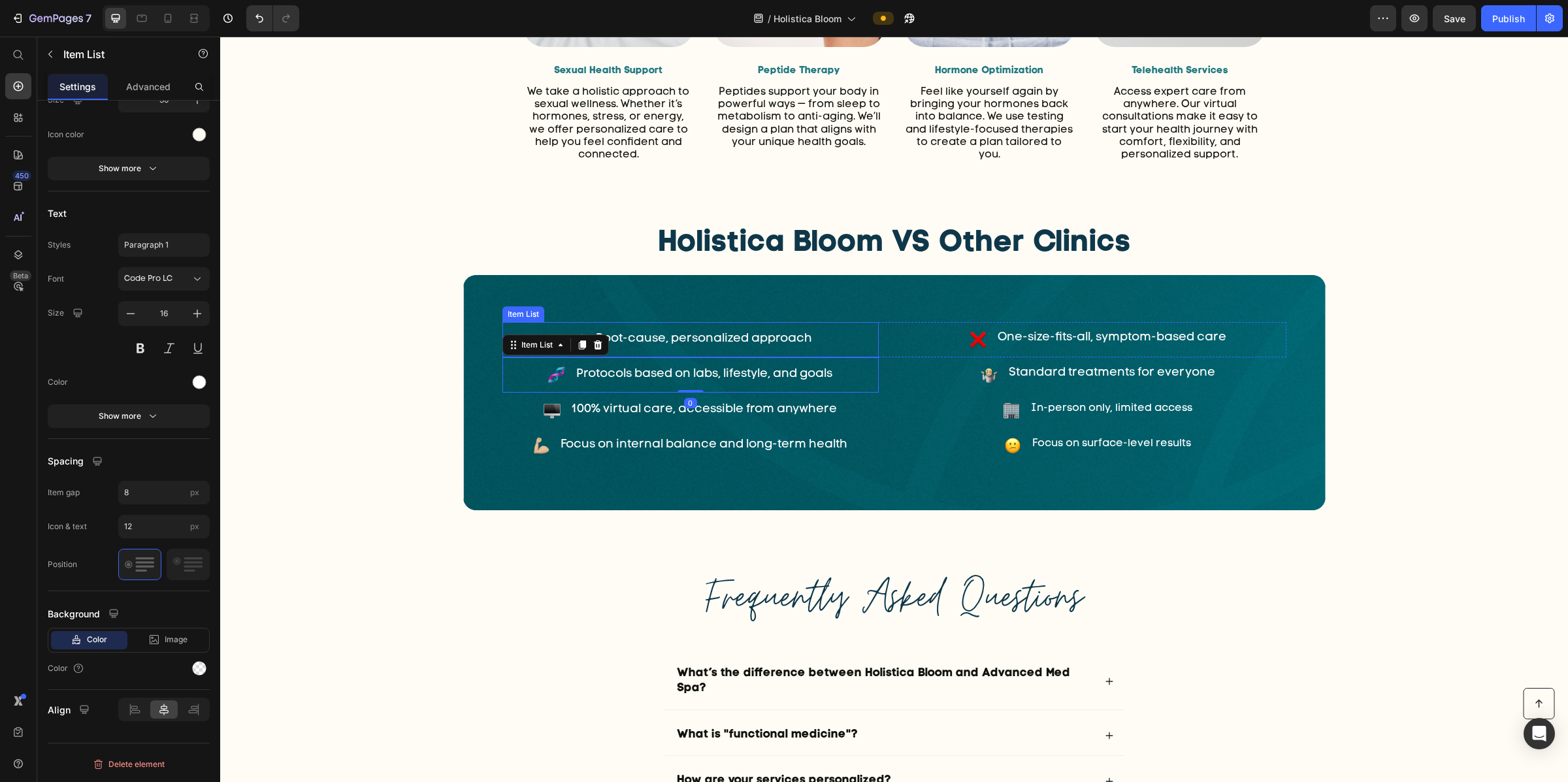 click on "Root-cause, personalized approach" at bounding box center [691, 340] 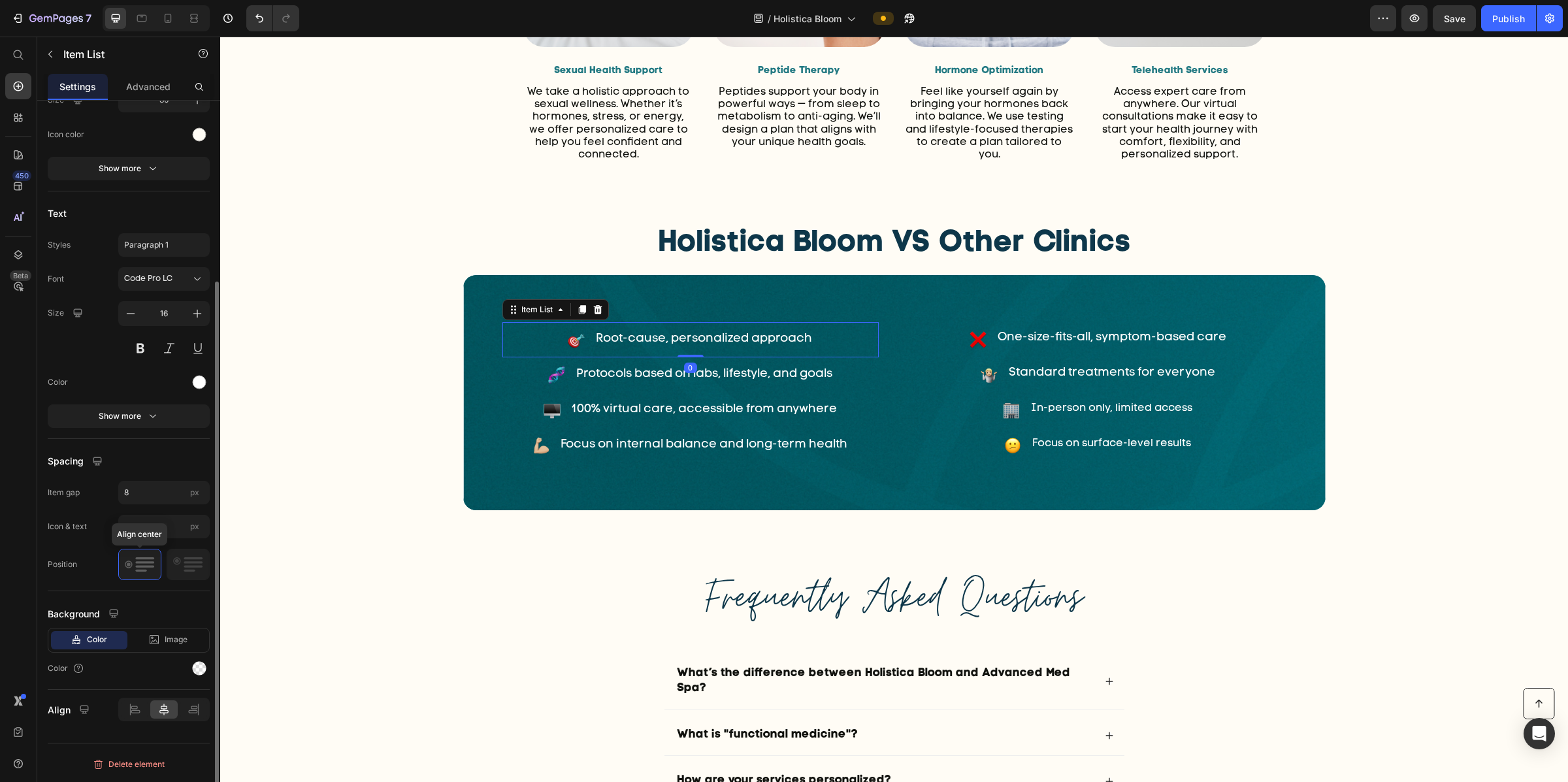 drag, startPoint x: 127, startPoint y: 576, endPoint x: 134, endPoint y: 573, distance: 7.615773 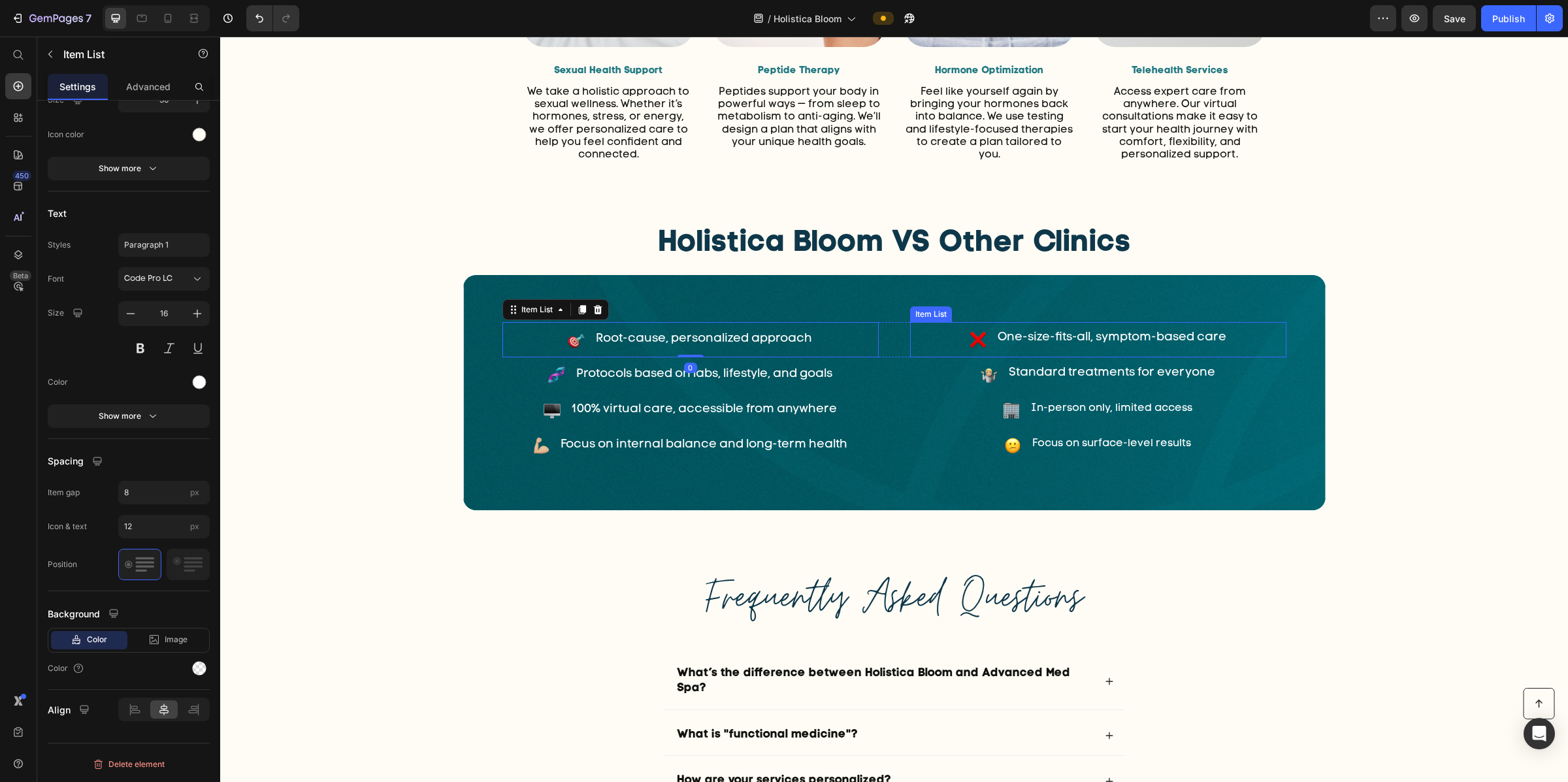 click on "One-size-fits-all, symptom-based care" at bounding box center [1098, 340] 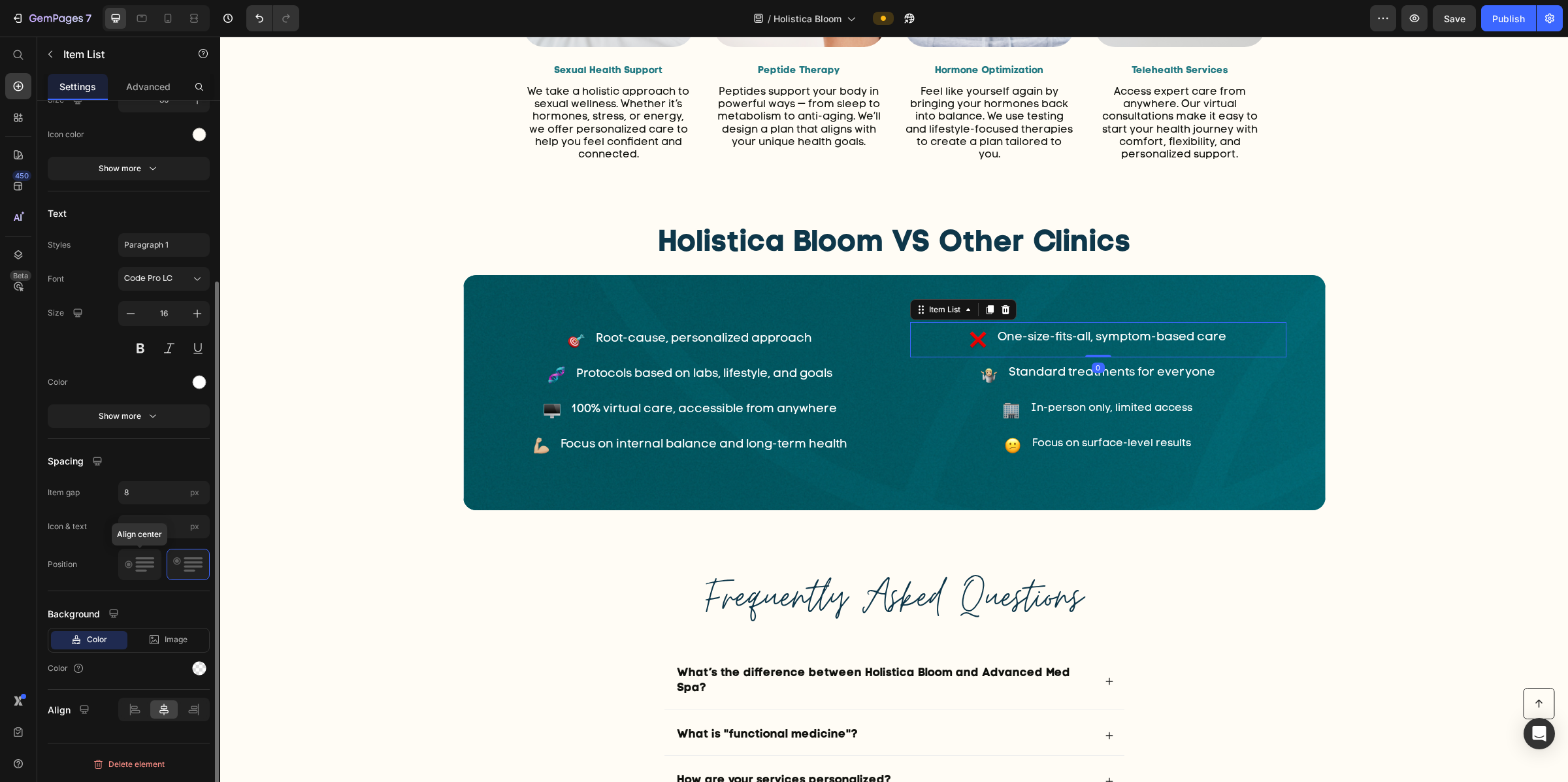 click 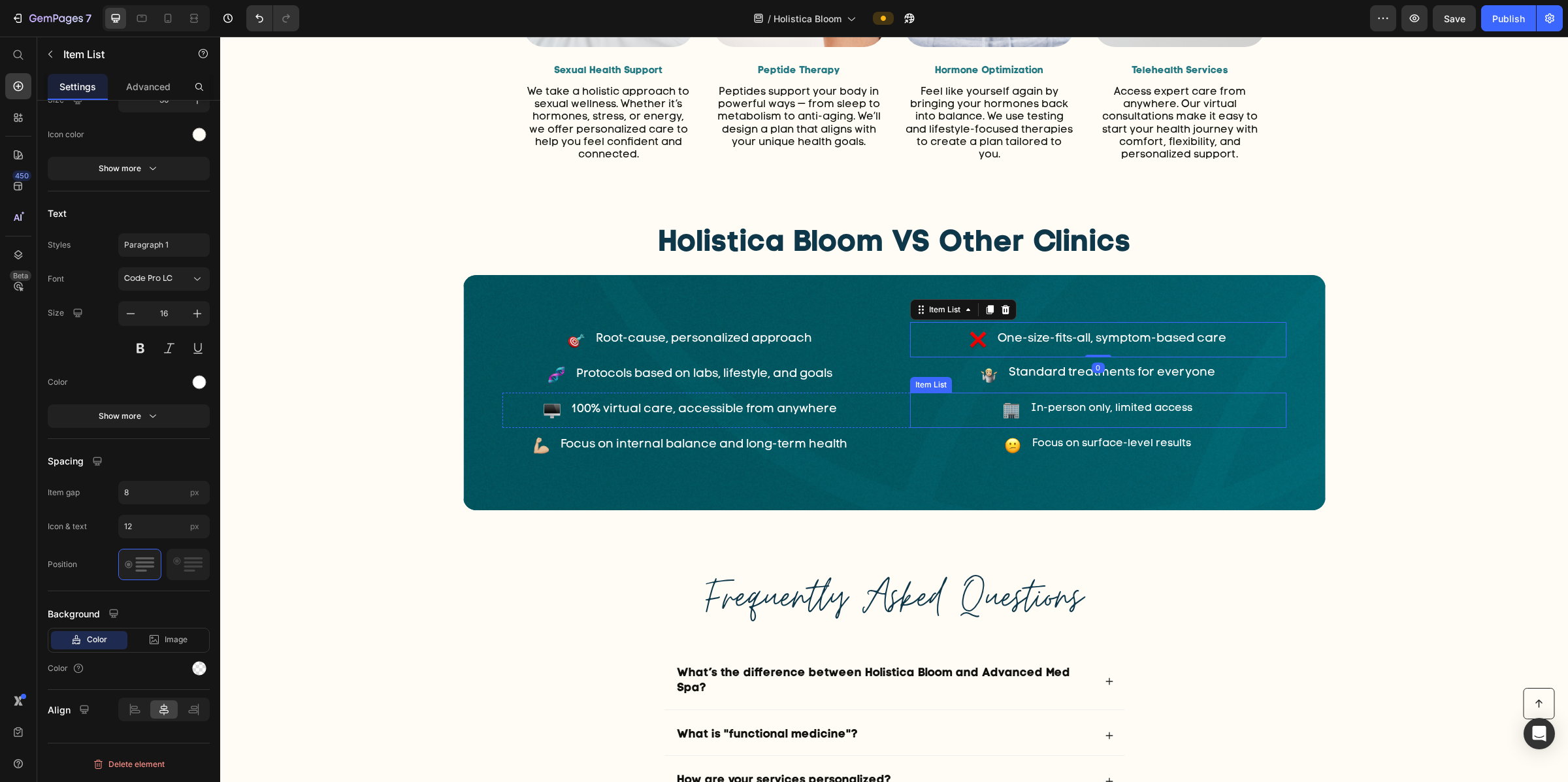 click on "Standard treatments for everyone" at bounding box center (1098, 375) 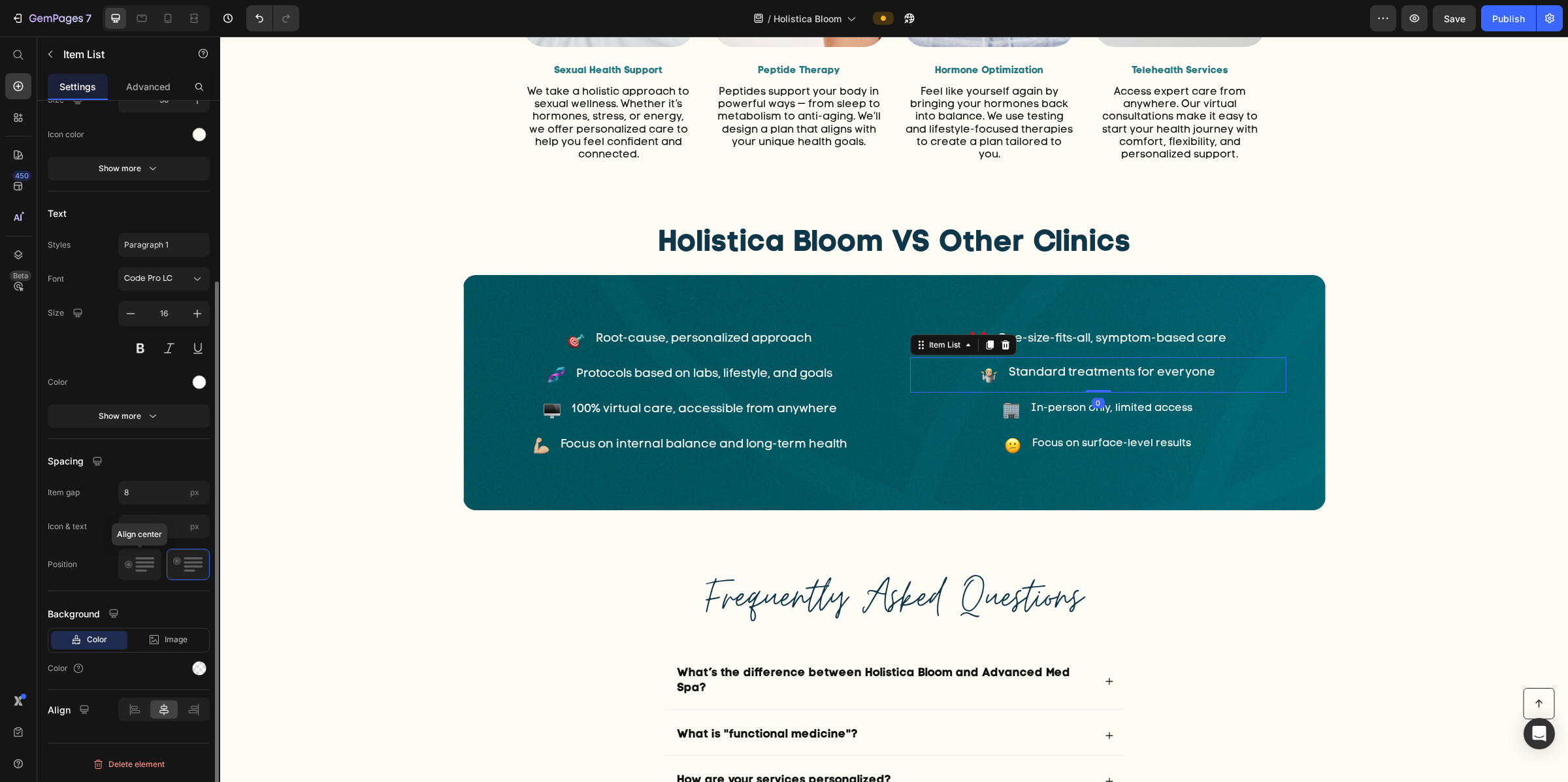 click 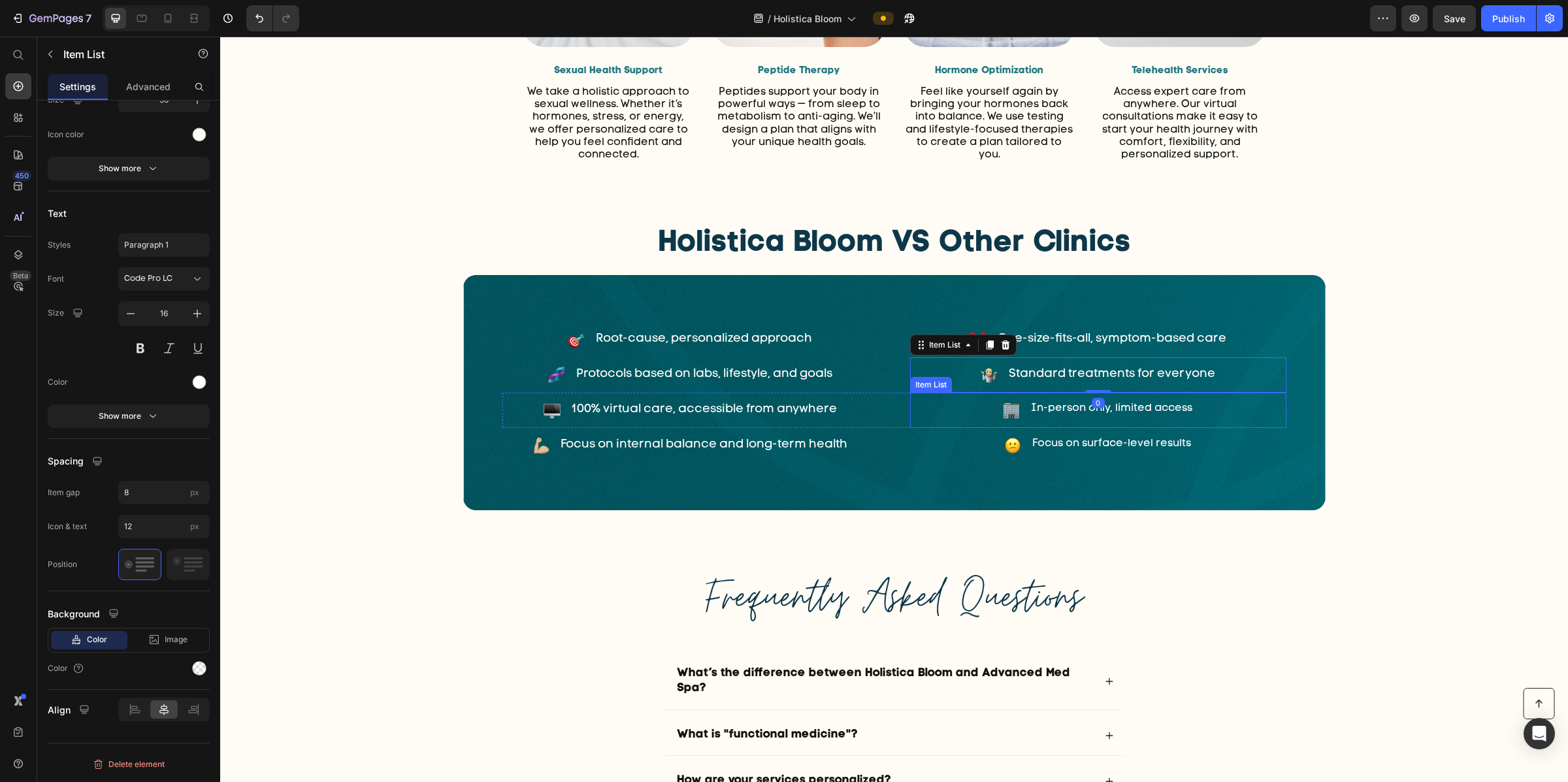 click on "In-person only, limited access" at bounding box center [1098, 410] 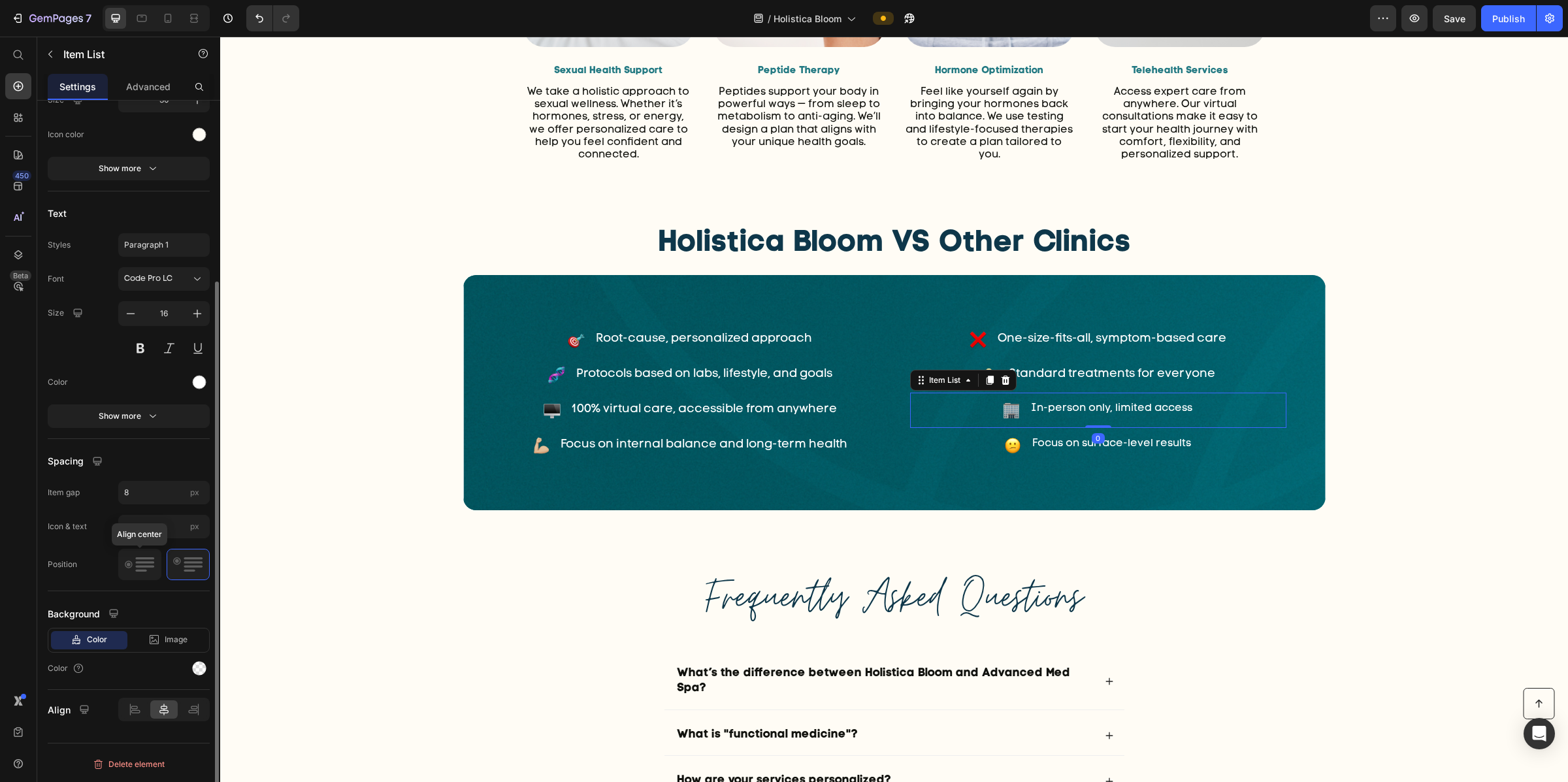 click 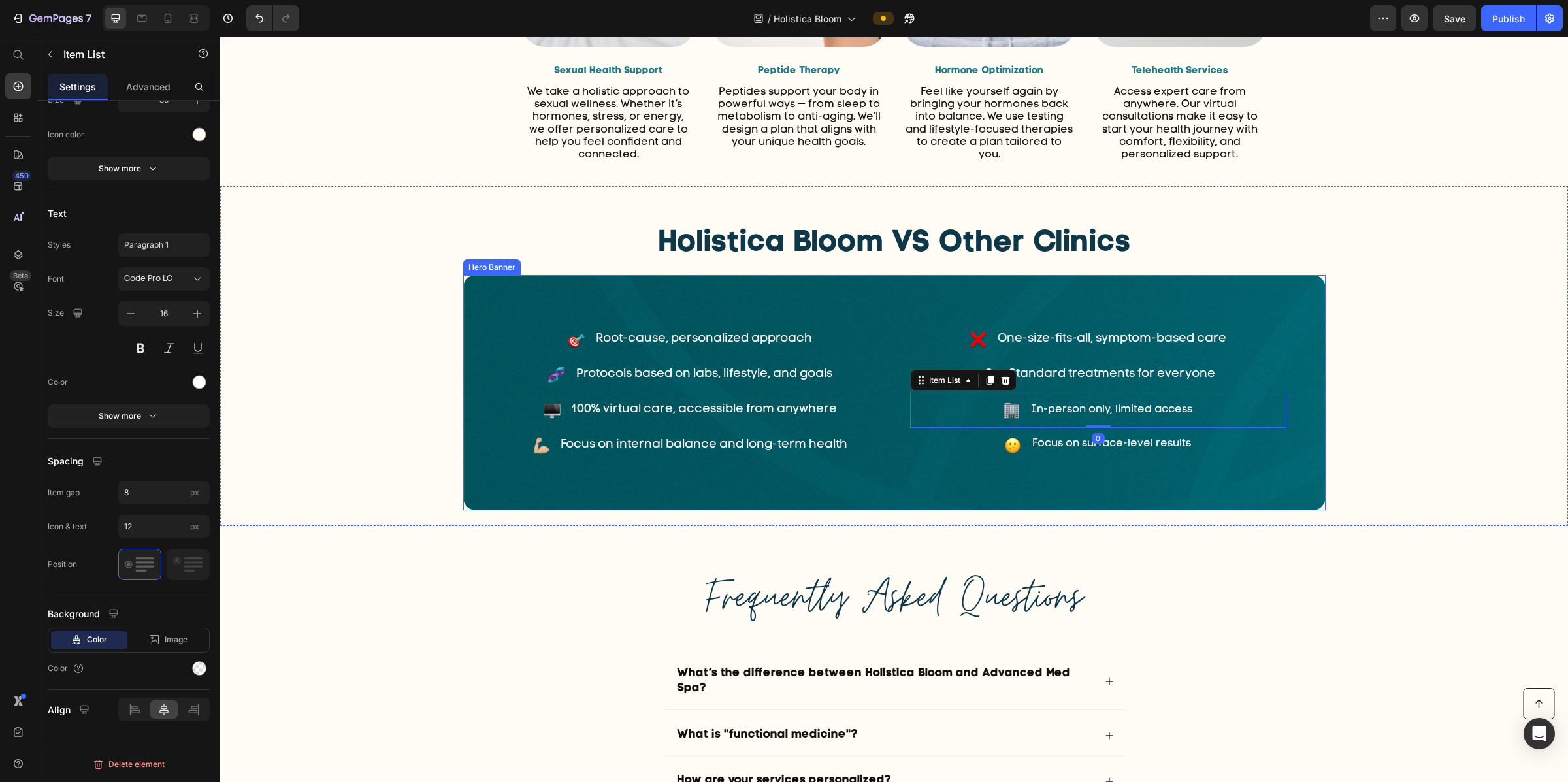 click on "Focus on surface-level results" at bounding box center [1098, 446] 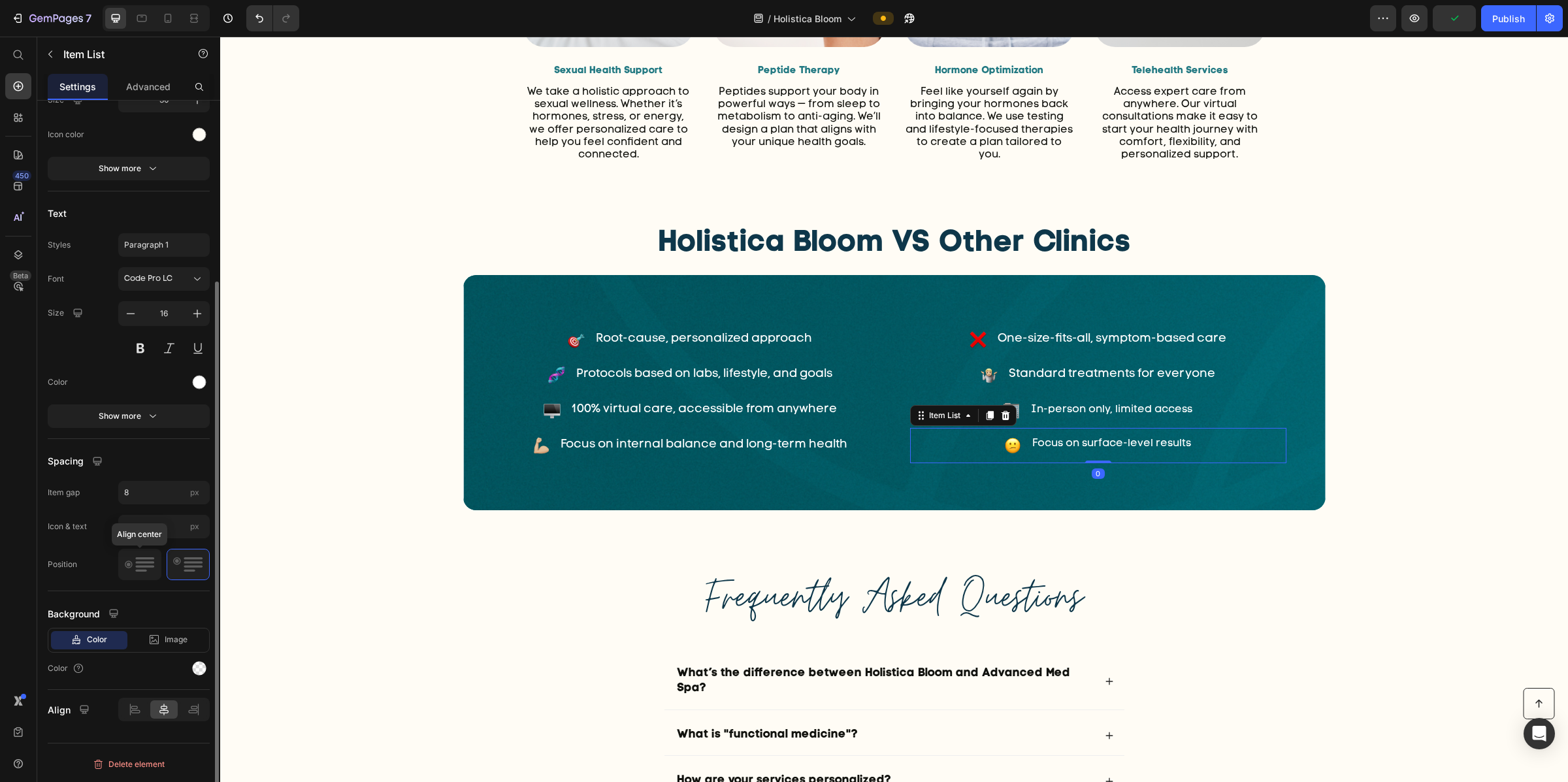 click 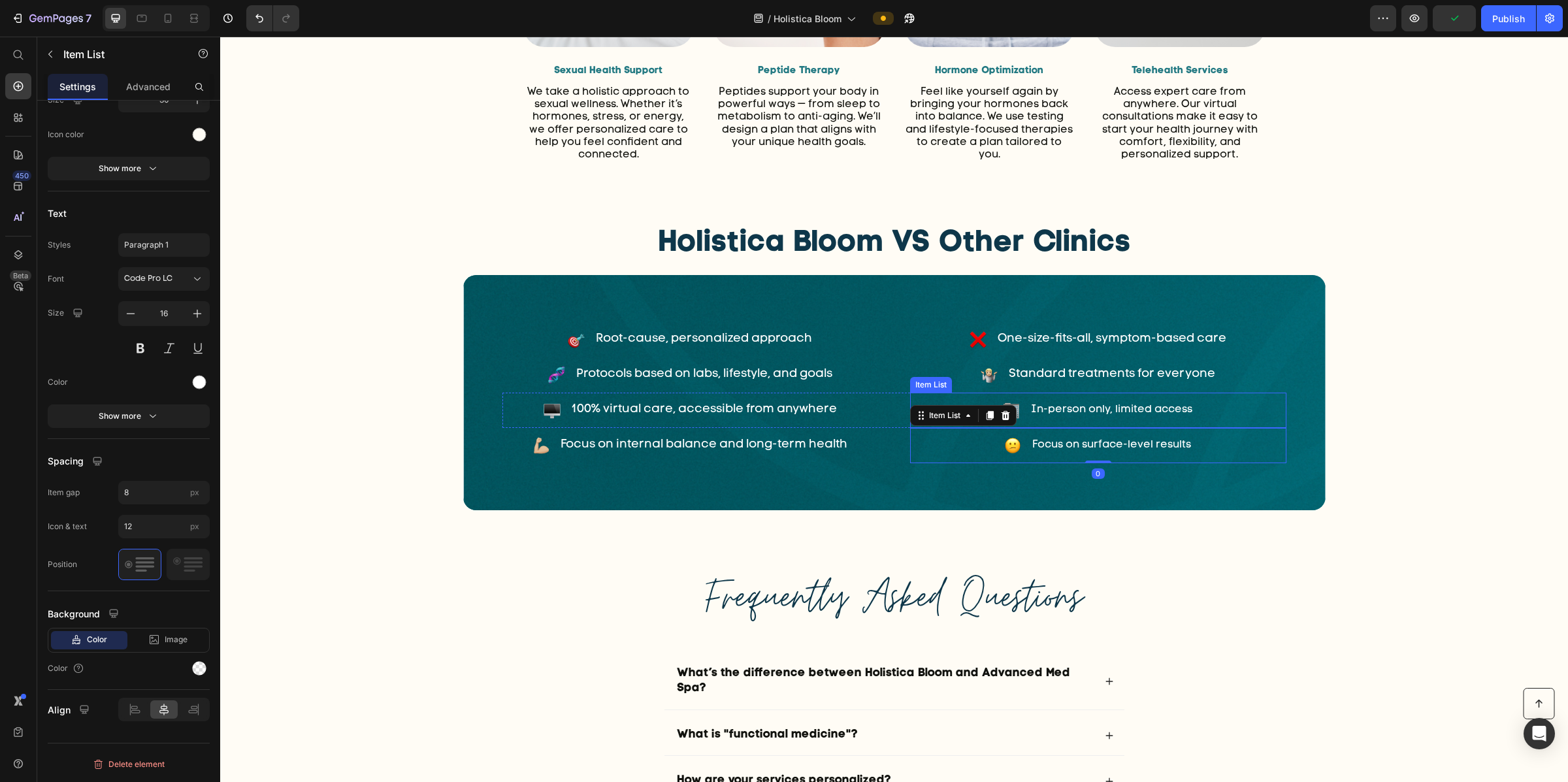 click on "In-person only, limited access" at bounding box center (1111, 410) 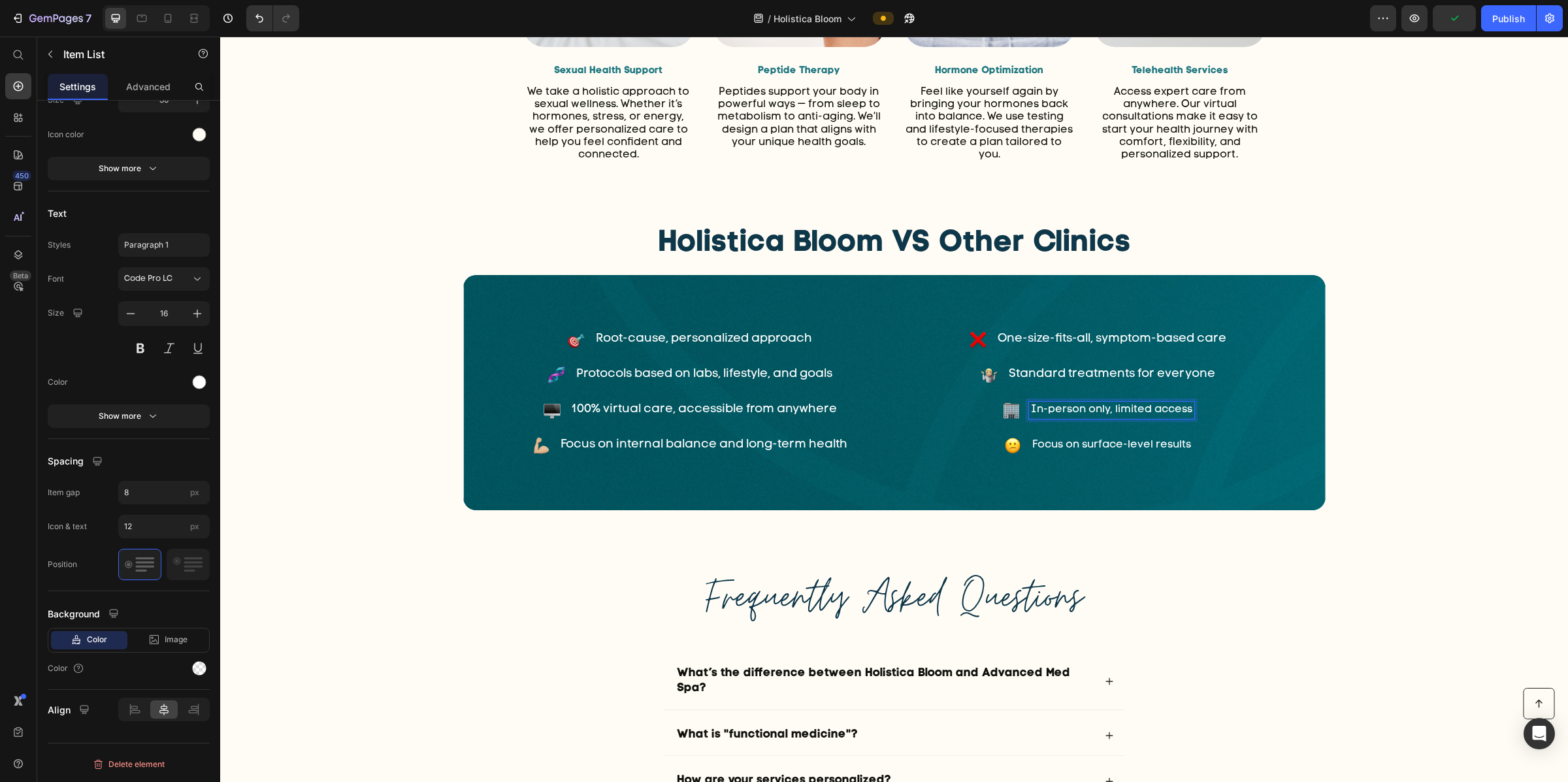 click on "In-person only, limited access" at bounding box center [1111, 410] 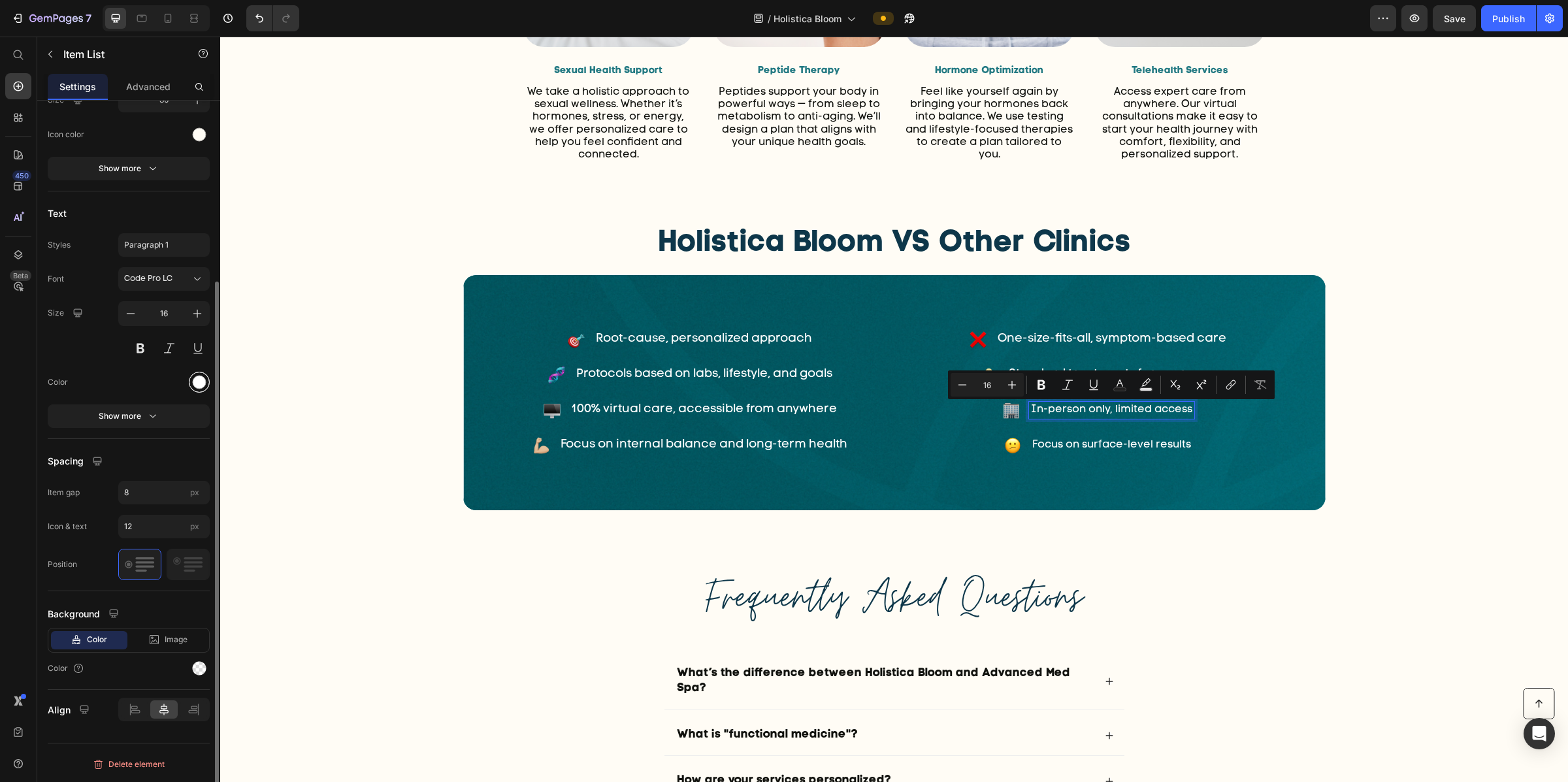click at bounding box center (199, 382) 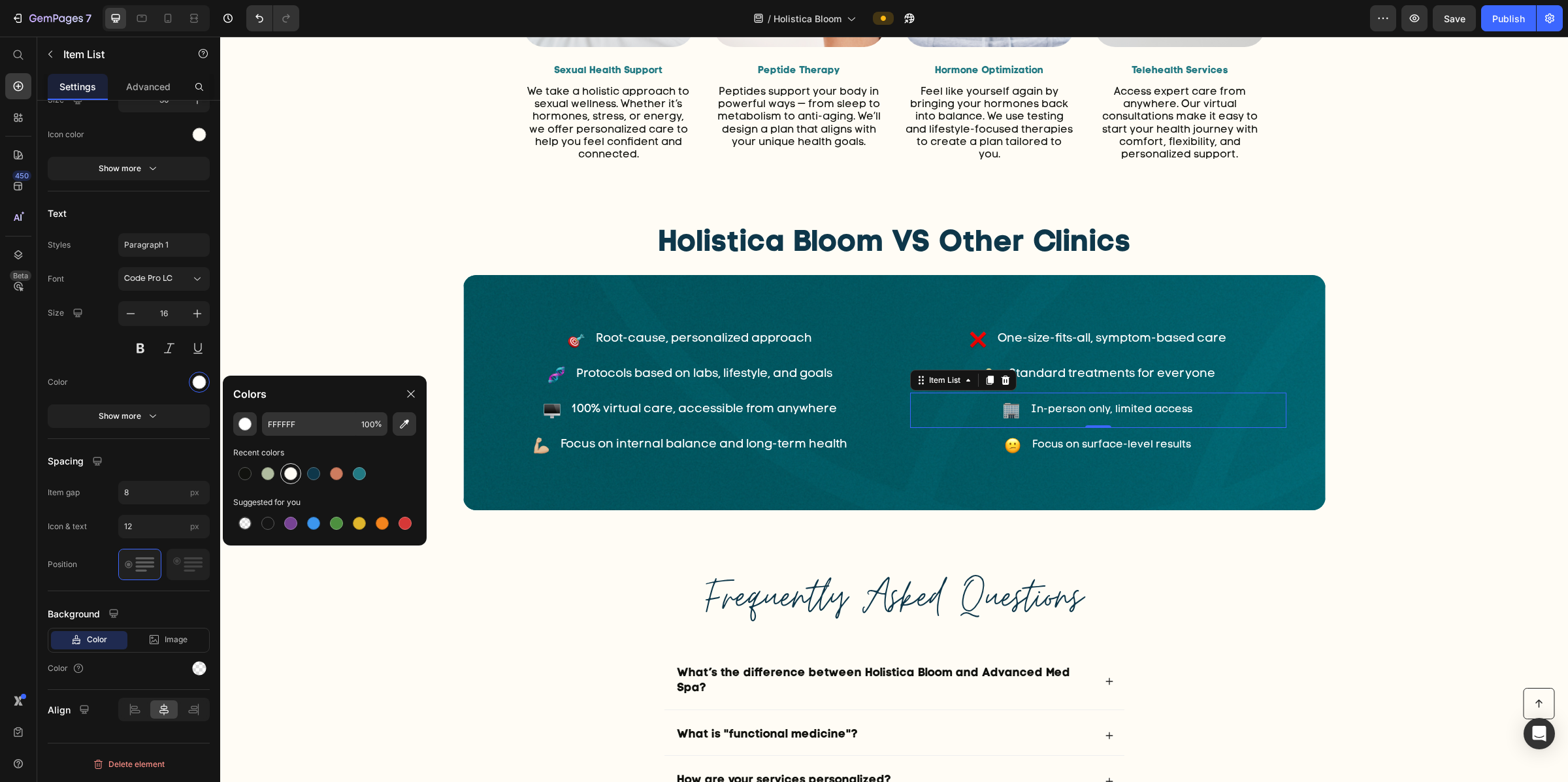 click at bounding box center [291, 474] 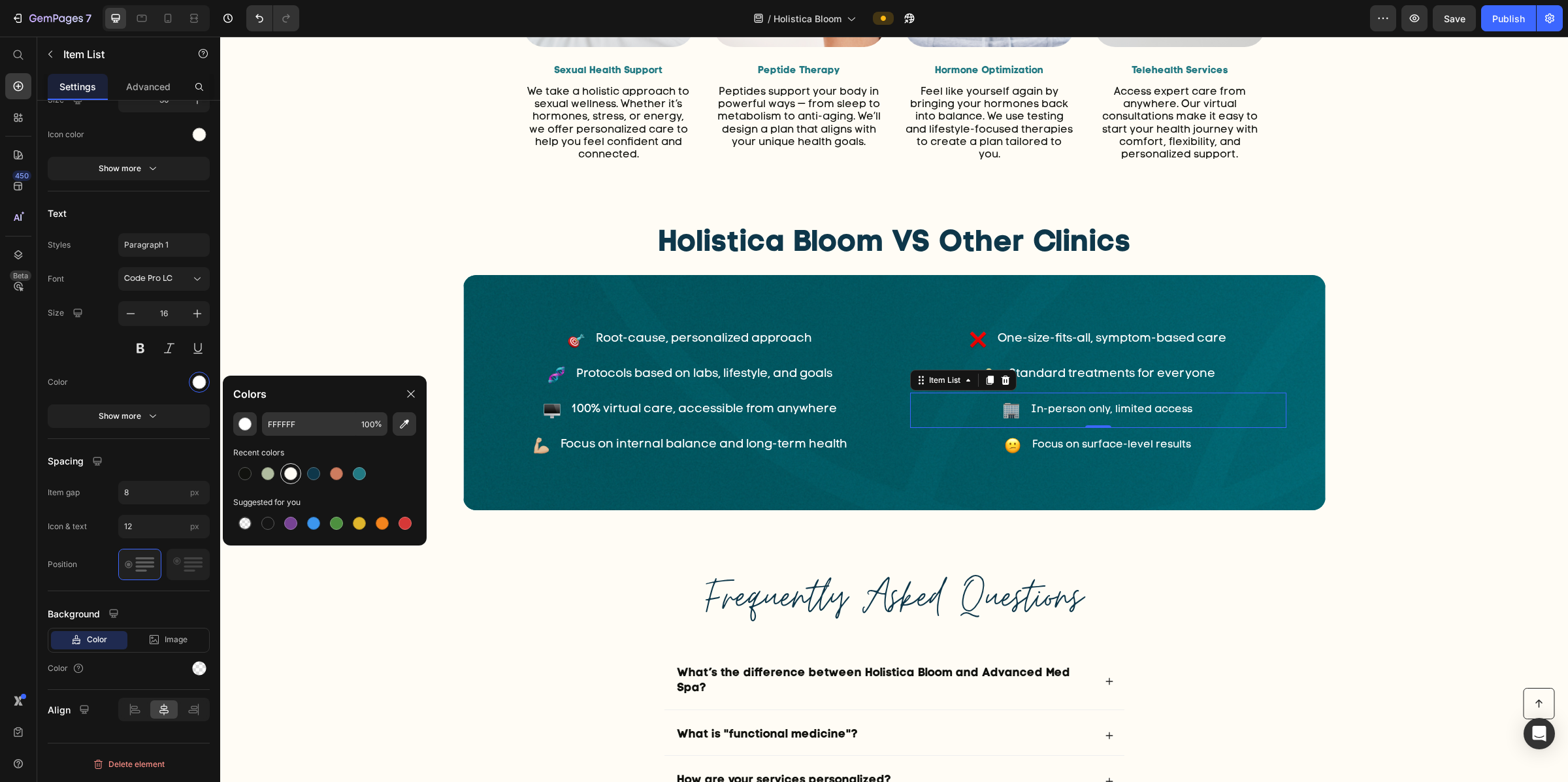 type on "FFFCF5" 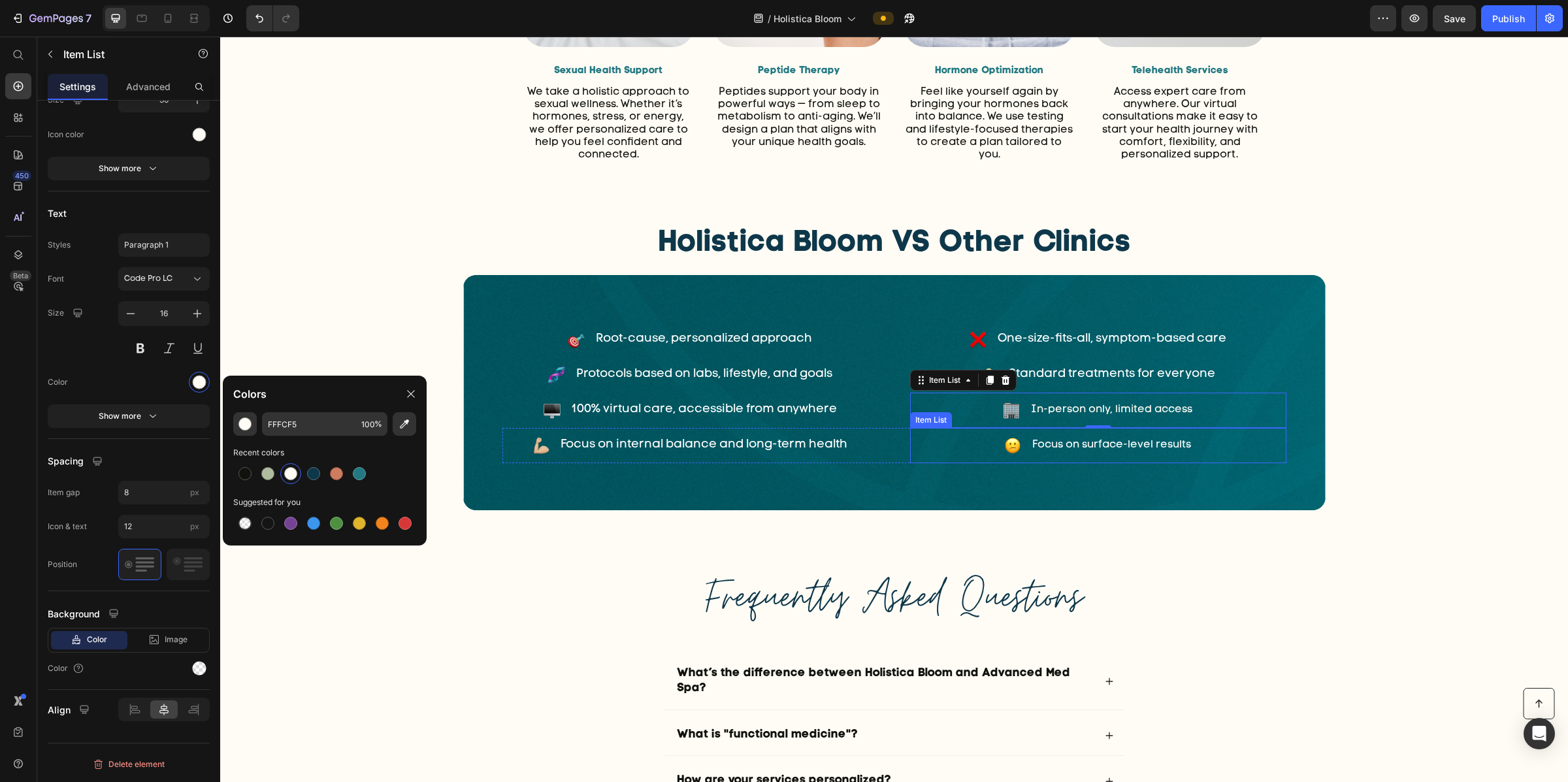 click on "Focus on surface-level results" at bounding box center [1111, 445] 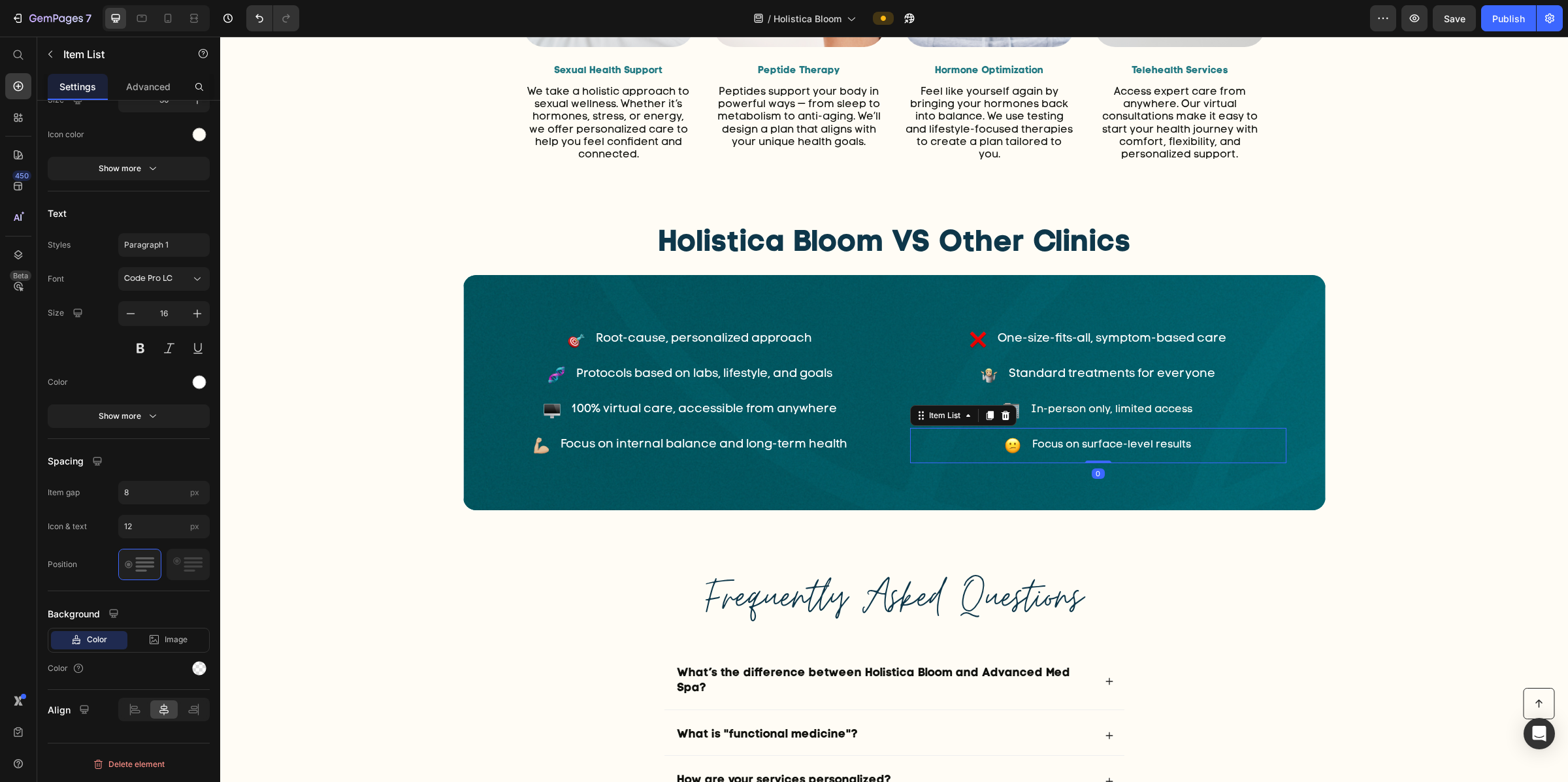 click on "Focus on surface-level results" at bounding box center [1111, 445] 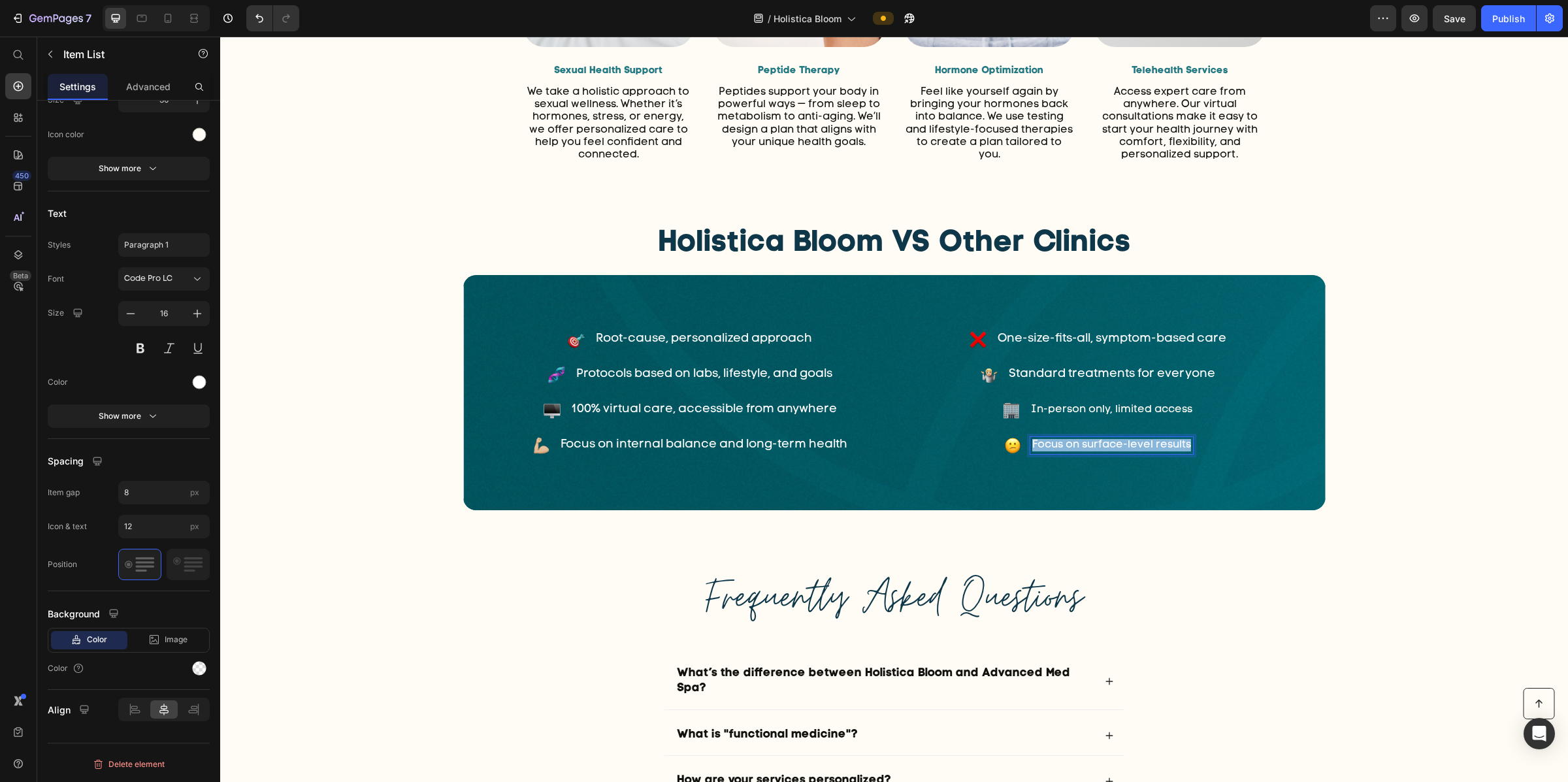 click on "Focus on surface-level results" at bounding box center [1111, 445] 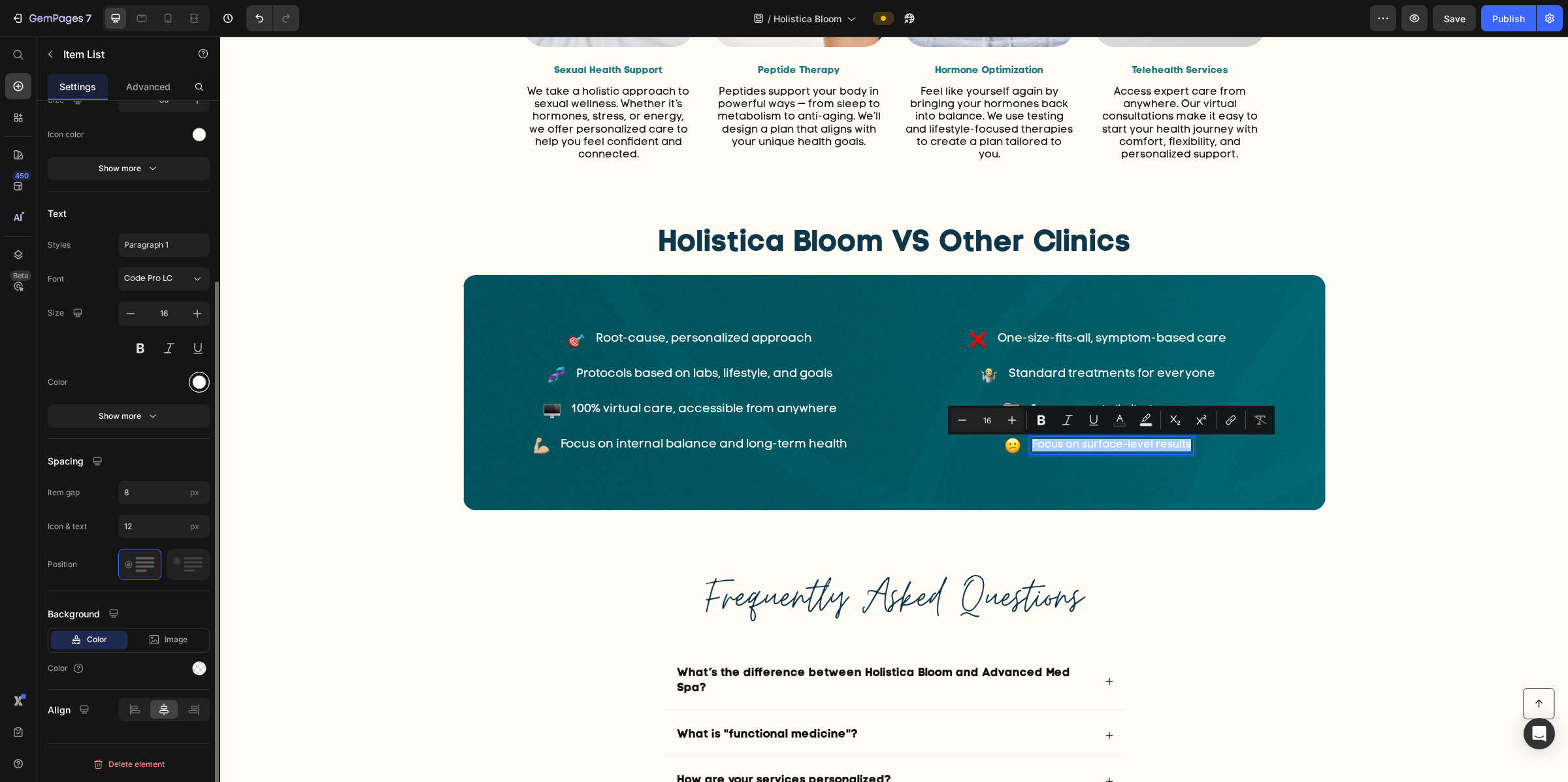 drag, startPoint x: 199, startPoint y: 383, endPoint x: 1, endPoint y: 393, distance: 198.25236 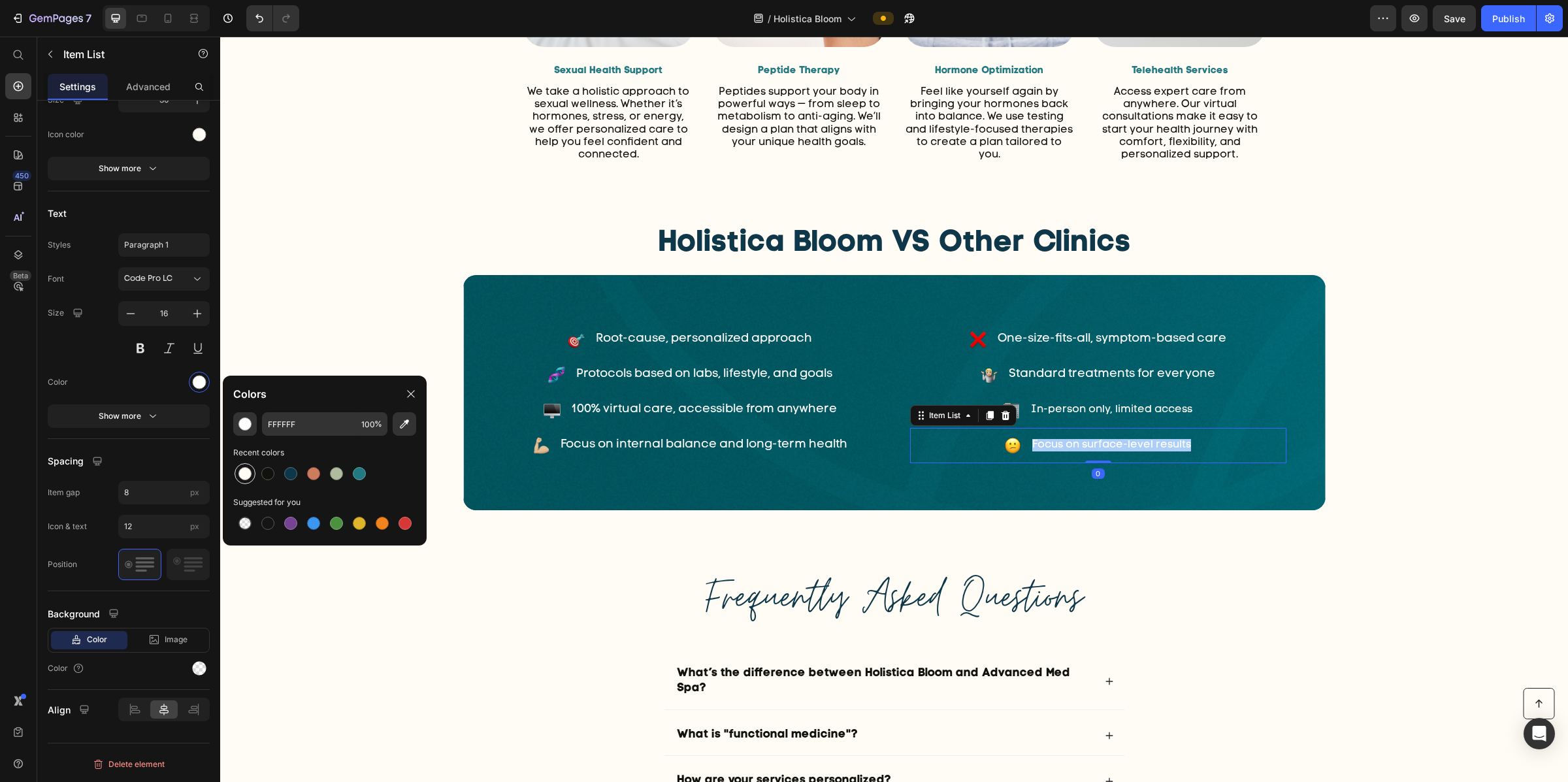 click at bounding box center [245, 474] 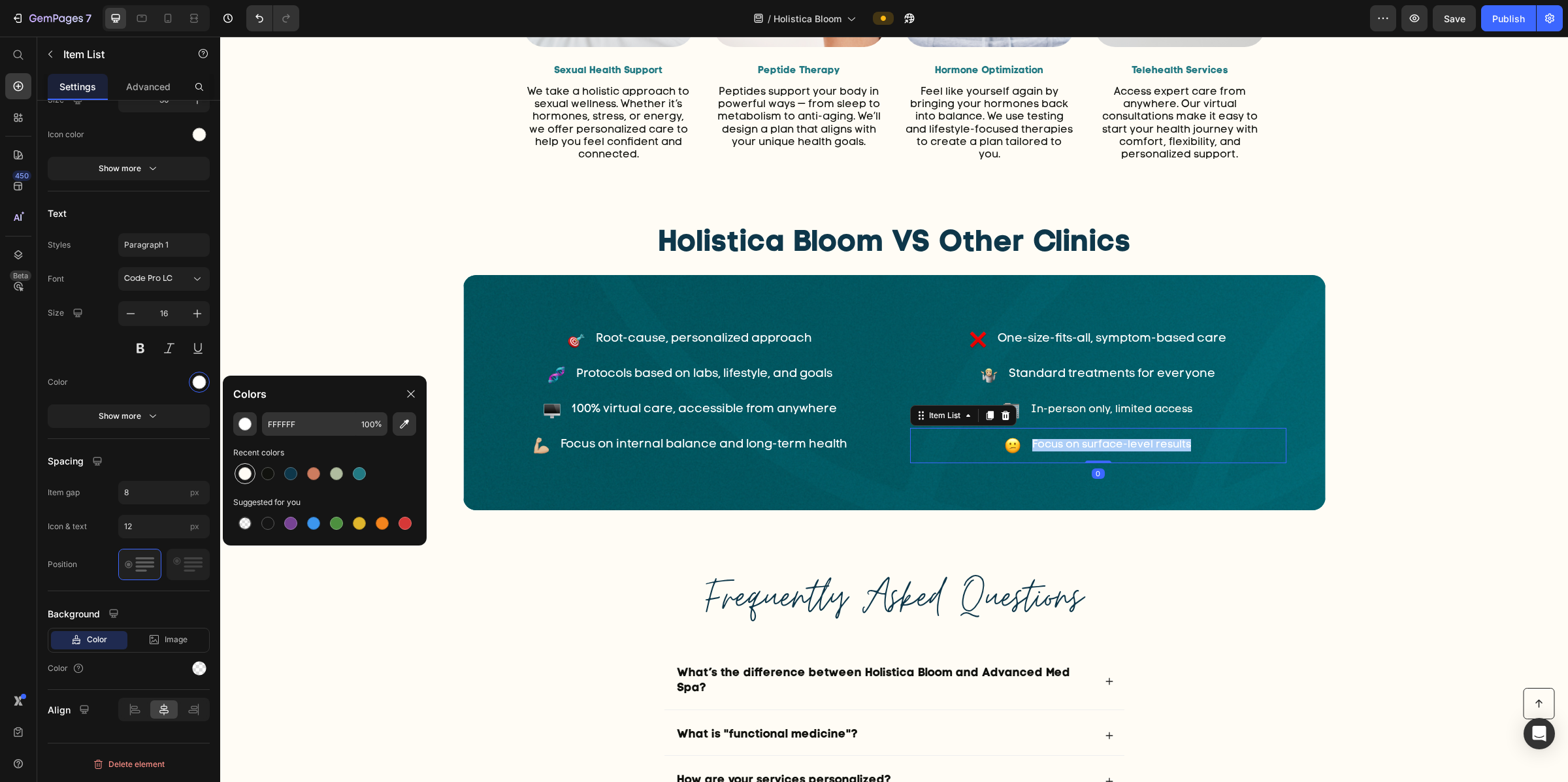 type on "FFFCF5" 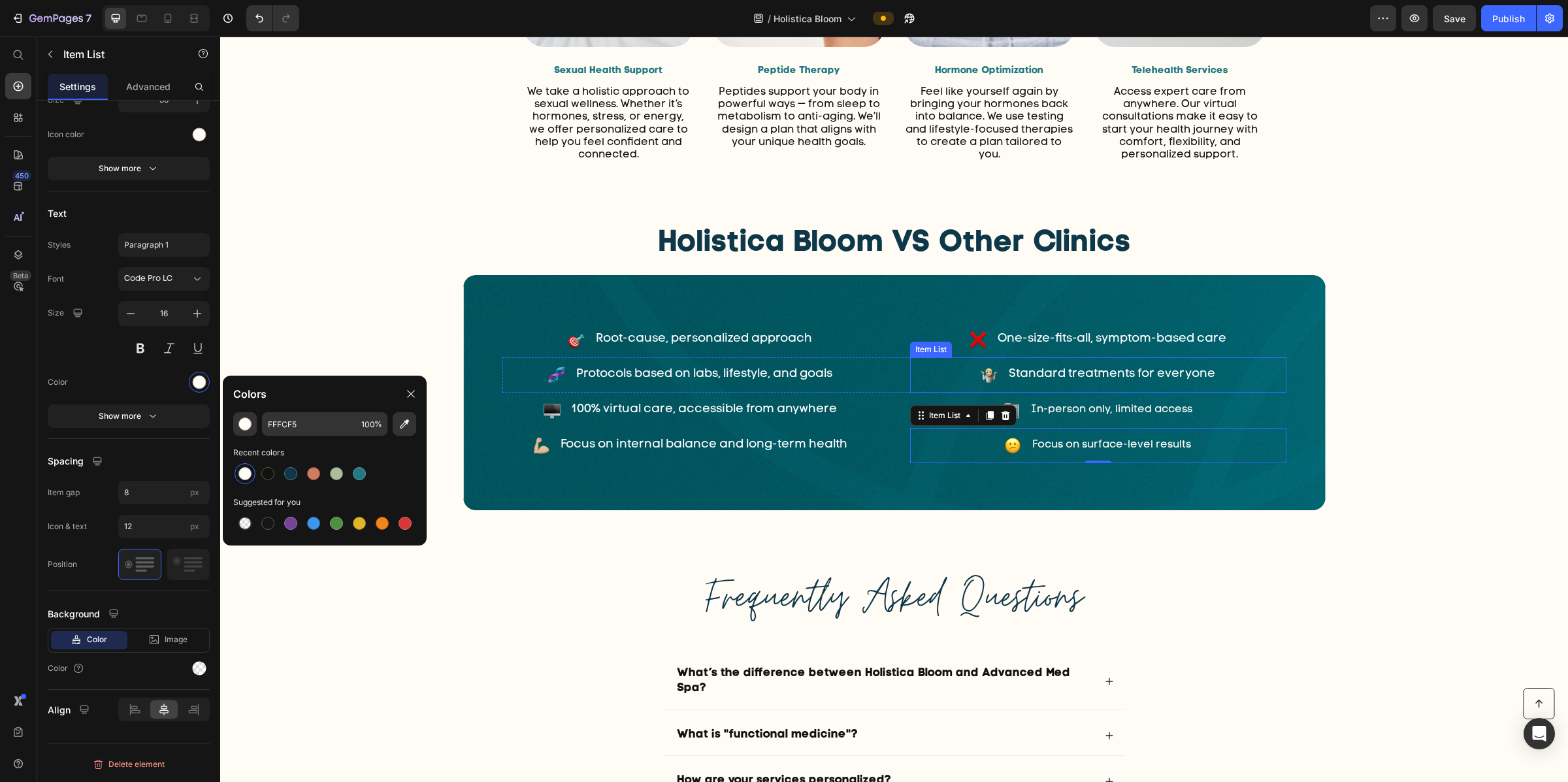 click on "Standard treatments for everyone" at bounding box center (1112, 374) 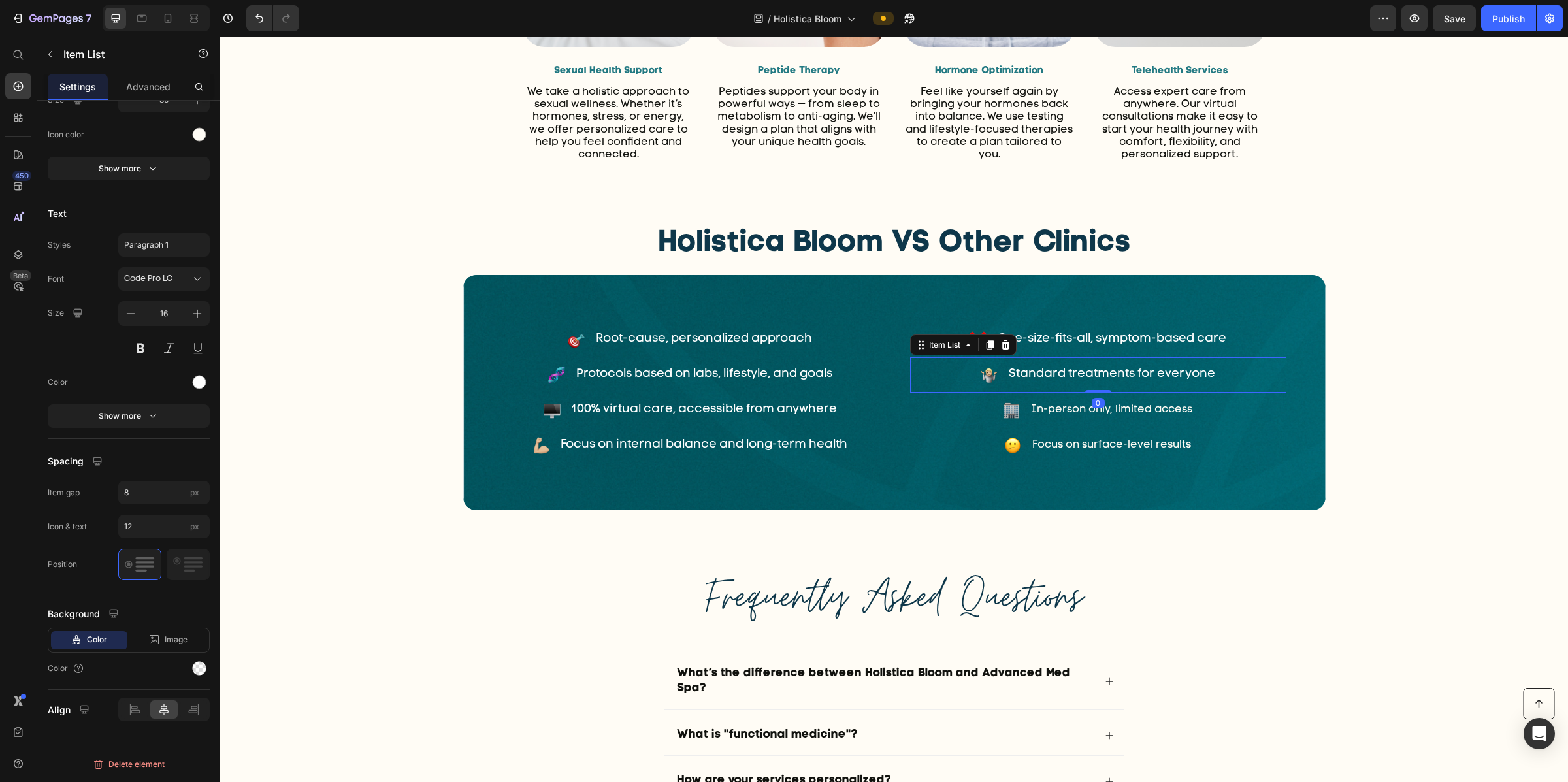 click on "Standard treatments for everyone" at bounding box center (1112, 374) 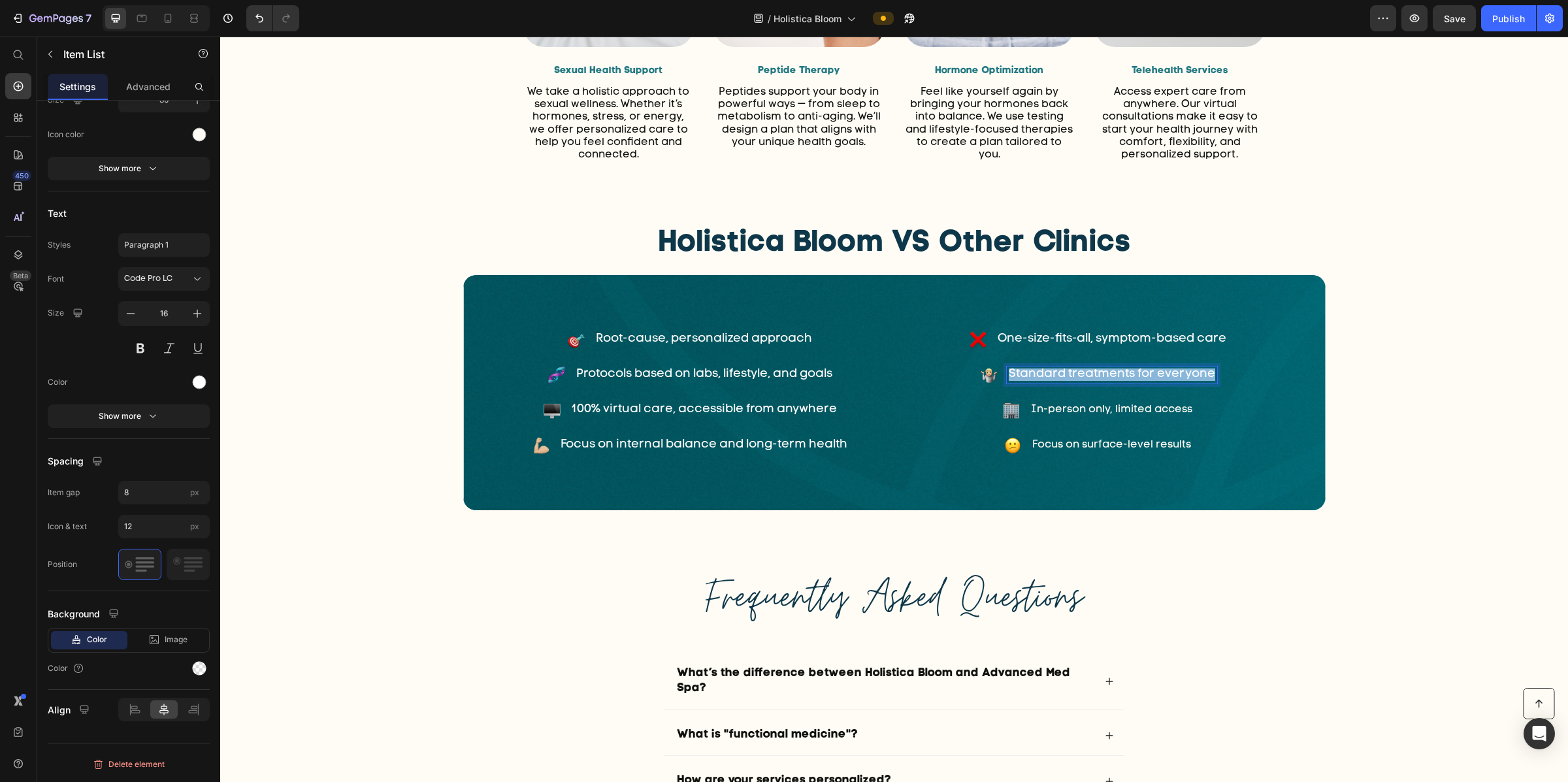 click on "Standard treatments for everyone" at bounding box center [1112, 374] 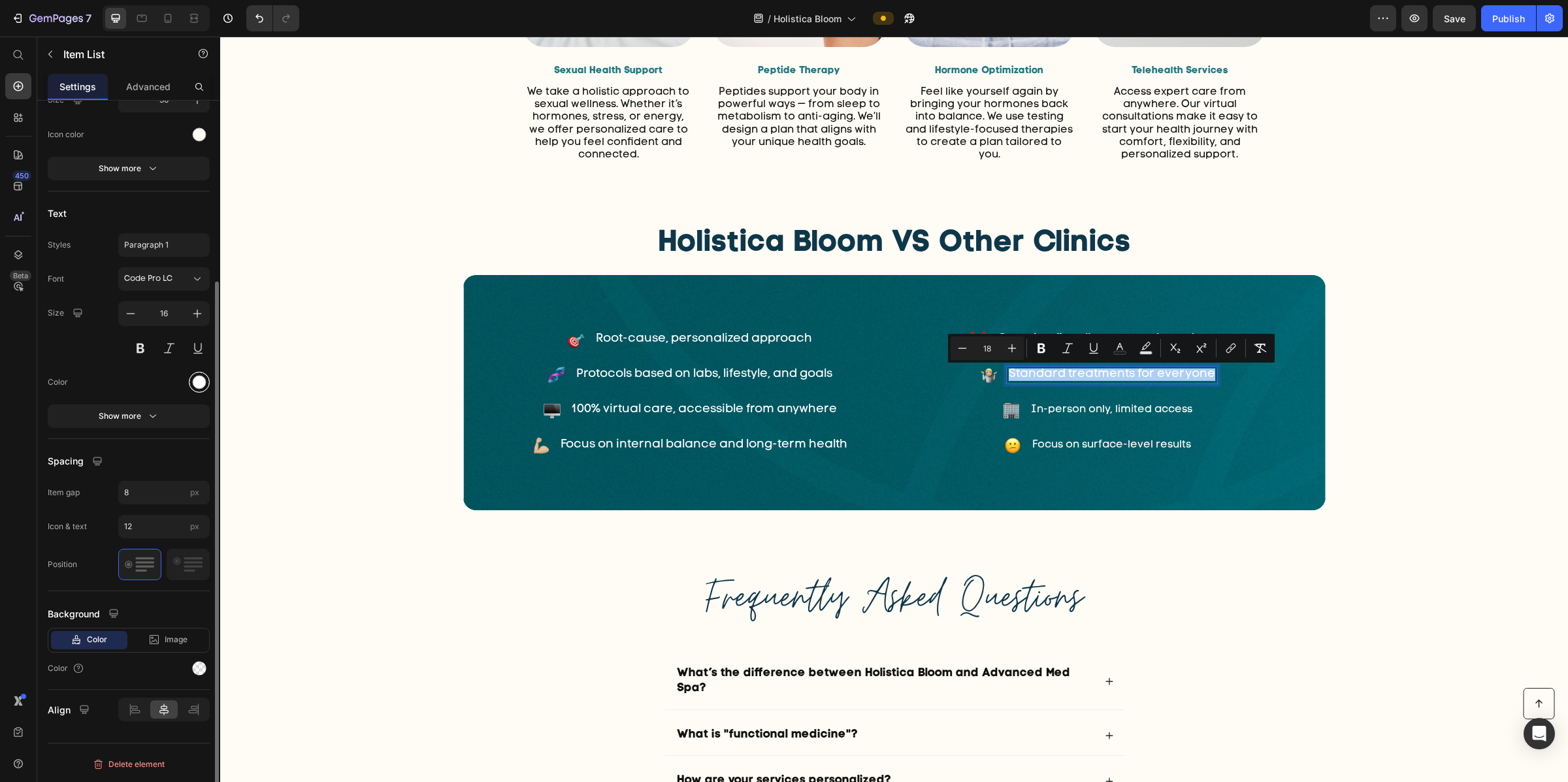click at bounding box center [199, 382] 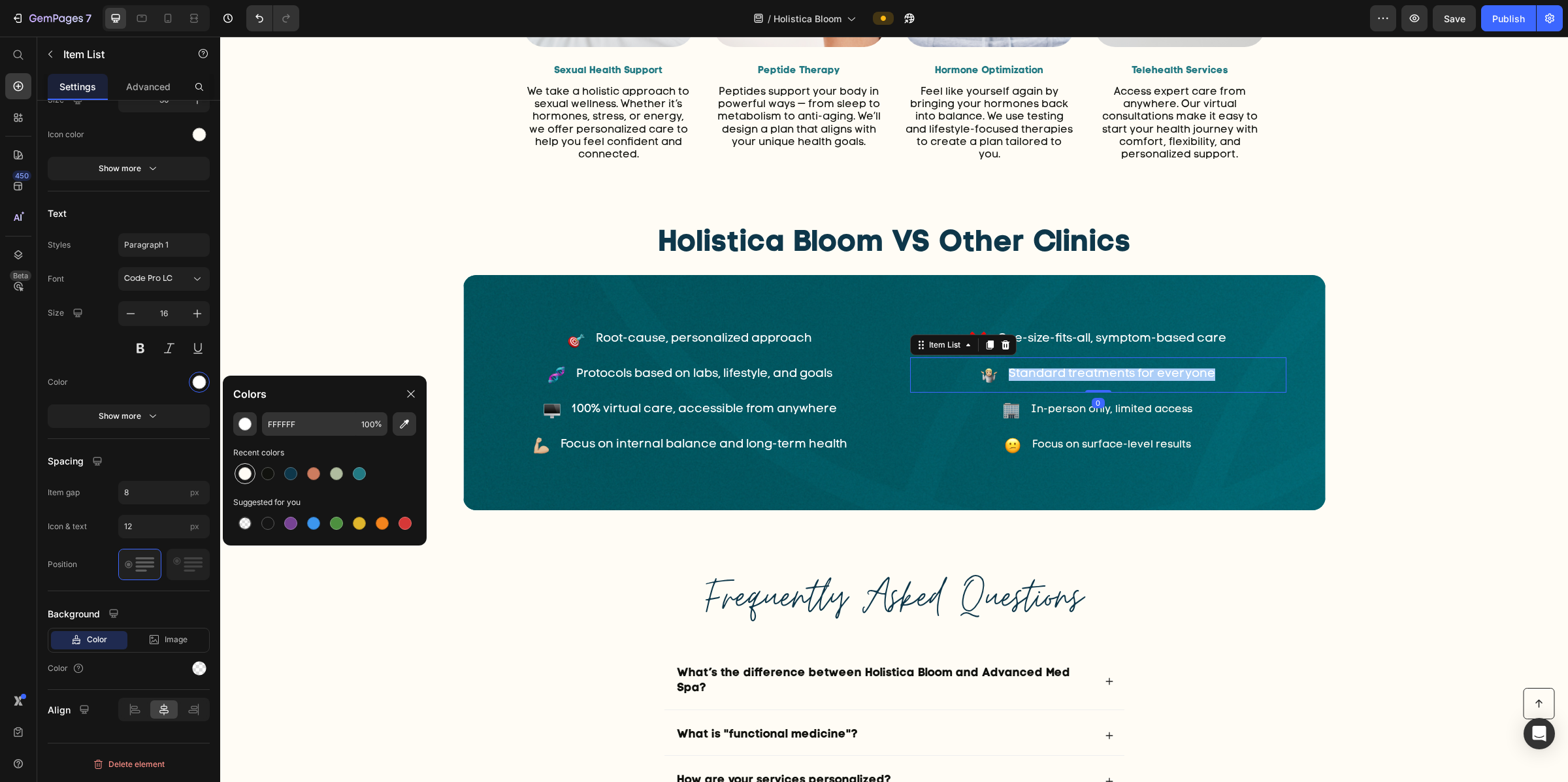 click at bounding box center [245, 474] 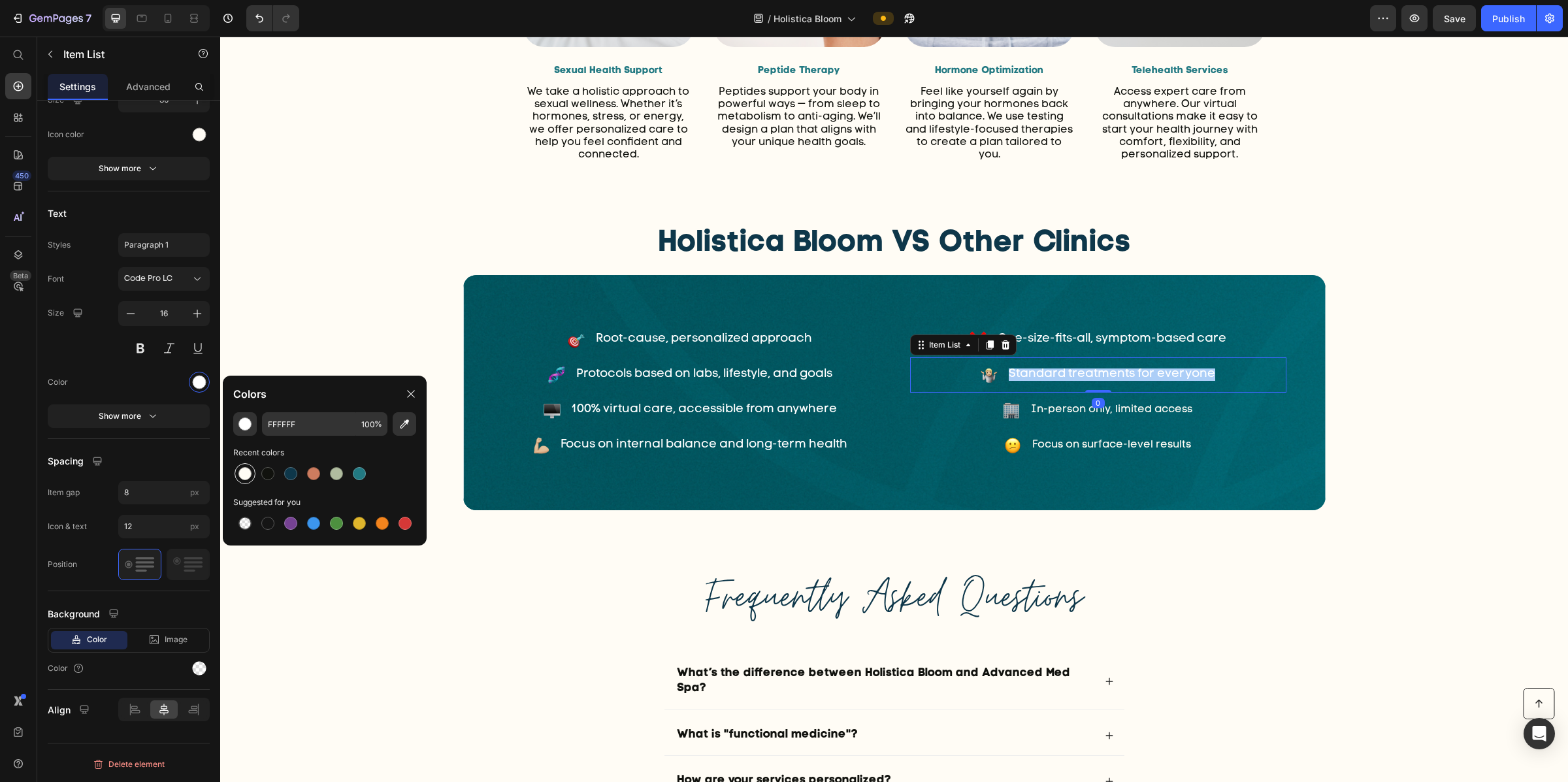 type on "FFFCF5" 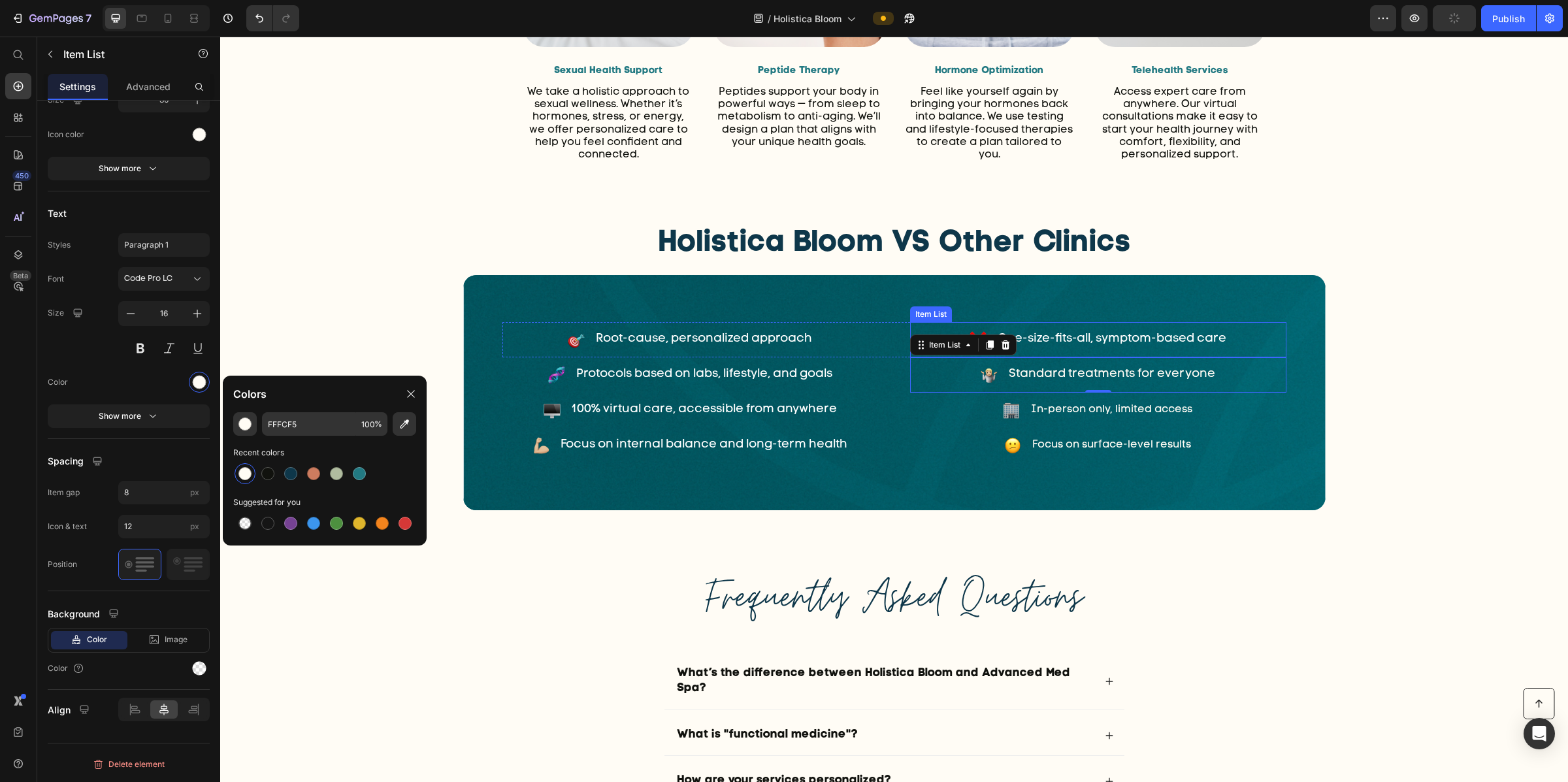 click on "One-size-fits-all, symptom-based care" at bounding box center [1112, 339] 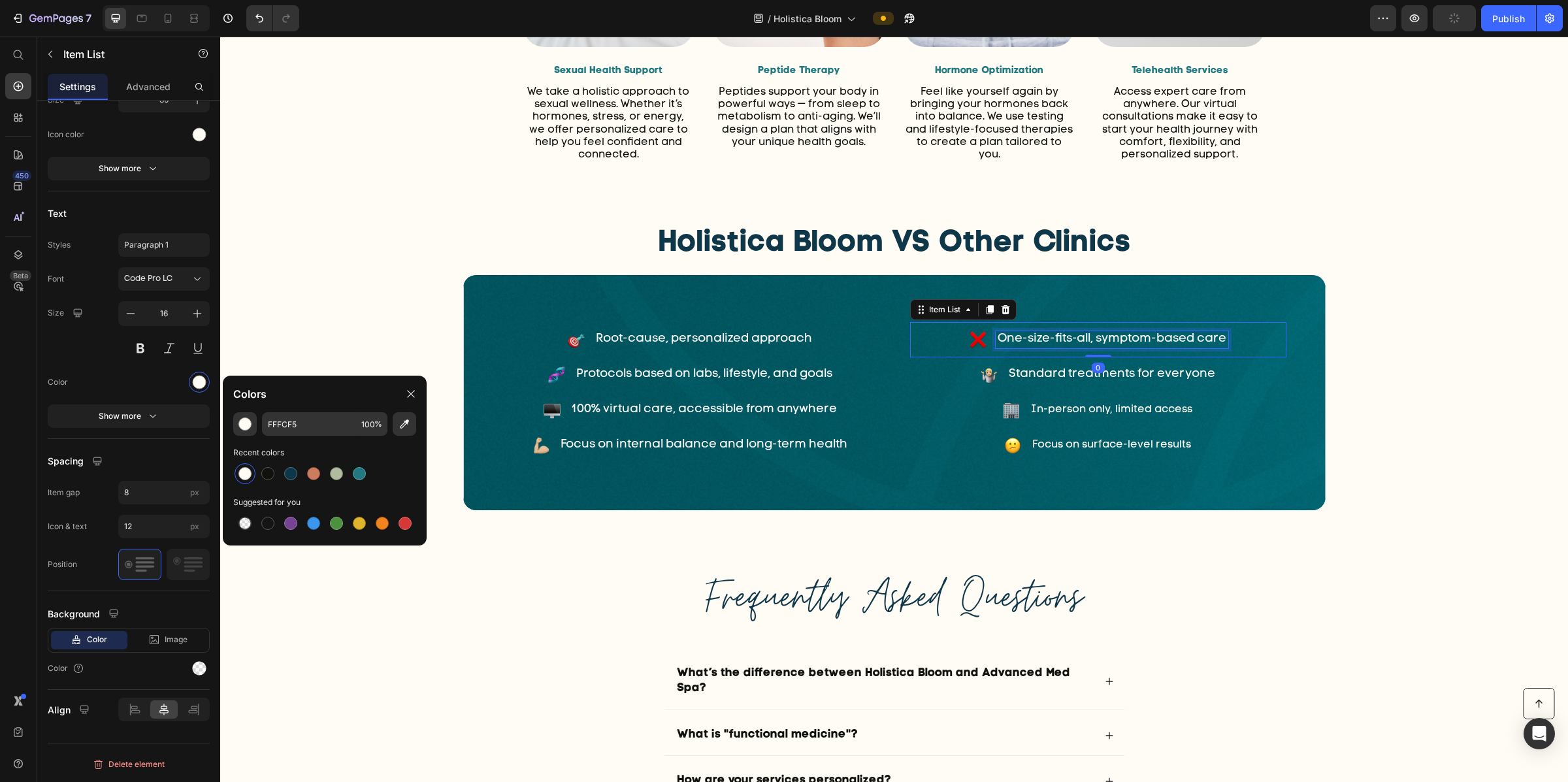 click on "One-size-fits-all, symptom-based care" at bounding box center [1112, 339] 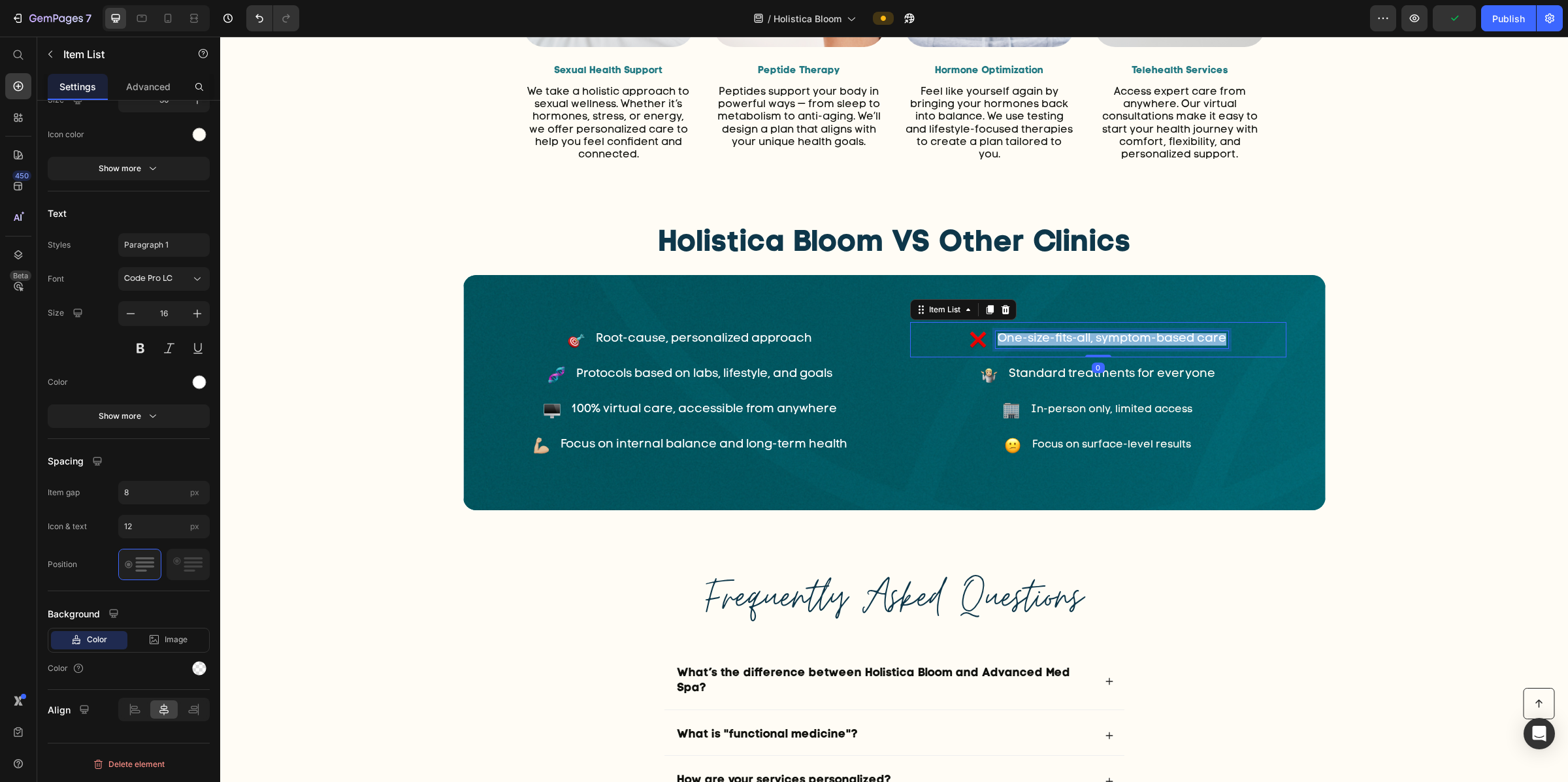click on "One-size-fits-all, symptom-based care" at bounding box center [1112, 339] 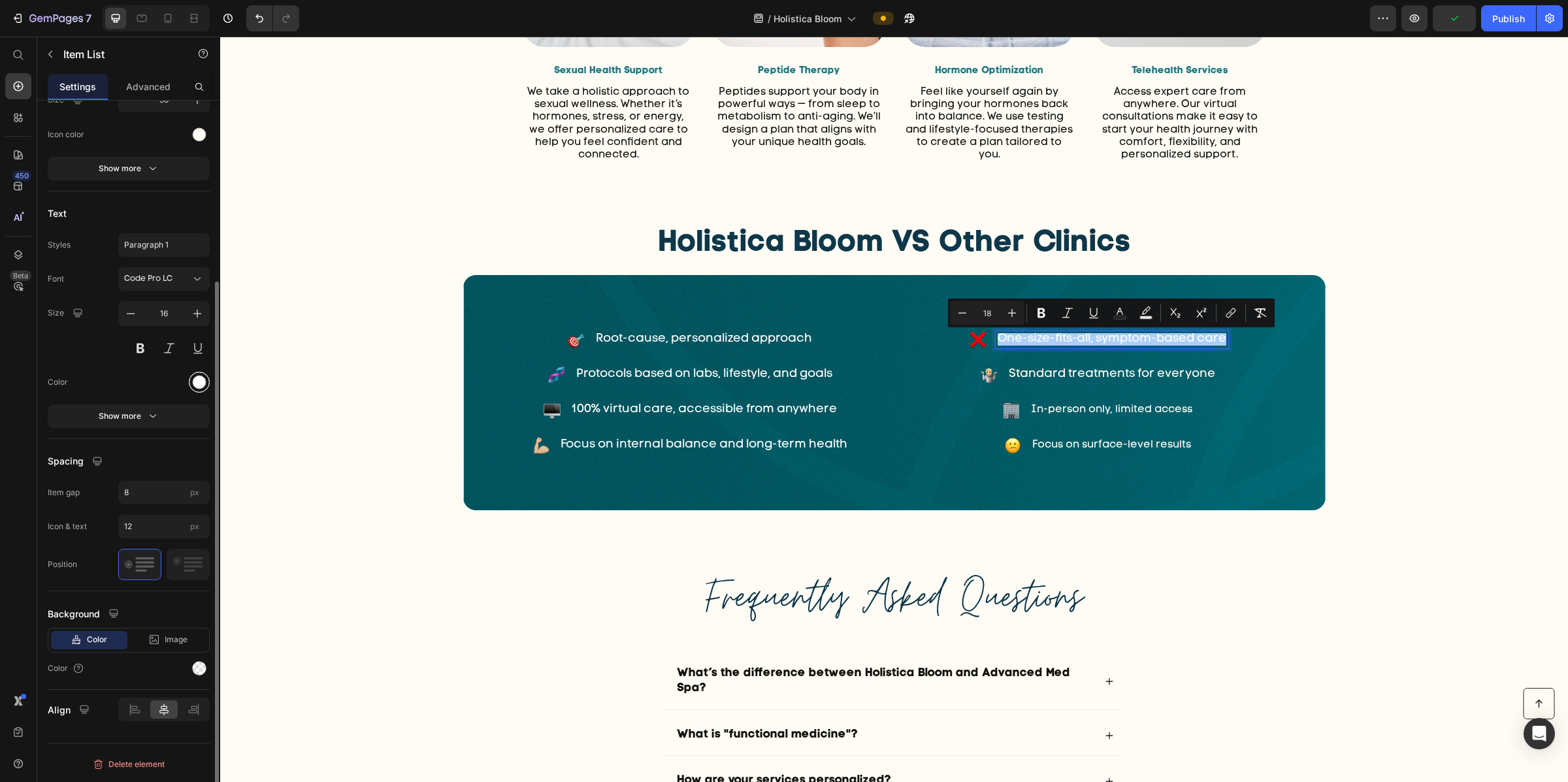 click at bounding box center [199, 382] 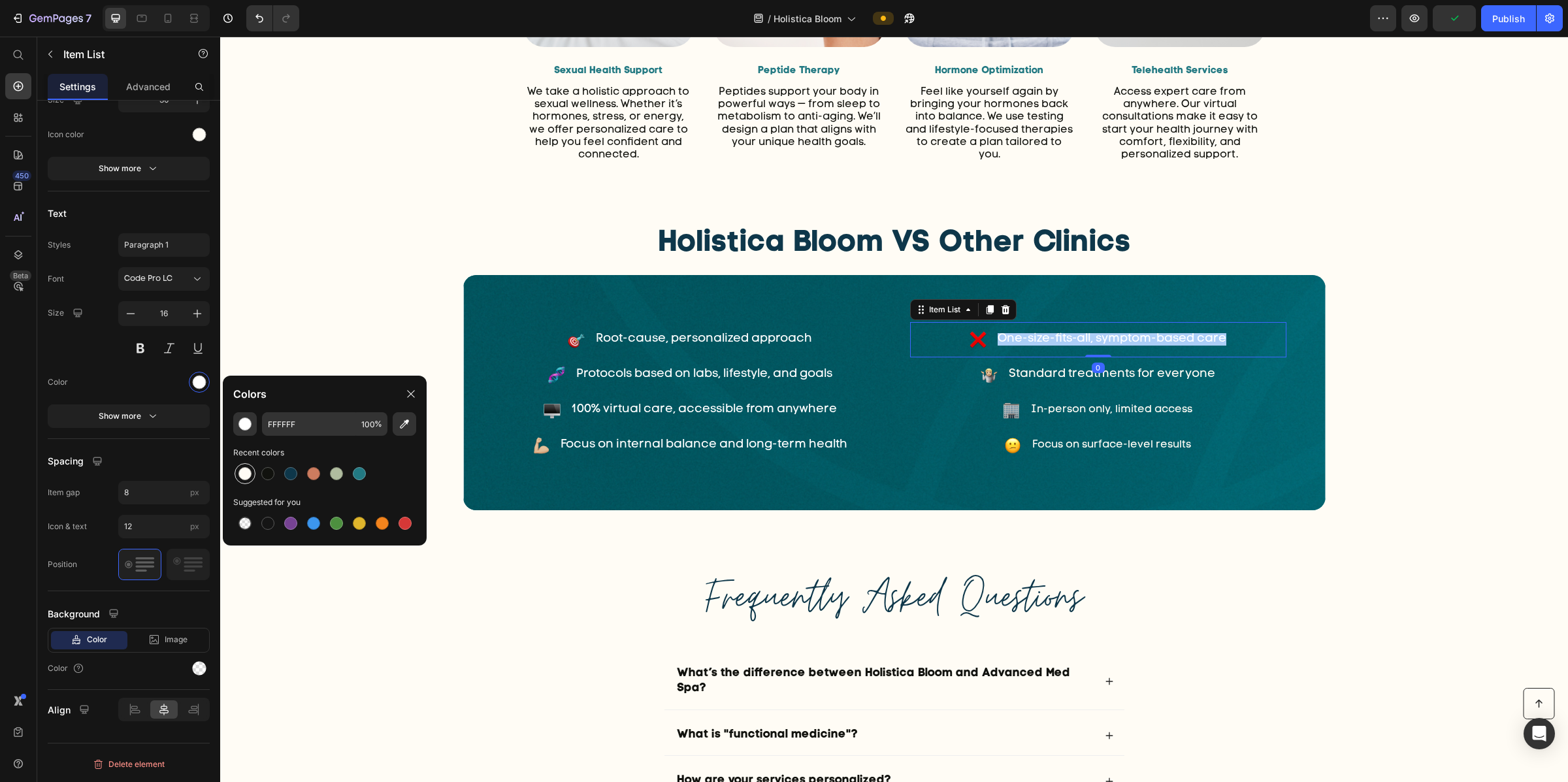 click at bounding box center [245, 474] 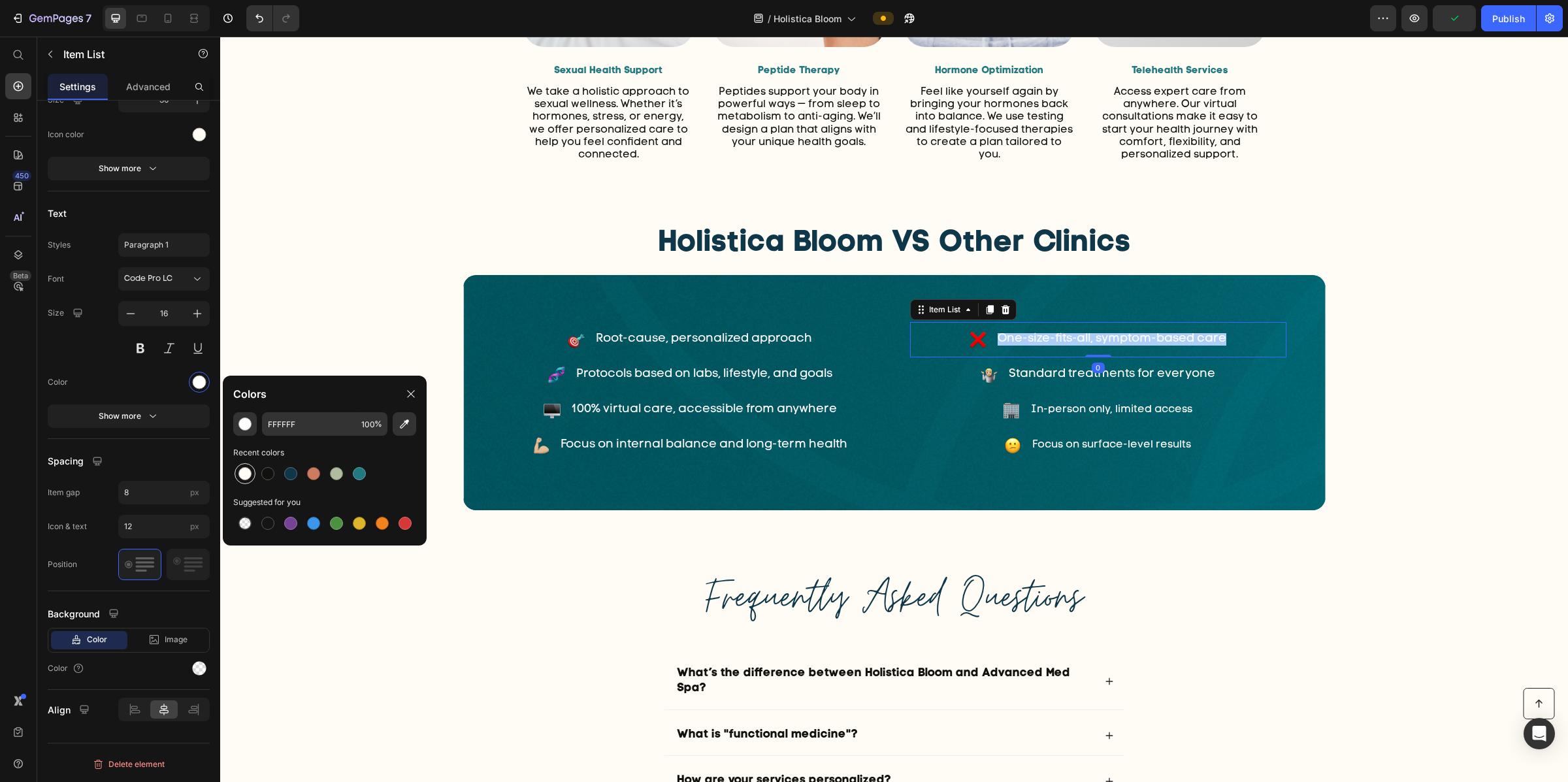 type on "FFFCF5" 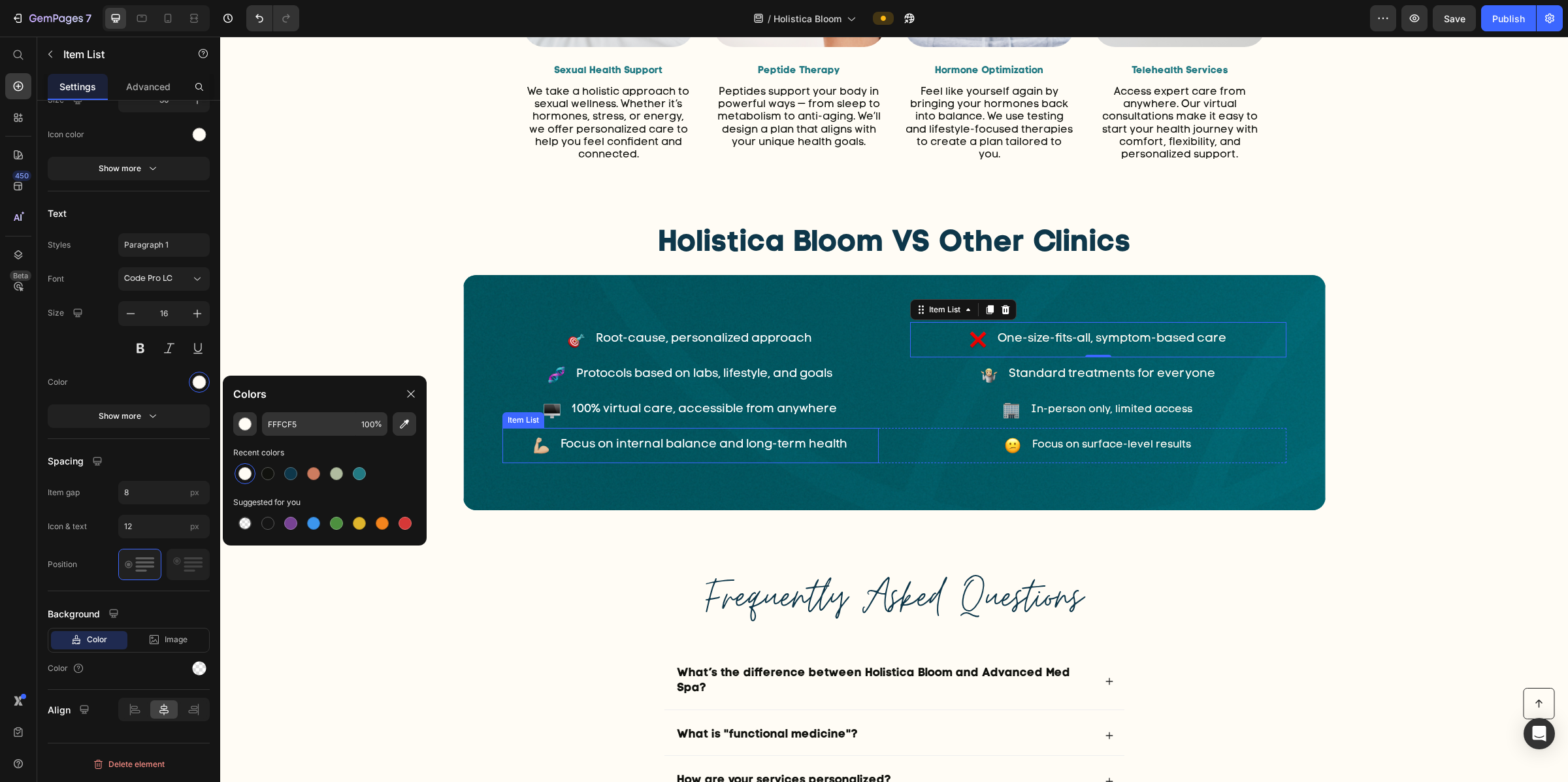 click on "Focus on internal balance and long-term health" at bounding box center (690, 446) 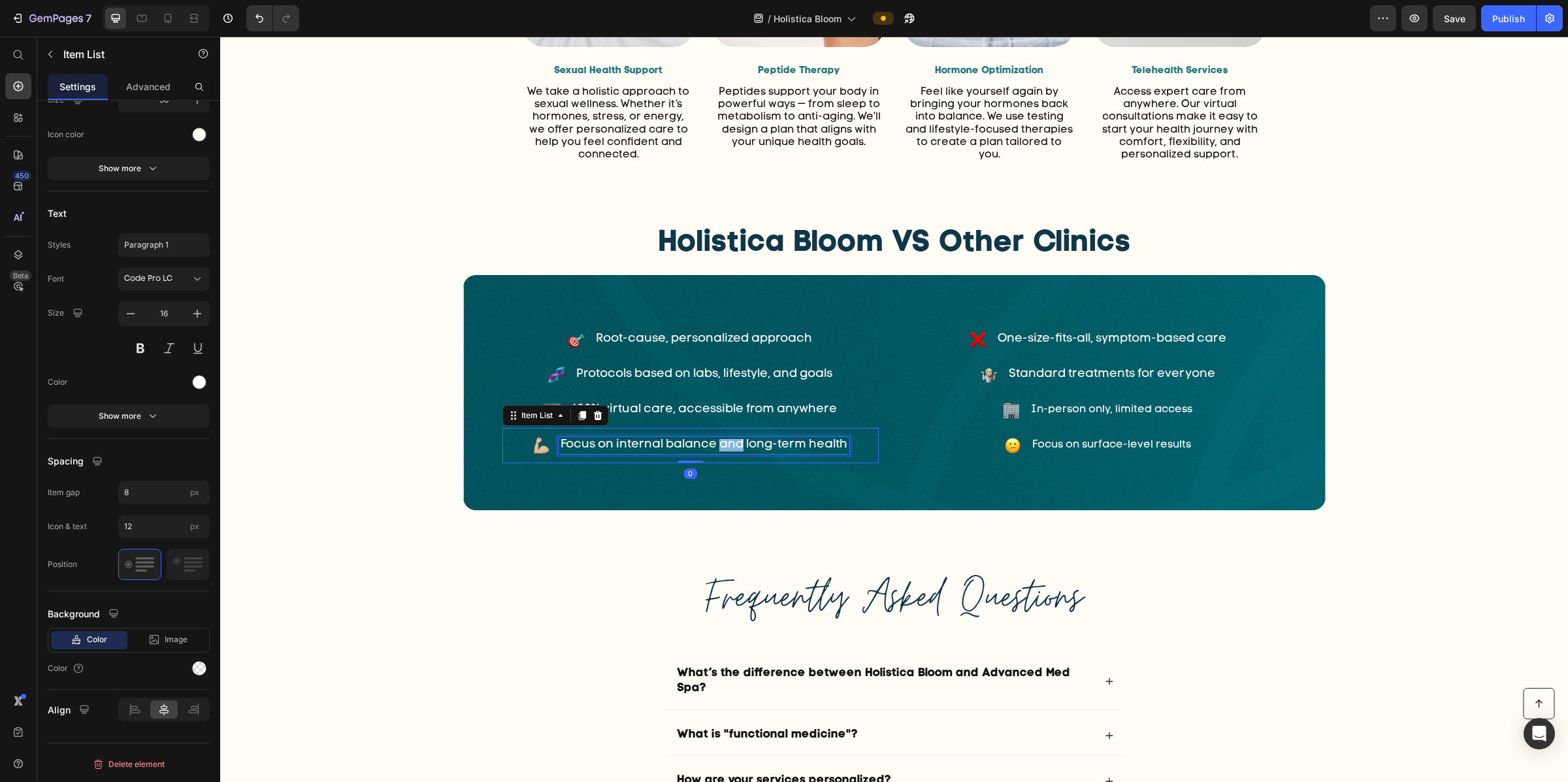 click on "Focus on internal balance and long-term health" at bounding box center (704, 445) 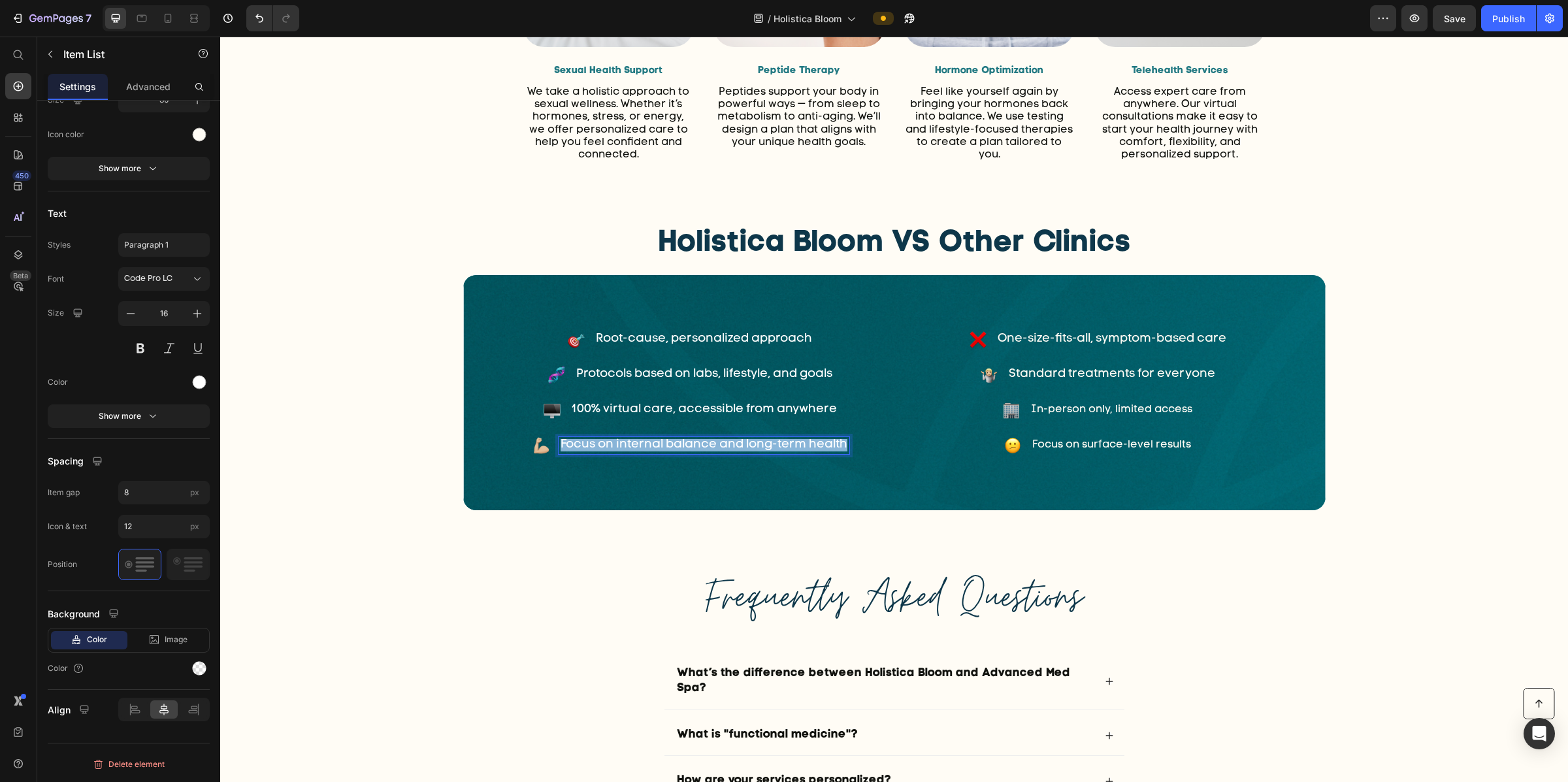 click on "Focus on internal balance and long-term health" at bounding box center [704, 445] 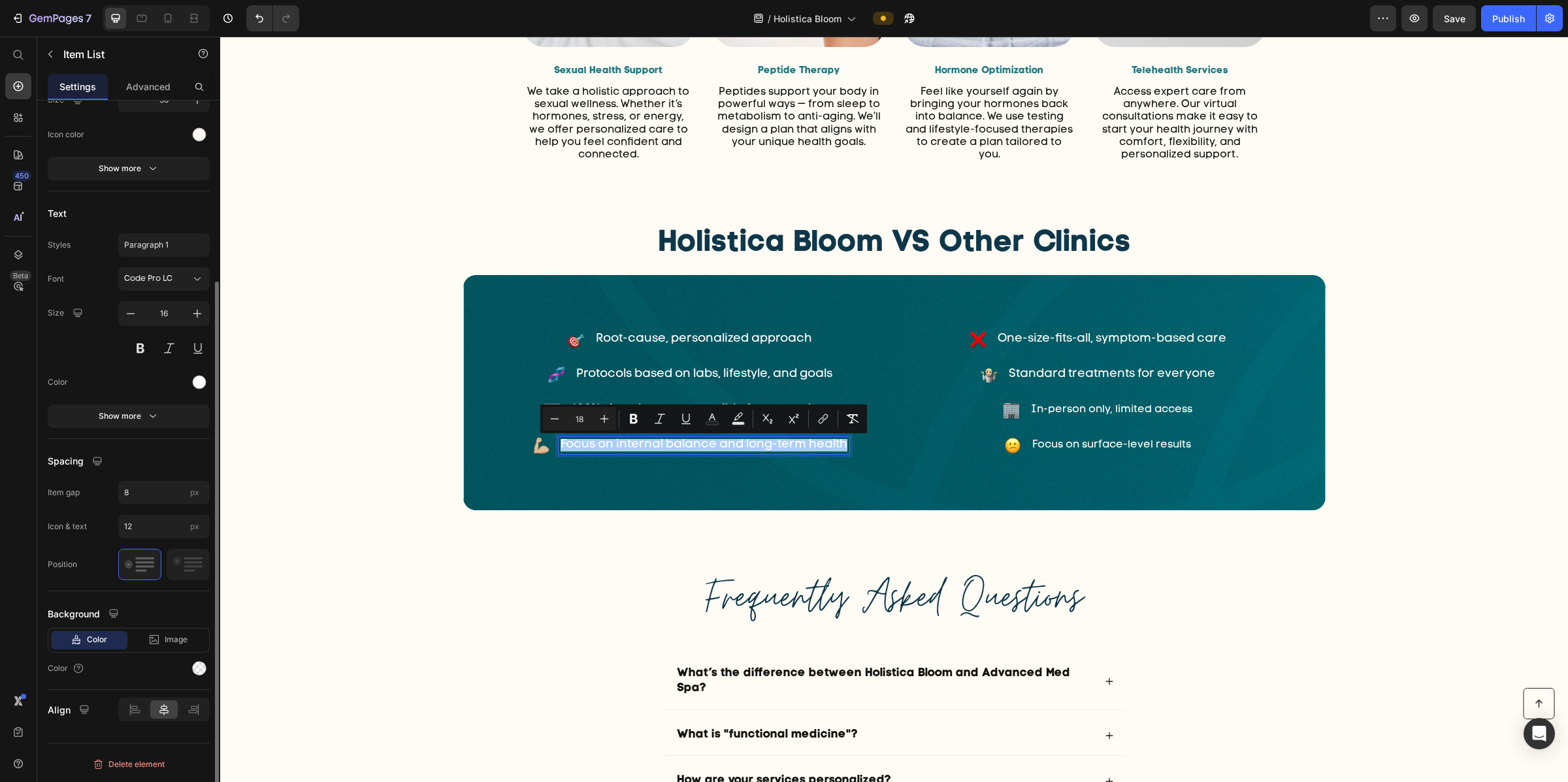 click on "Font Code Pro LC Size 16 Color Show more" at bounding box center [129, 348] 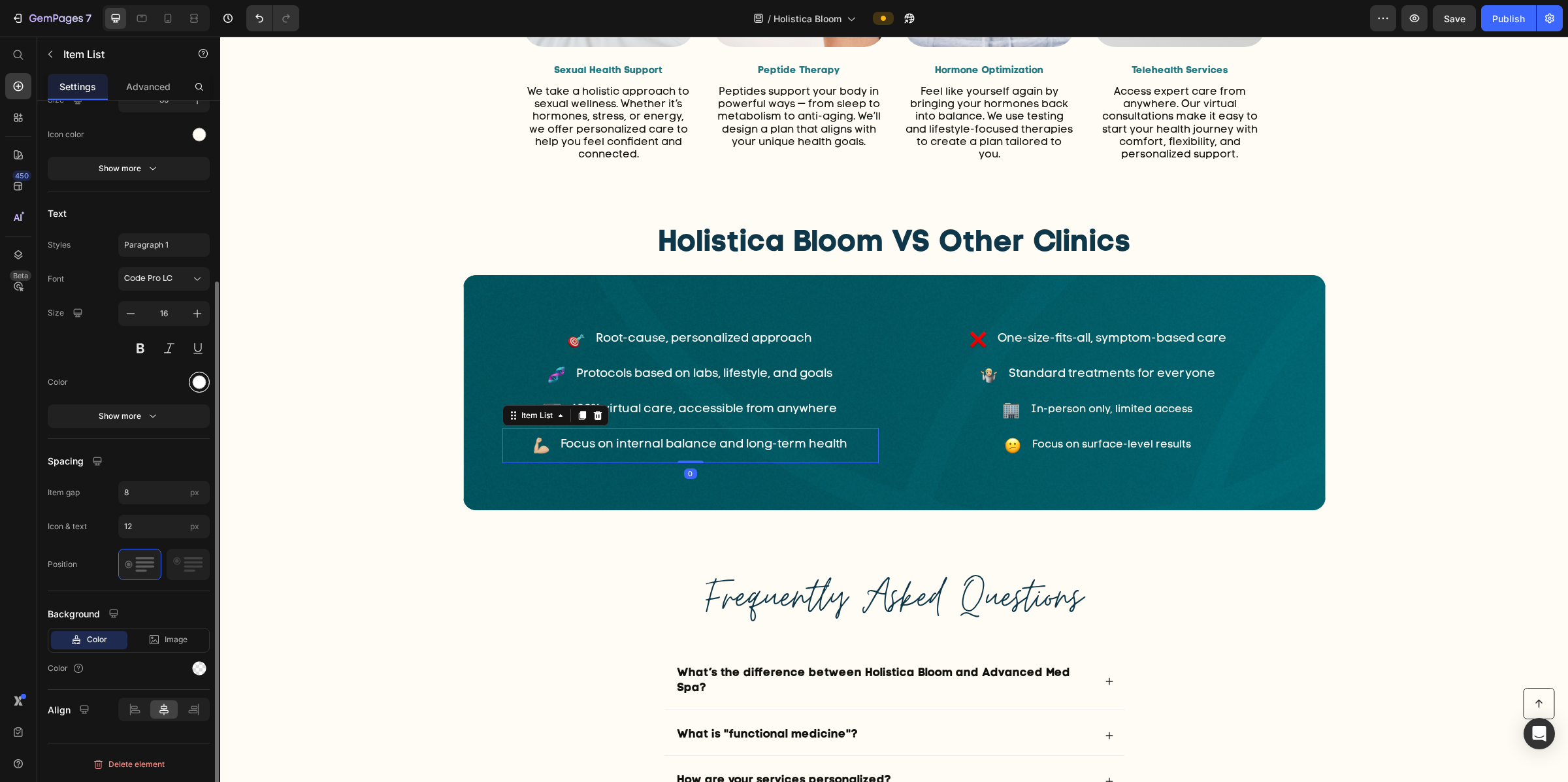 click at bounding box center (199, 382) 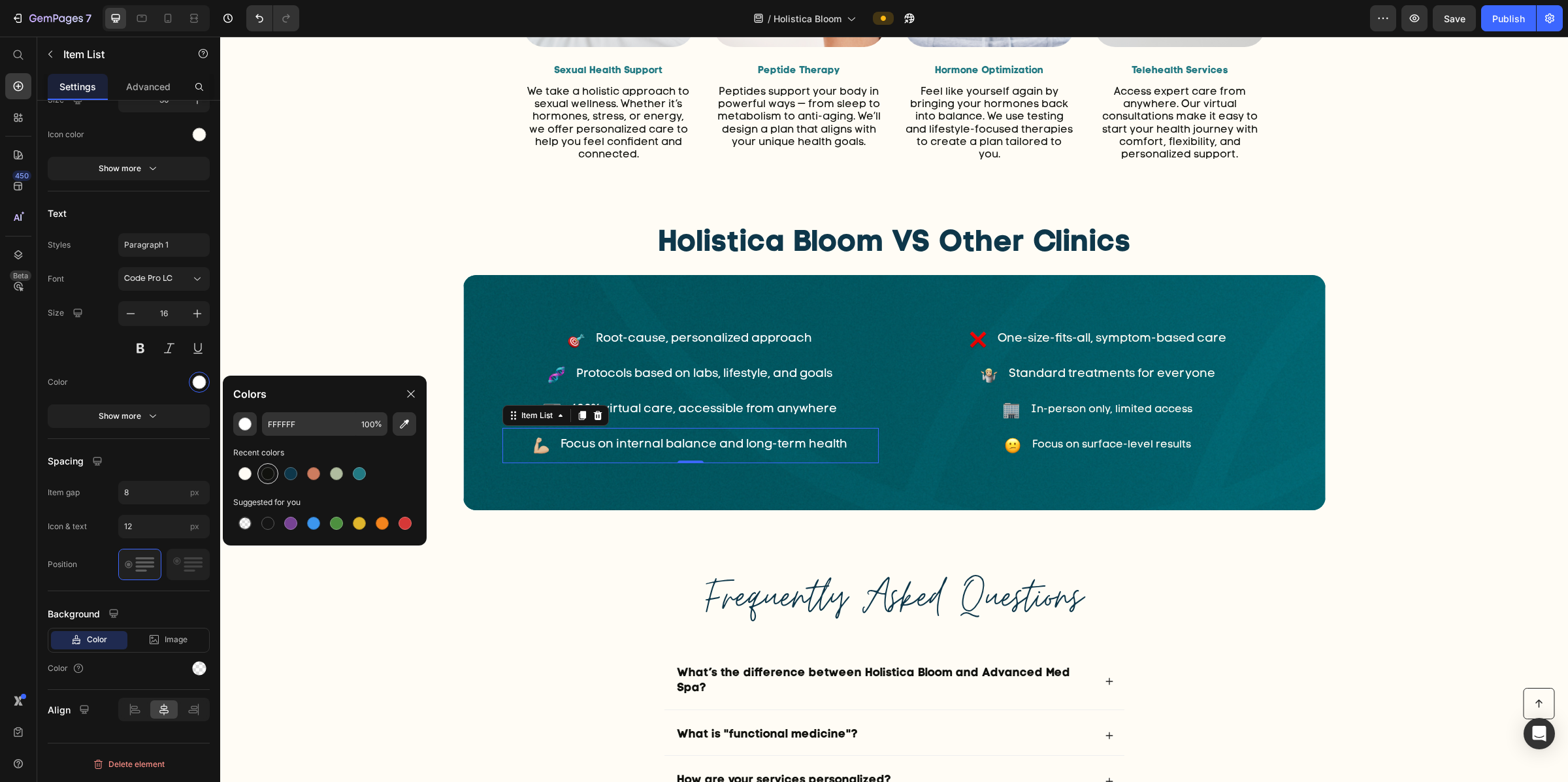 click at bounding box center [245, 474] 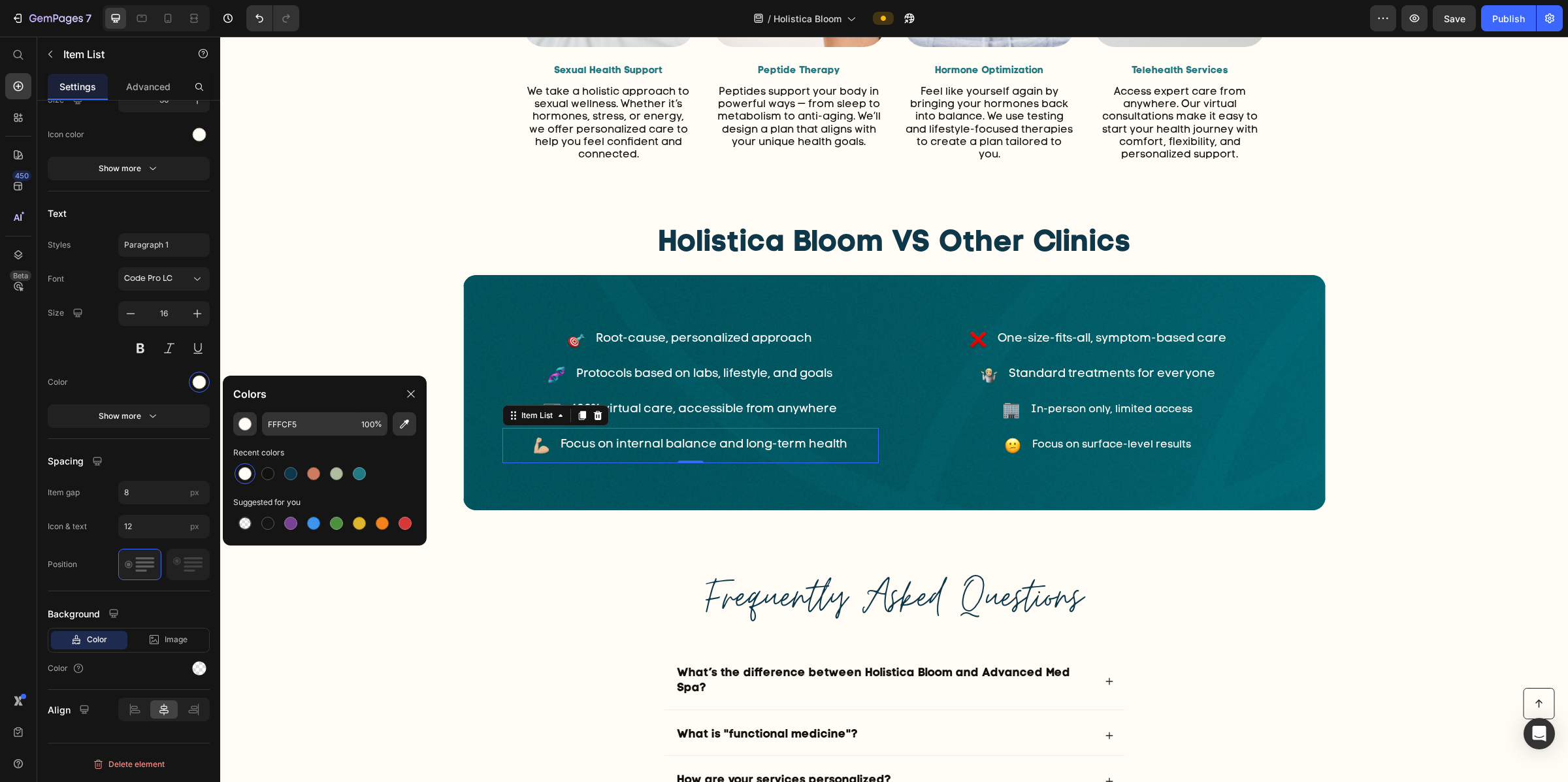 click on "100% virtual care, accessible from anywhere" at bounding box center (704, 410) 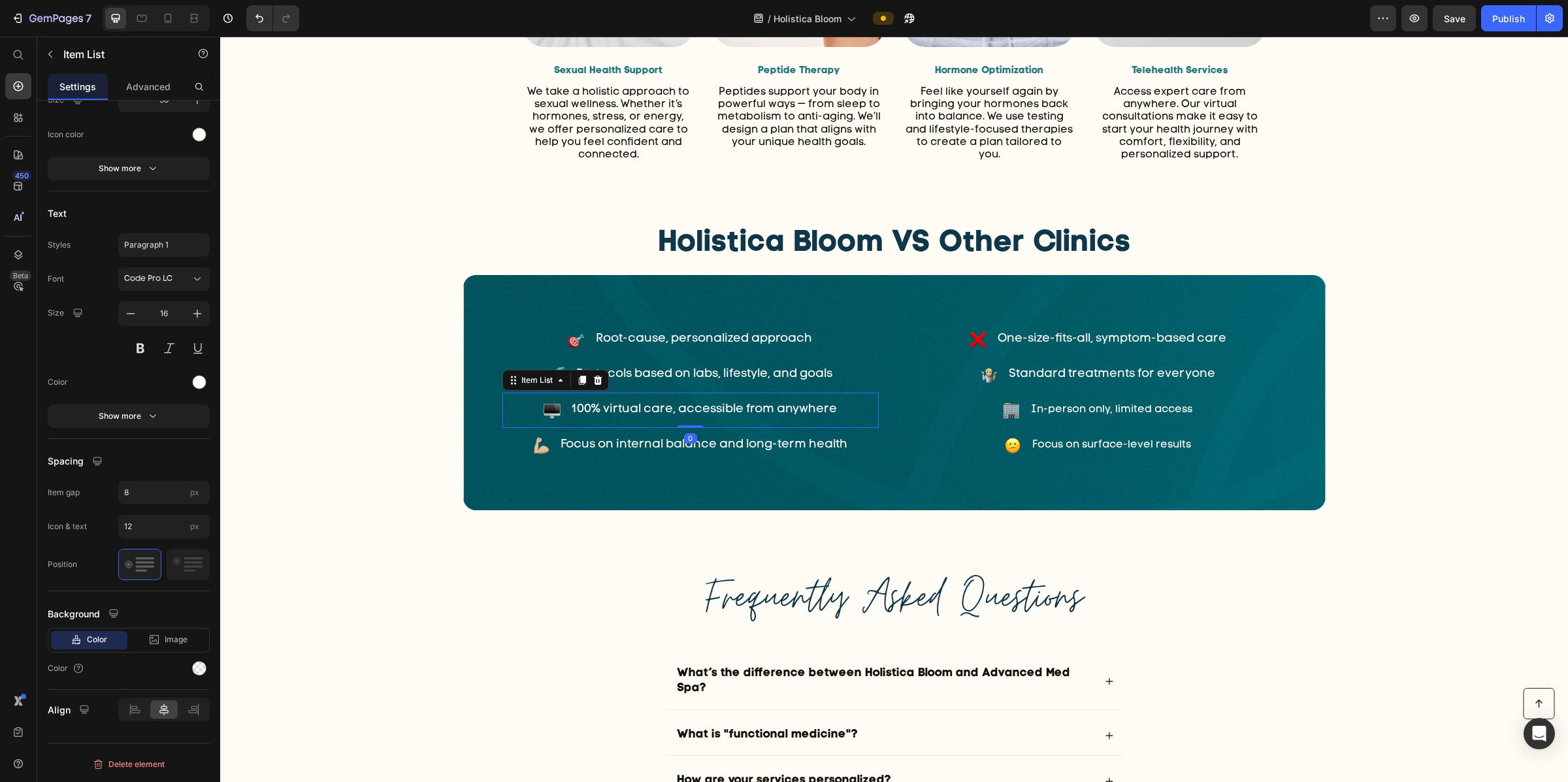 click on "100% virtual care, accessible from anywhere" at bounding box center [704, 410] 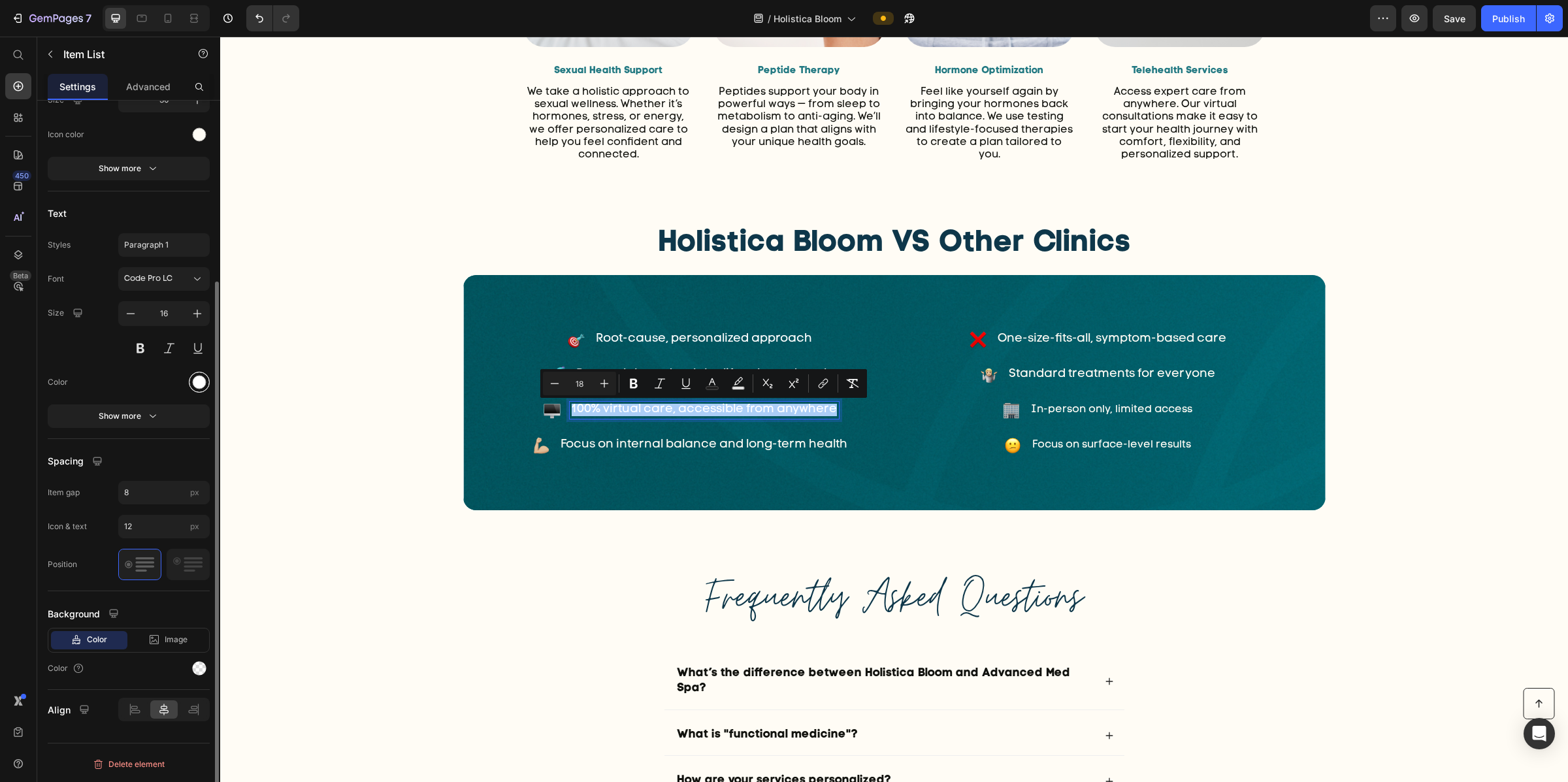 click at bounding box center [199, 382] 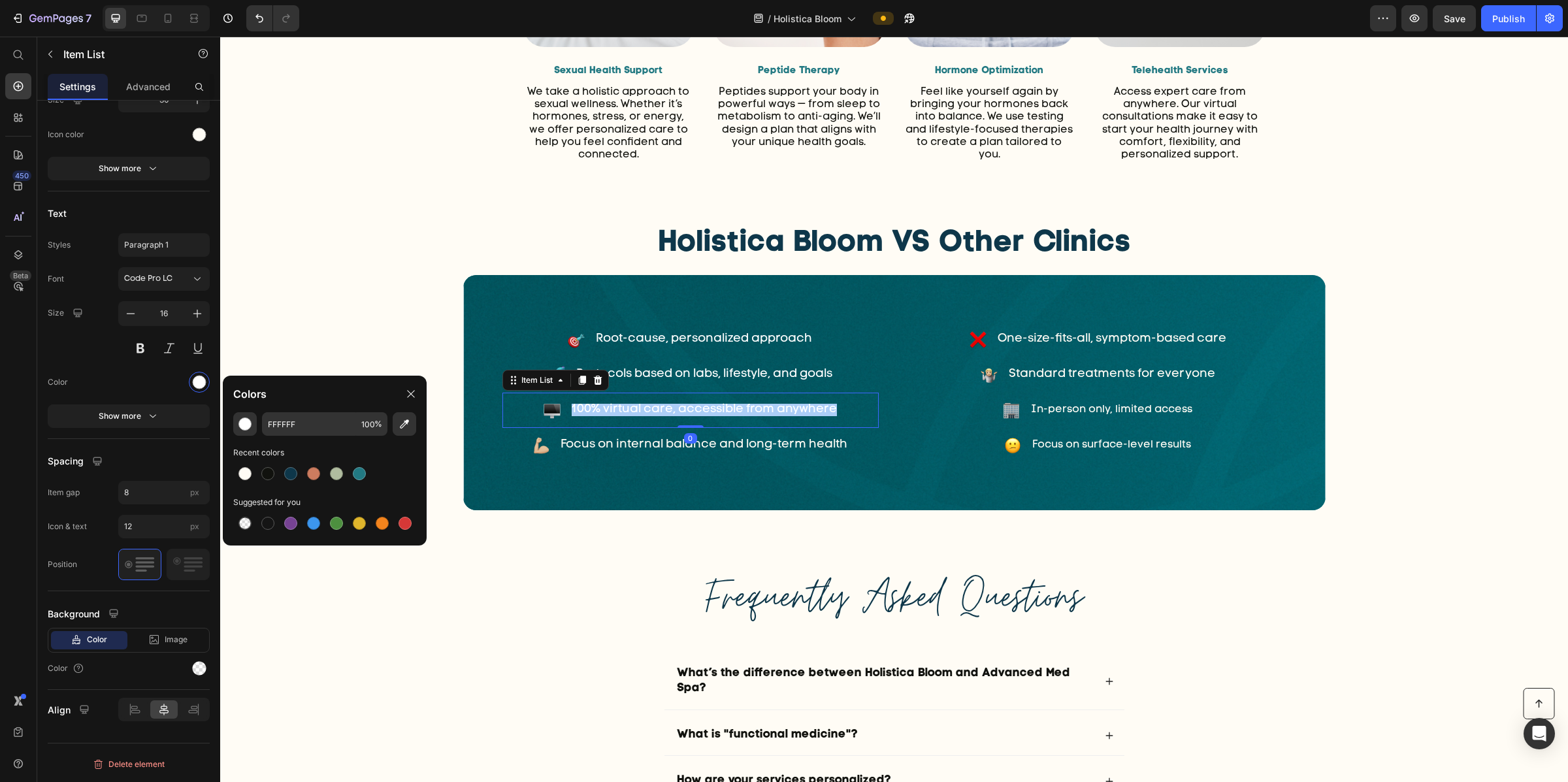 drag, startPoint x: 239, startPoint y: 478, endPoint x: 404, endPoint y: 459, distance: 166.09034 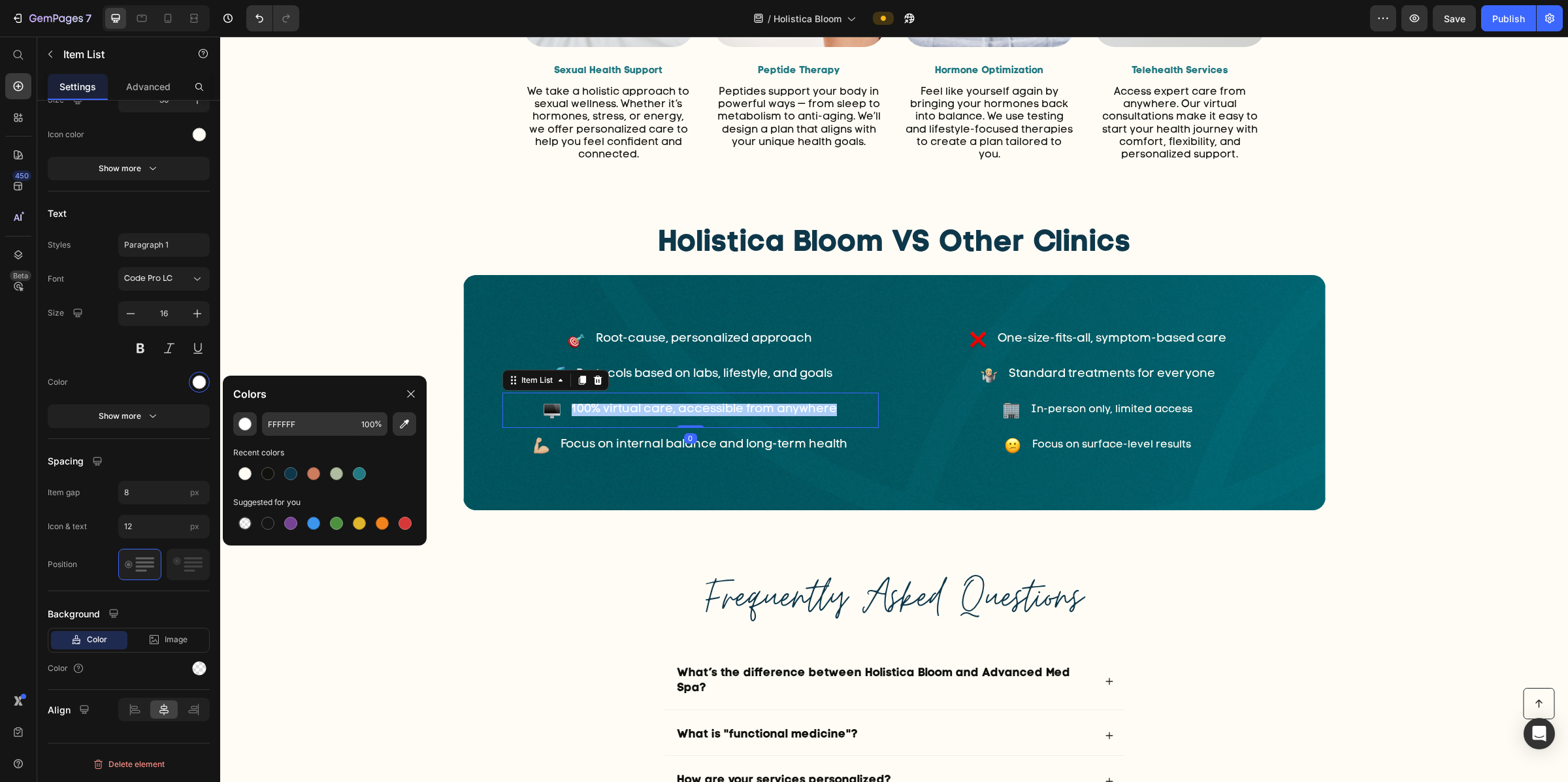 click at bounding box center (245, 474) 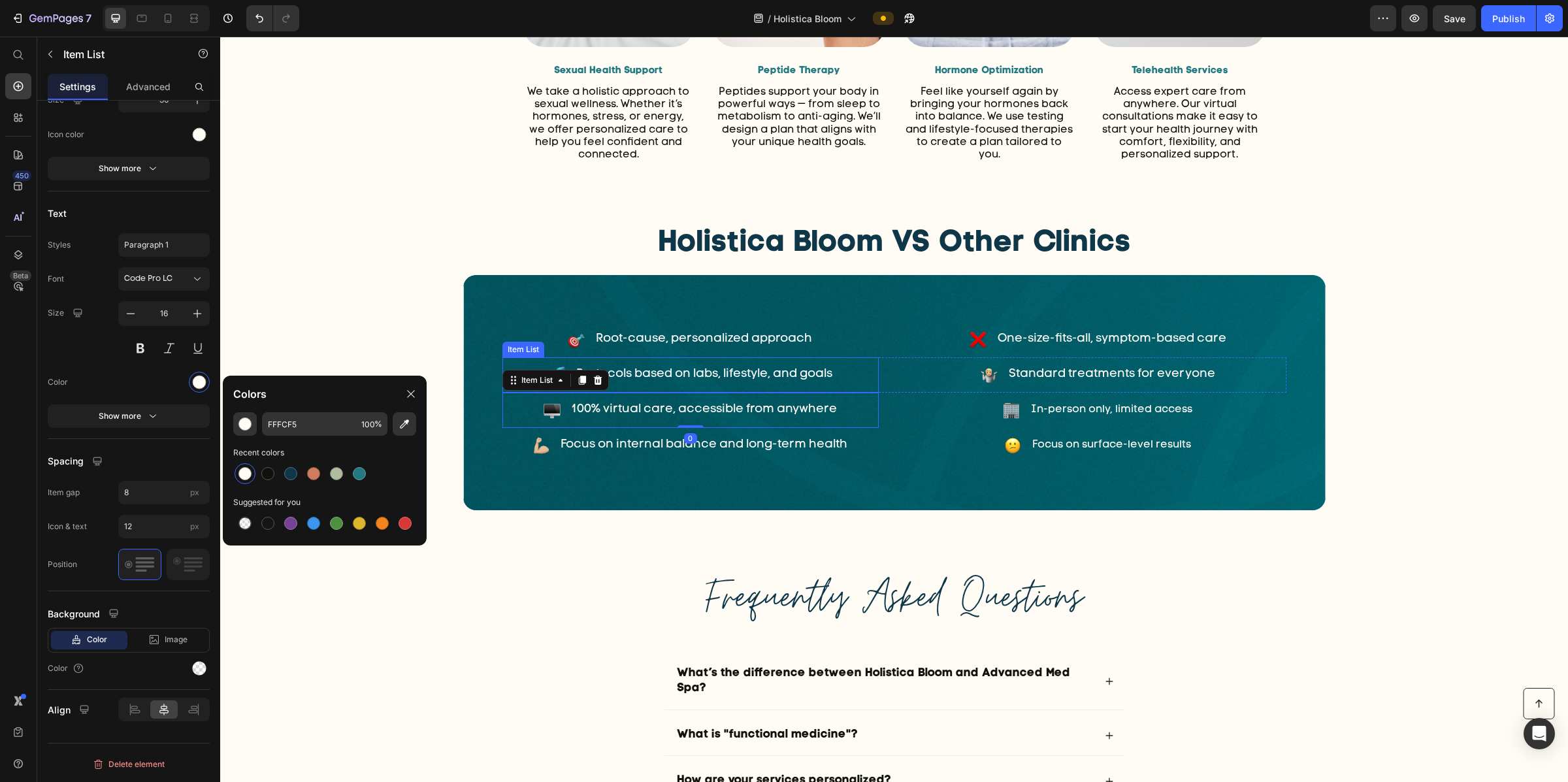 click on "Protocols based on labs, lifestyle, and goals" at bounding box center (704, 374) 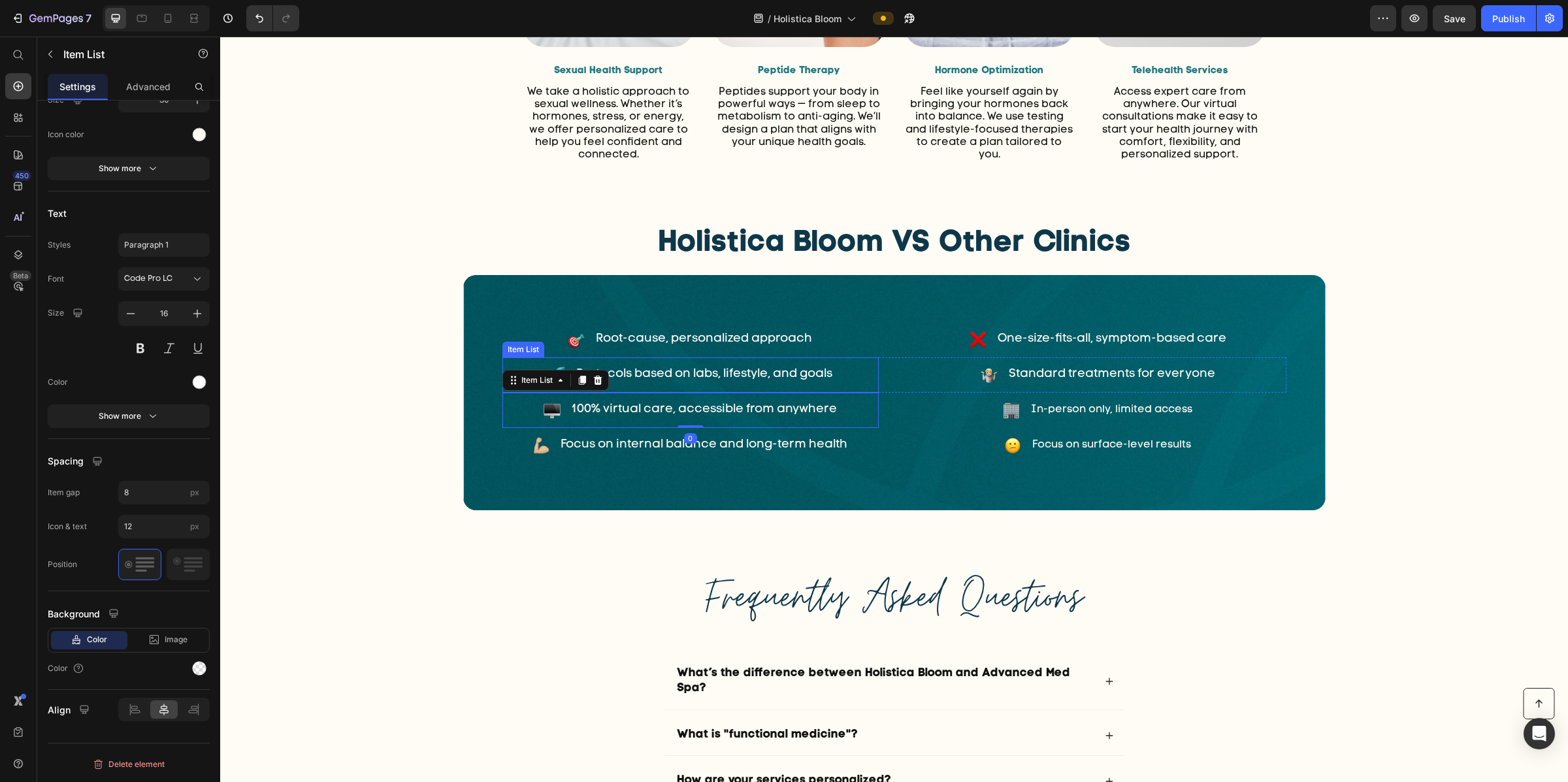 click on "Protocols based on labs, lifestyle, and goals" at bounding box center (704, 374) 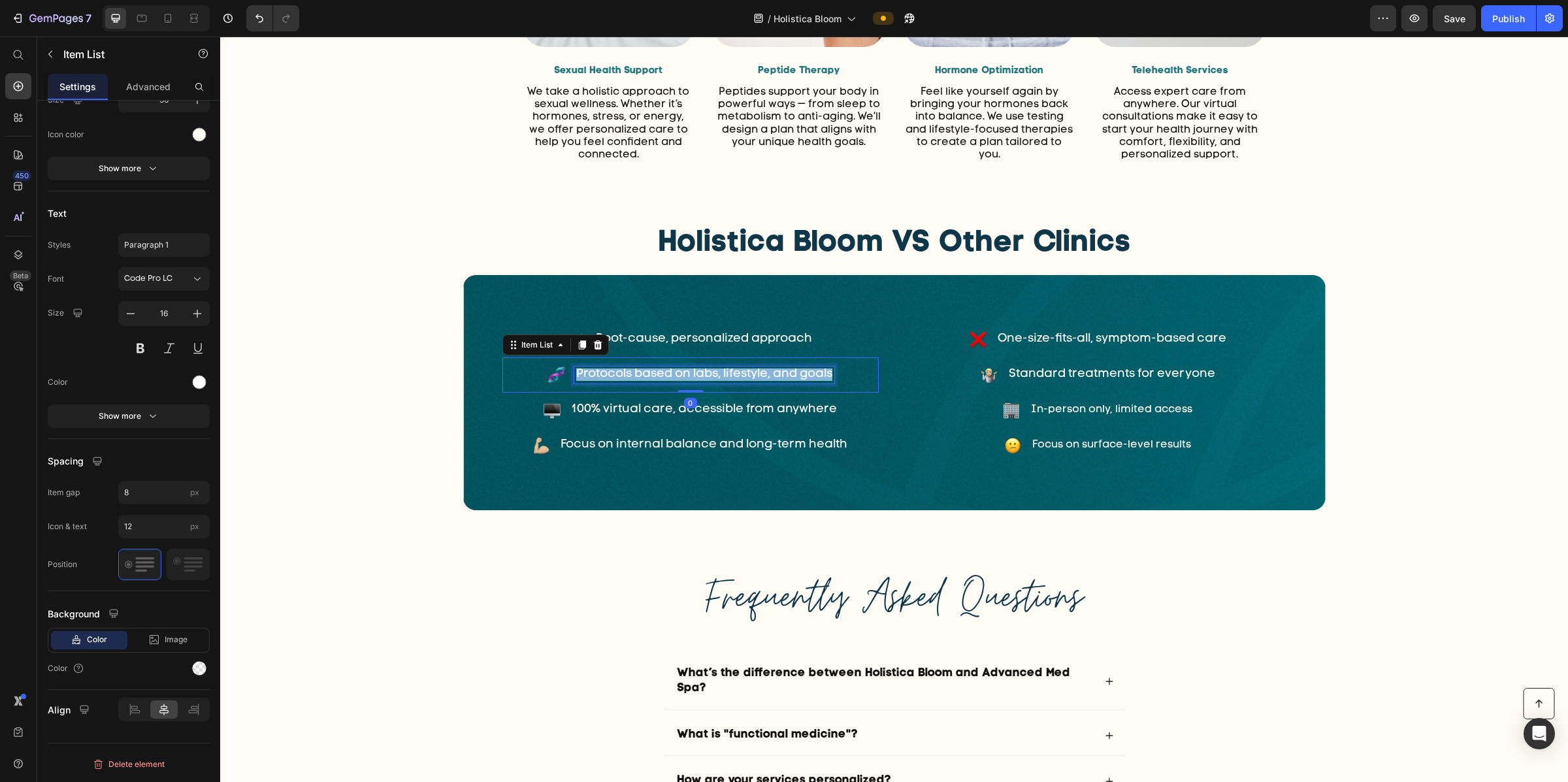 click on "Protocols based on labs, lifestyle, and goals" at bounding box center (704, 374) 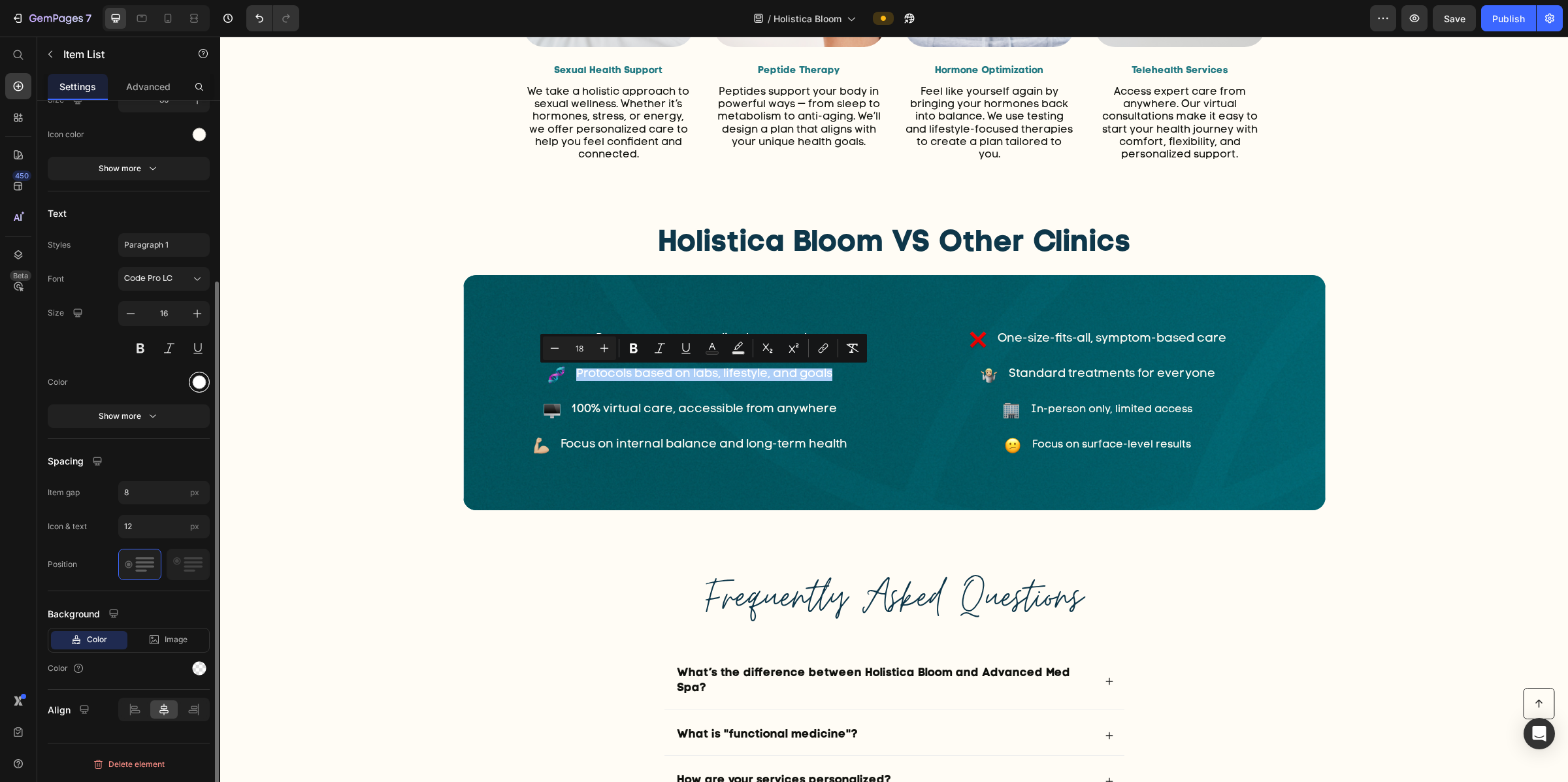 click at bounding box center (199, 382) 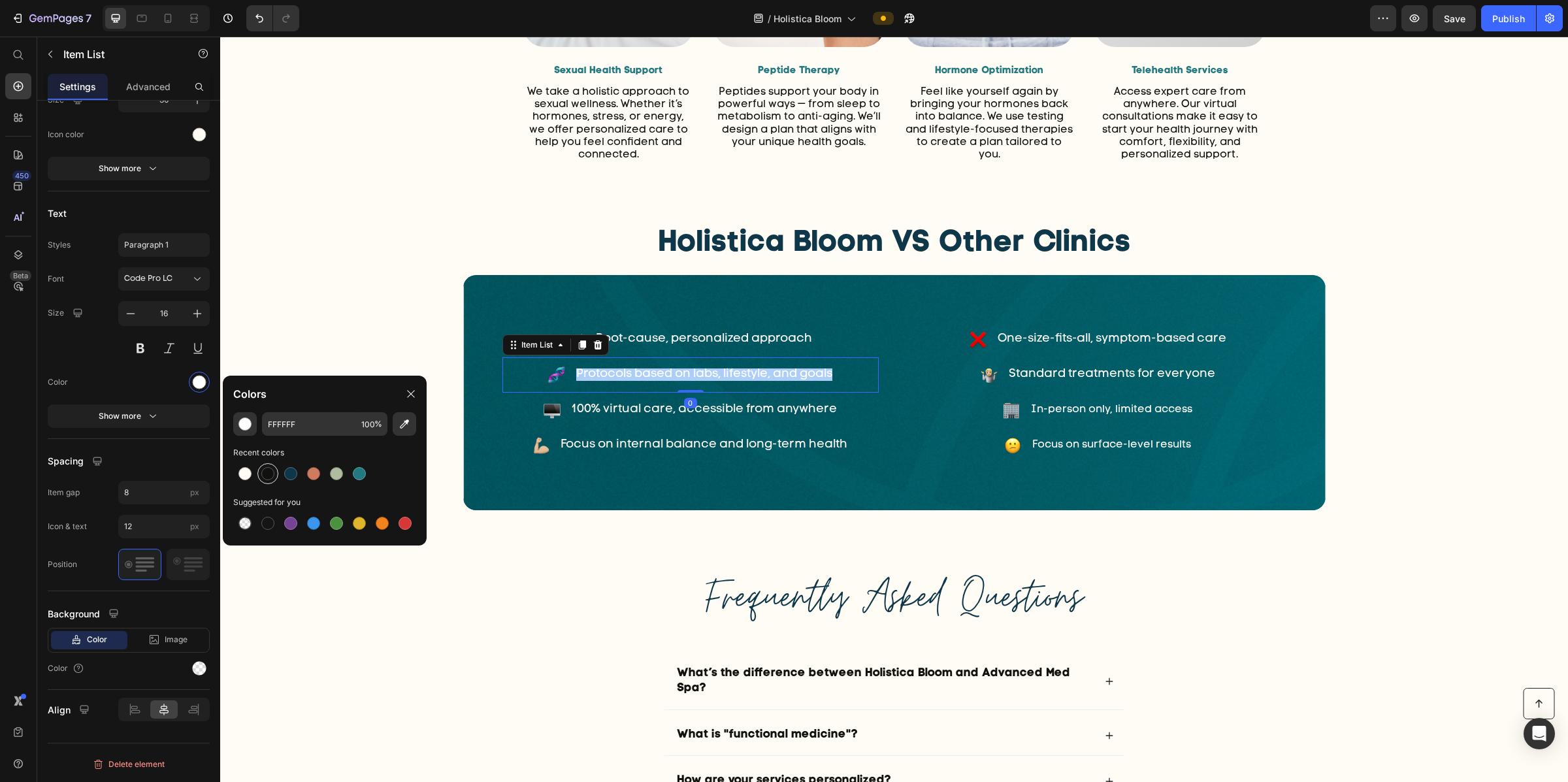 click at bounding box center [245, 474] 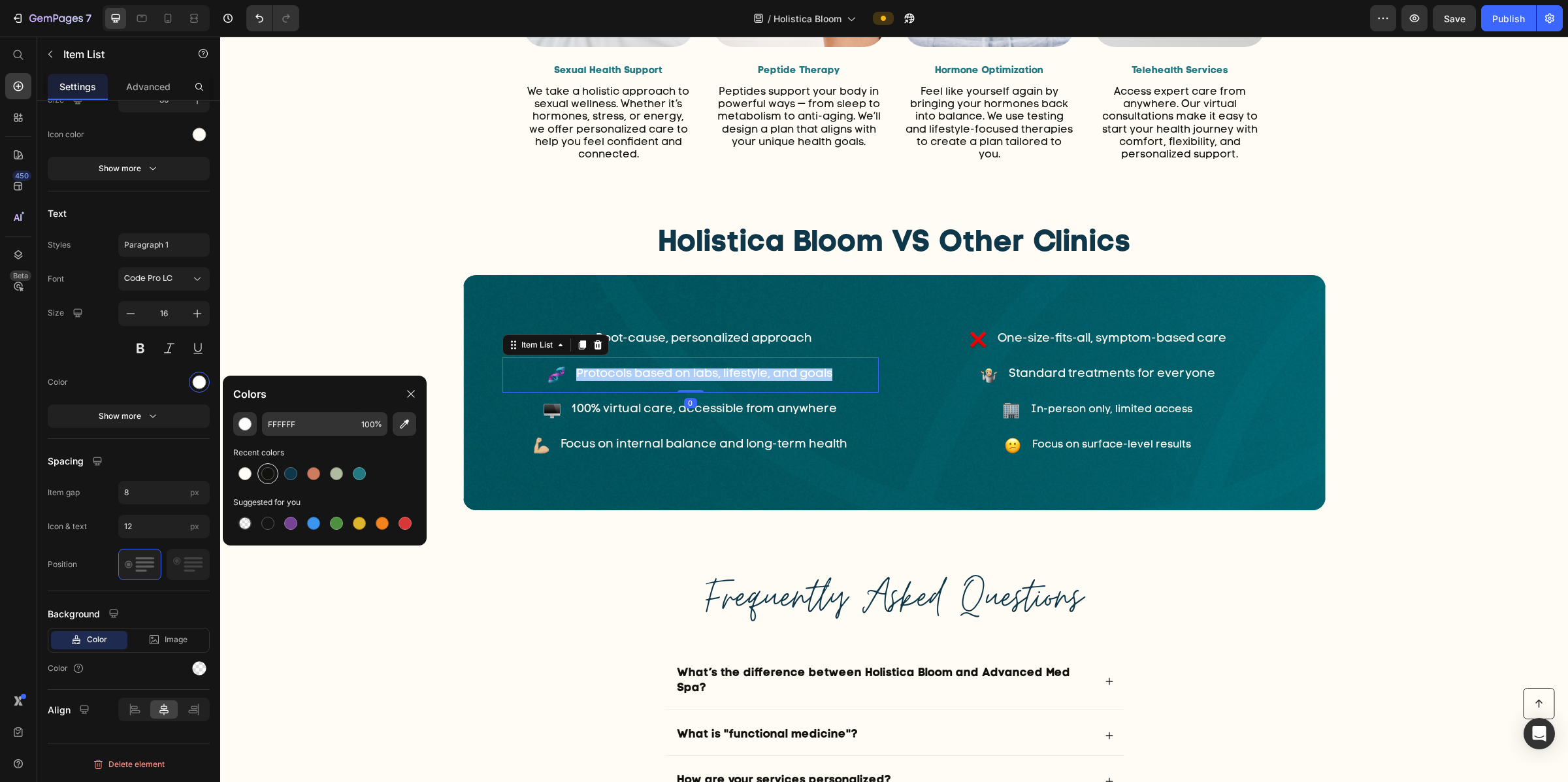 type on "FFFCF5" 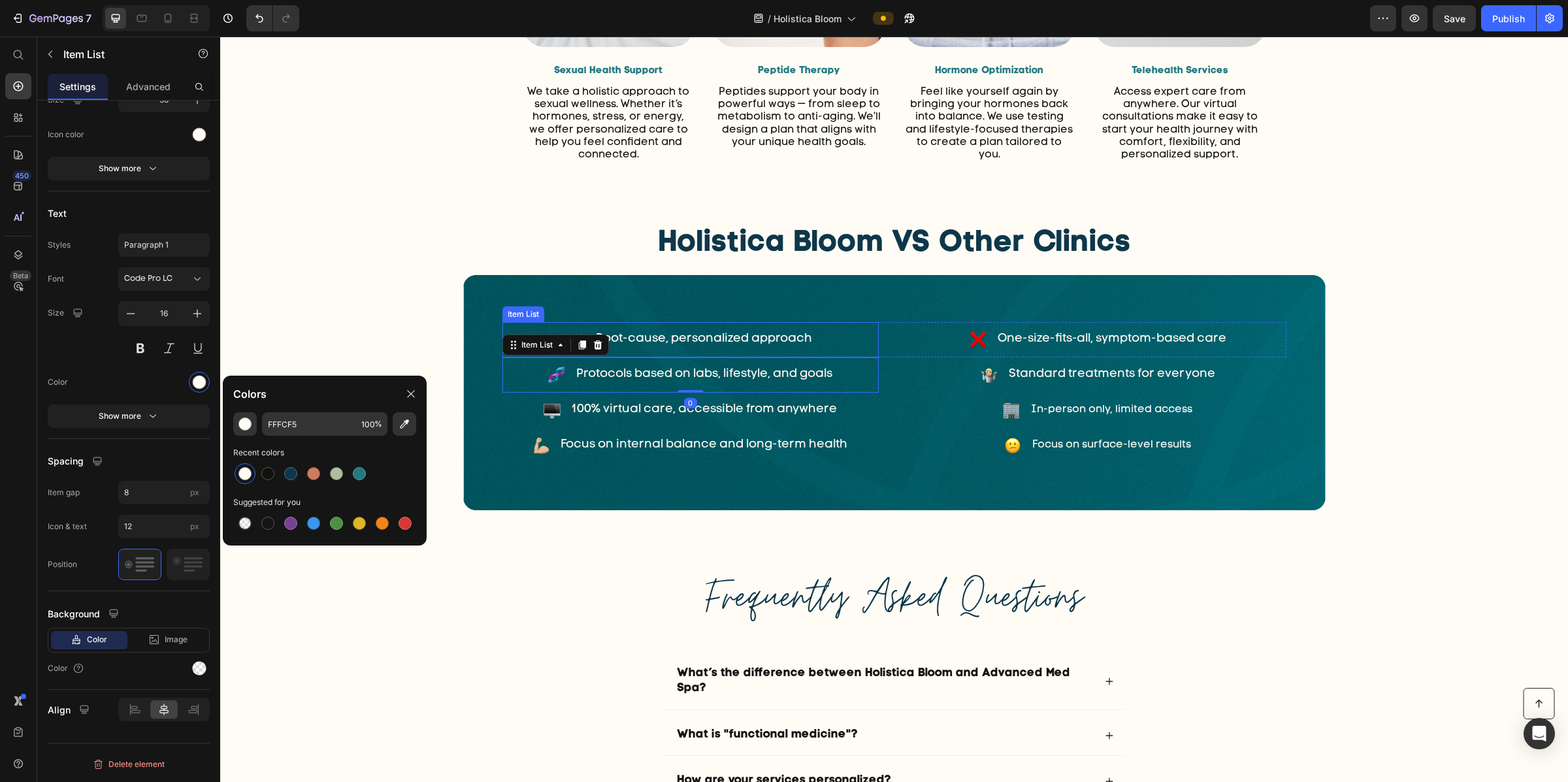 click on "Root-cause, personalized approach" at bounding box center [704, 339] 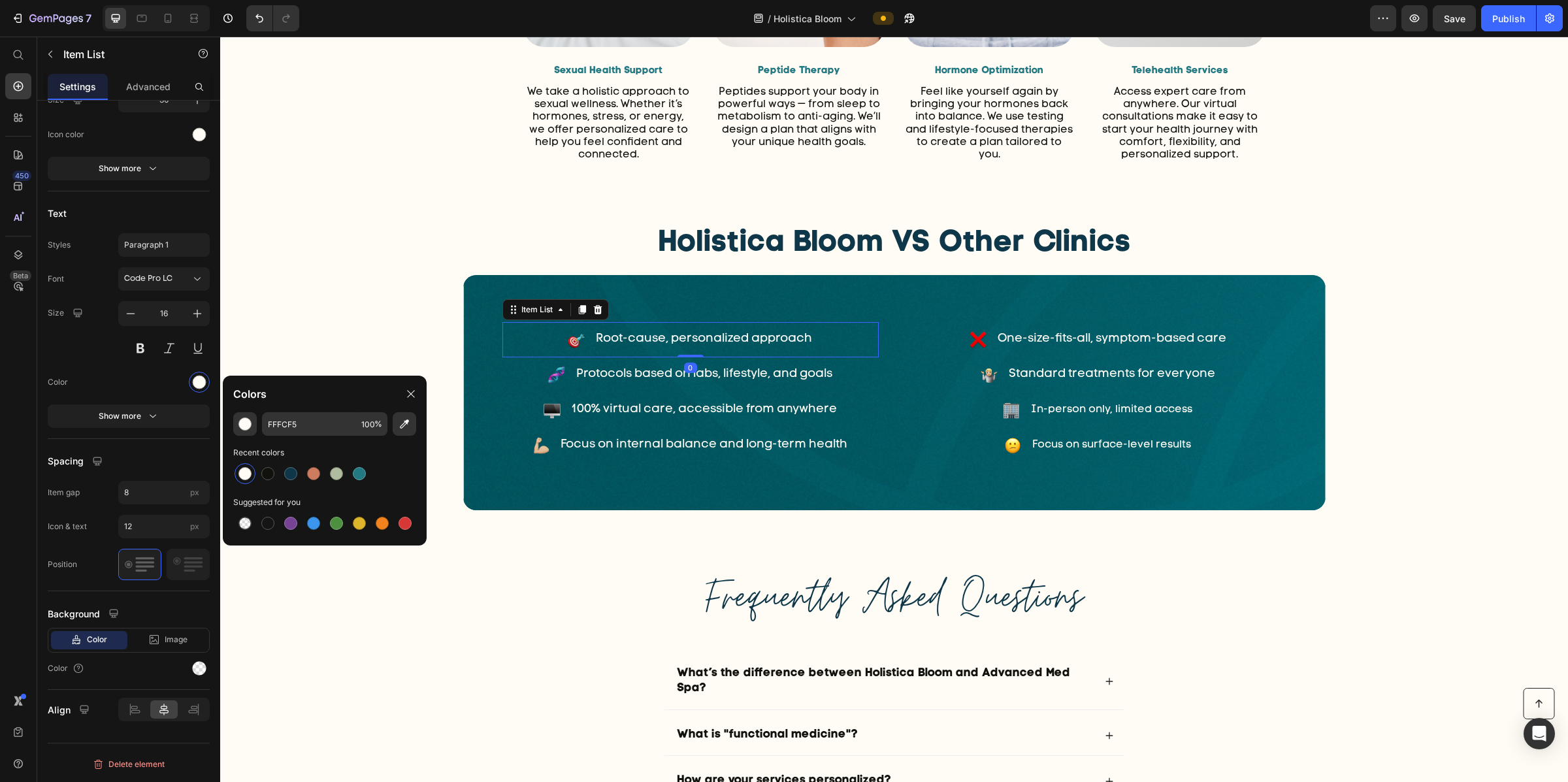 click on "Root-cause, personalized approach" at bounding box center (704, 339) 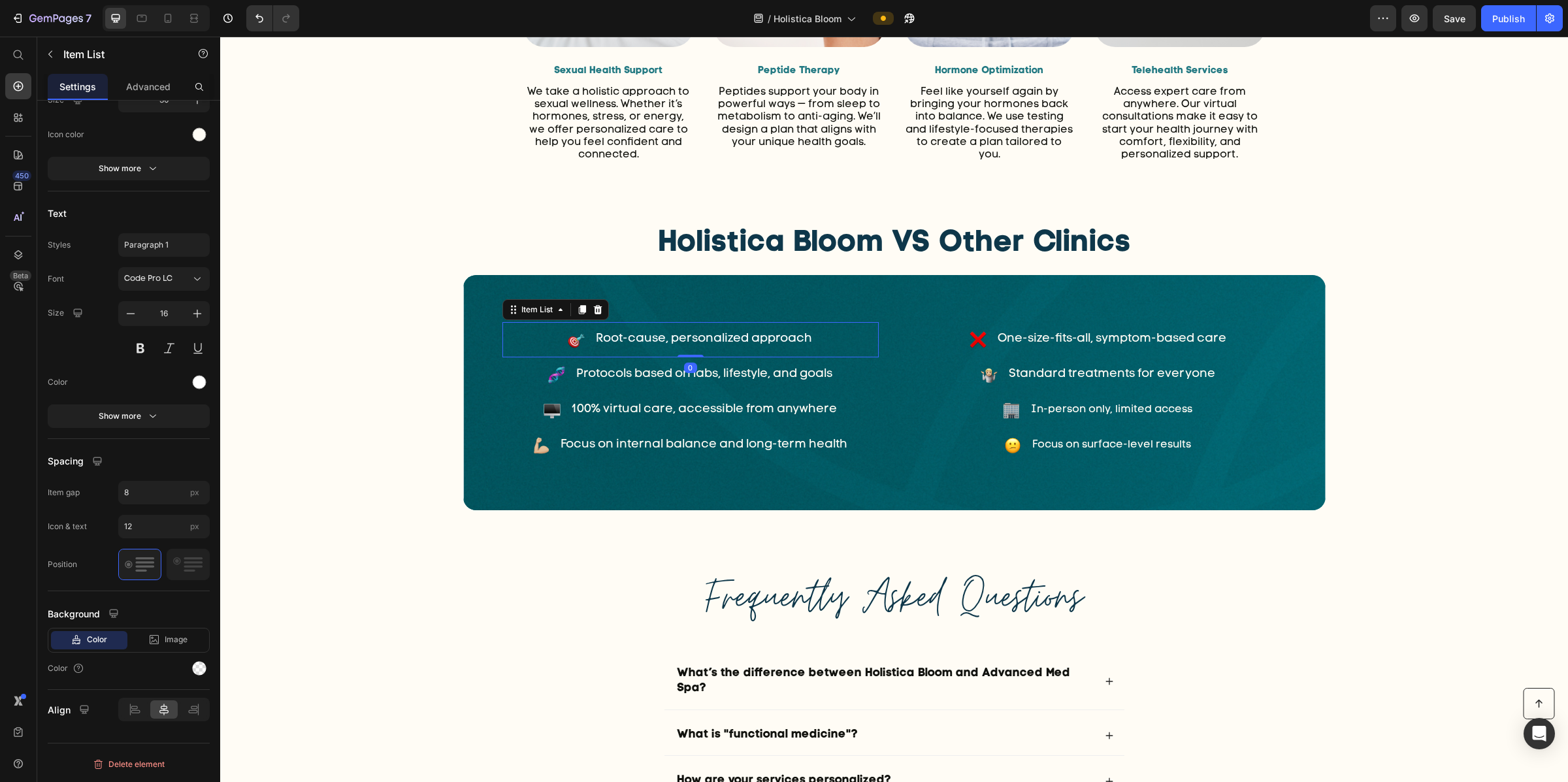 click on "Root-cause, personalized approach" at bounding box center [704, 339] 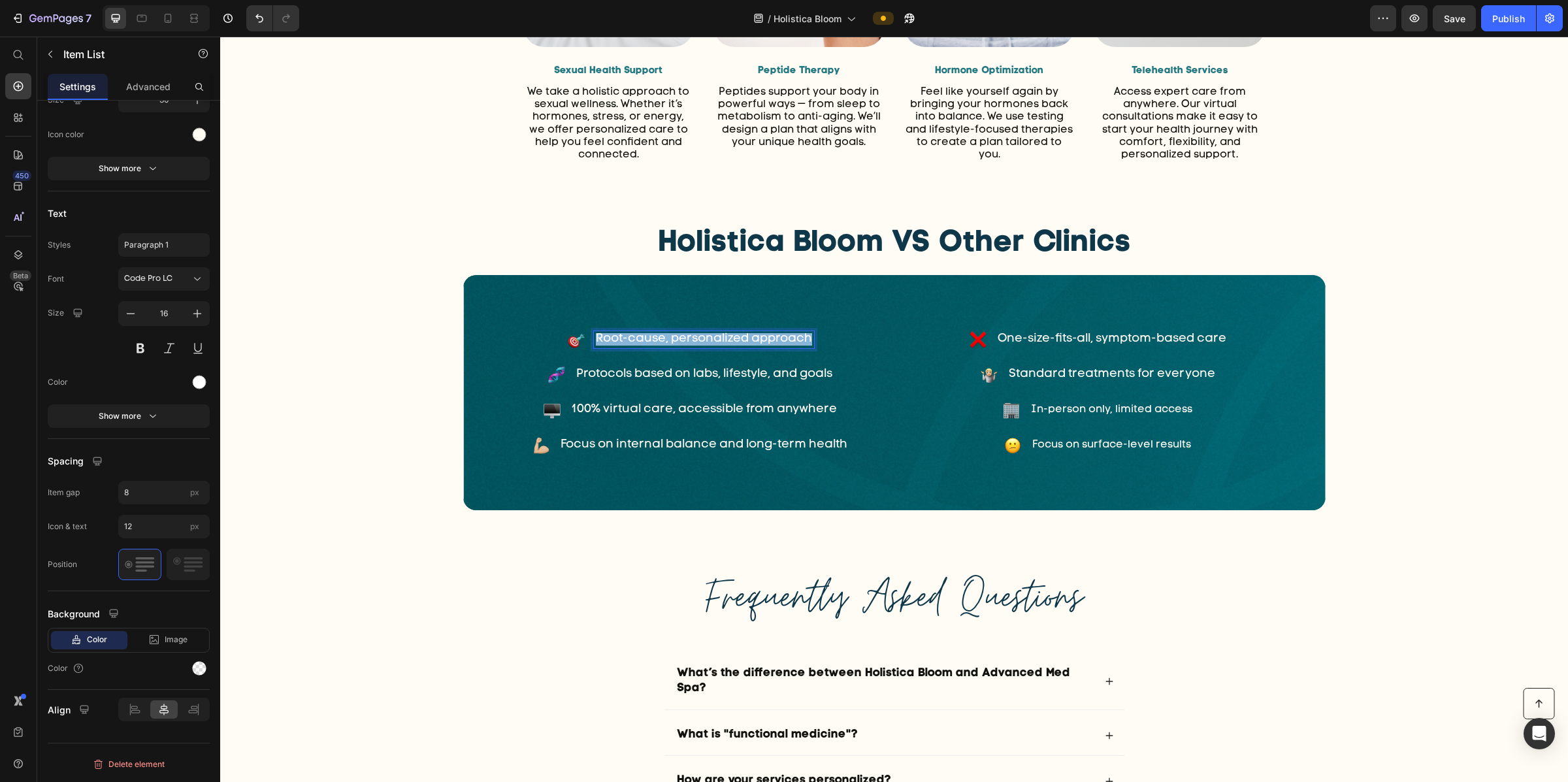 click on "Root-cause, personalized approach" at bounding box center [704, 339] 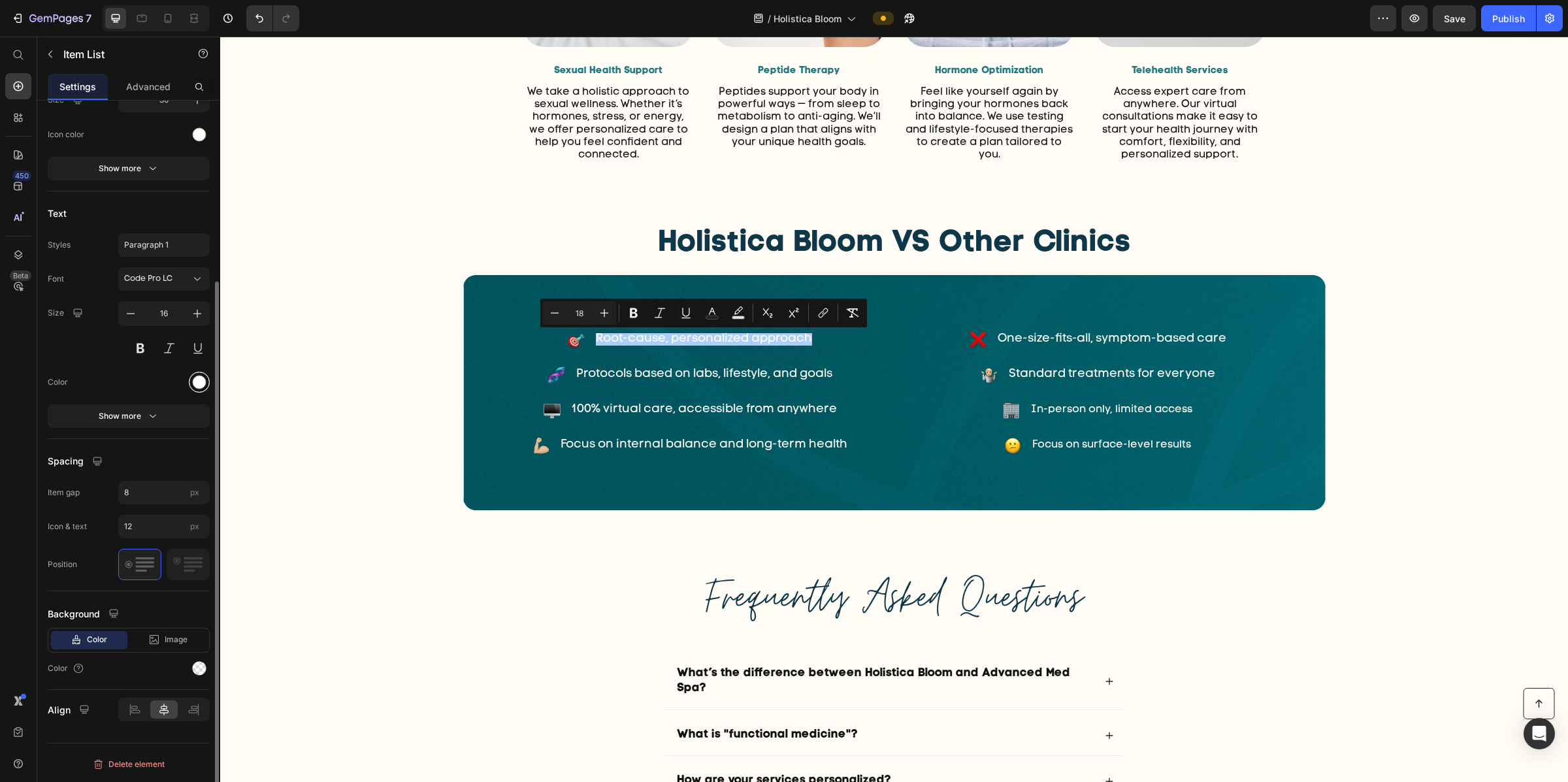 click at bounding box center [199, 382] 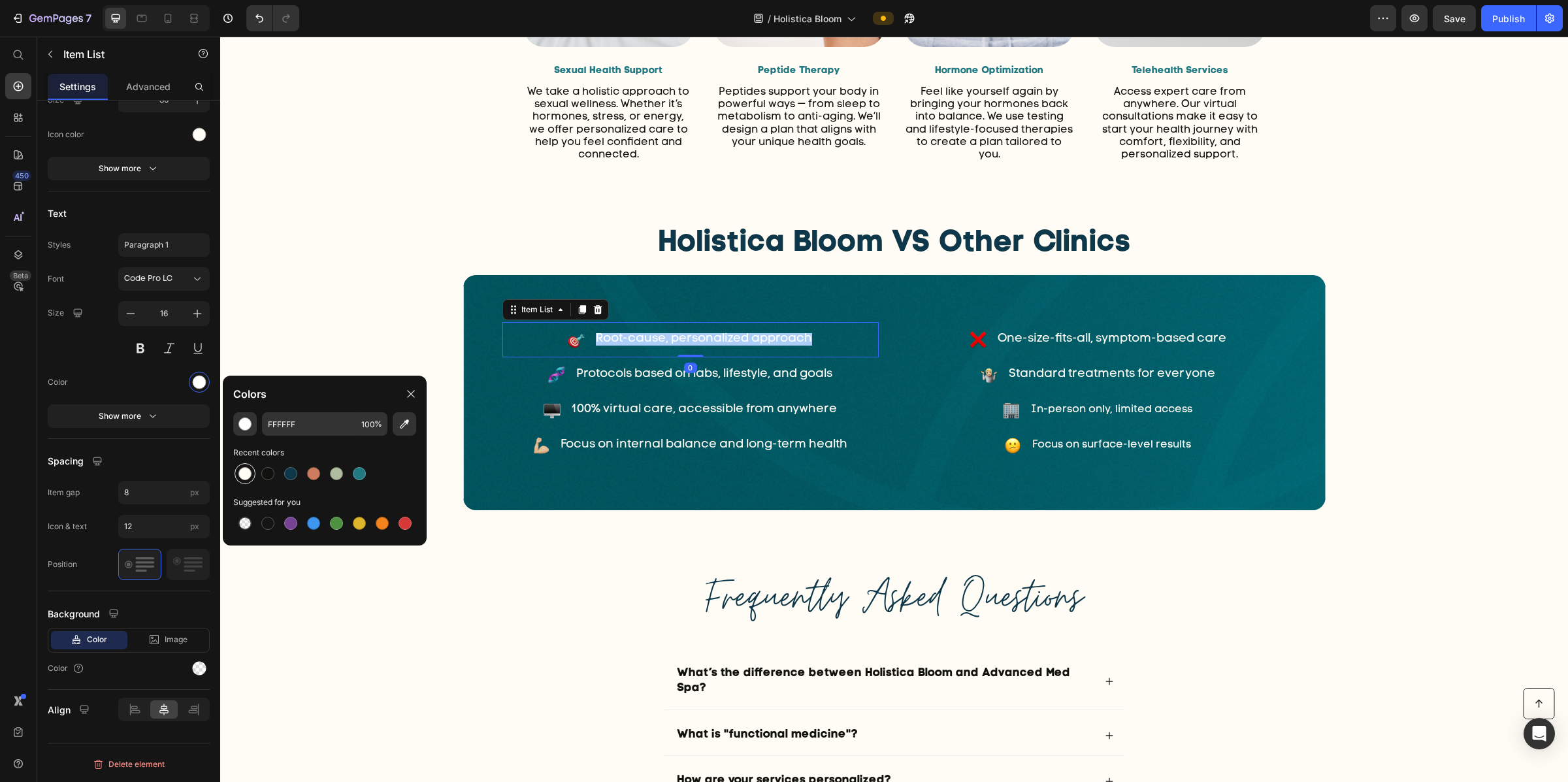click at bounding box center [245, 474] 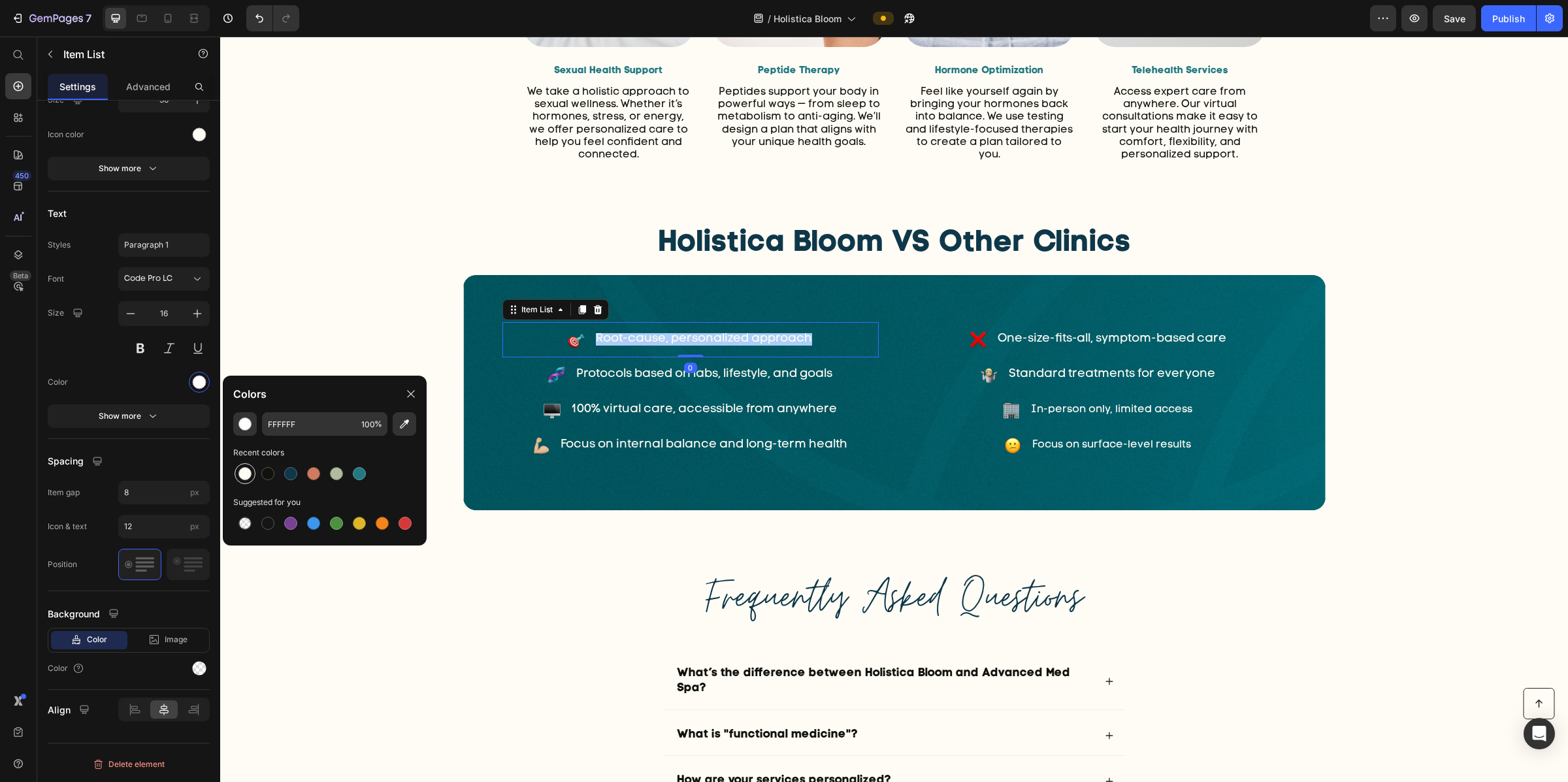 type on "FFFCF5" 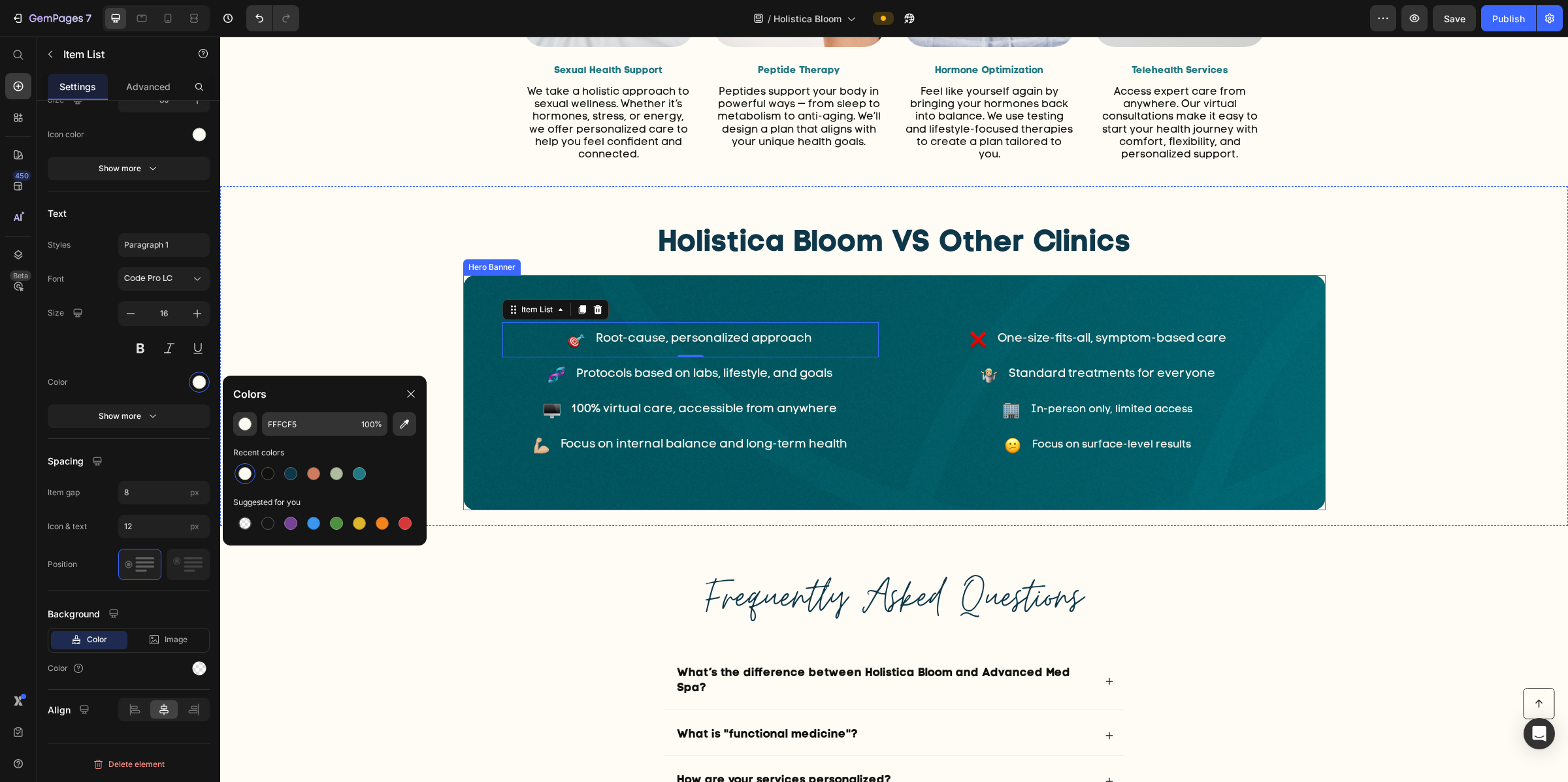 click on "Focus on surface-level results" at bounding box center [1098, 446] 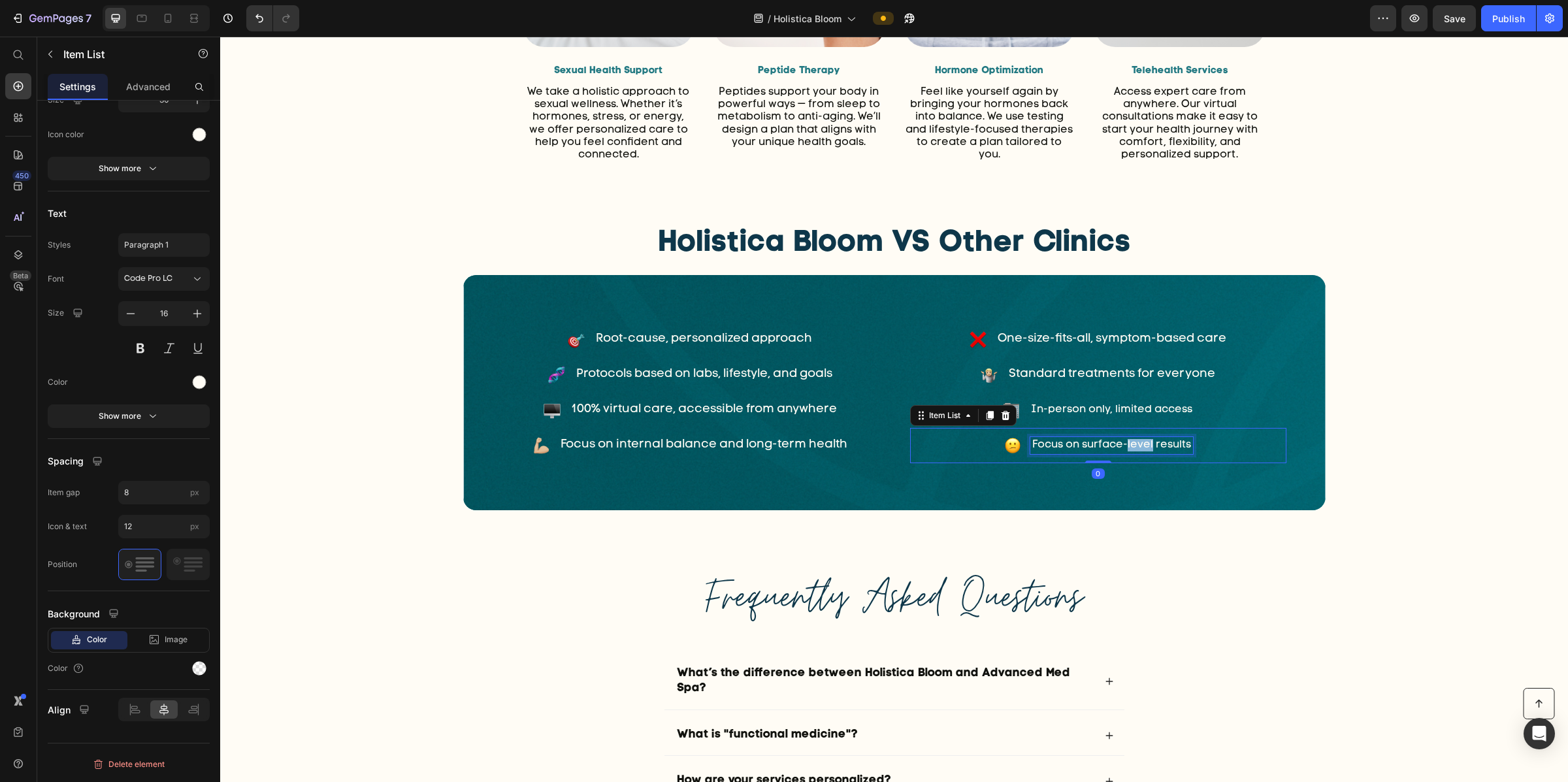 click on "Focus on surface-level results" at bounding box center [1111, 445] 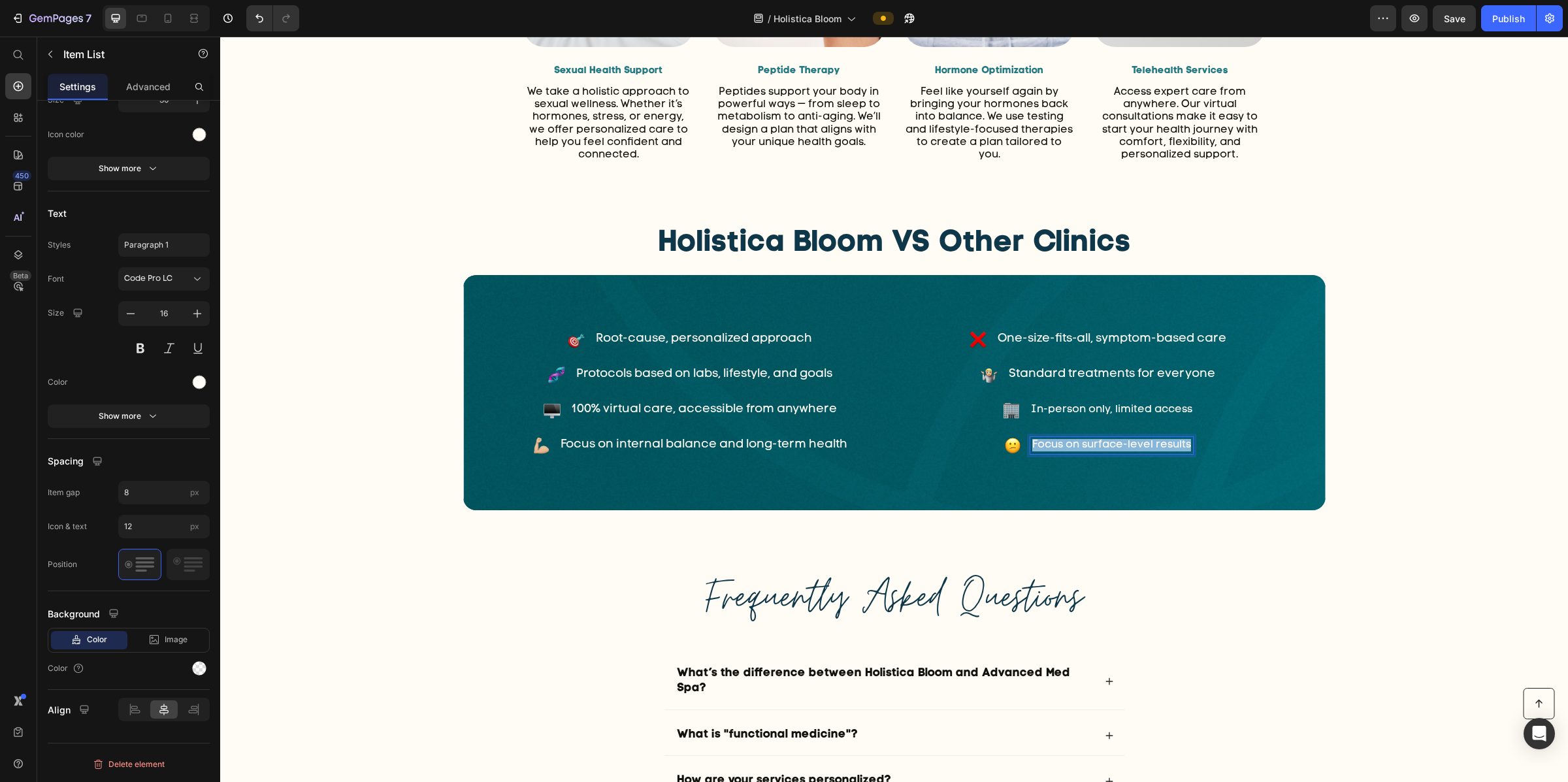 click on "Focus on surface-level results" at bounding box center [1111, 445] 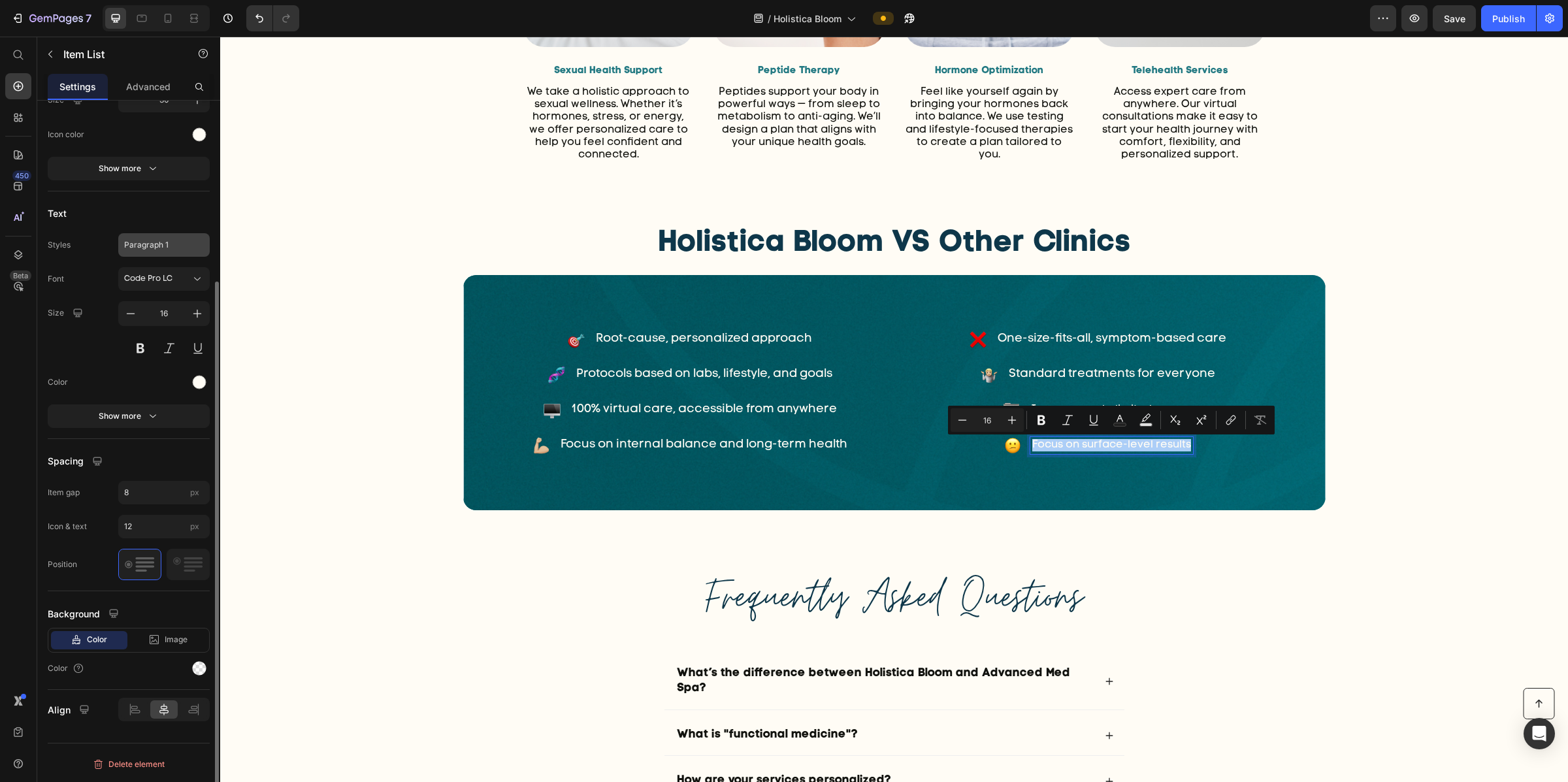 click on "Paragraph 1" 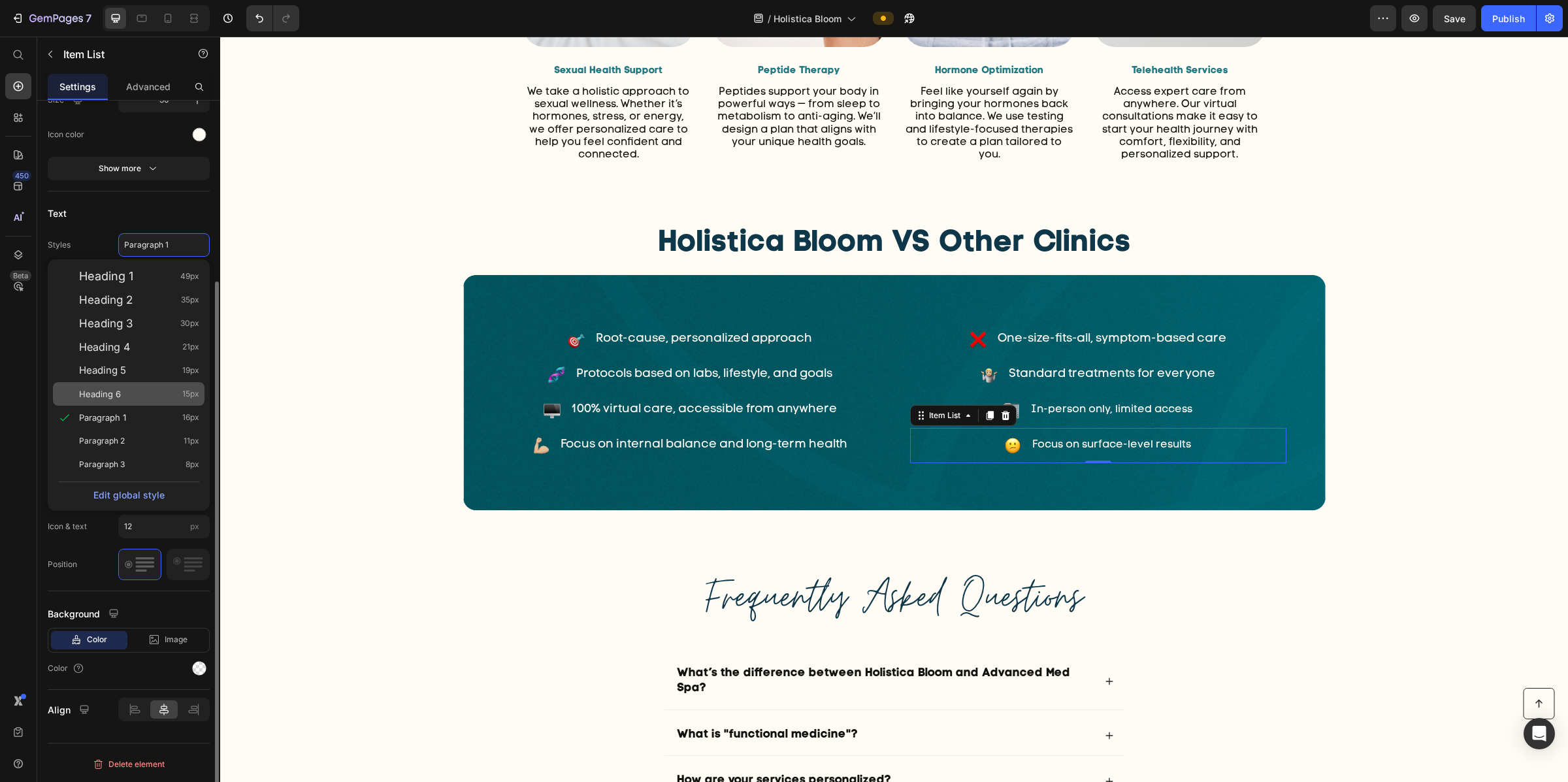 click on "Heading 6 15px" at bounding box center [139, 394] 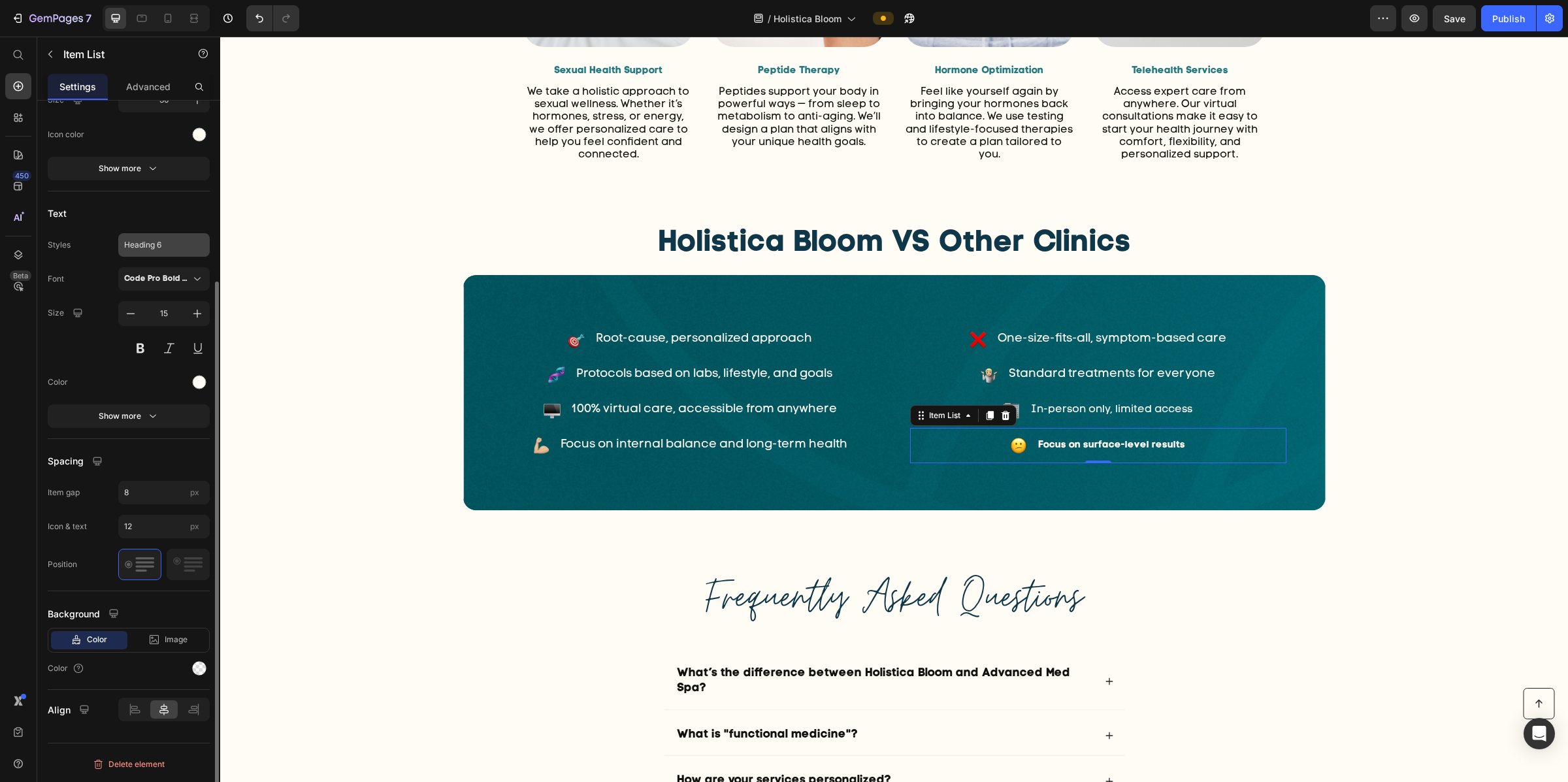 click on "Heading 6" 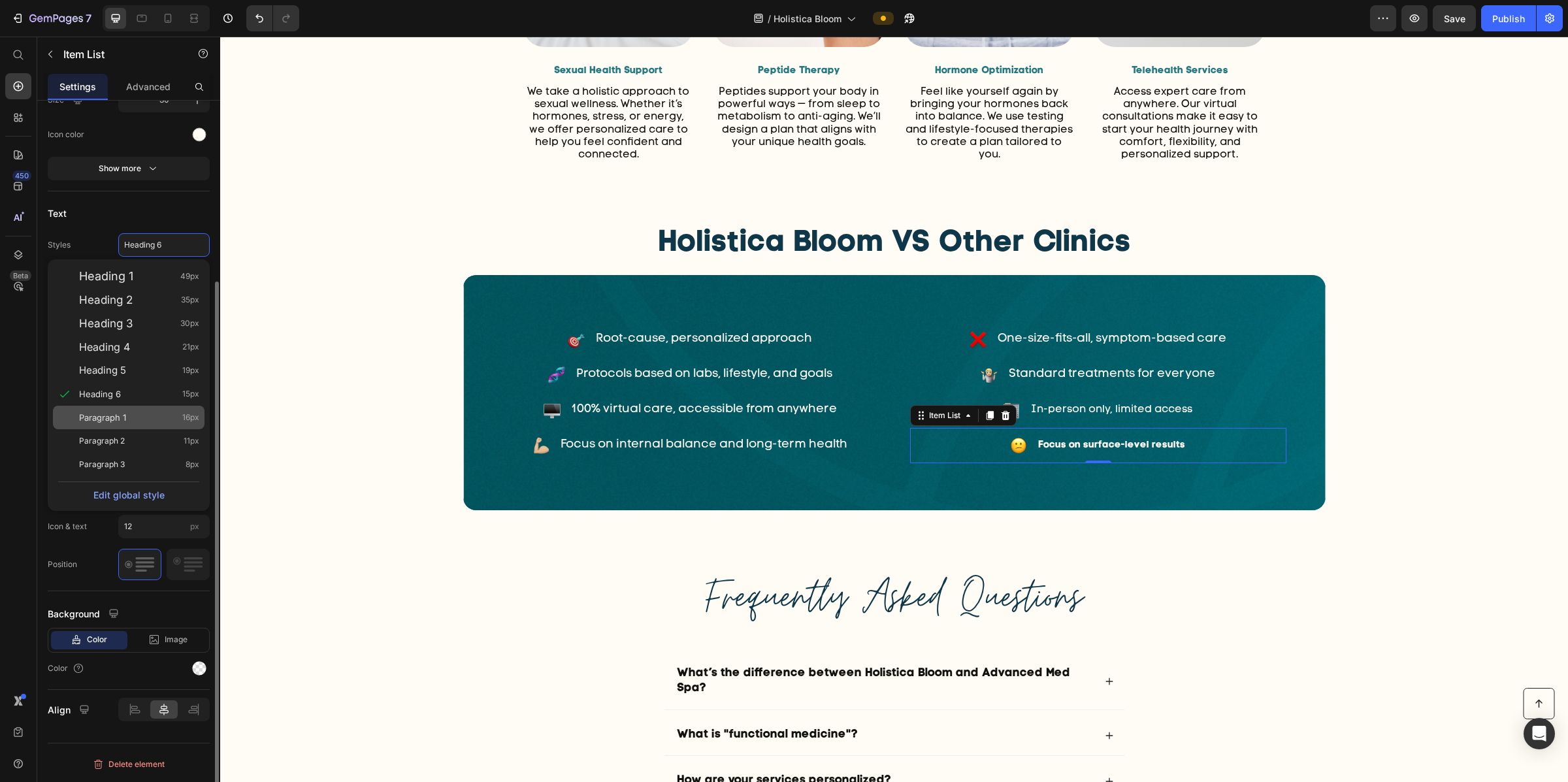 click on "Paragraph 1 16px" at bounding box center (139, 417) 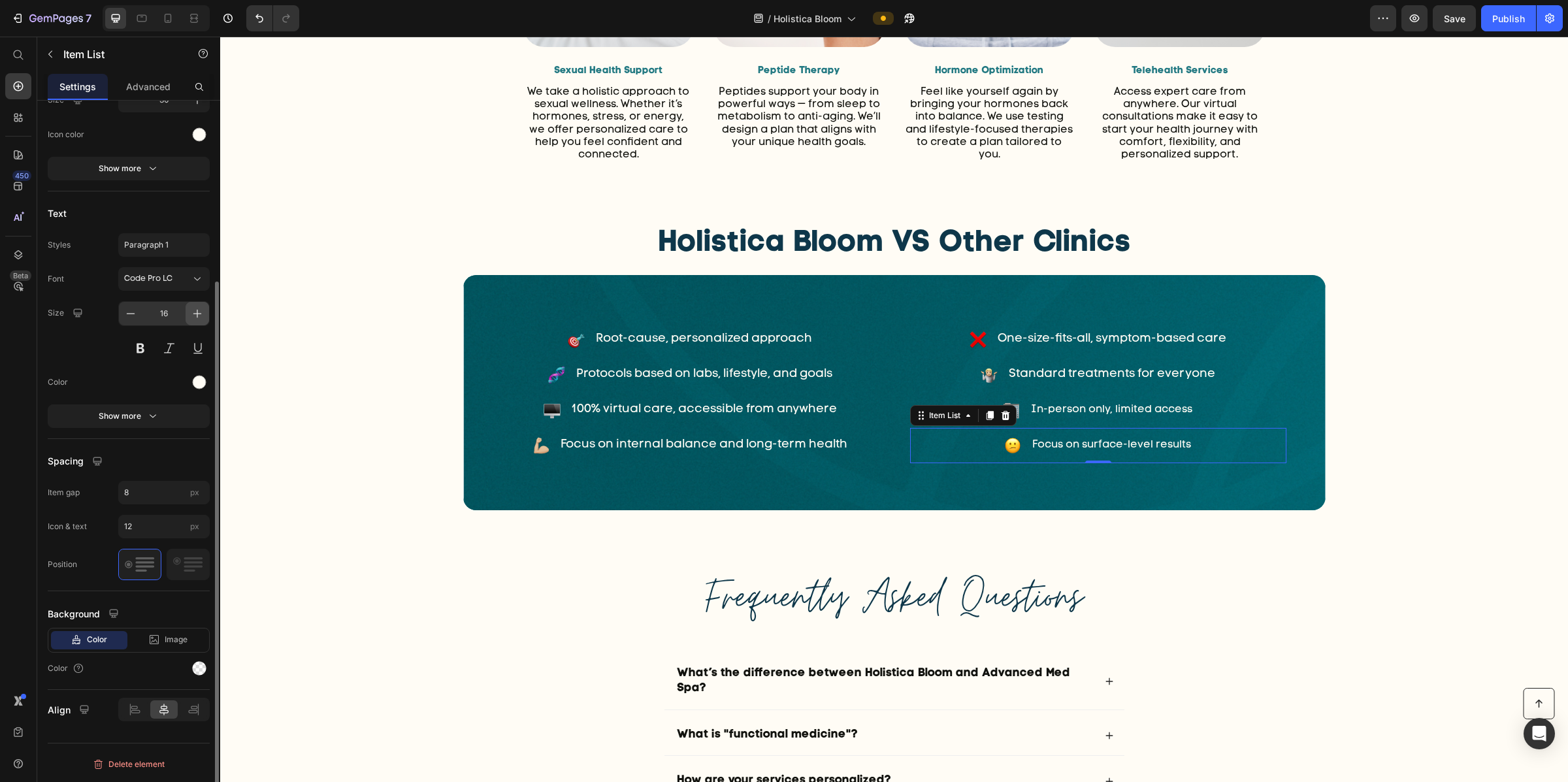 click 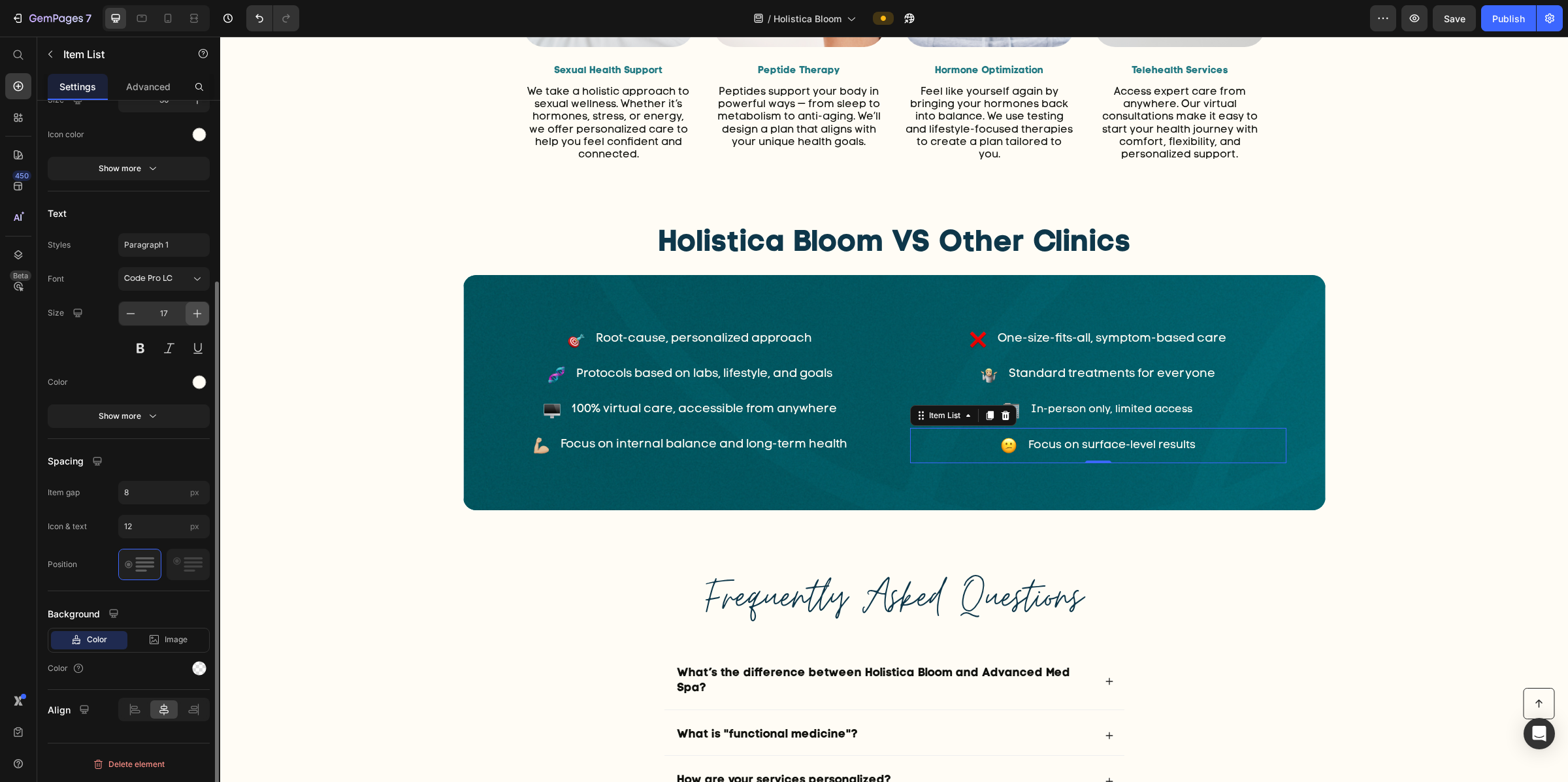 click 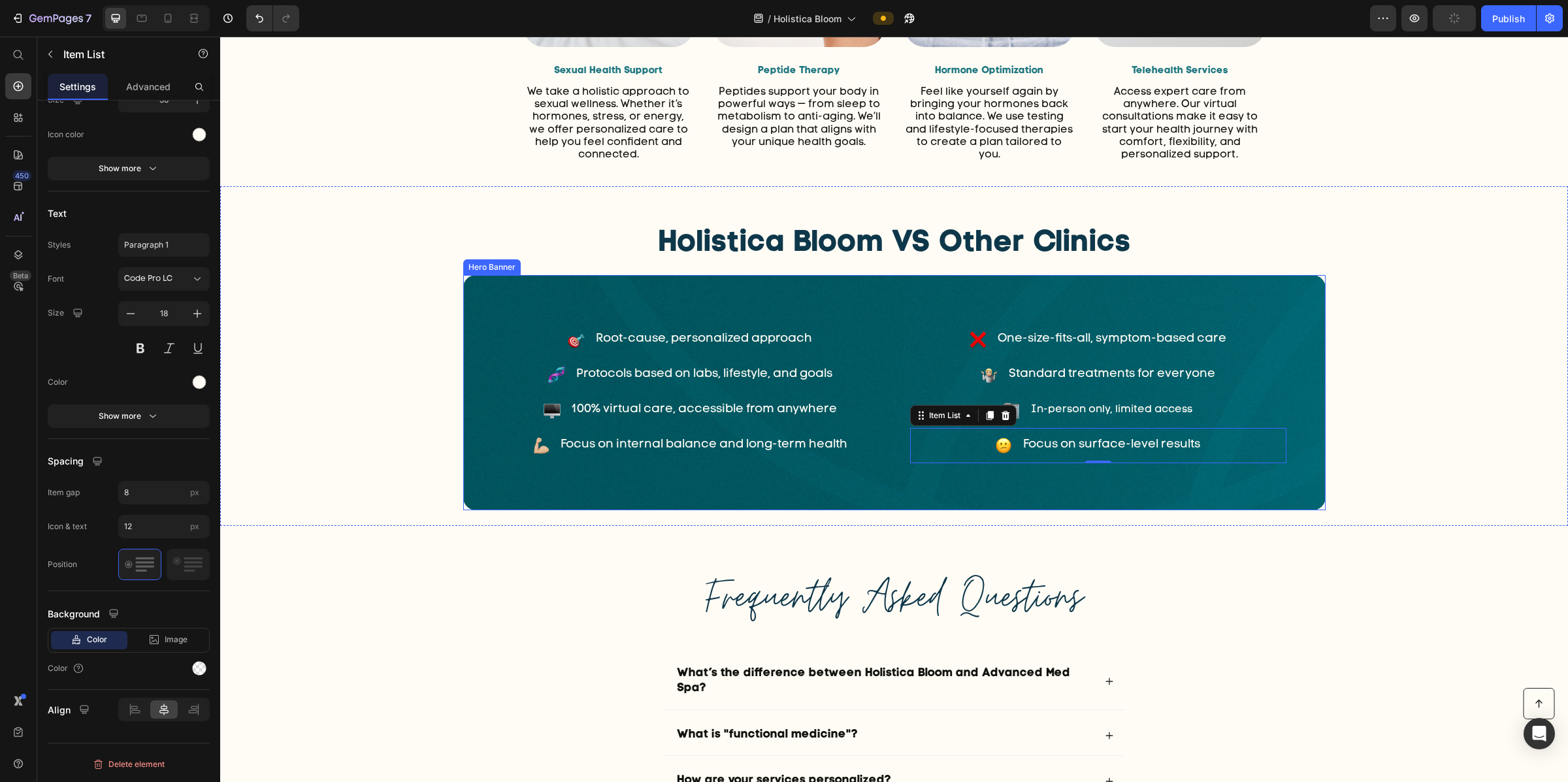 click on "Focus on internal balance and long-term health" at bounding box center [704, 445] 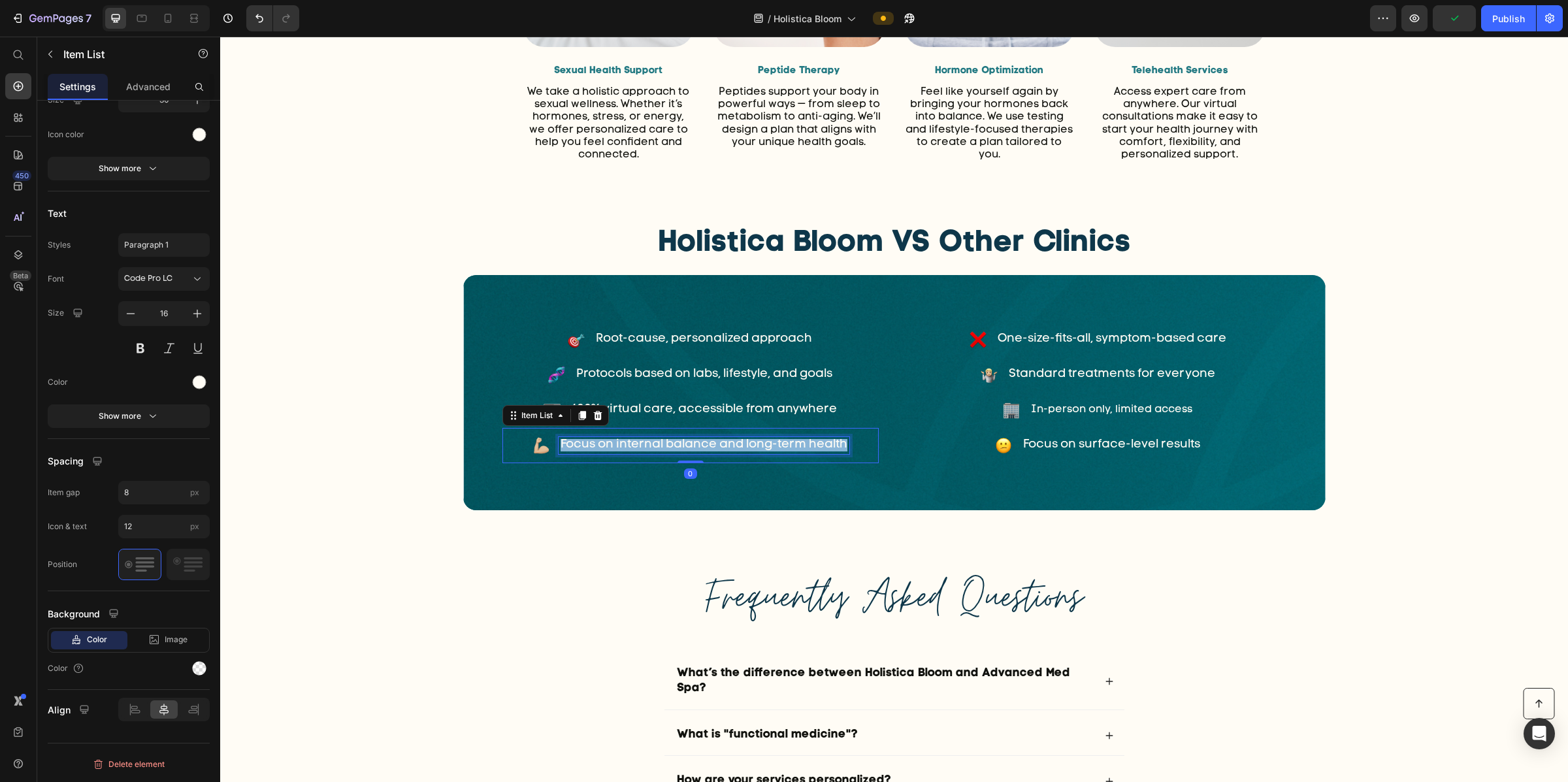 click on "Focus on internal balance and long-term health" at bounding box center [704, 445] 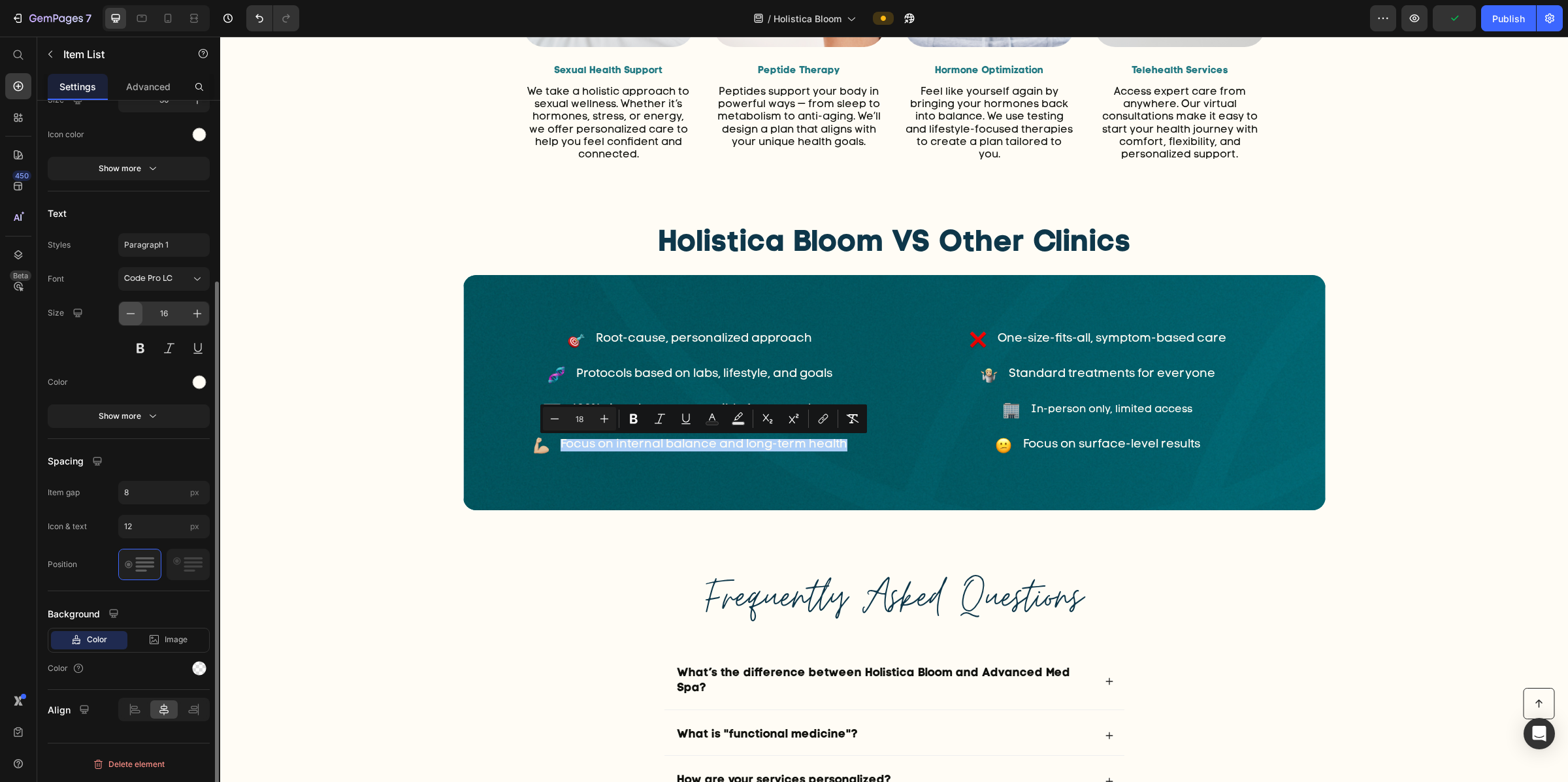 click 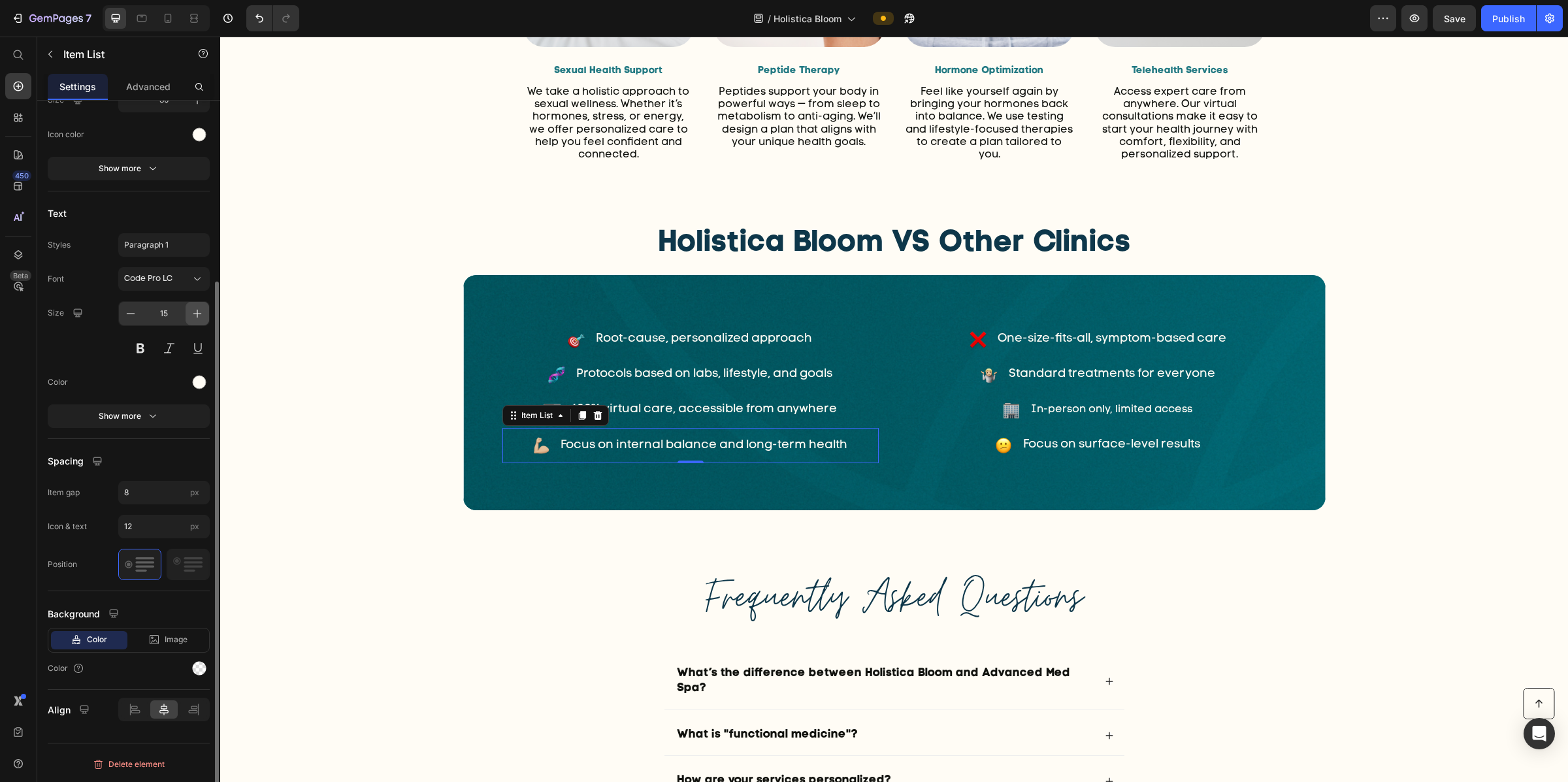 click 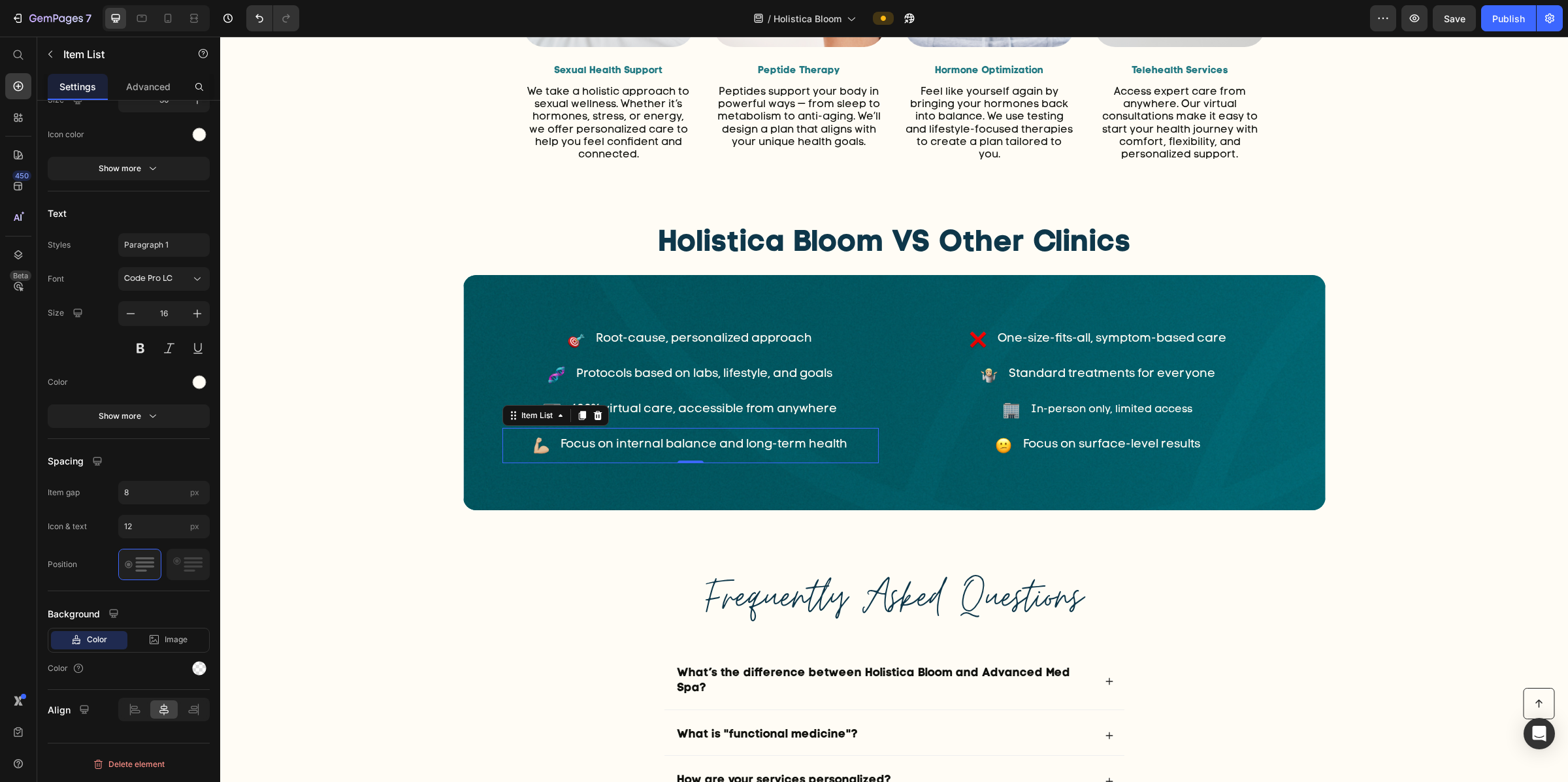 click on "Focus on internal balance and long-term health" at bounding box center [704, 445] 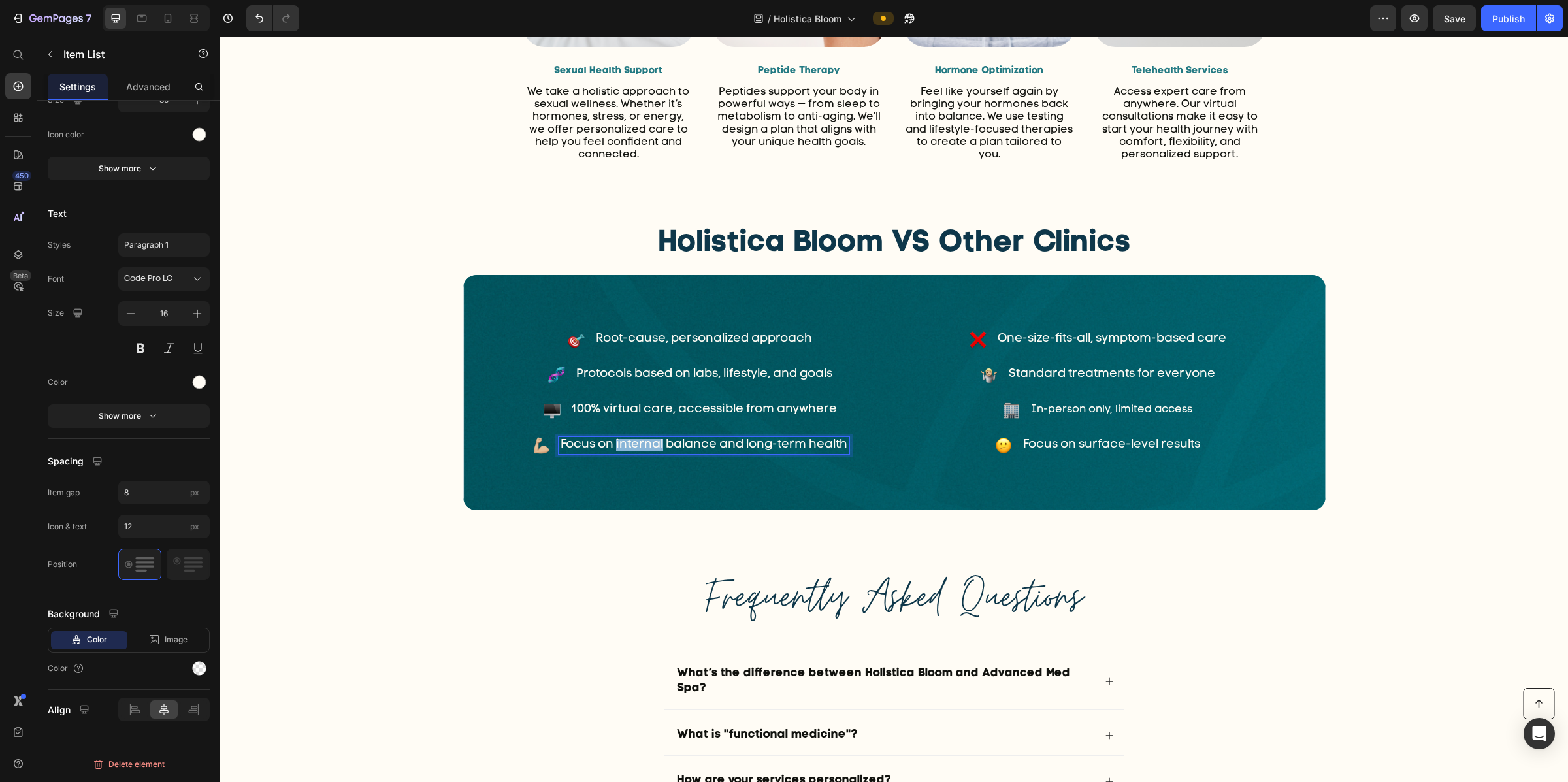 click on "Focus on internal balance and long-term health" at bounding box center (704, 445) 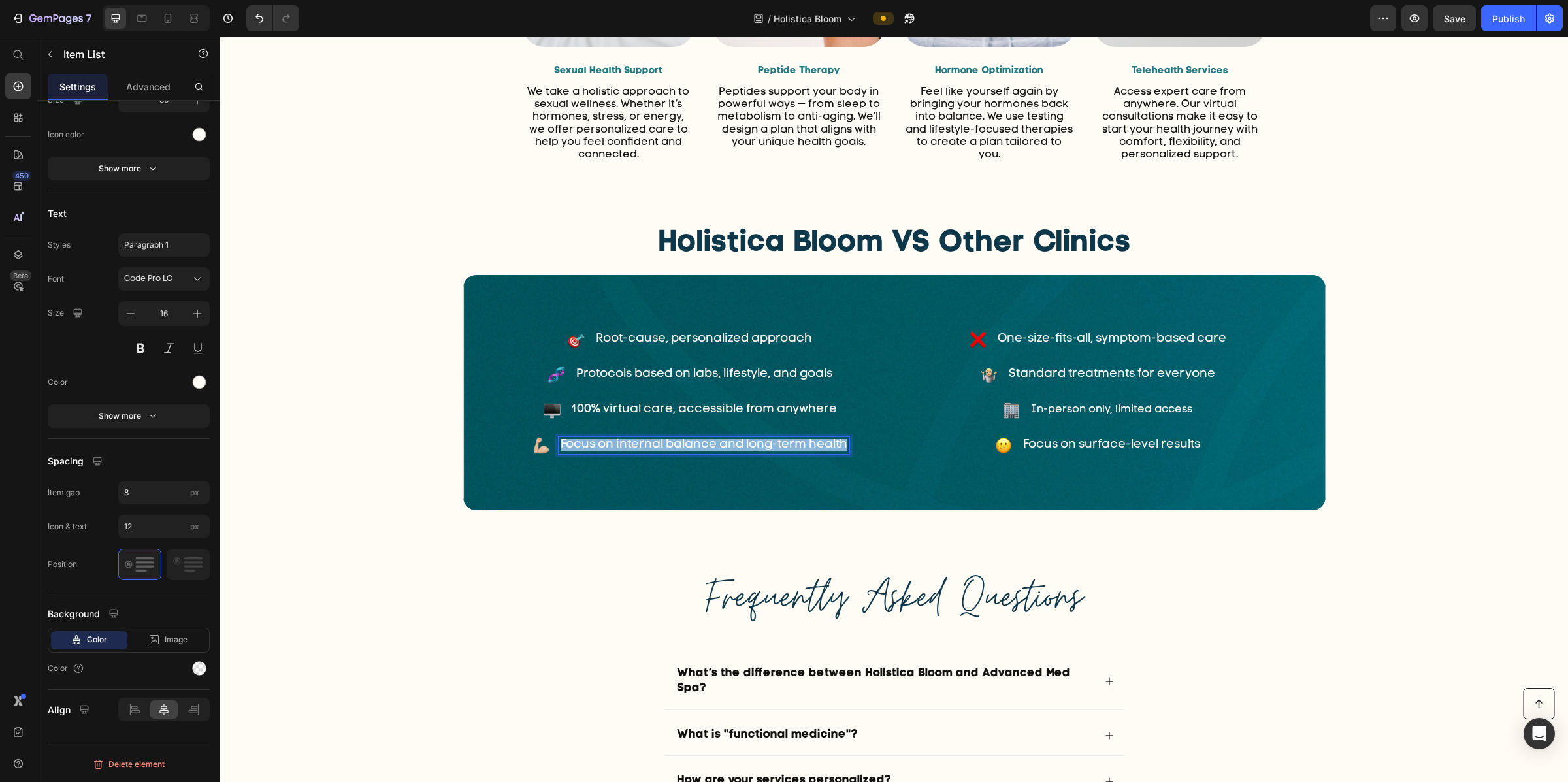click on "Focus on internal balance and long-term health" at bounding box center [704, 445] 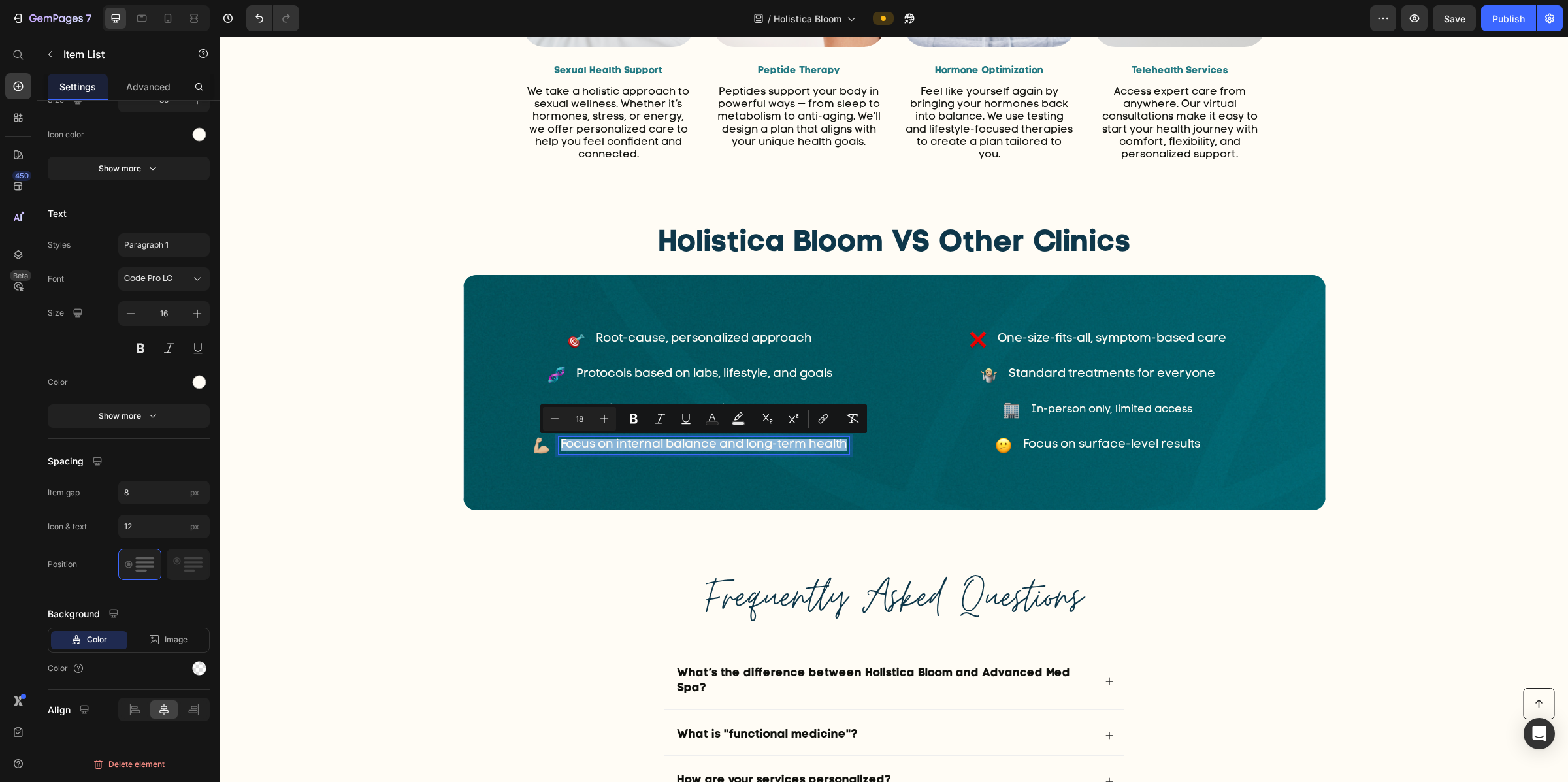click on "Focus on internal balance and long-term health" at bounding box center [704, 445] 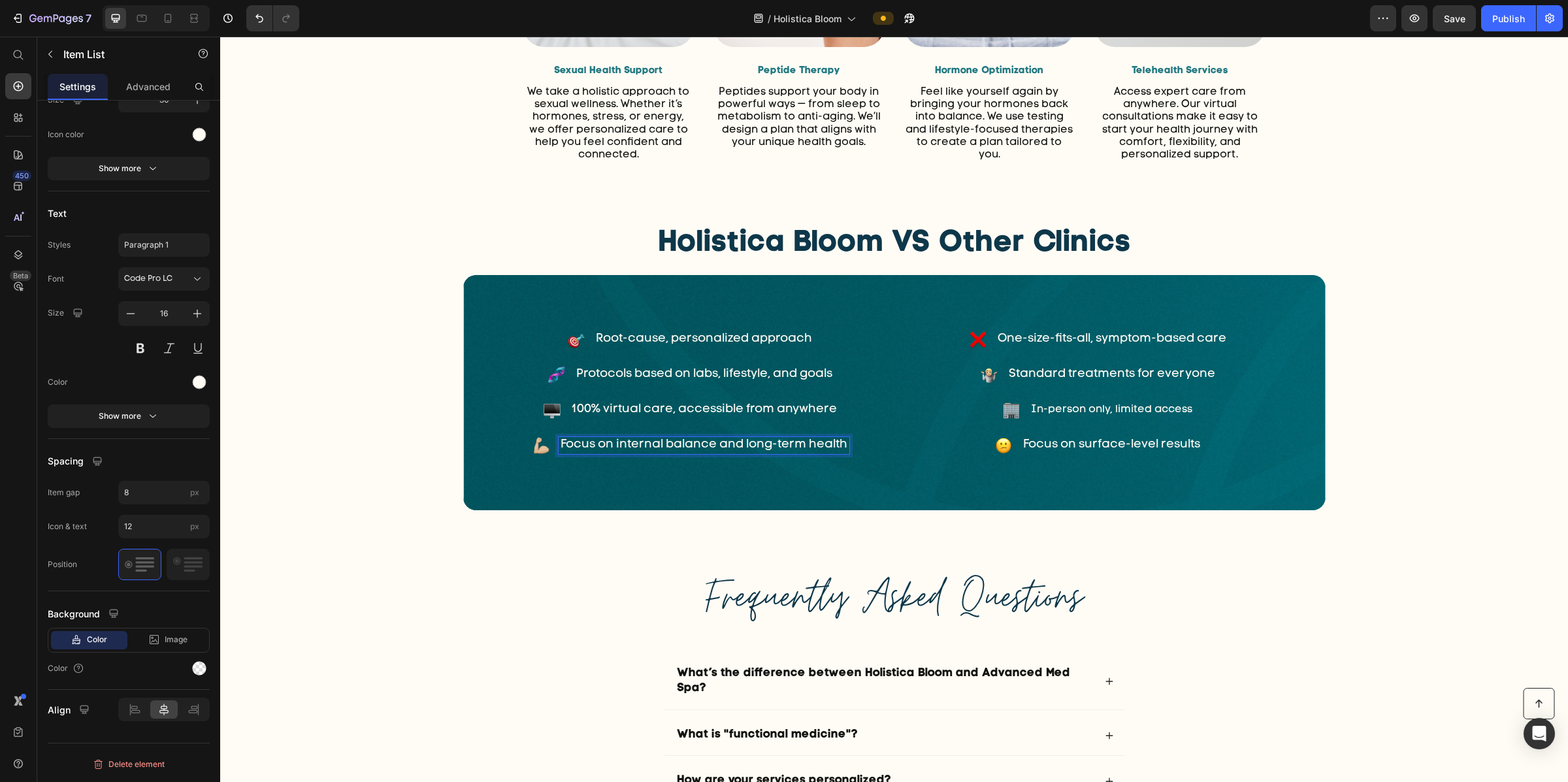 click on "Focus on internal balance and long-term health" at bounding box center [691, 446] 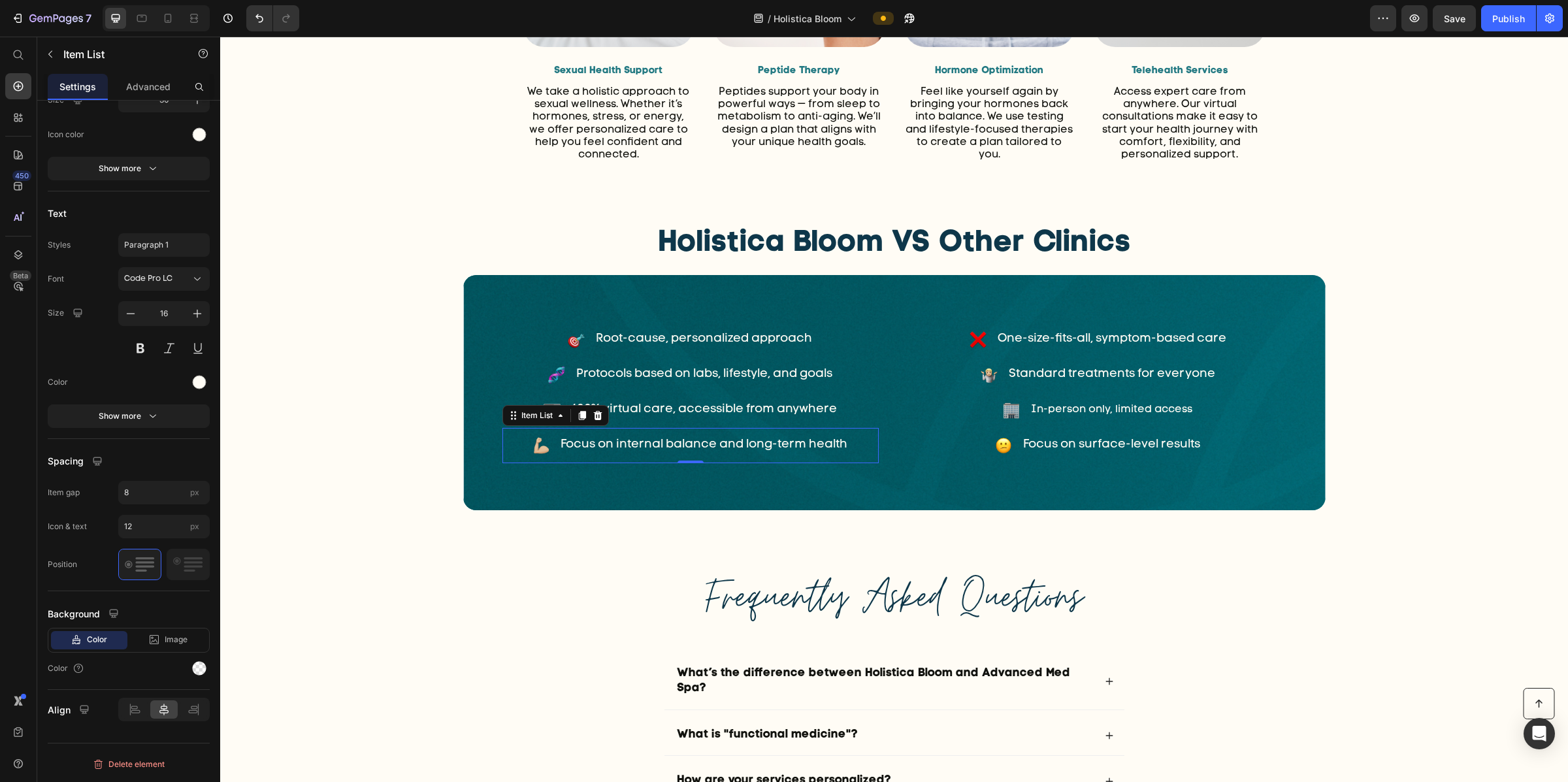 click on "Focus on internal balance and long-term health" at bounding box center (691, 446) 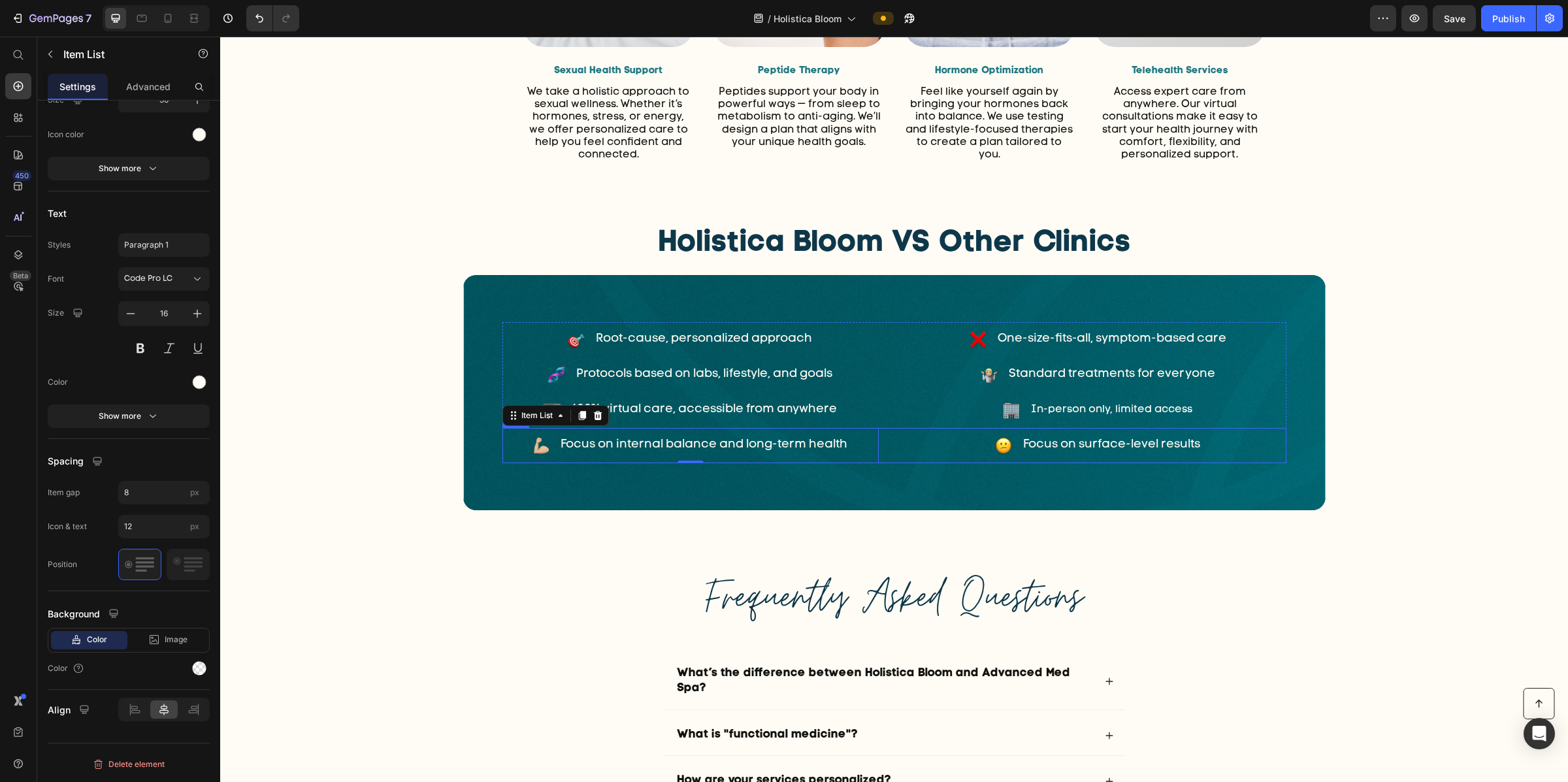 click 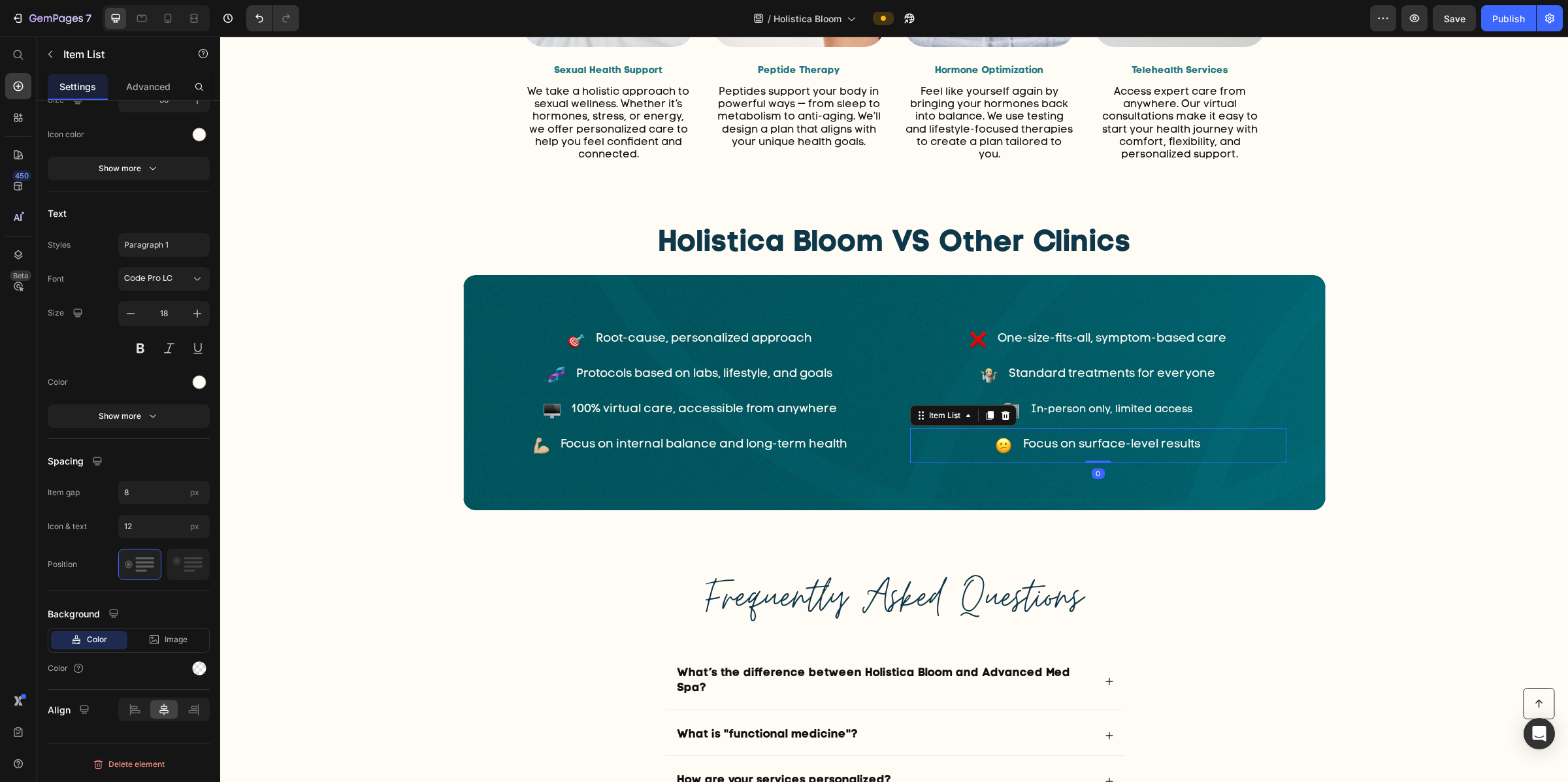 click on "Focus on surface-level results" at bounding box center [1098, 446] 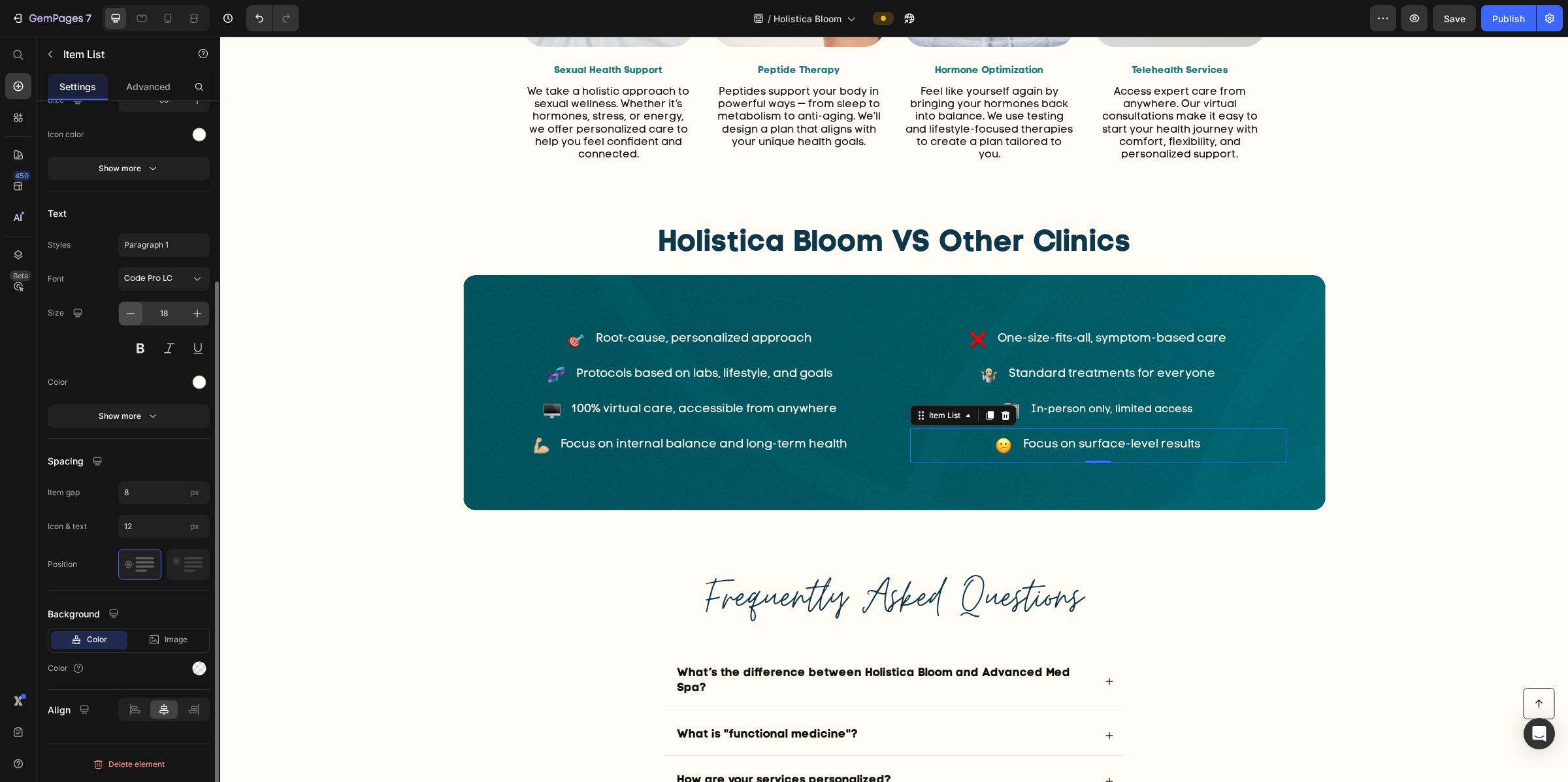 click 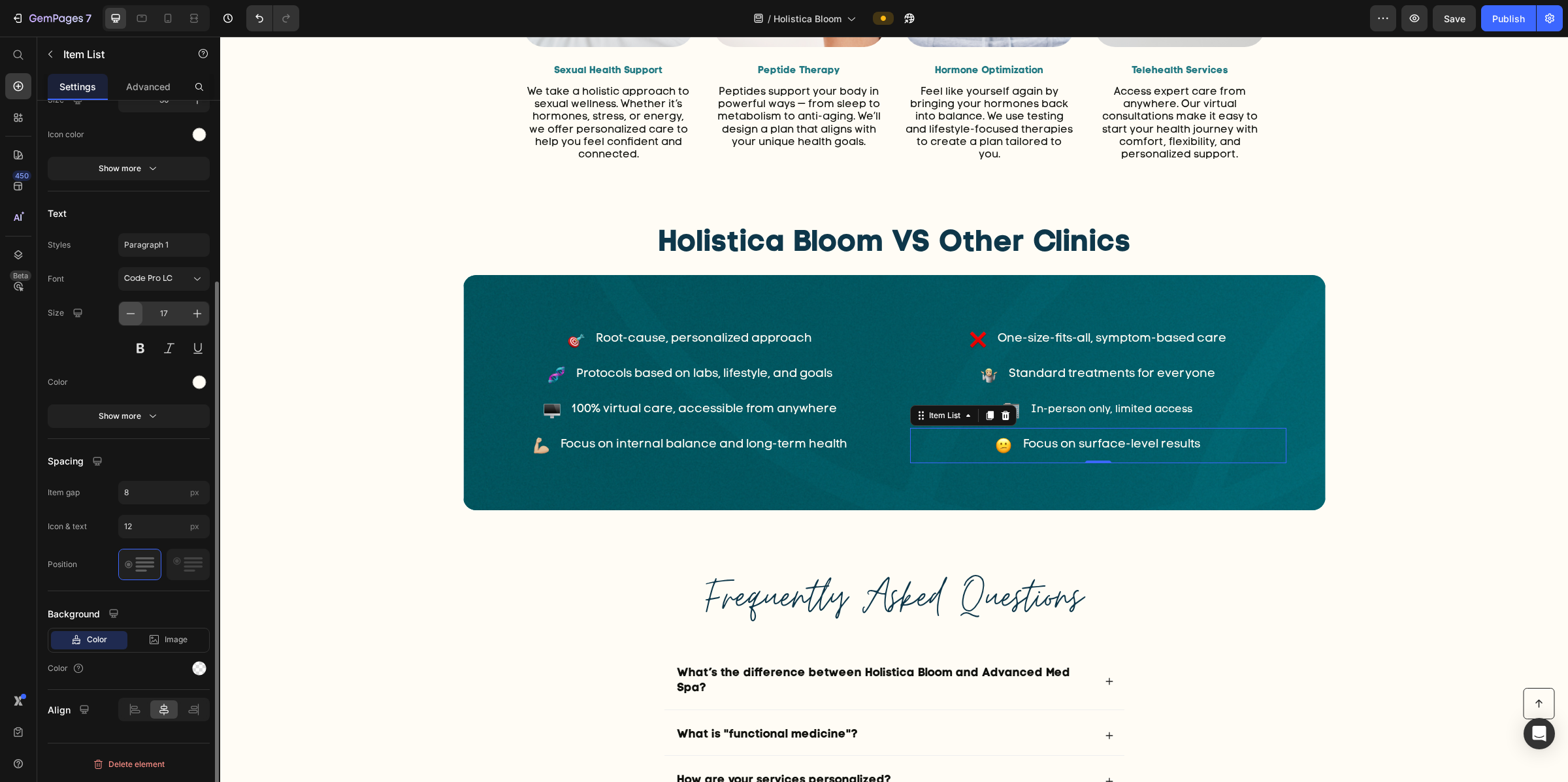 click 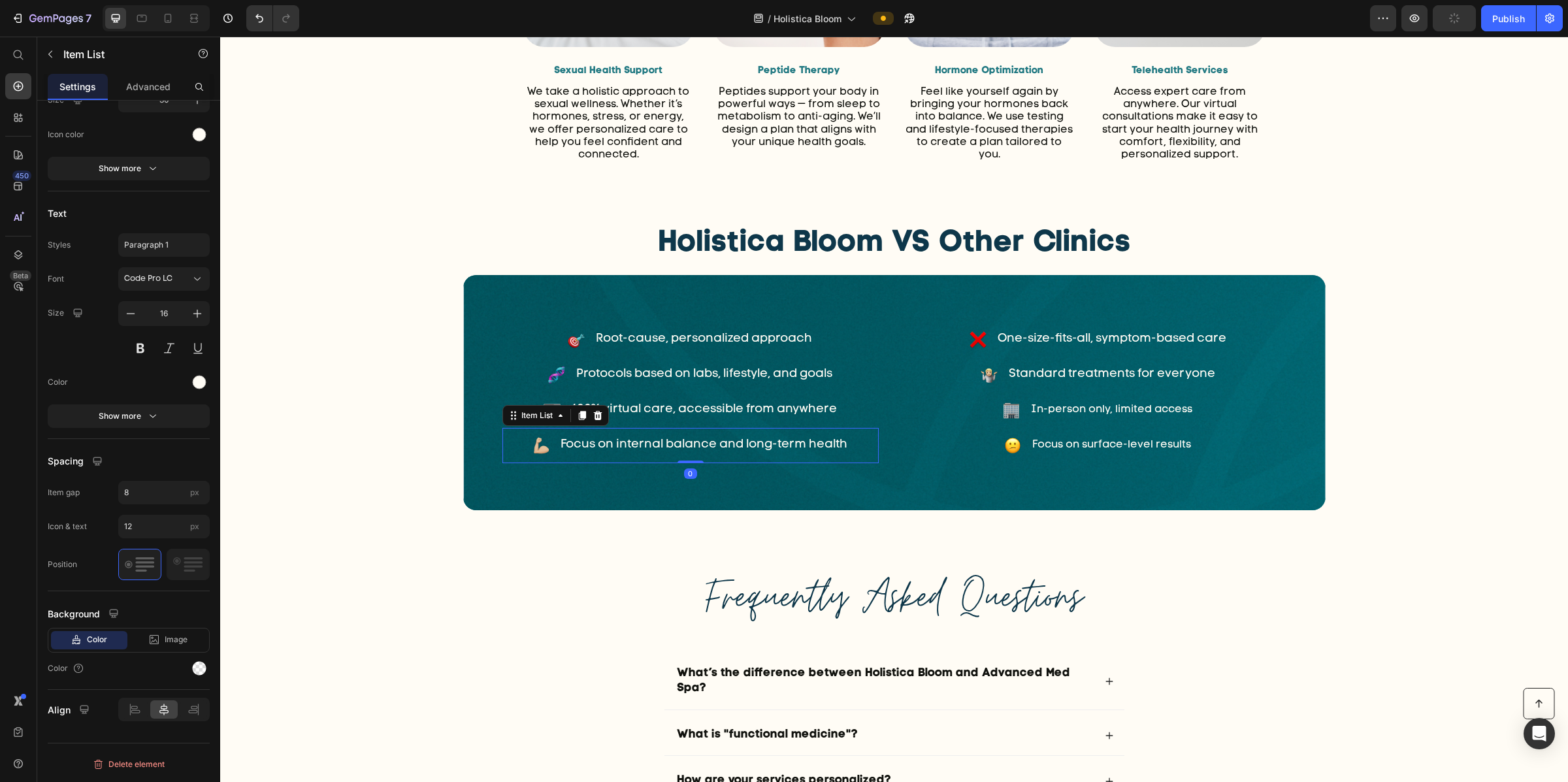 click on "Focus on internal balance and long-term health" at bounding box center [704, 445] 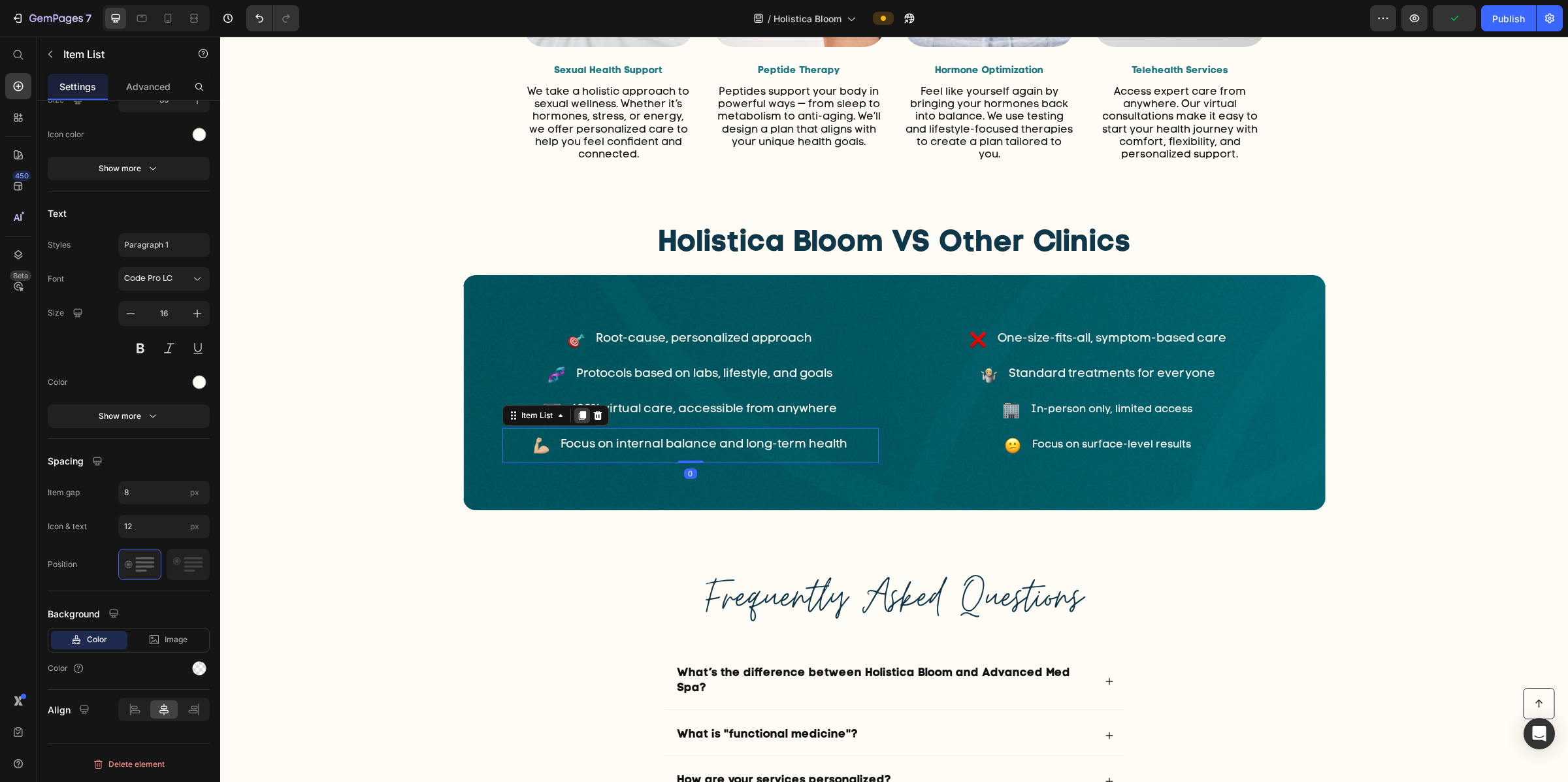 click 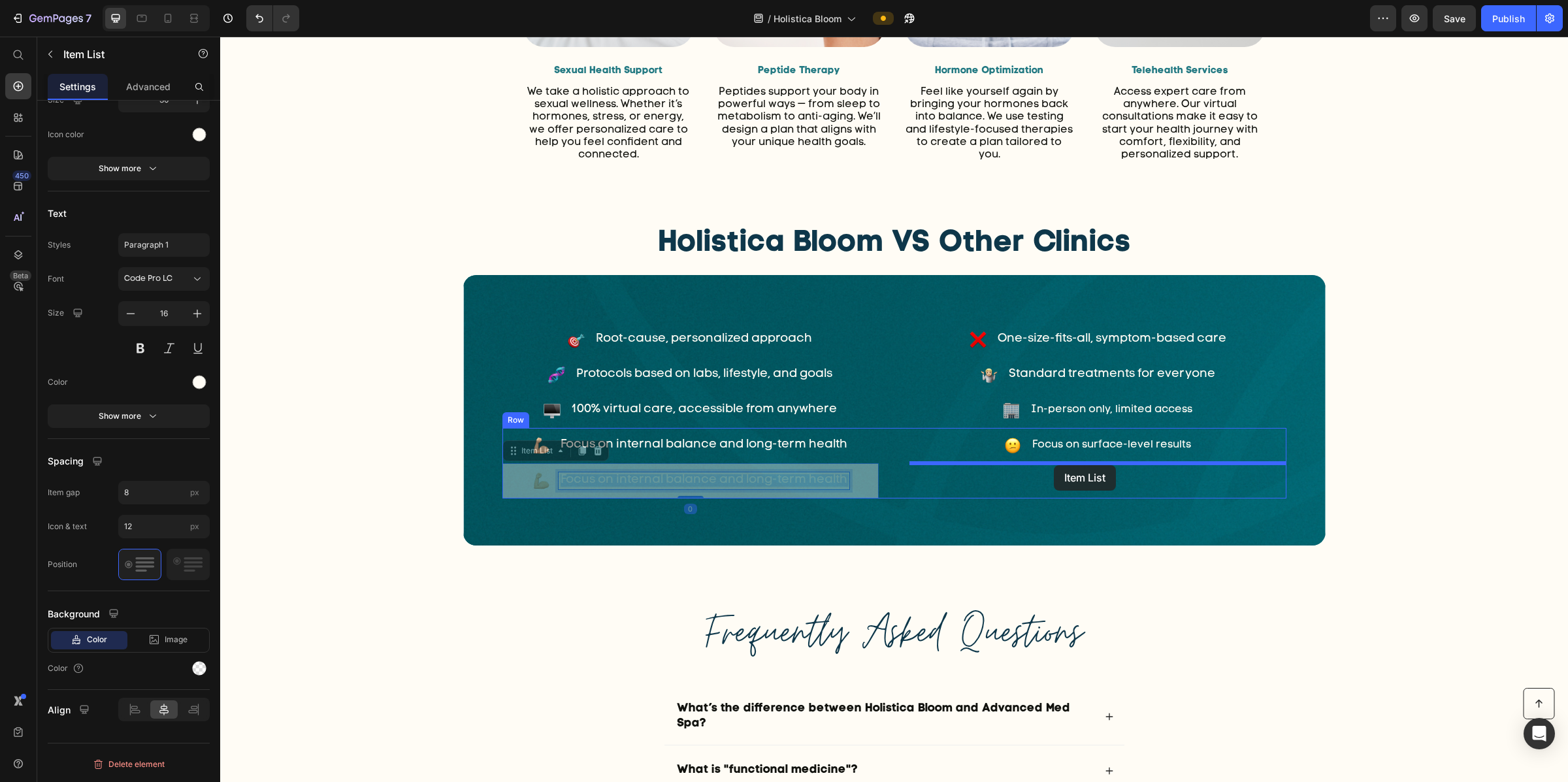 drag, startPoint x: 644, startPoint y: 486, endPoint x: 1054, endPoint y: 465, distance: 410.53745 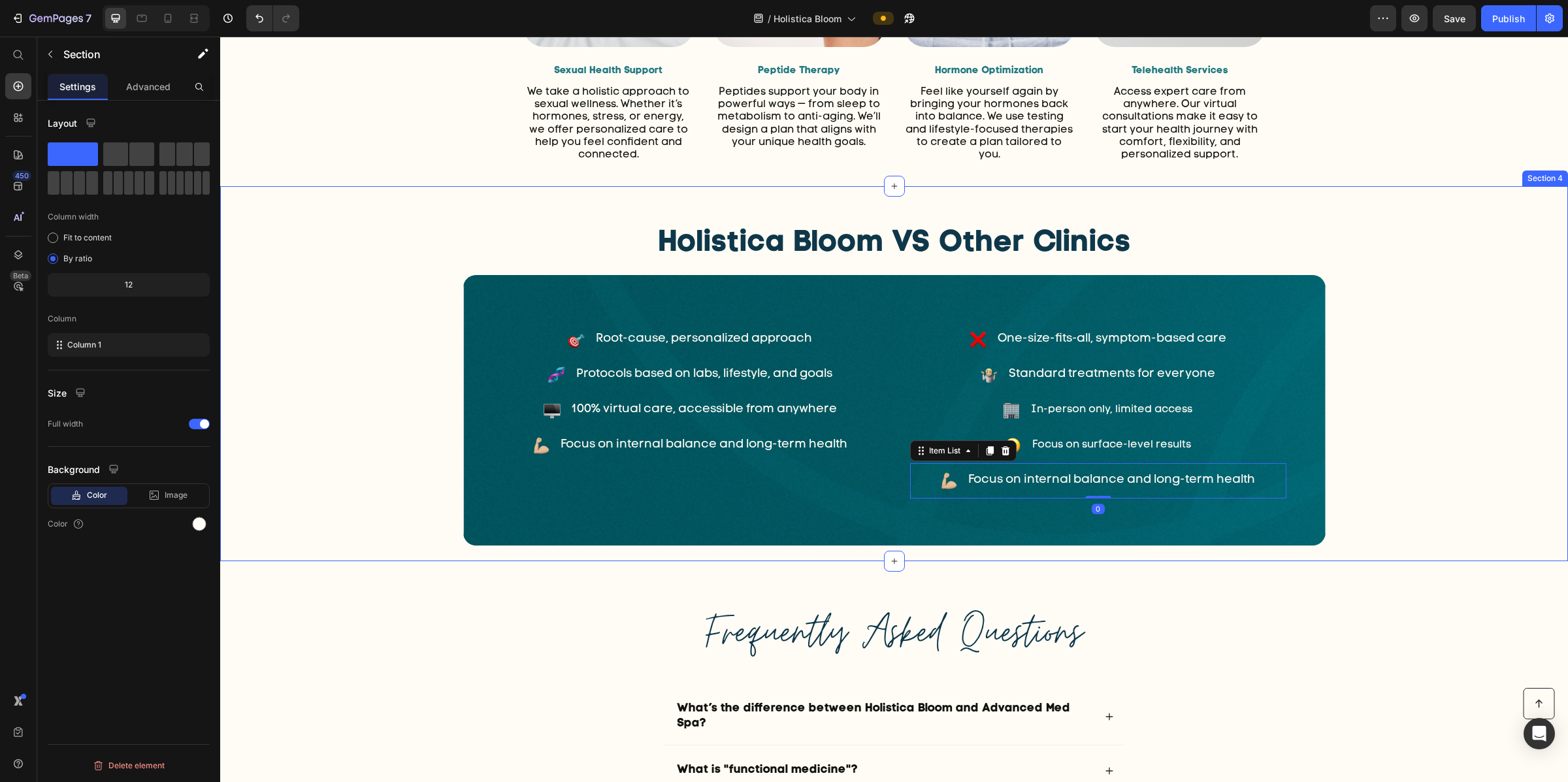 click on "Holistica Bloom VS Other Clinics Heading Root-cause, personalized approach Item List One-size-fits-all, symptom-based care Item List Row Protocols based on labs, lifestyle, and goals Item List Standard treatments for everyone Item List Row 100% virtual care, accessible from anywhere Item List In-person only, limited access Item List Row Focus on internal balance and long-term health Item List Focus on surface-level results Item List Focus on internal balance and long-term health Item List   0 Row Row Hero Banner" at bounding box center [894, 374] 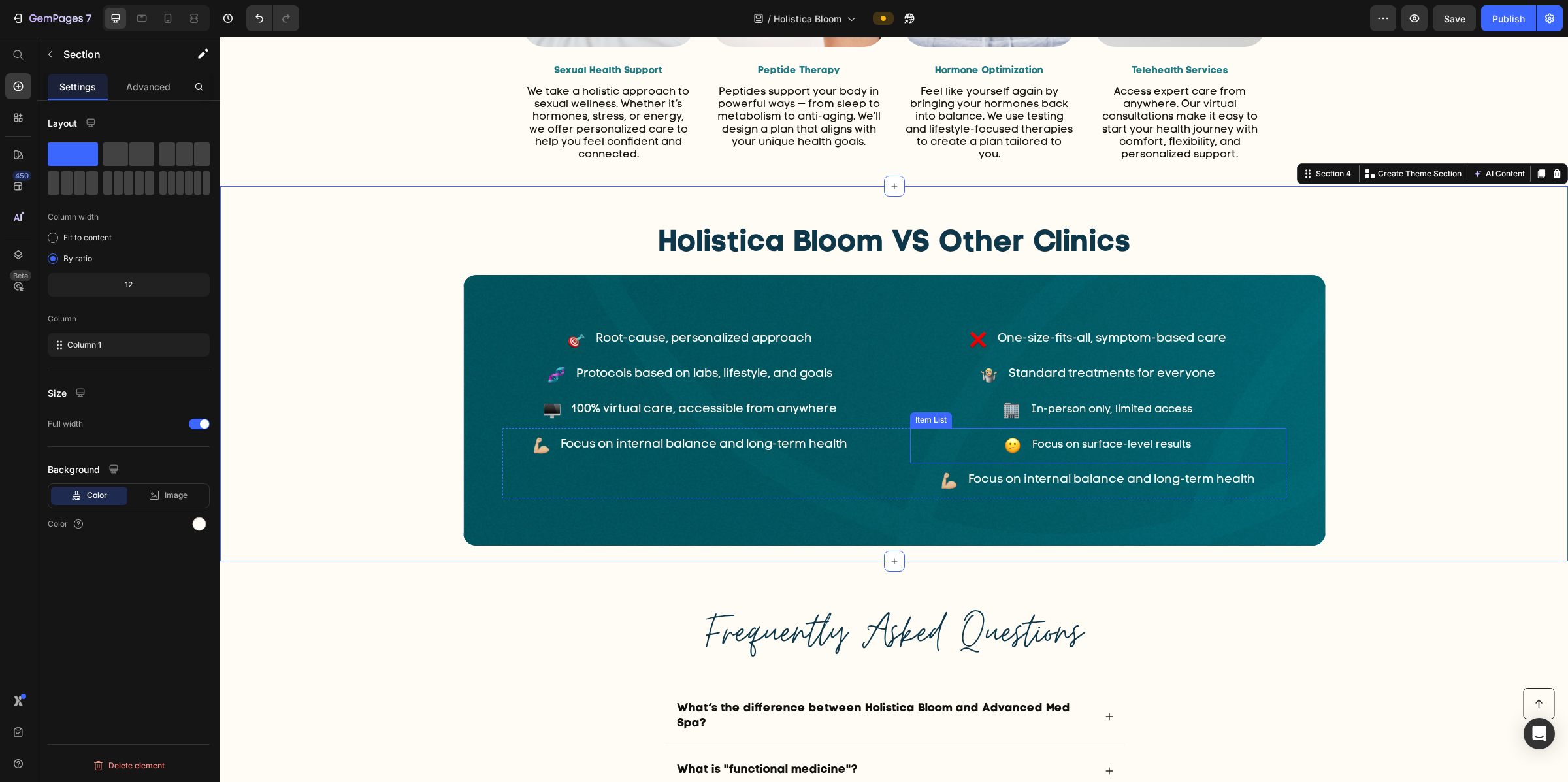 click on "Focus on surface-level results" at bounding box center [1111, 445] 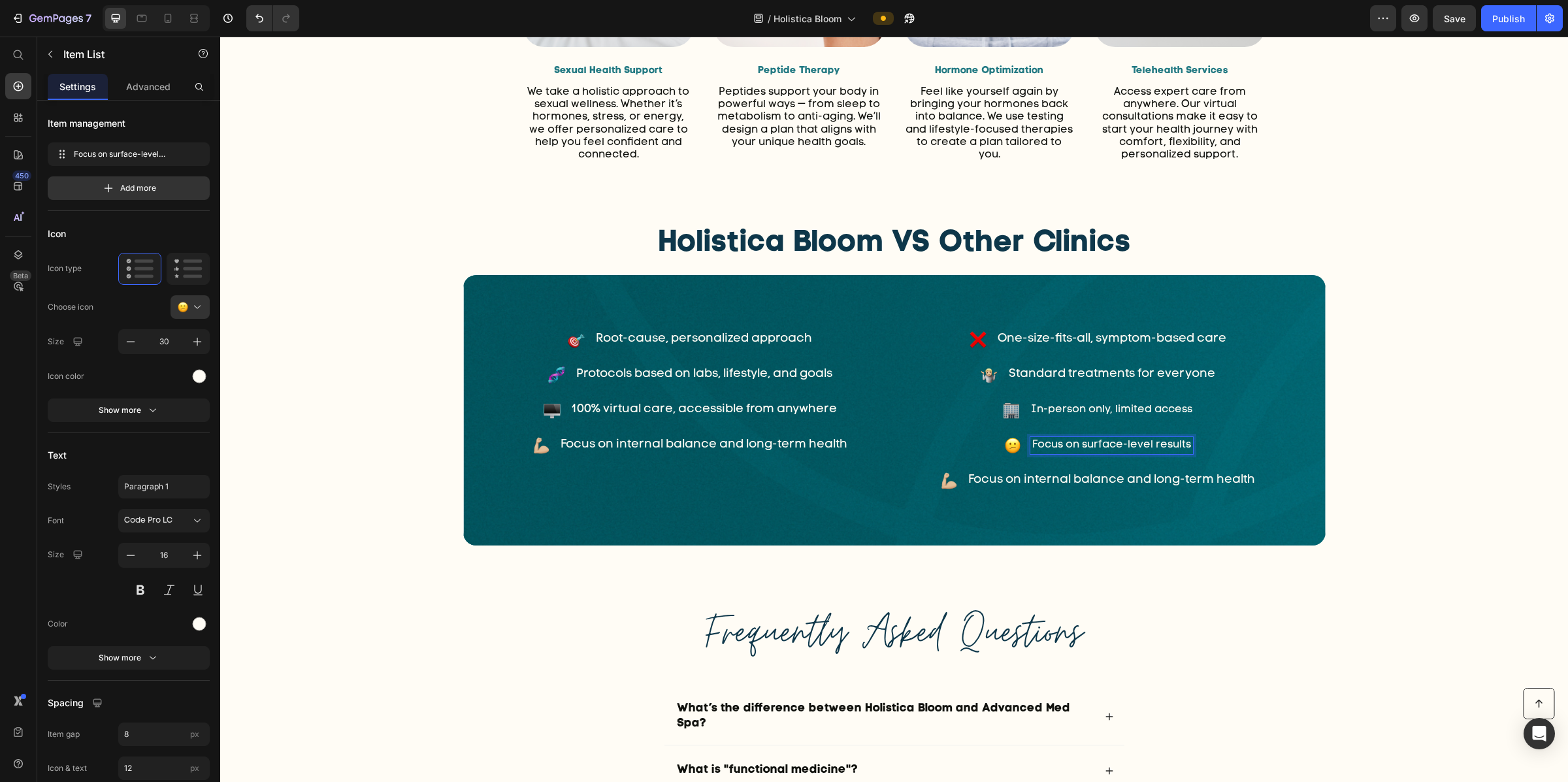 click on "Focus on surface-level results" at bounding box center [1111, 445] 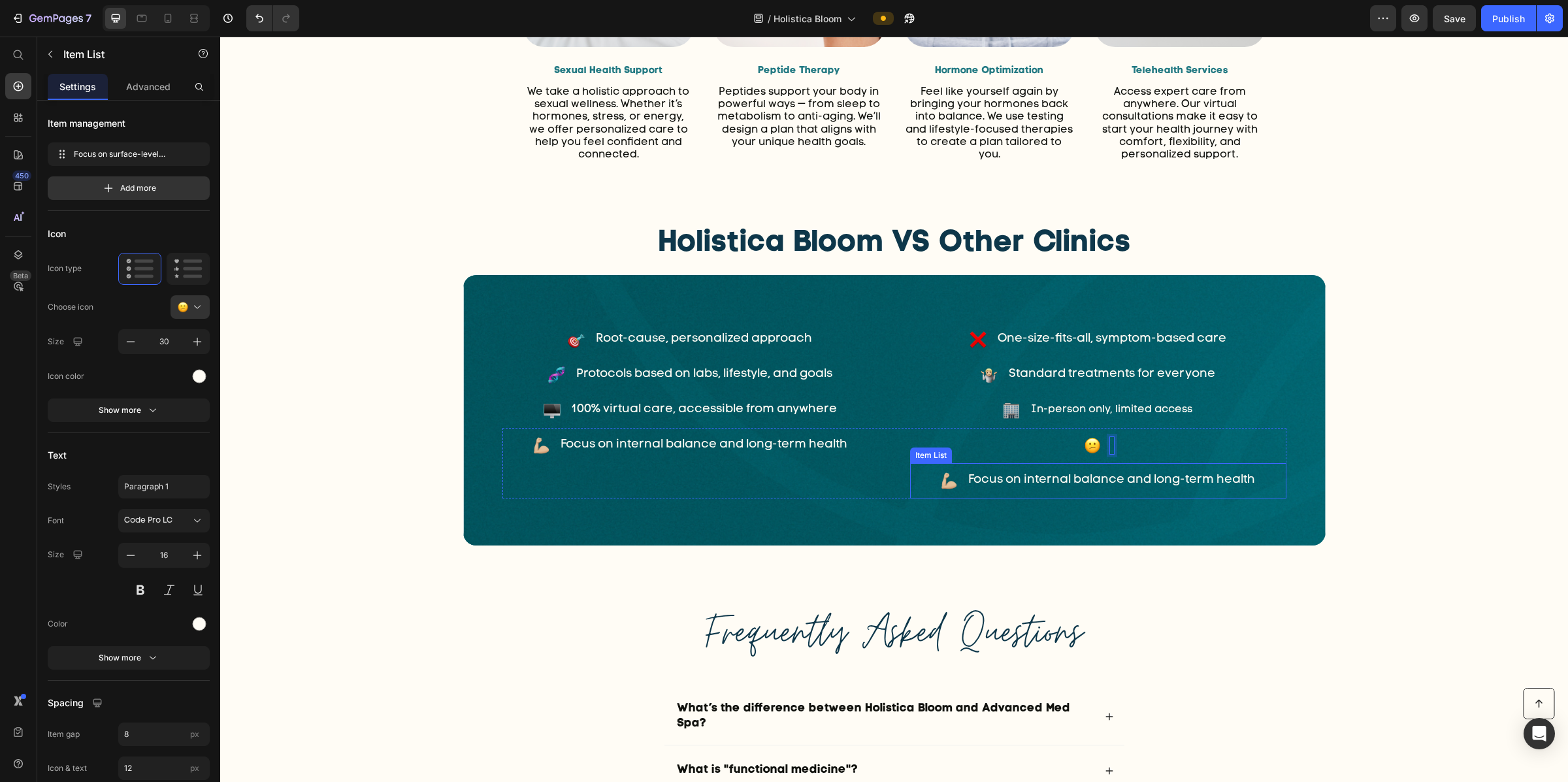 click on "Focus on internal balance and long-term health" at bounding box center (1111, 480) 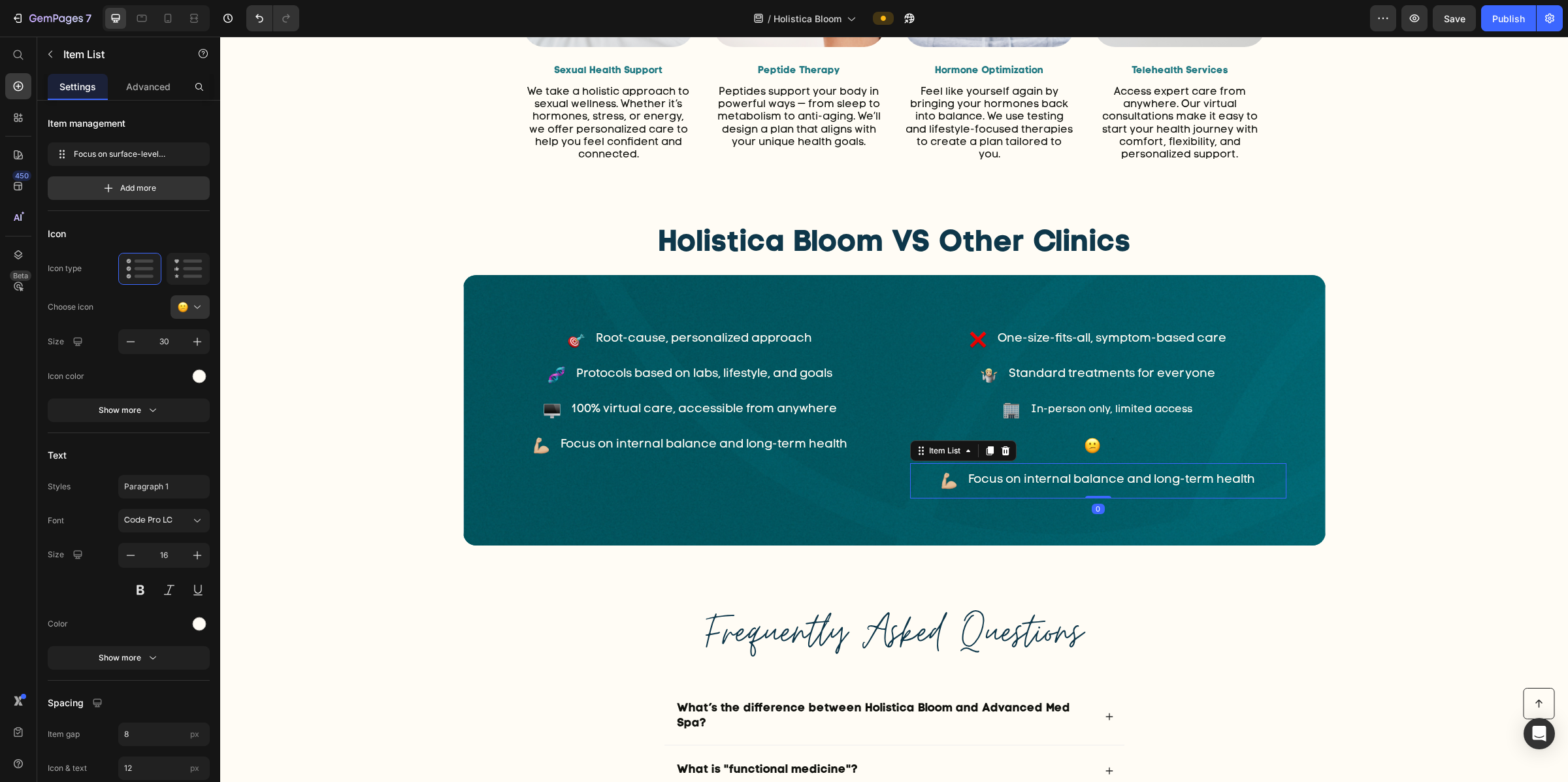 scroll, scrollTop: 1057, scrollLeft: 0, axis: vertical 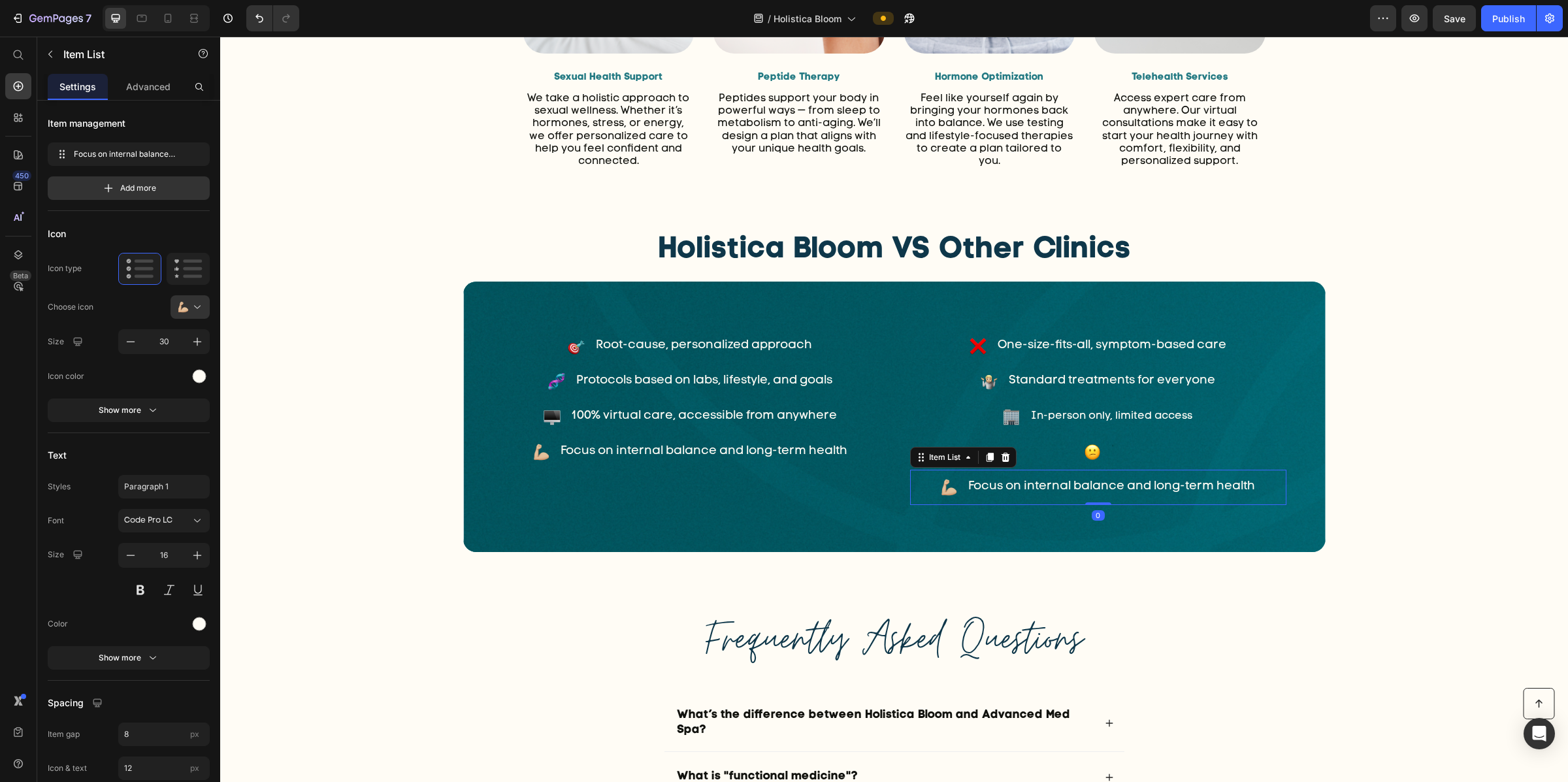 click on "Focus on internal balance and long-term health" at bounding box center [1111, 487] 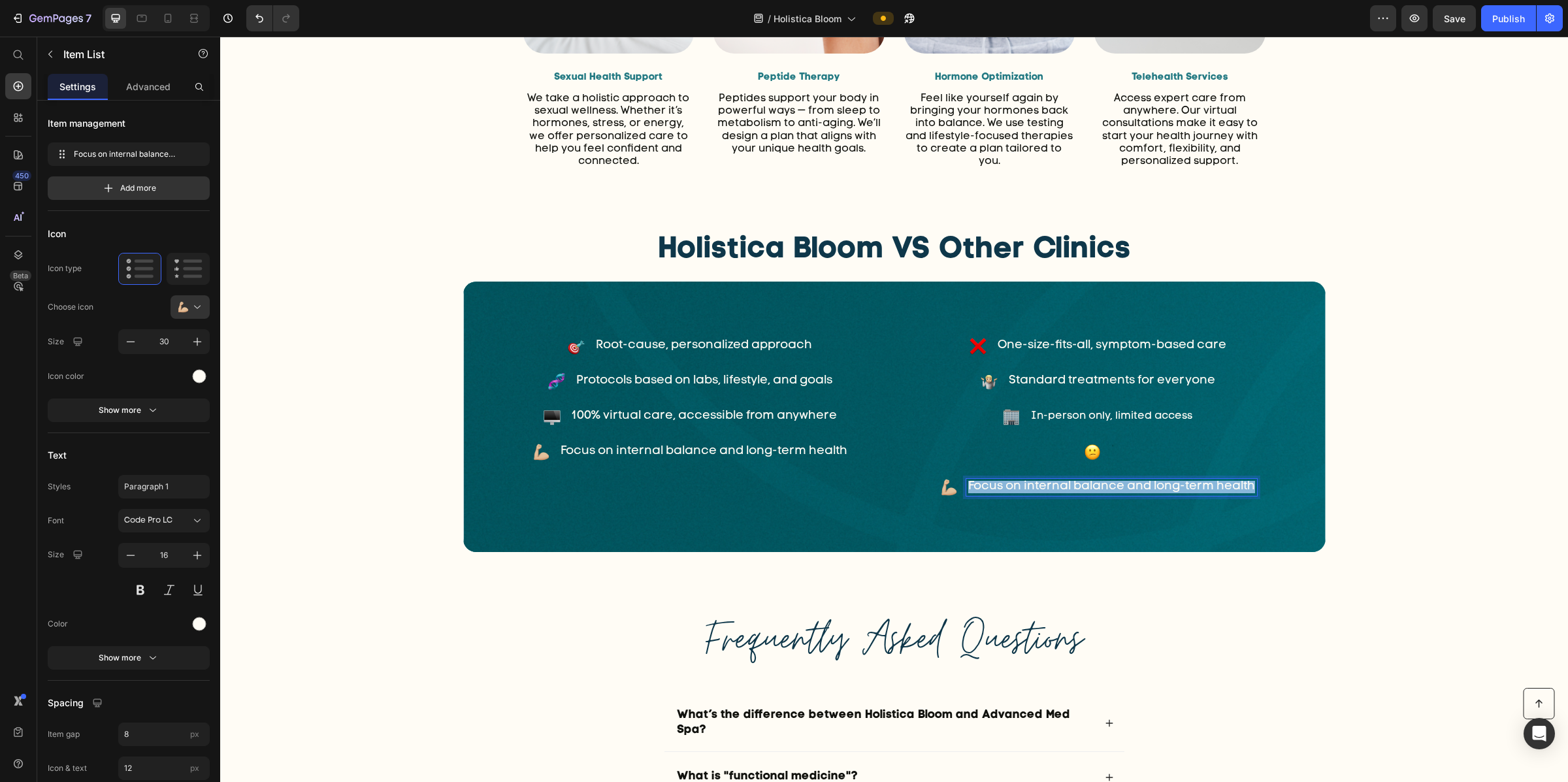 click on "Focus on internal balance and long-term health" at bounding box center (1111, 487) 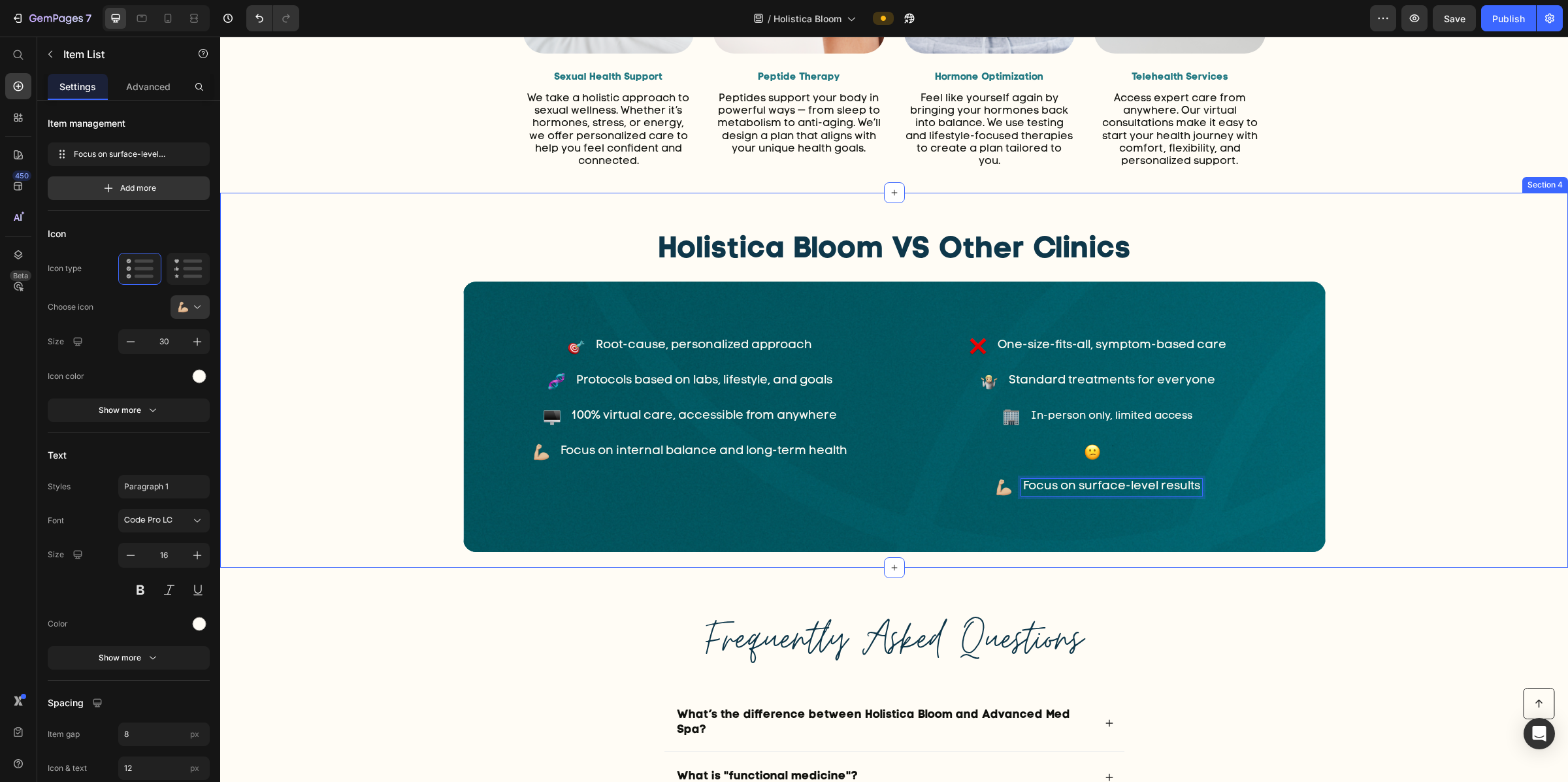 click on "Holistica Bloom VS Other Clinics Heading Root-cause, personalized approach Item List One-size-fits-all, symptom-based care Item List Row Protocols based on labs, lifestyle, and goals Item List Standard treatments for everyone Item List Row 100% virtual care, accessible from anywhere Item List In-person only, limited access Item List Row Focus on internal balance and long-term health Item List Item List Focus on surface-level results Item List   0 Row Row Hero Banner" at bounding box center [894, 380] 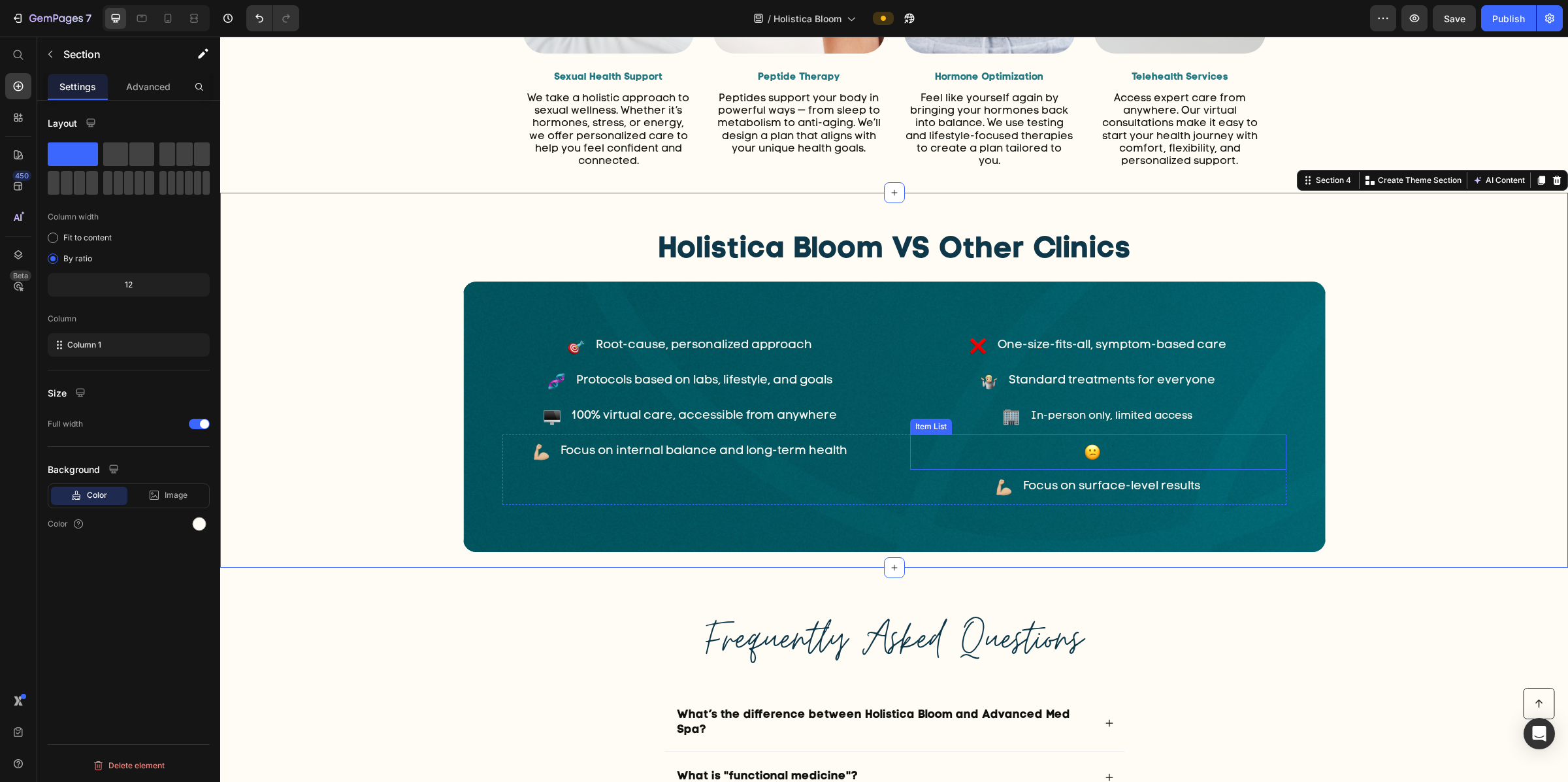 click 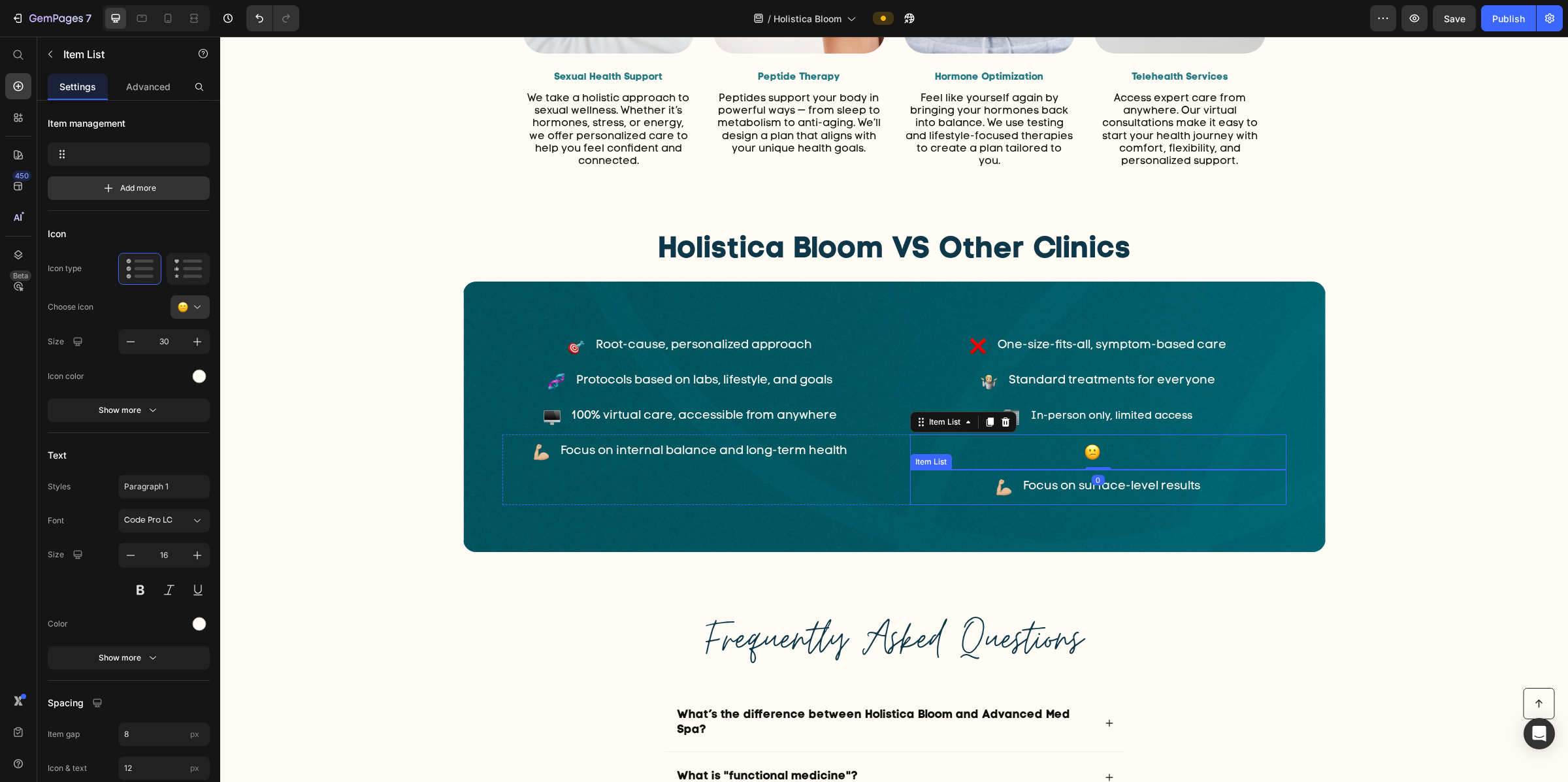 click 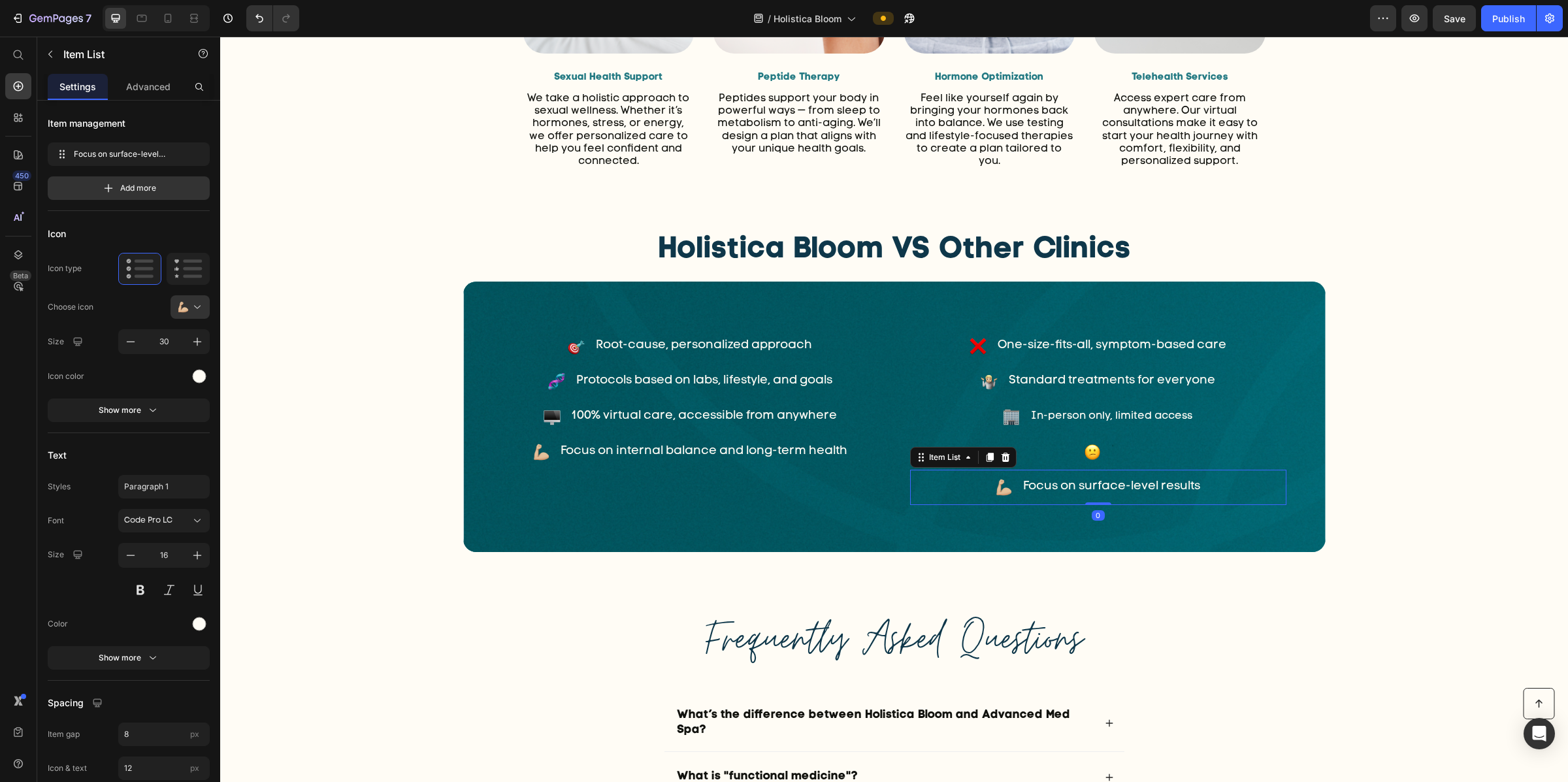 click 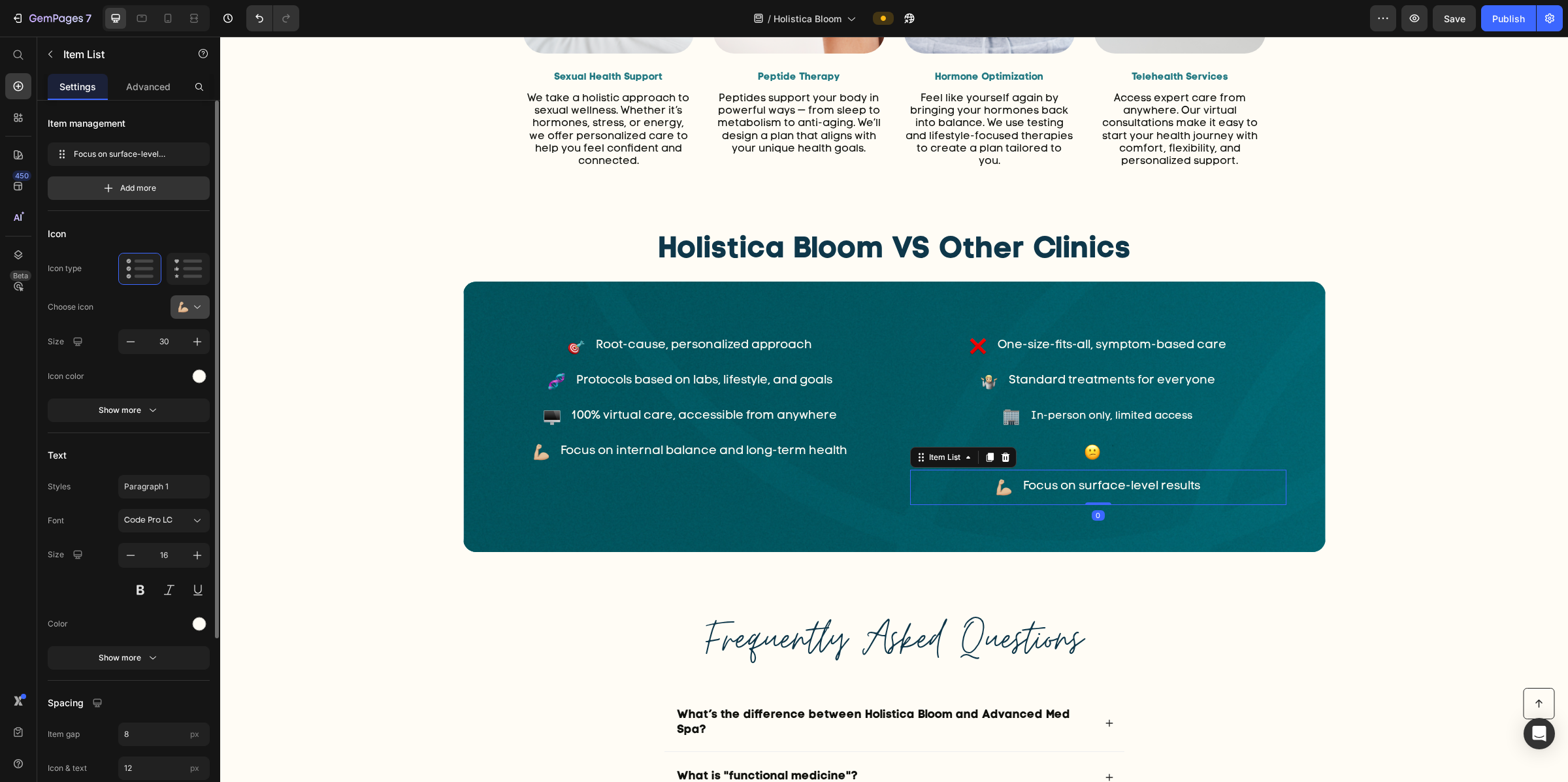 click at bounding box center (195, 307) 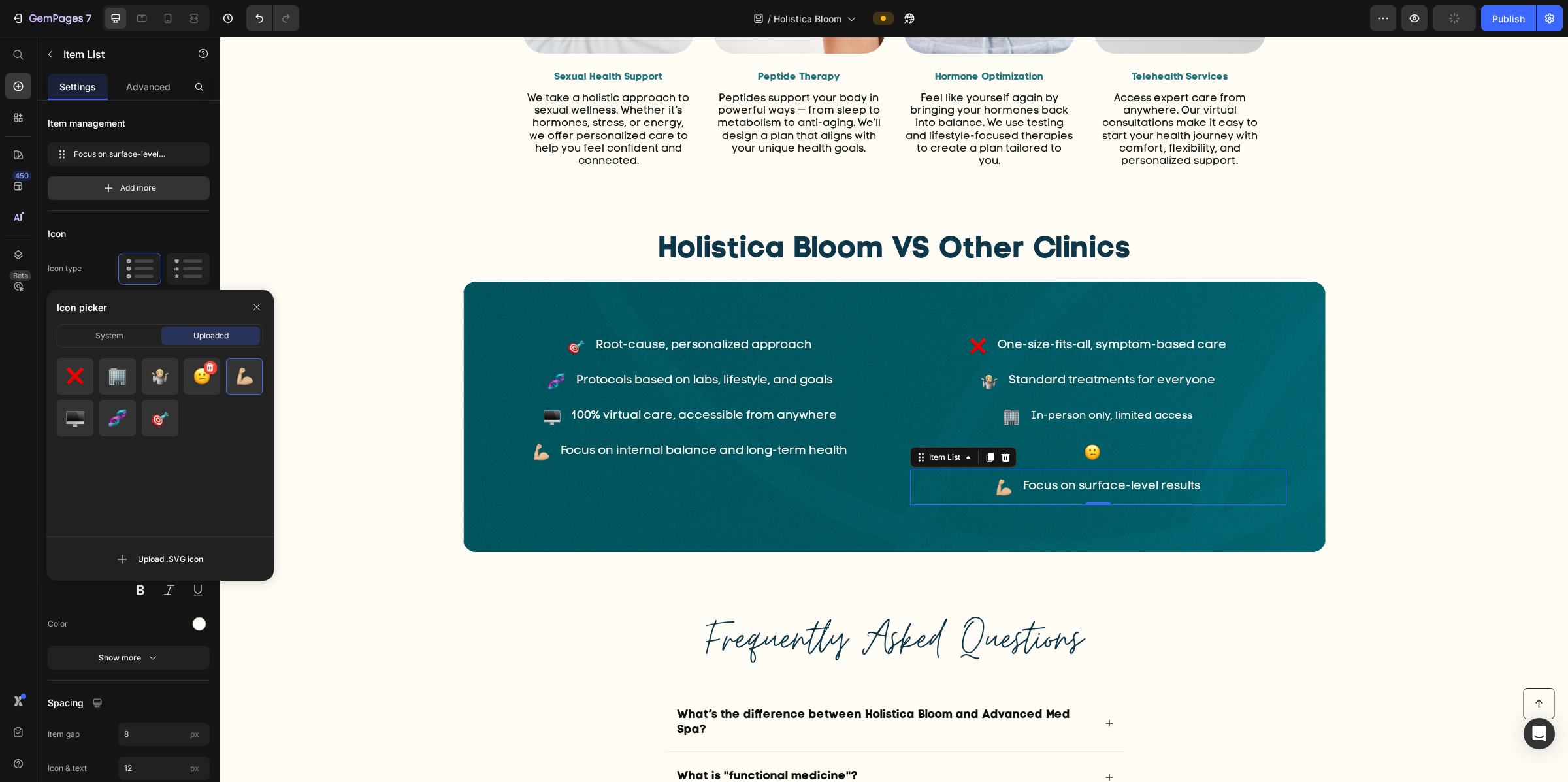 drag, startPoint x: 201, startPoint y: 383, endPoint x: 213, endPoint y: 386, distance: 12.369317 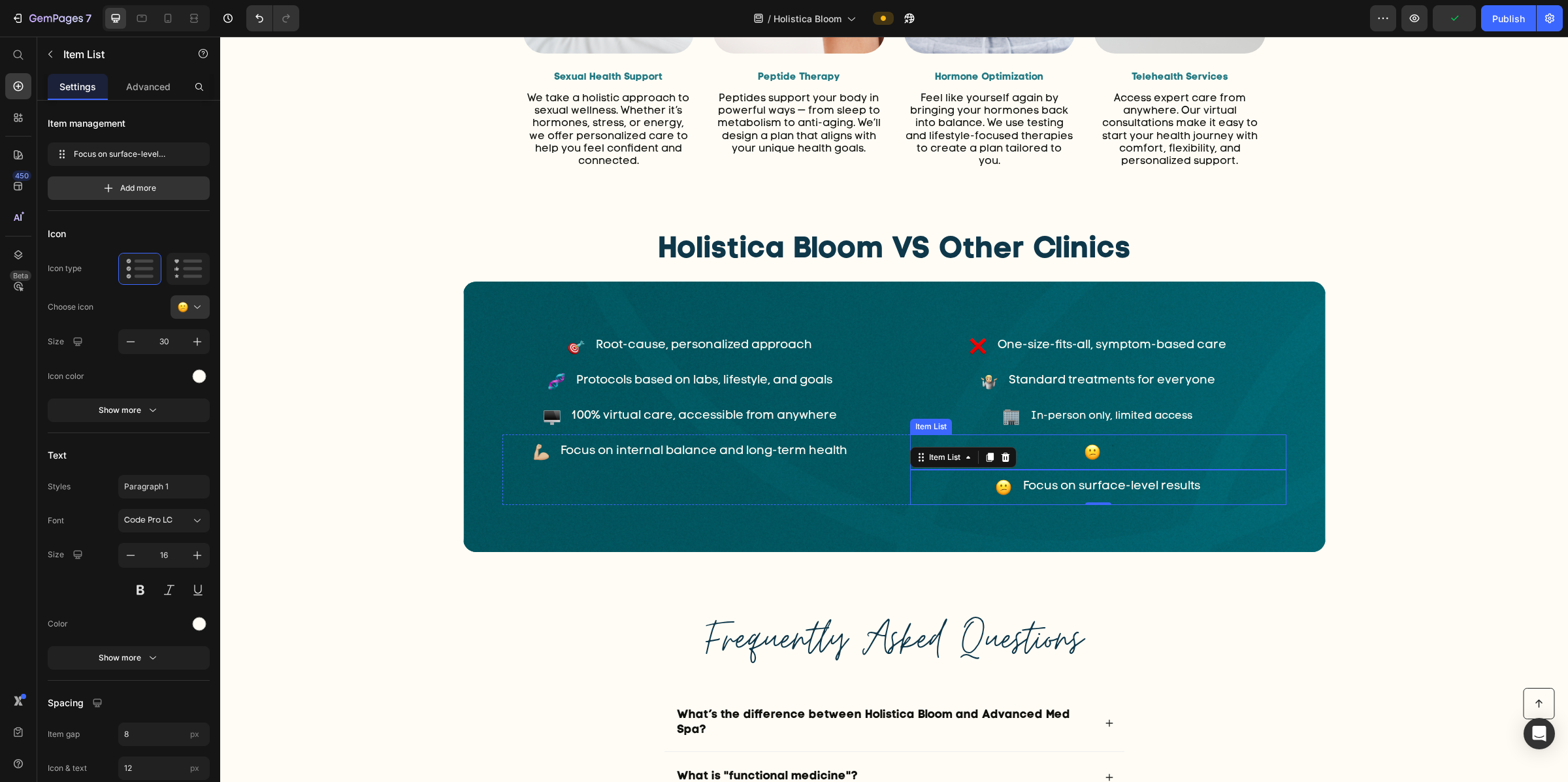 click at bounding box center [1098, 452] 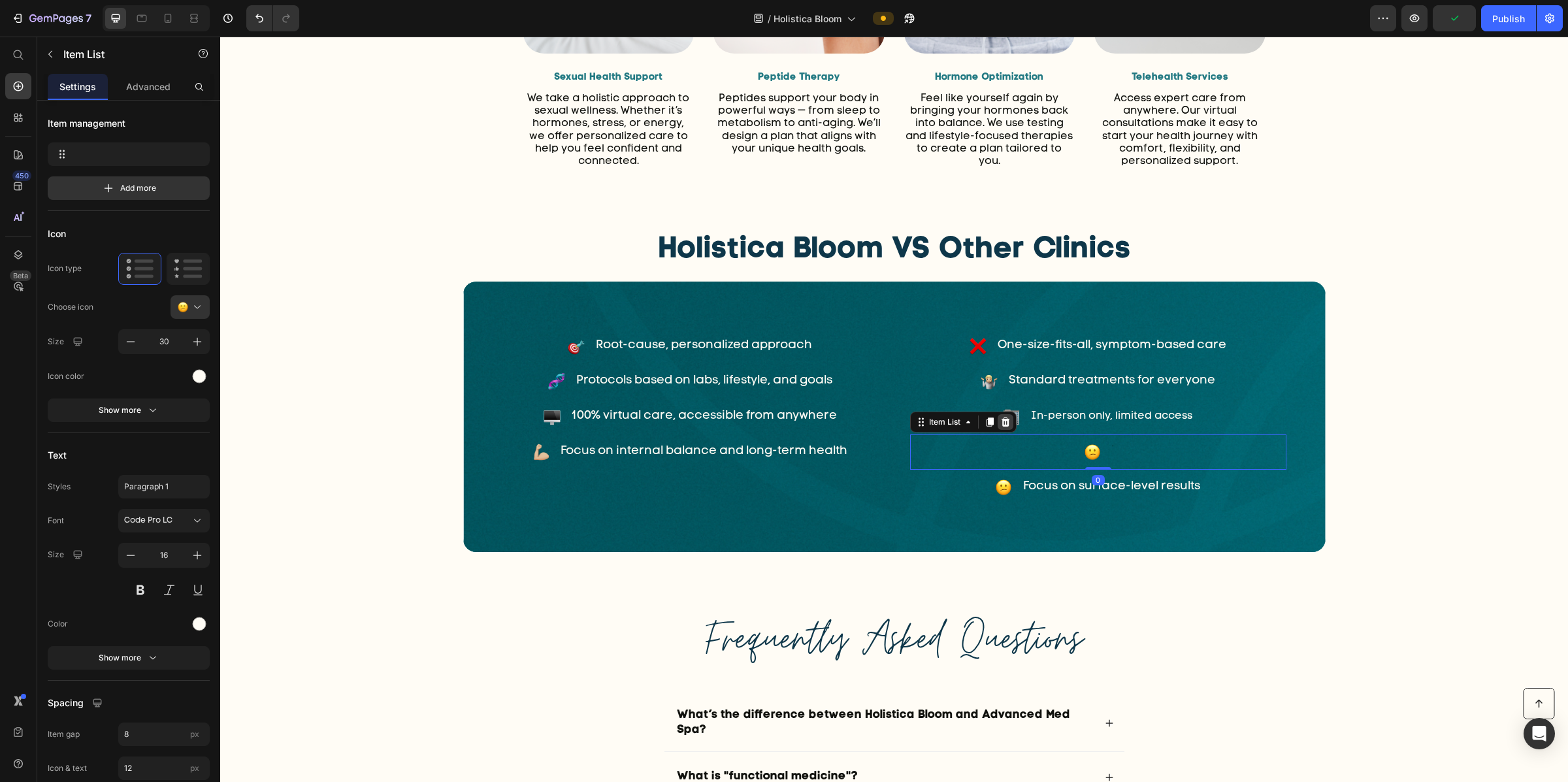 click 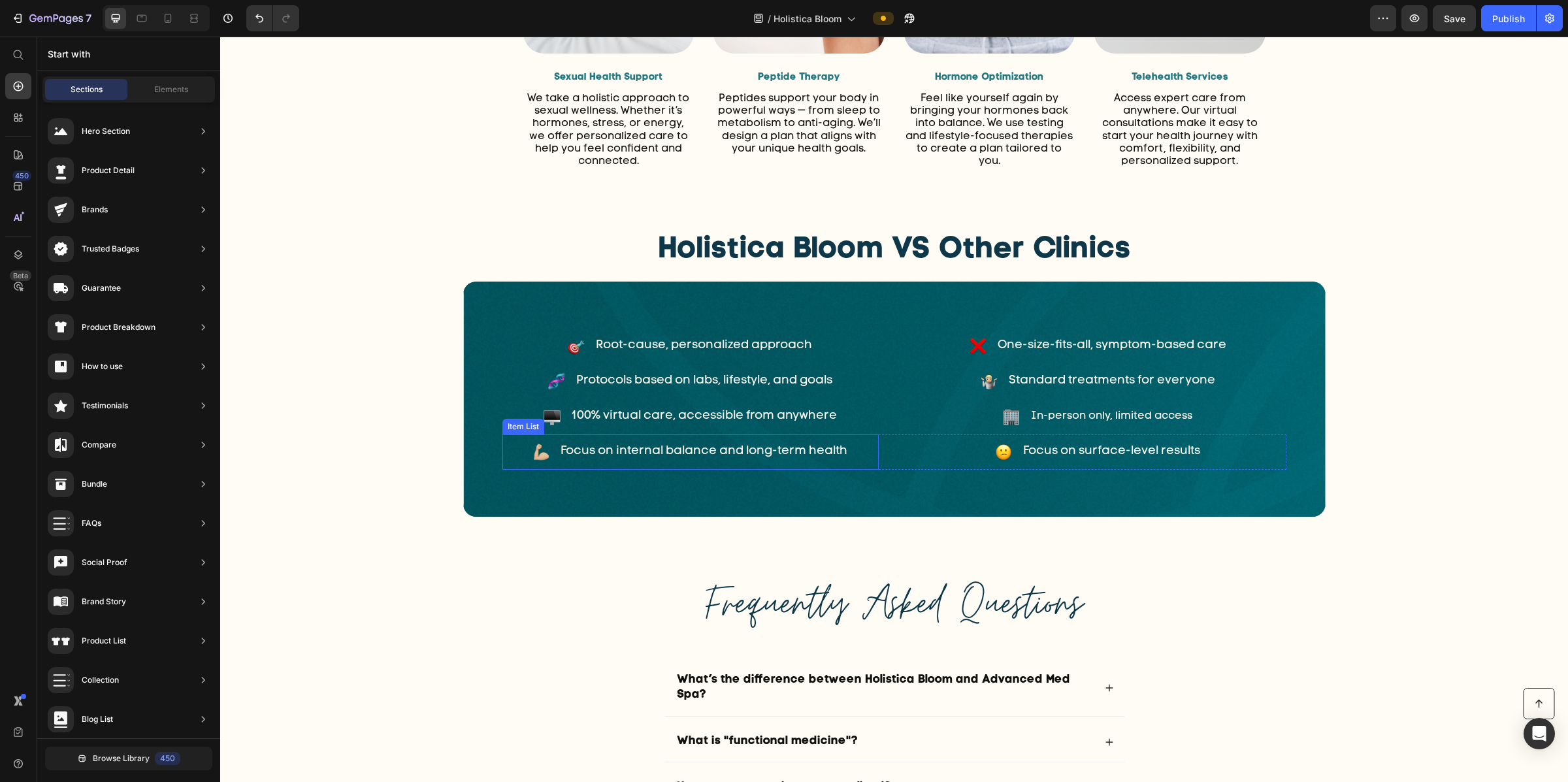 click on "Focus on internal balance and long-term health" at bounding box center (704, 451) 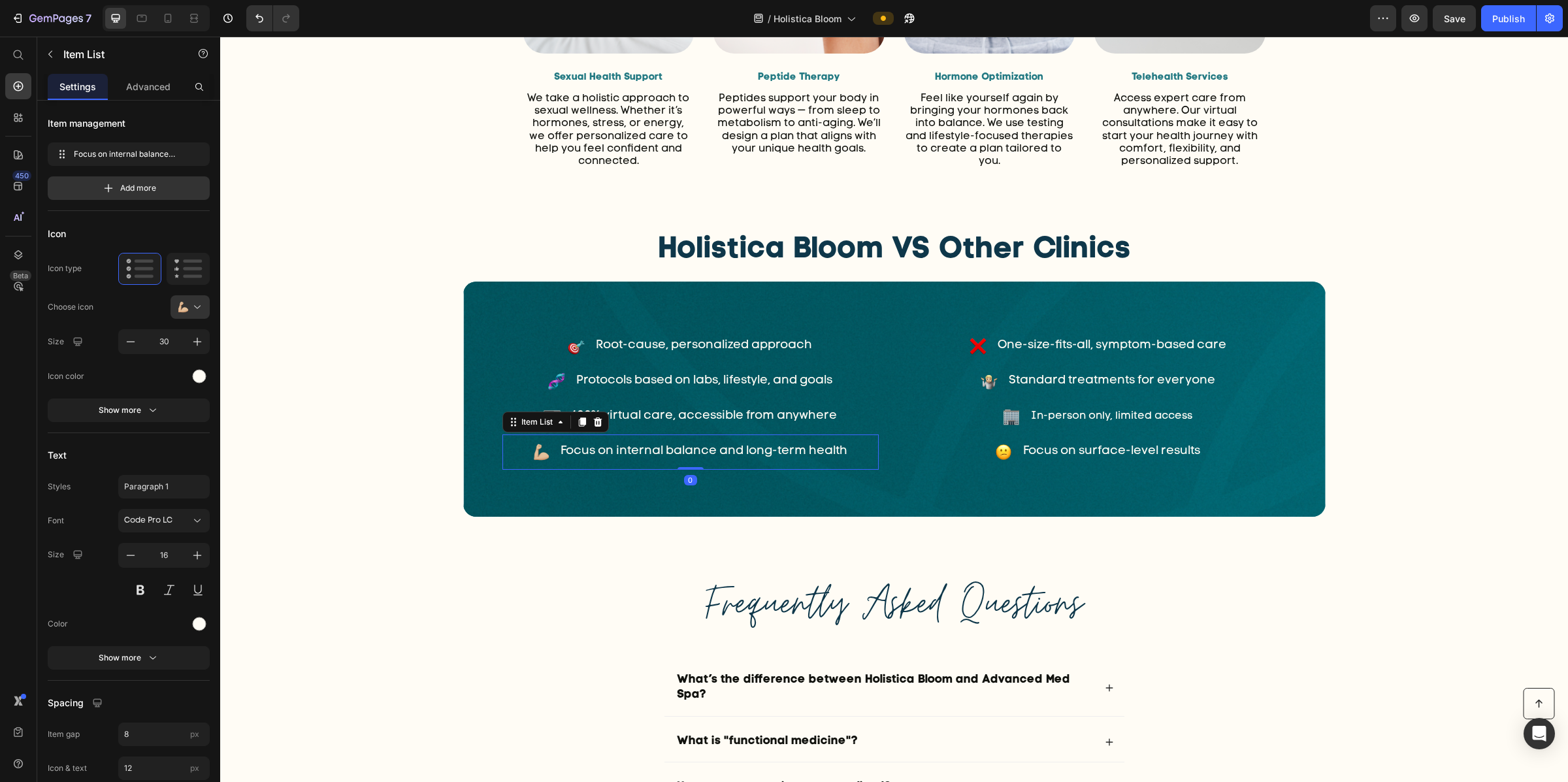 click on "Root-cause, personalized approach Item List One-size-fits-all, symptom-based care Item List Row Protocols based on labs, lifestyle, and goals Item List Standard treatments for everyone Item List Row 100% virtual care, accessible from anywhere Item List In-person only, limited access Item List Row Focus on internal balance and long-term health Item List   0 Focus on surface-level results Item List Row Row" at bounding box center [894, 399] 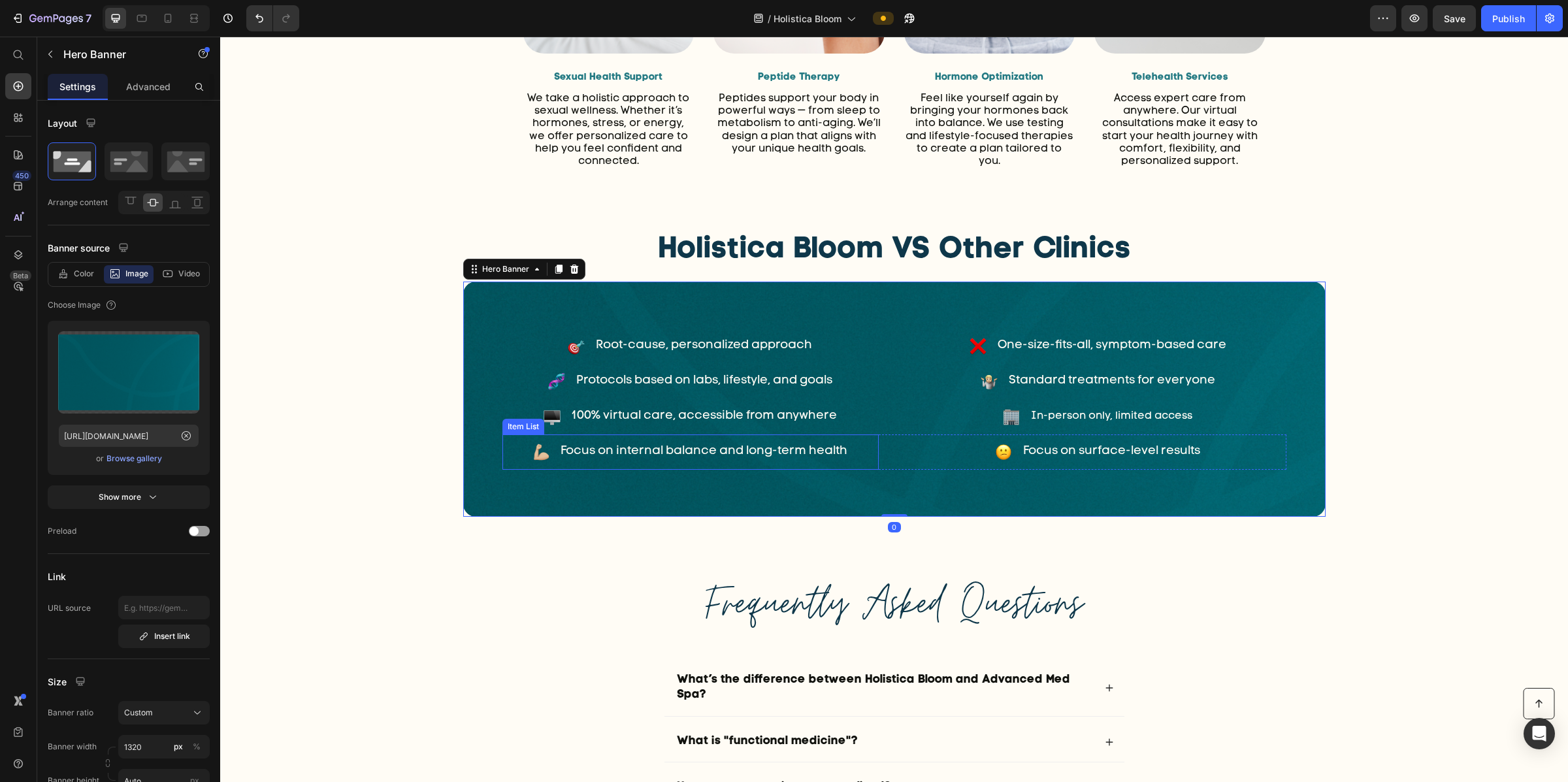 click on "Focus on internal balance and long-term health" at bounding box center (691, 452) 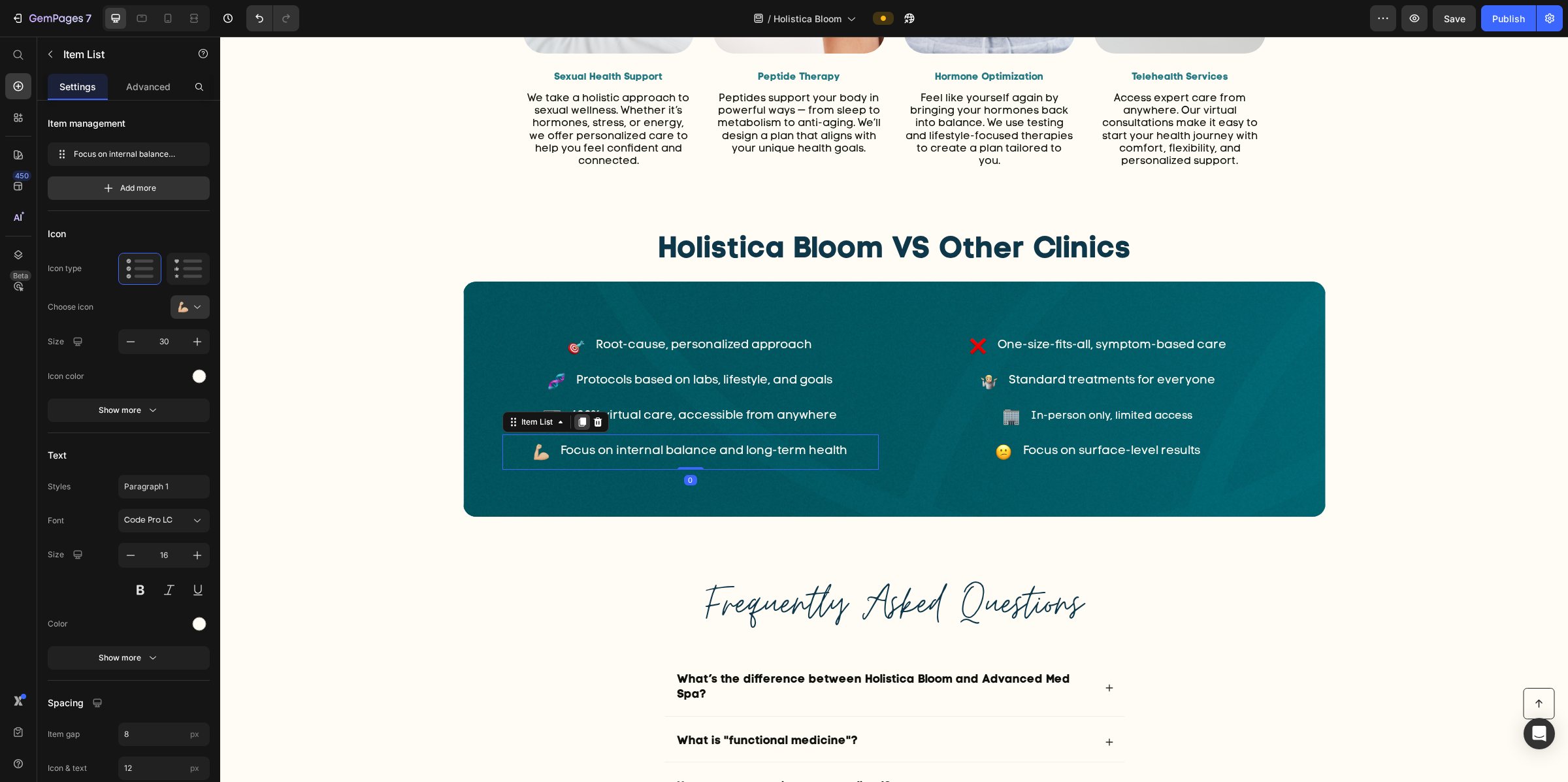 click 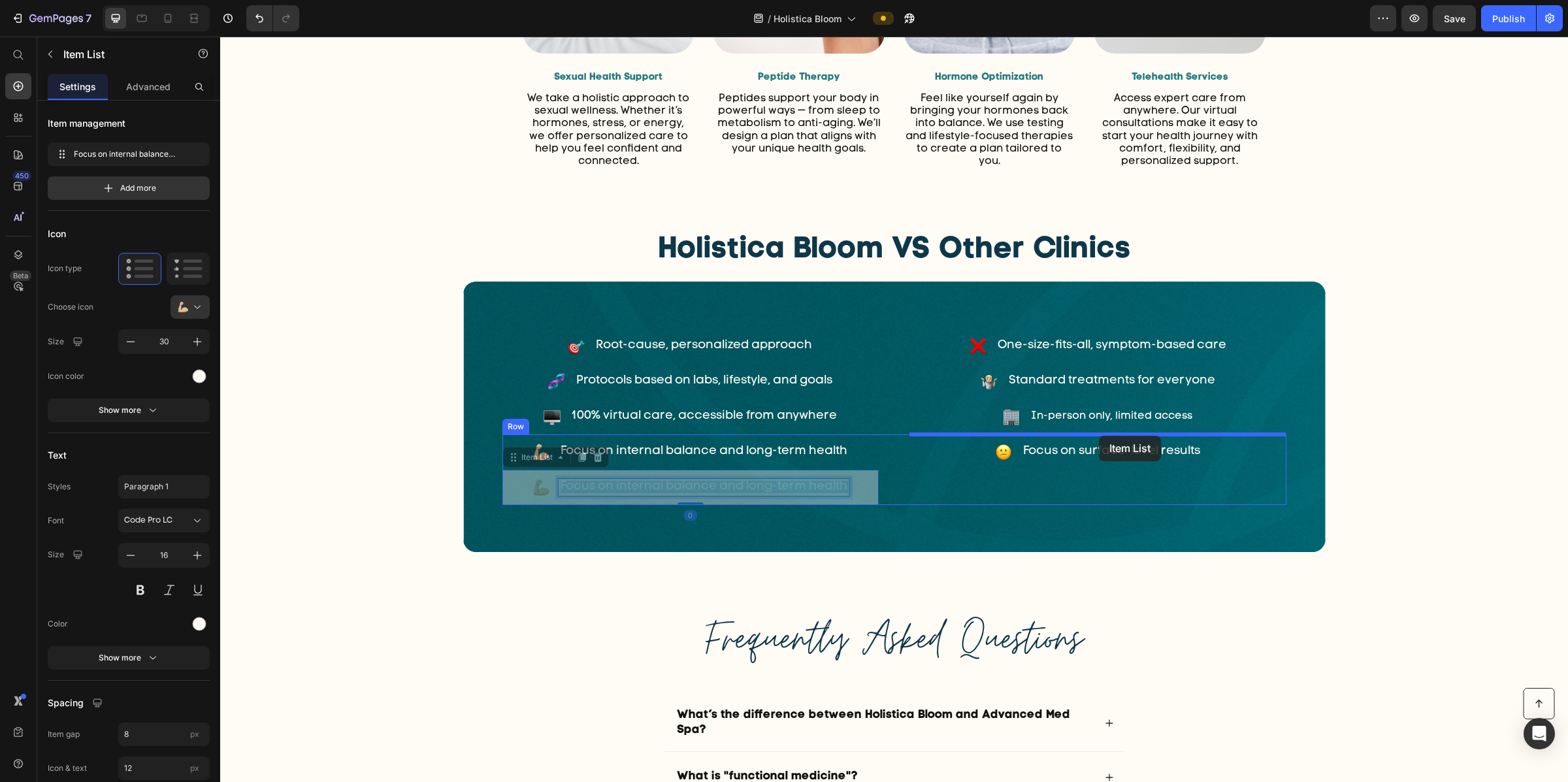 drag, startPoint x: 715, startPoint y: 492, endPoint x: 1098, endPoint y: 436, distance: 387.072 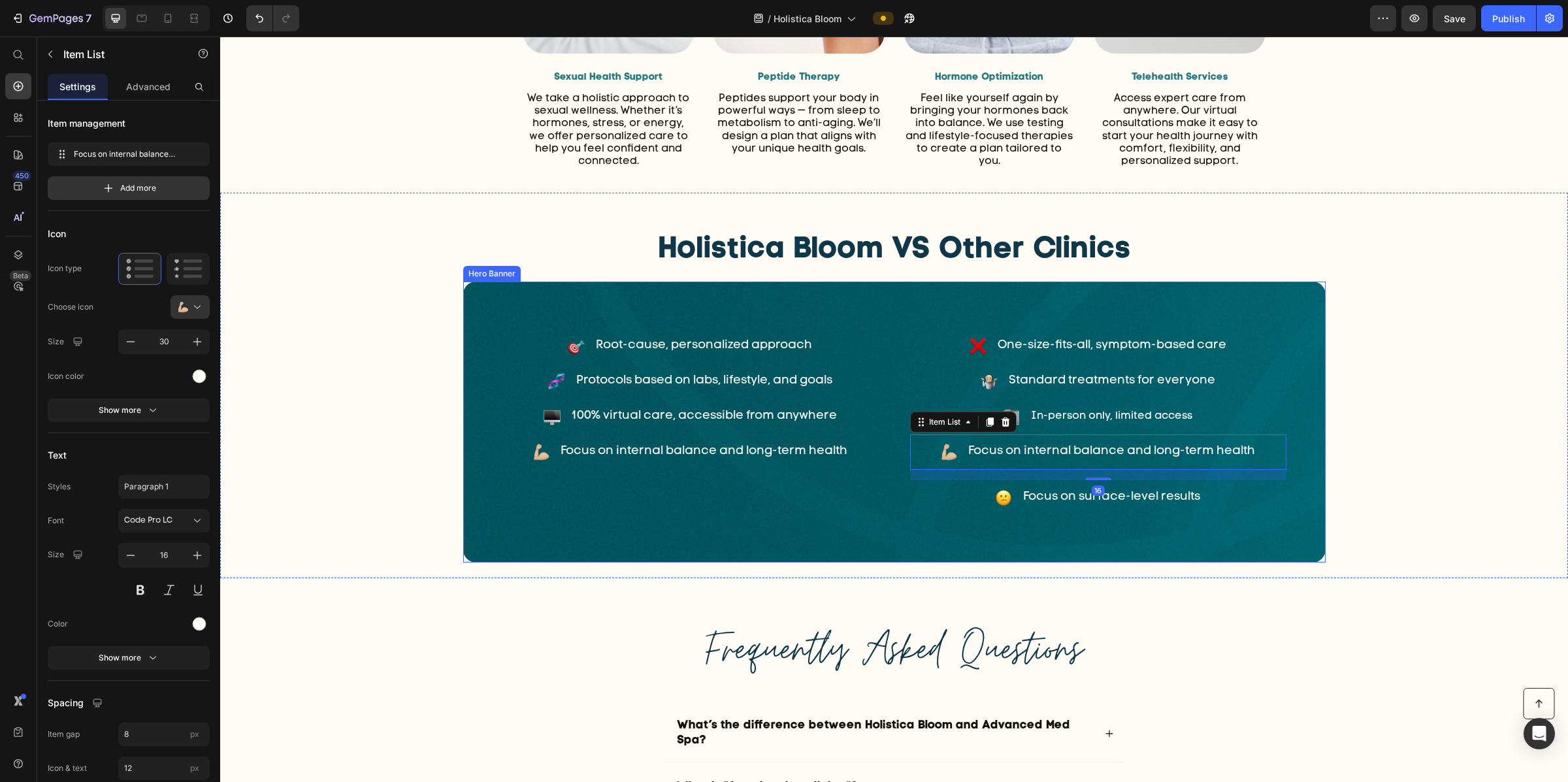 click on "Holistica Bloom VS Other Clinics Heading Root-cause, personalized approach Item List One-size-fits-all, symptom-based care Item List Row Protocols based on labs, lifestyle, and goals Item List Standard treatments for everyone Item List Row 100% virtual care, accessible from anywhere Item List In-person only, limited access Item List Row Focus on internal balance and long-term health Item List Focus on internal balance and long-term health Item List   16 Focus on surface-level results Item List Row Row Hero Banner" at bounding box center (894, 385) 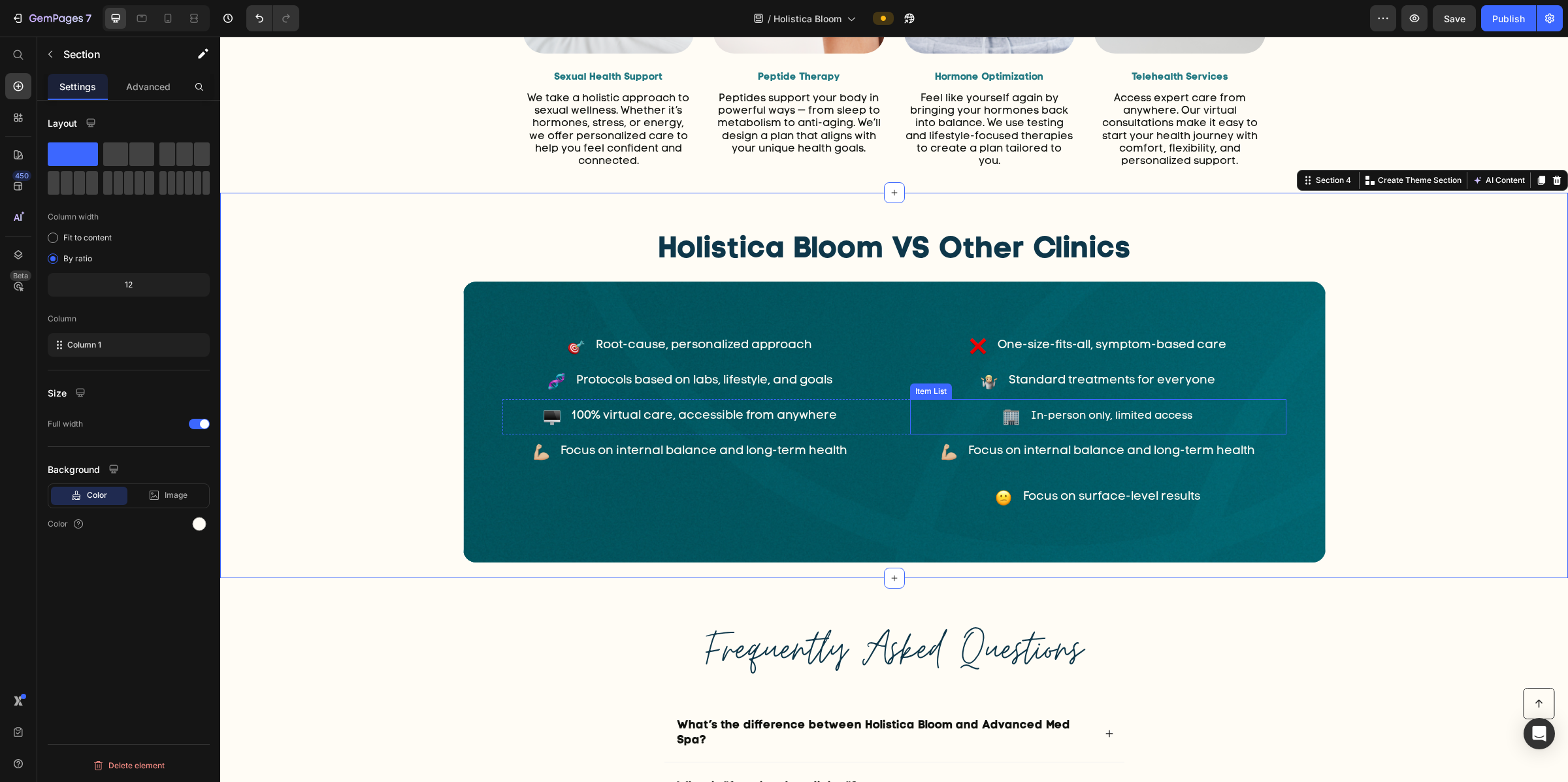 click on "In-person only, limited access" at bounding box center [1111, 416] 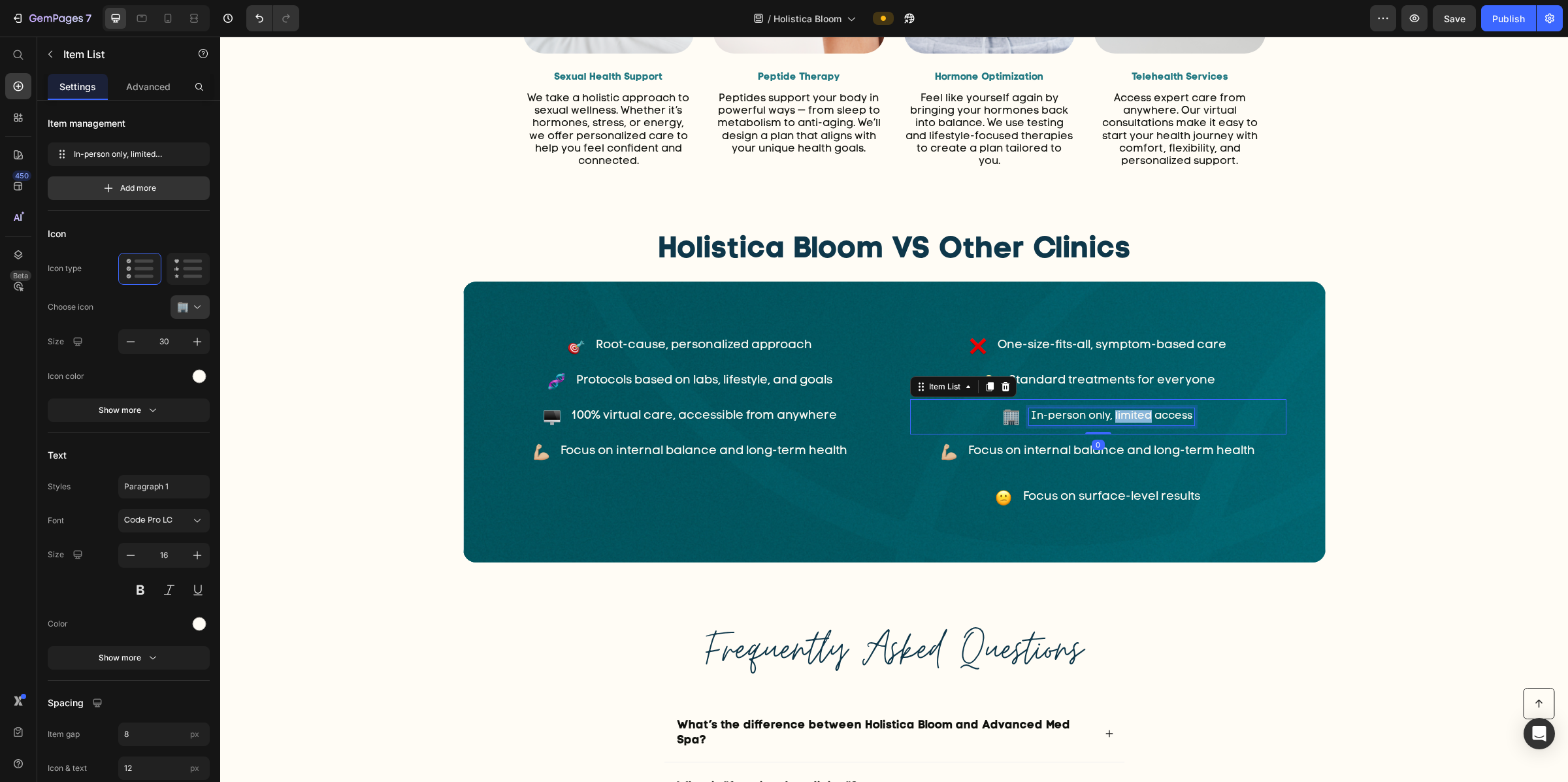 click on "In-person only, limited access" at bounding box center [1111, 416] 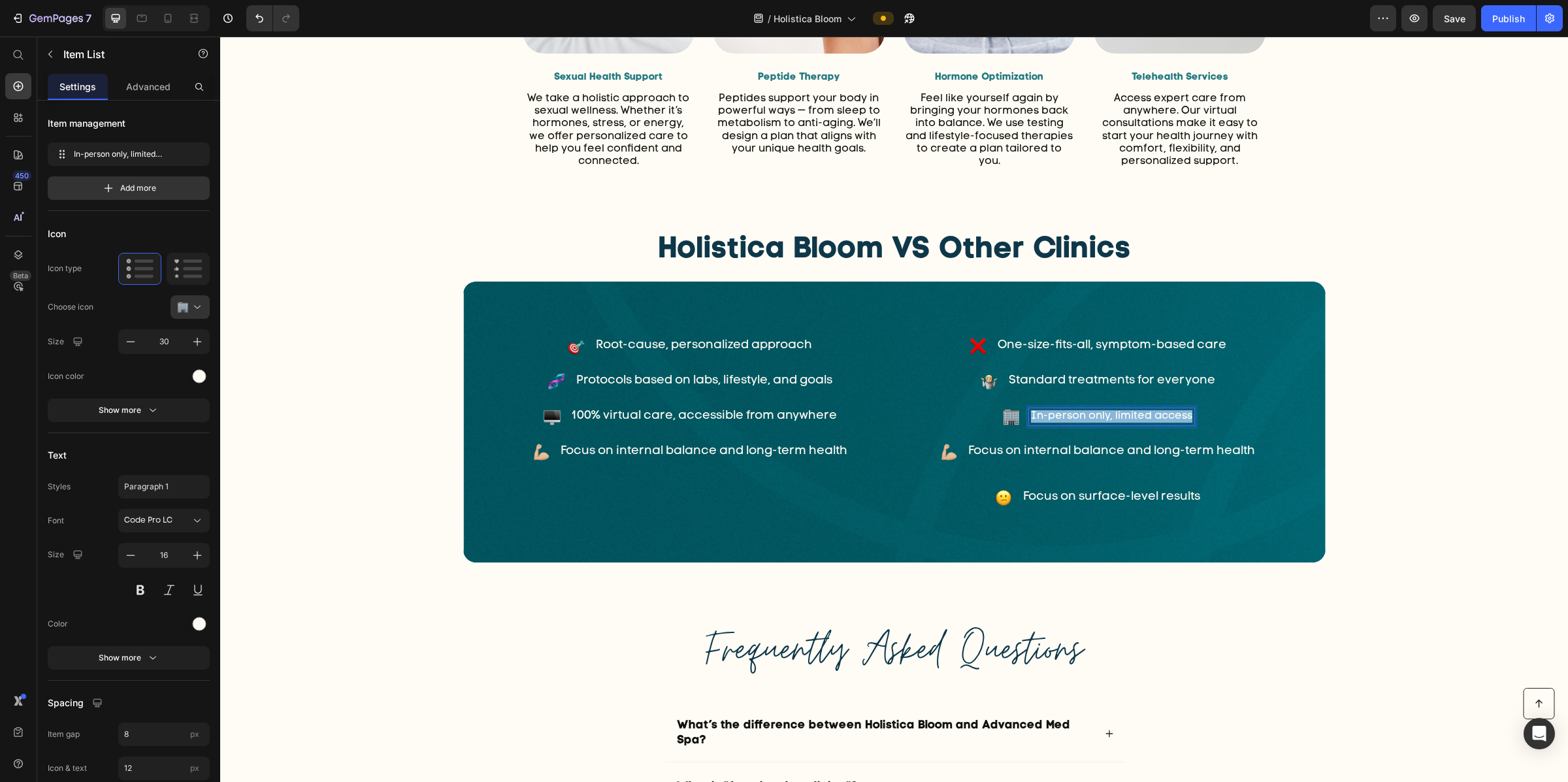 click on "In-person only, limited access" at bounding box center [1111, 416] 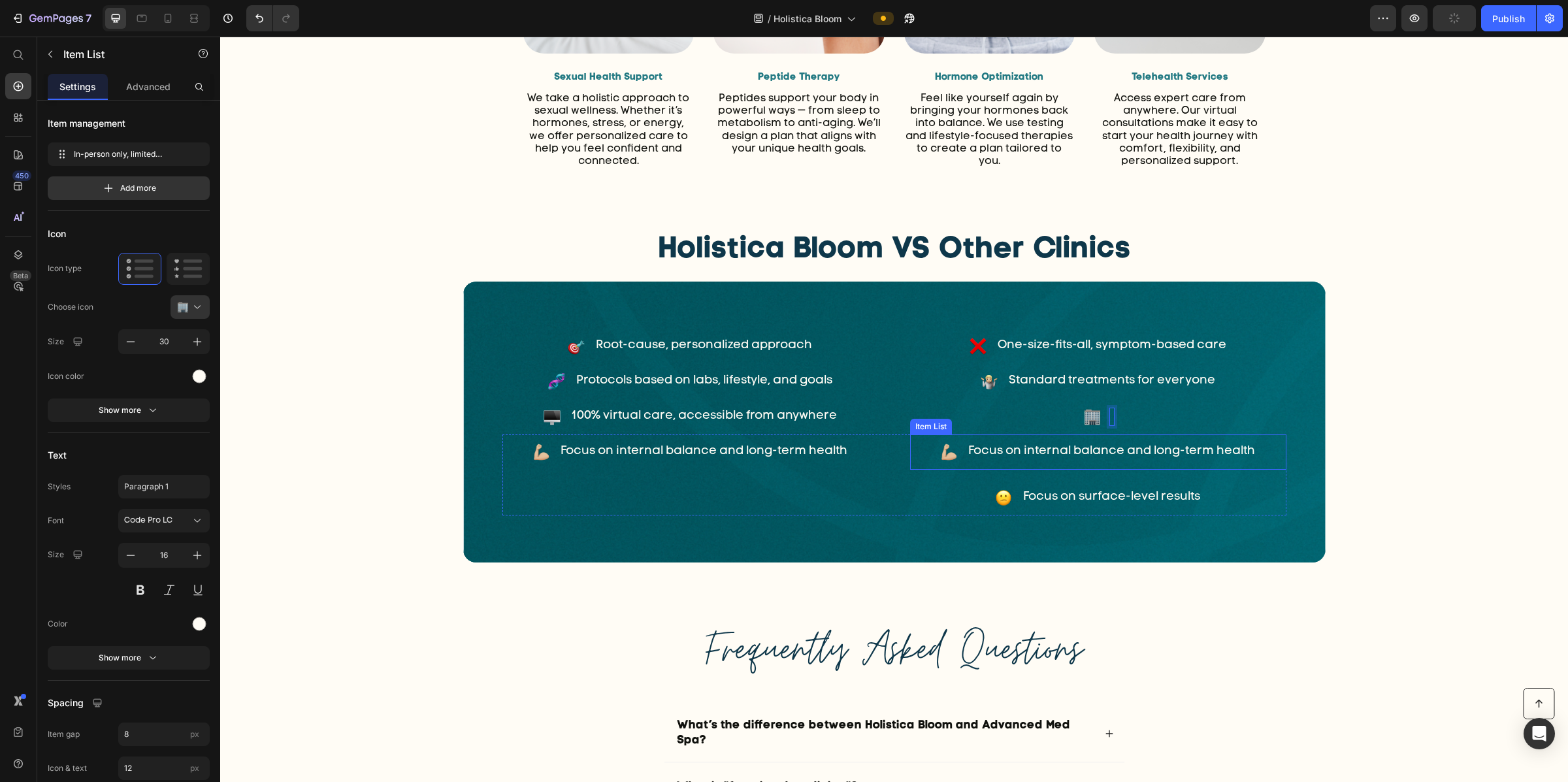 click on "Focus on internal balance and long-term health" at bounding box center [1111, 451] 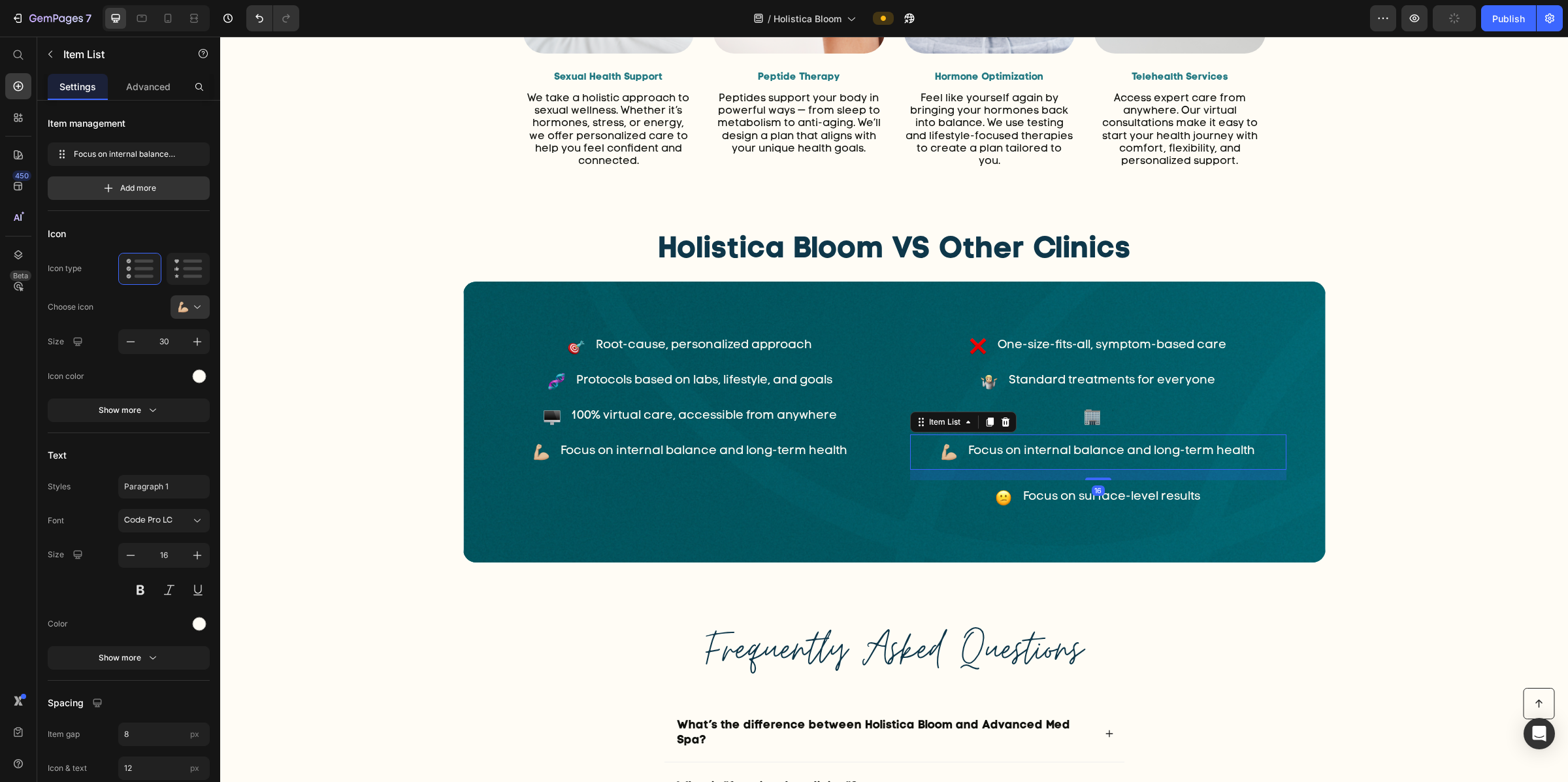 scroll, scrollTop: 1052, scrollLeft: 0, axis: vertical 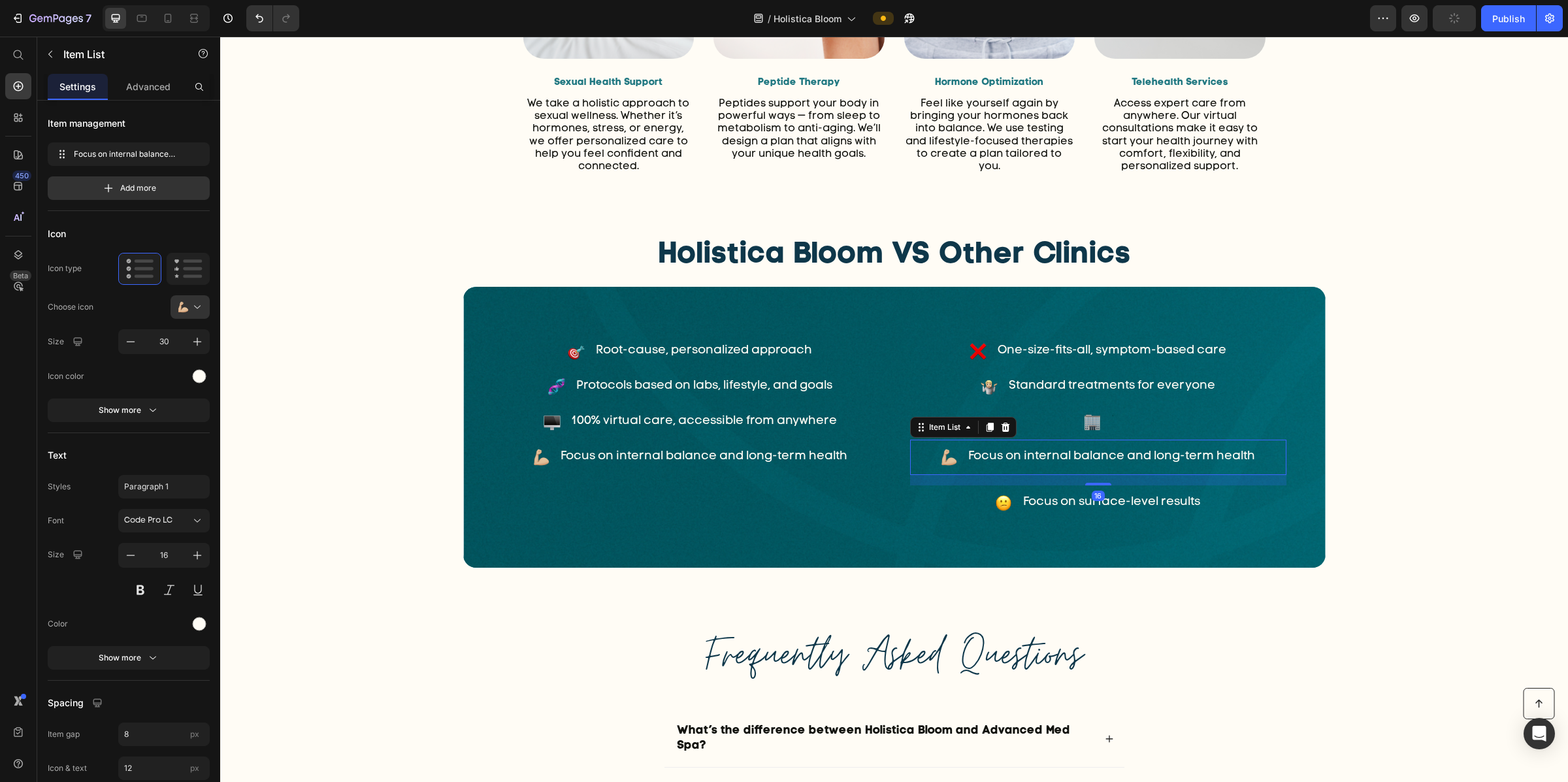 click on "Focus on internal balance and long-term health" at bounding box center [1111, 457] 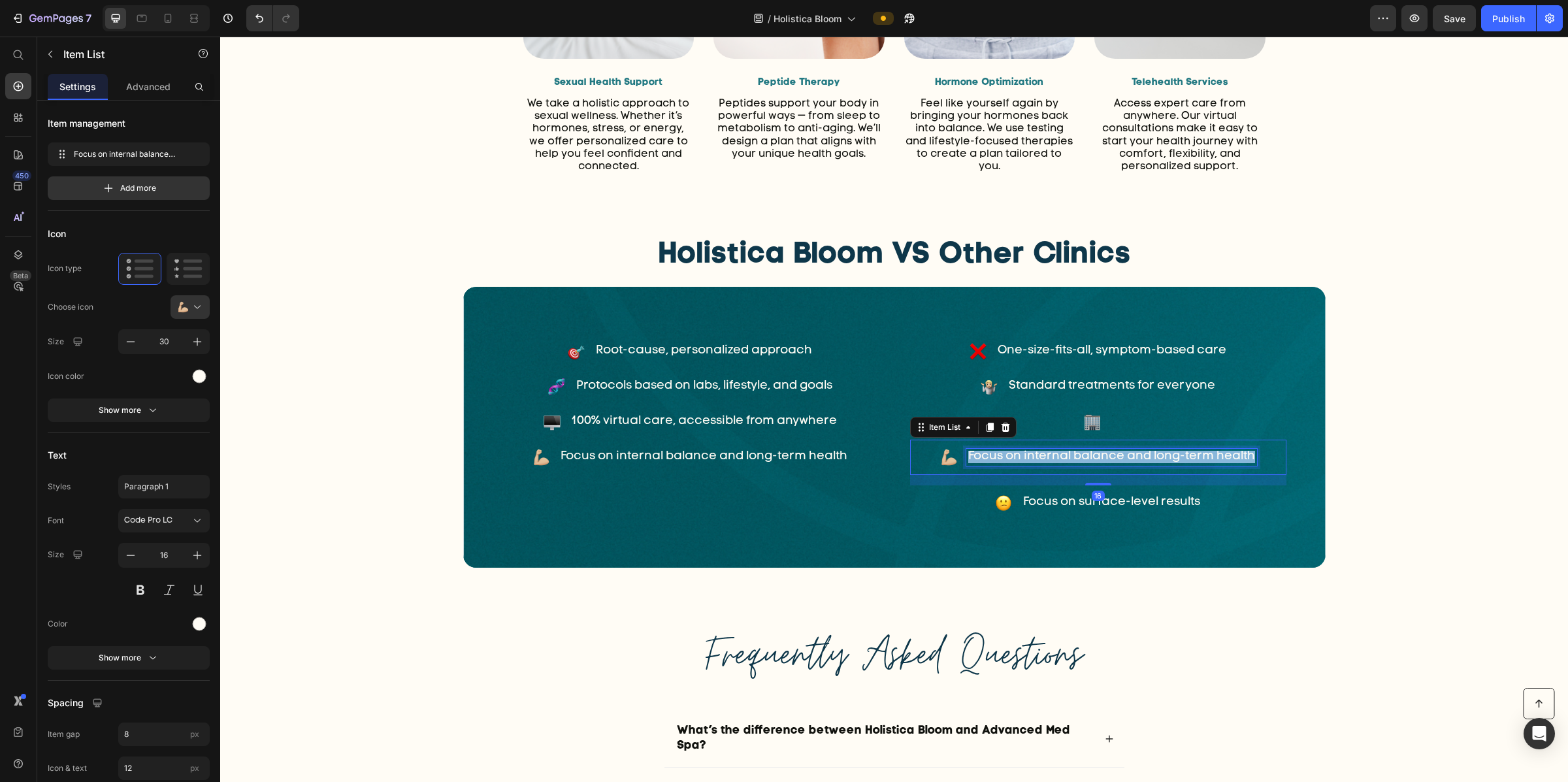 click on "Focus on internal balance and long-term health" at bounding box center [1111, 457] 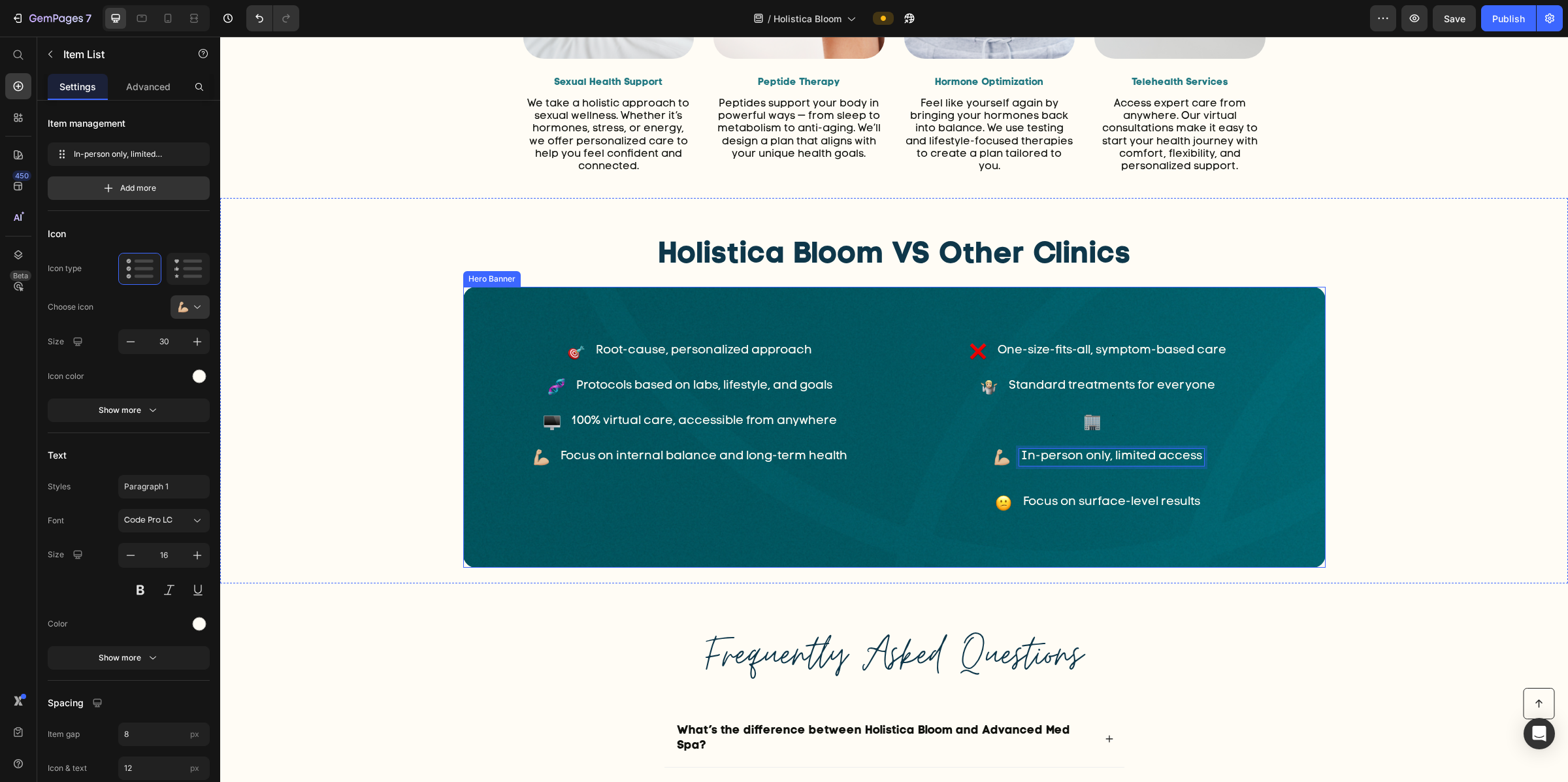 click on "Holistica Bloom VS Other Clinics Heading Root-cause, personalized approach Item List One-size-fits-all, symptom-based care Item List Row Protocols based on labs, lifestyle, and goals Item List Standard treatments for everyone Item List Row 100% virtual care, accessible from anywhere Item List Item List Row Focus on internal balance and long-term health Item List In-person only, limited access Item List   16 Focus on surface-level results Item List Row Row Hero Banner" at bounding box center (894, 391) 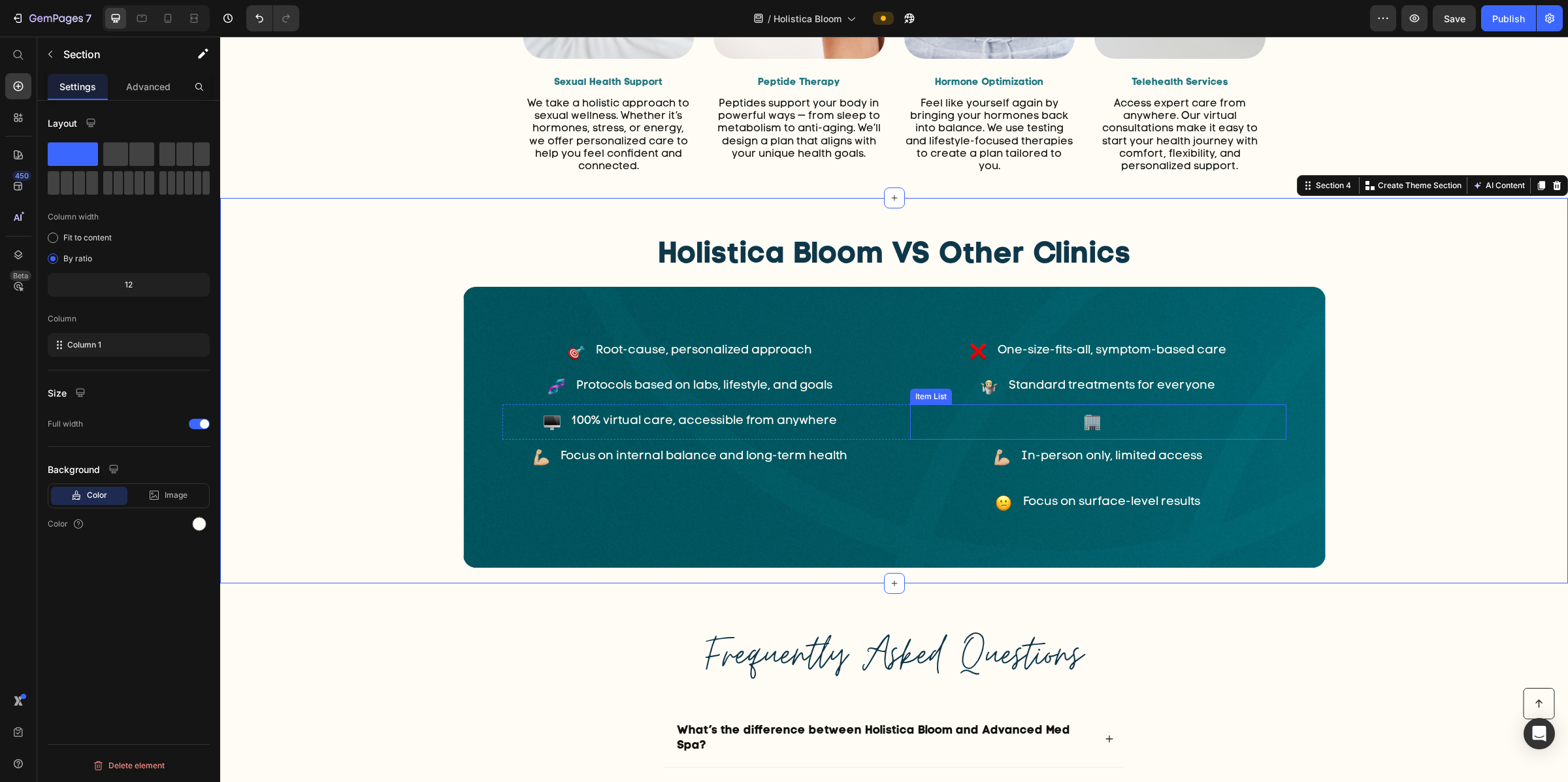 click at bounding box center [1098, 422] 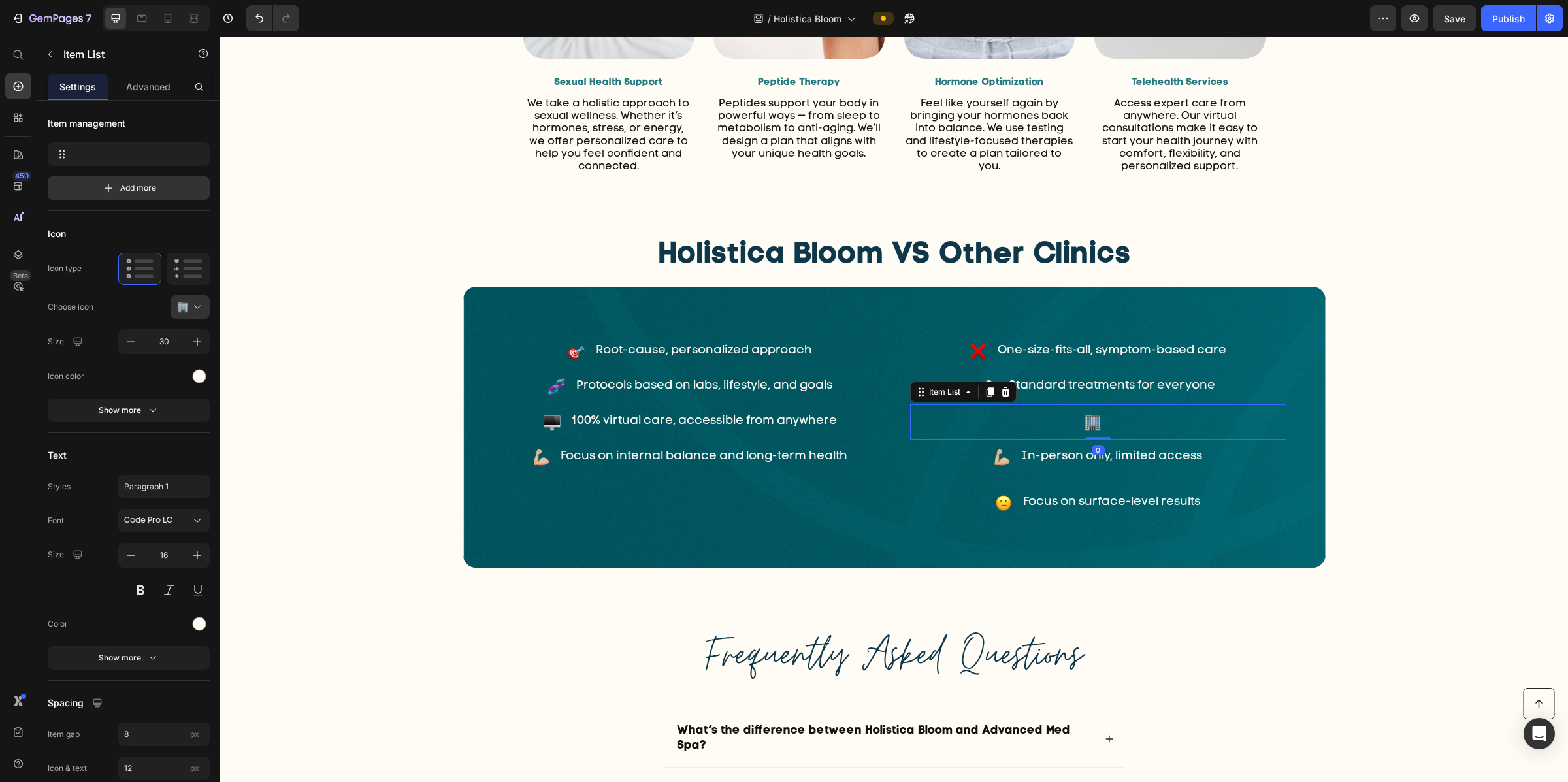 click on "Item List" at bounding box center (963, 392) 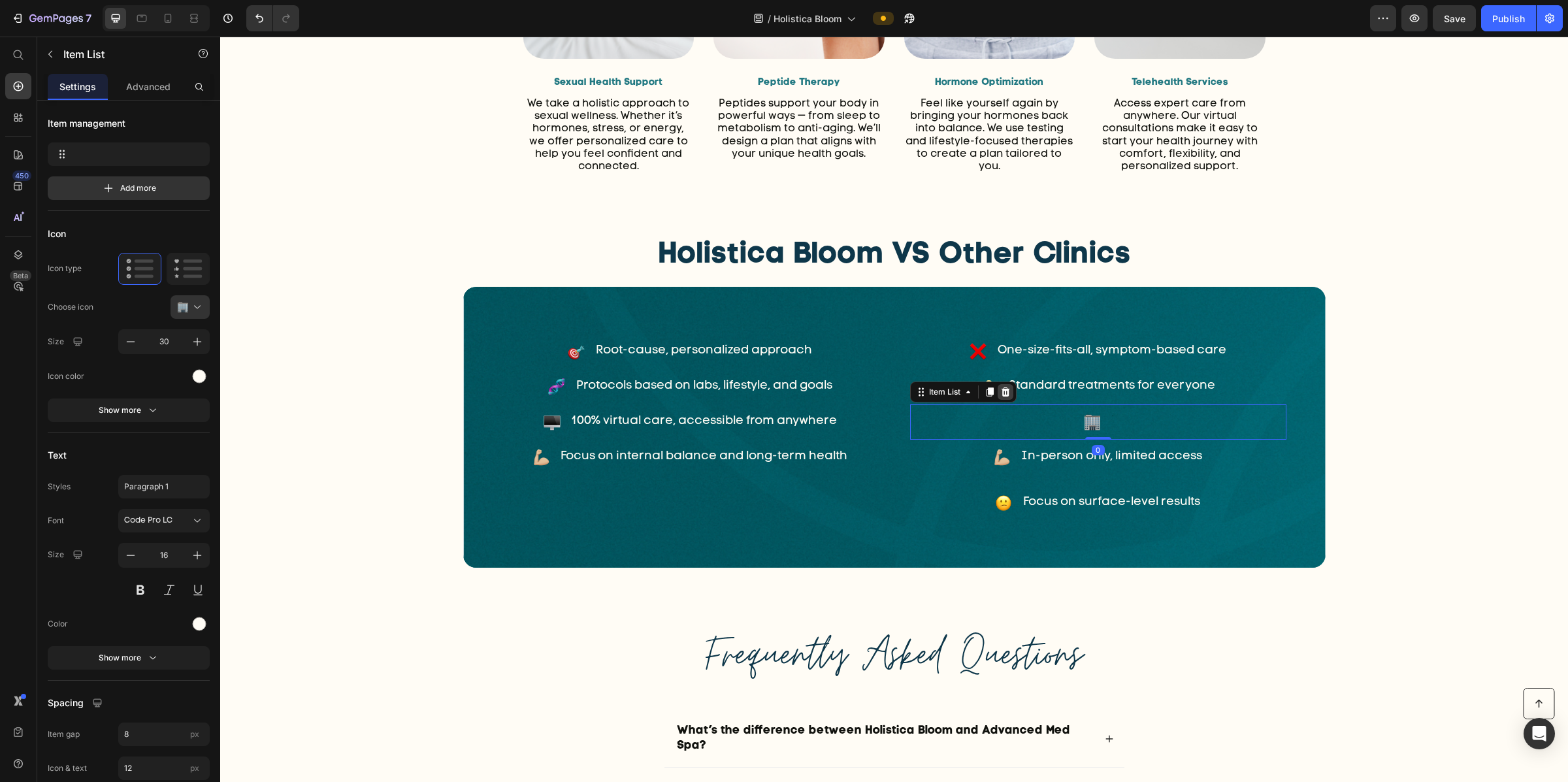 click 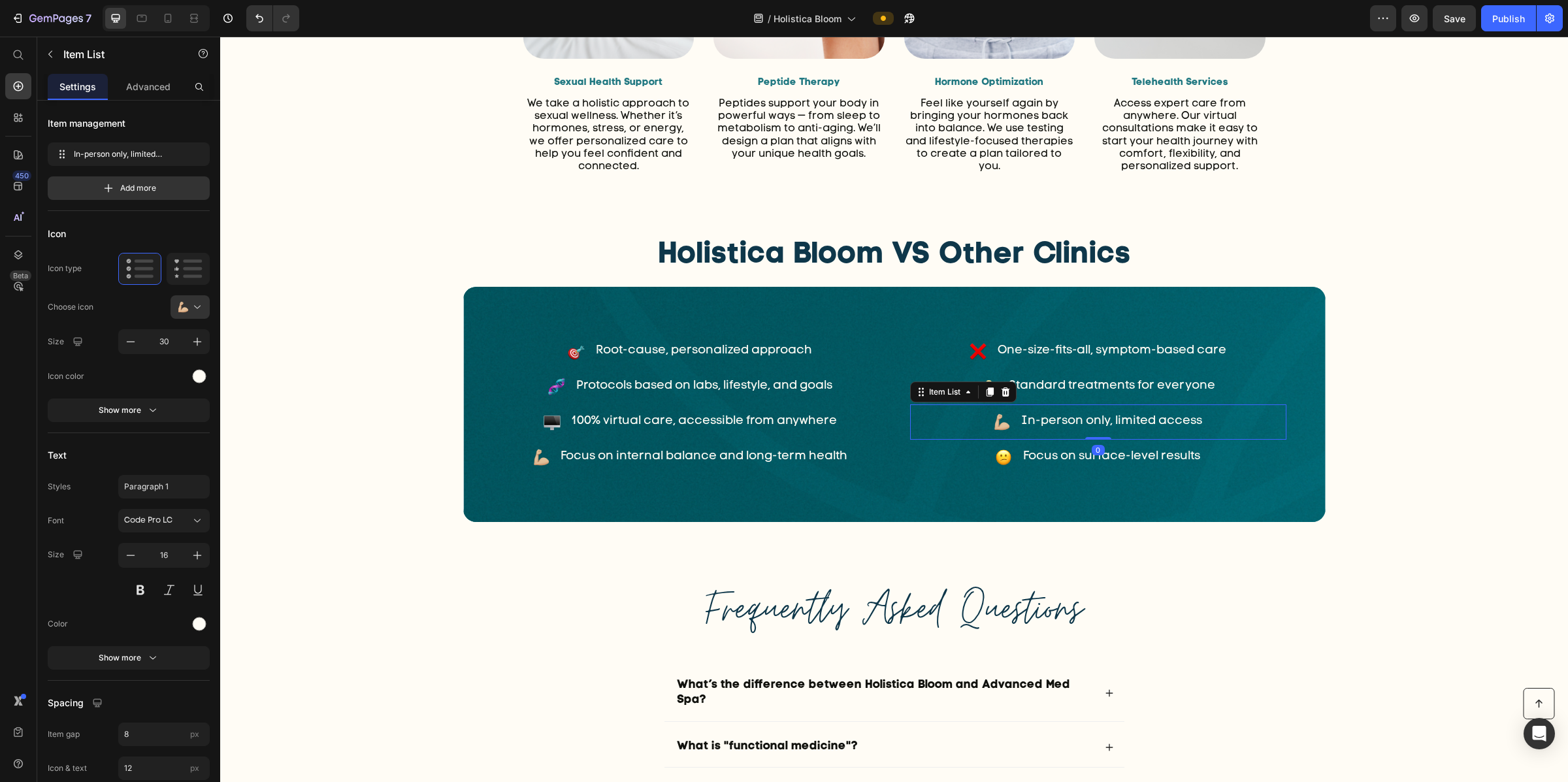 click 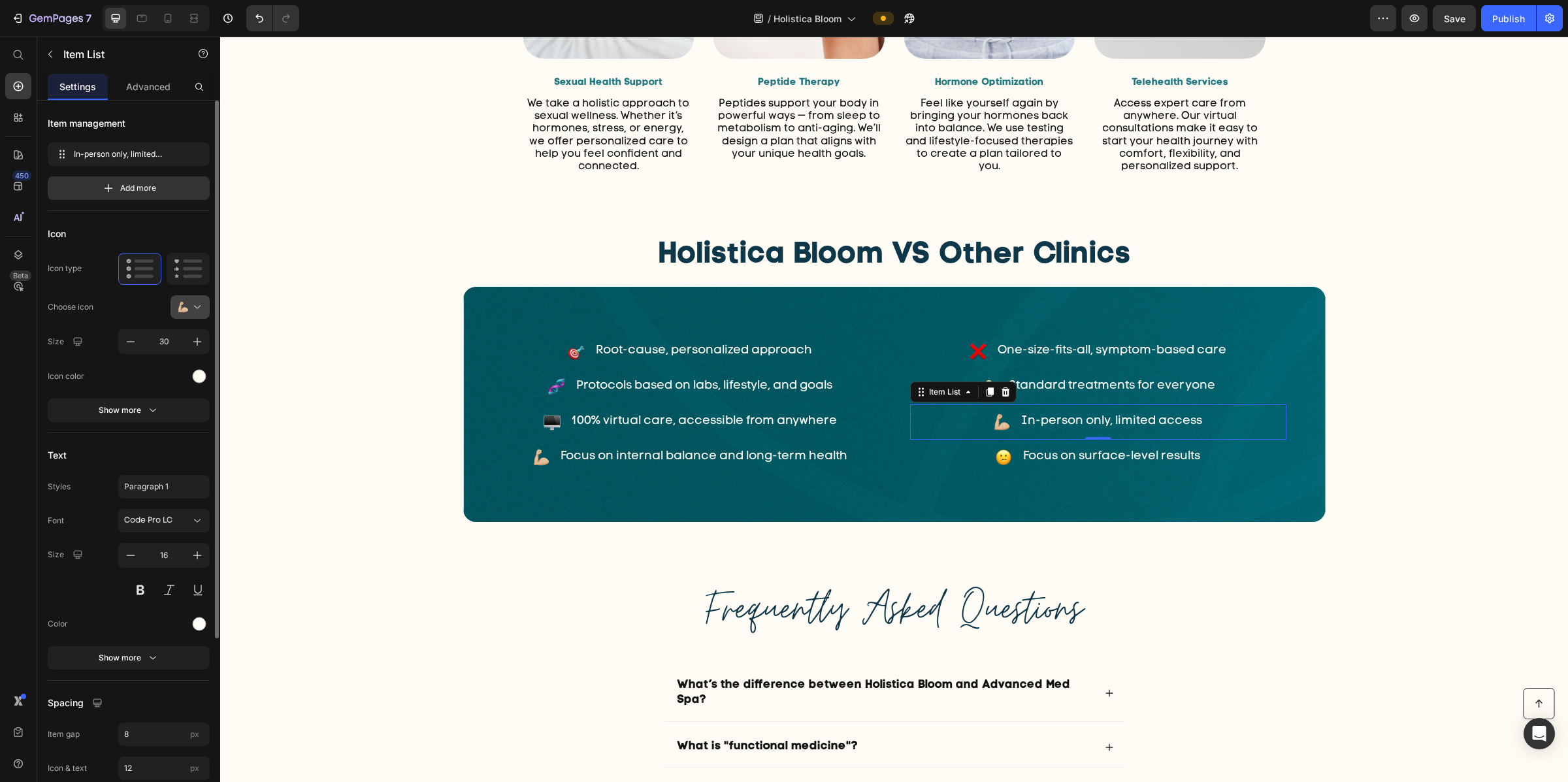 click at bounding box center [195, 307] 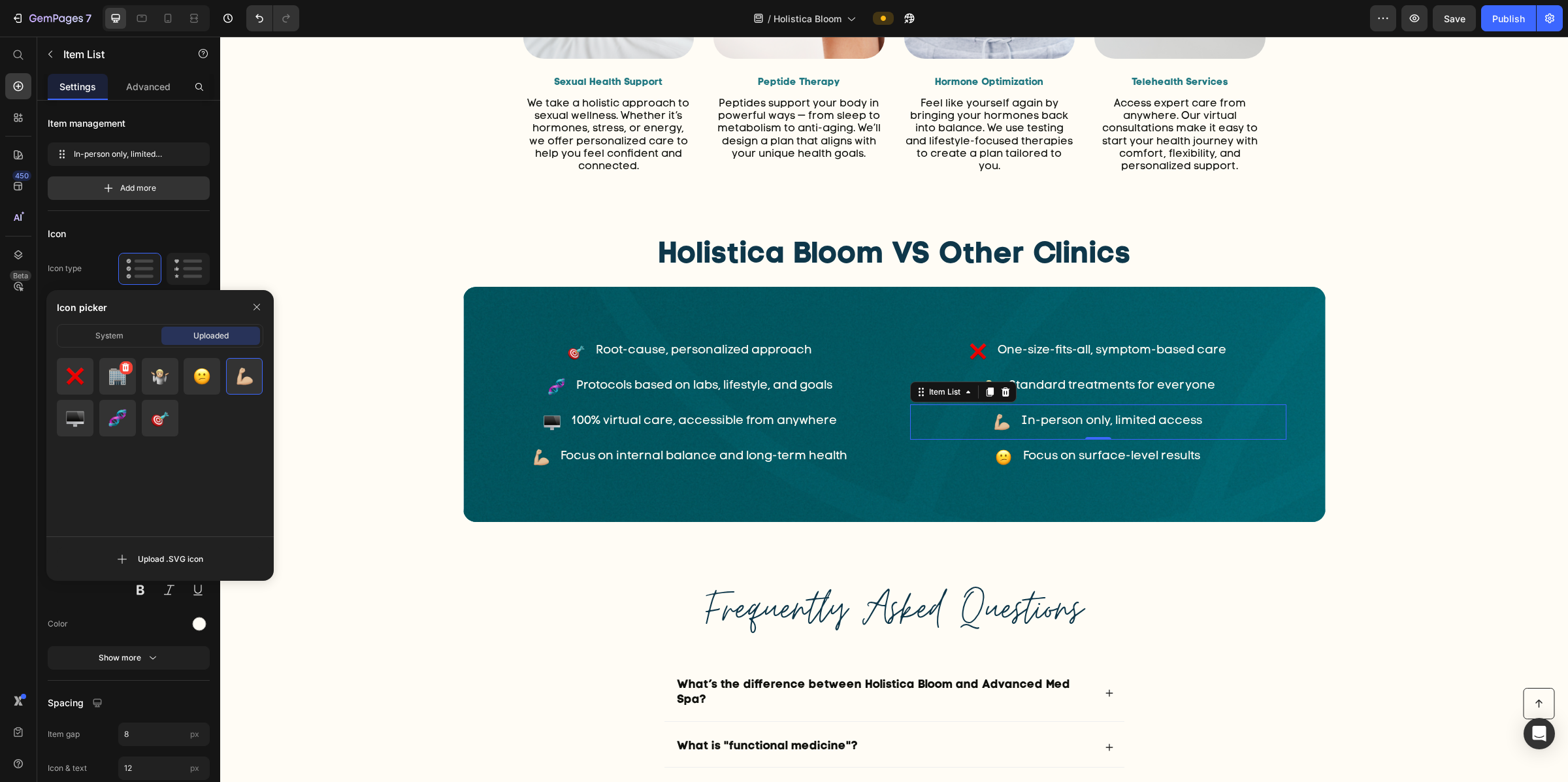 click at bounding box center [118, 376] 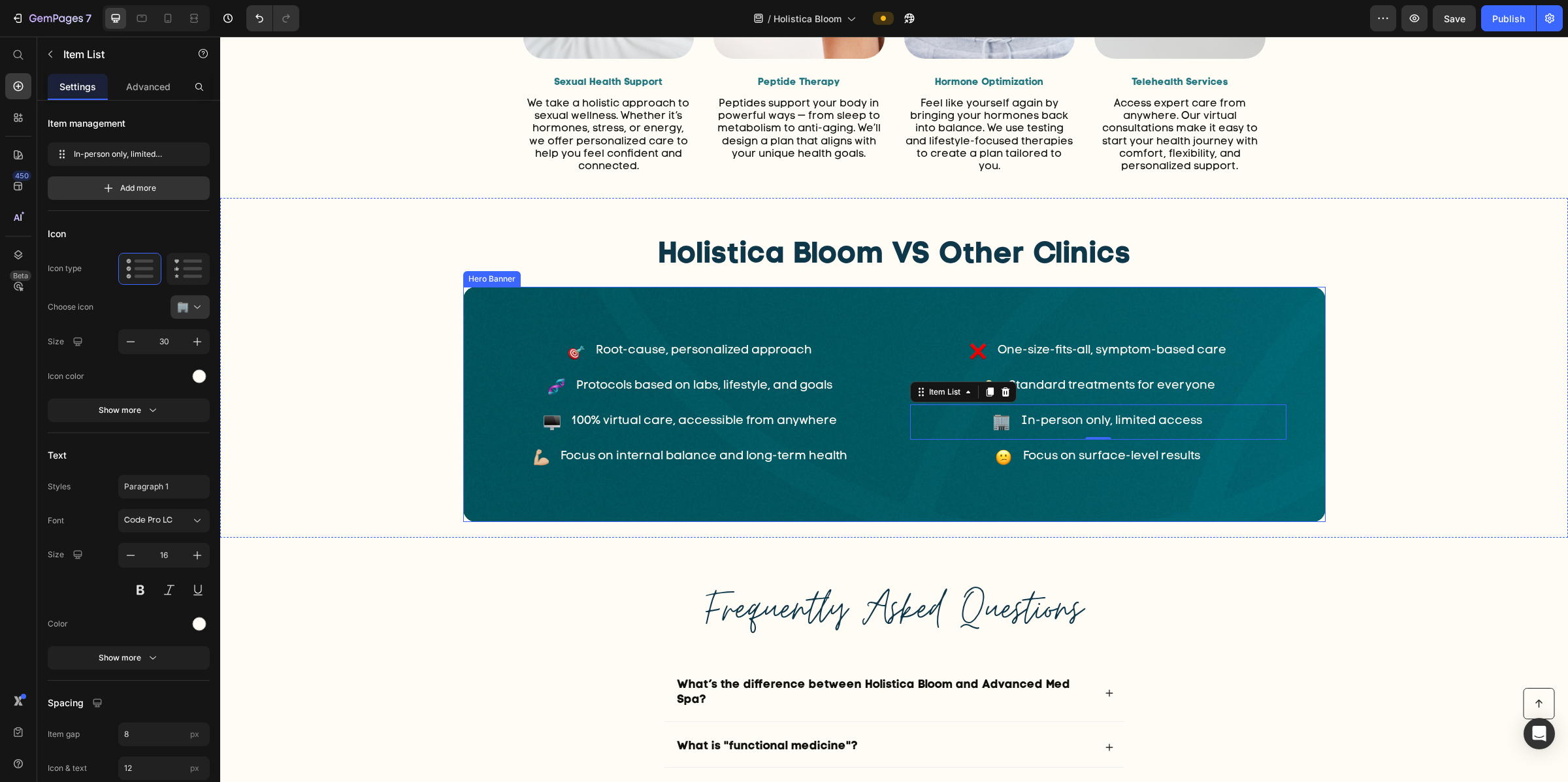 click on "Root-cause, personalized approach Item List One-size-fits-all, symptom-based care Item List Row Protocols based on labs, lifestyle, and goals Item List Standard treatments for everyone Item List Row 100% virtual care, accessible from anywhere Item List In-person only, limited access Item List   0 Row Focus on internal balance and long-term health Item List Focus on surface-level results Item List Row Row" at bounding box center [894, 404] 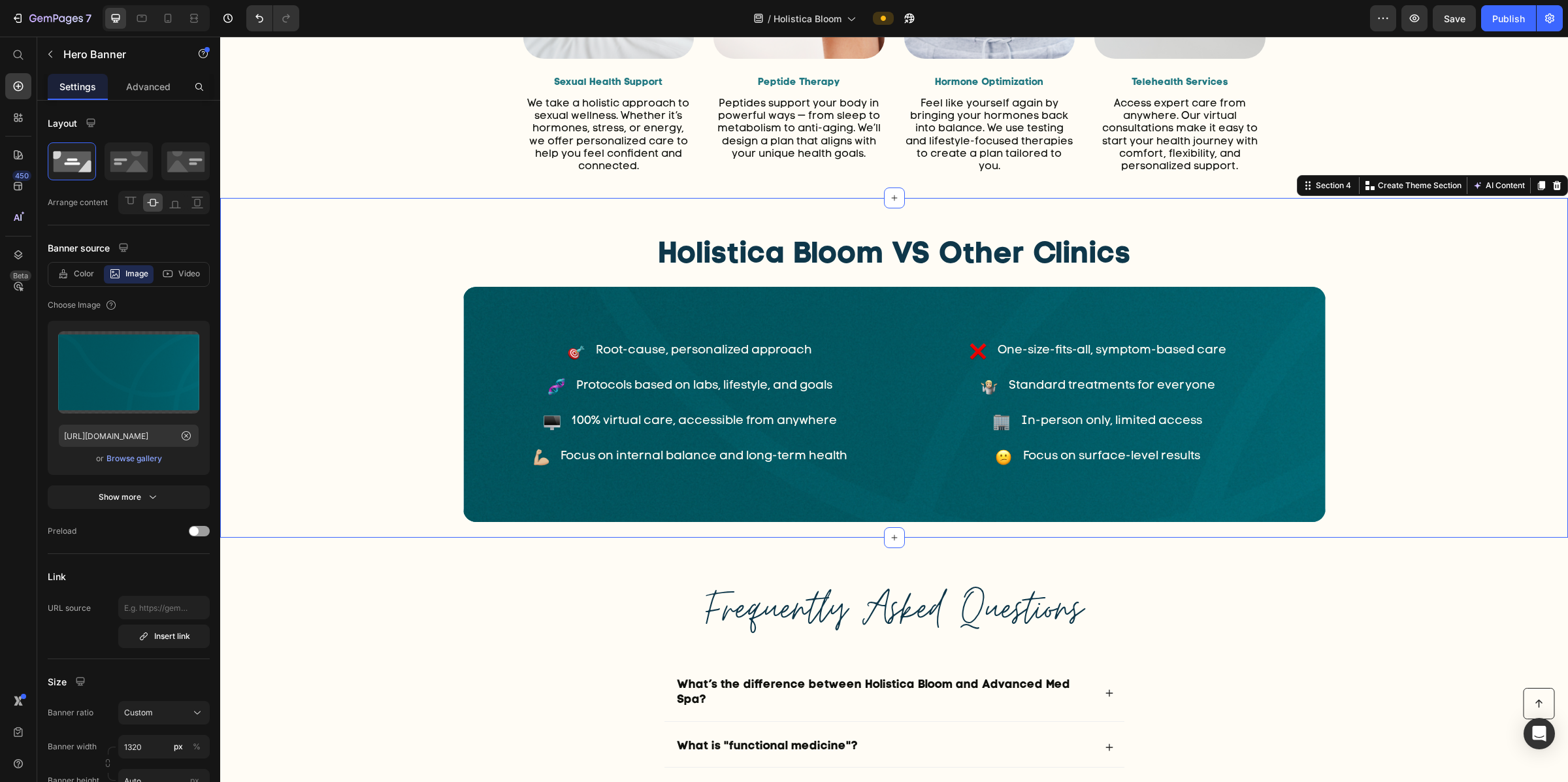 click on "Holistica Bloom VS Other Clinics Heading Root-cause, personalized approach Item List One-size-fits-all, symptom-based care Item List Row Protocols based on labs, lifestyle, and goals Item List Standard treatments for everyone Item List Row 100% virtual care, accessible from anywhere Item List In-person only, limited access Item List Row Focus on internal balance and long-term health Item List Focus on surface-level results Item List Row Row Hero Banner" at bounding box center [894, 368] 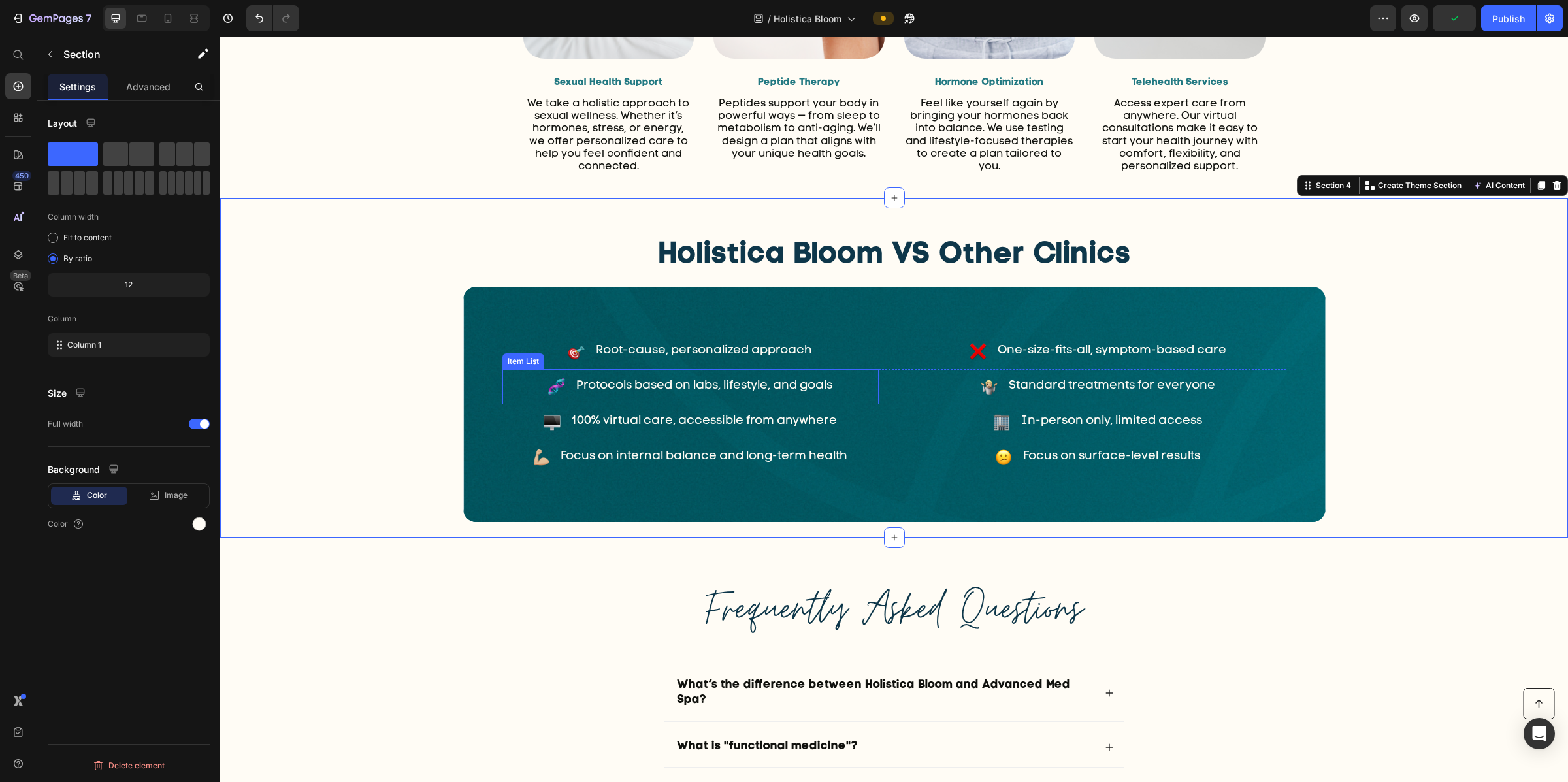 click on "Protocols based on labs, lifestyle, and goals" at bounding box center [691, 387] 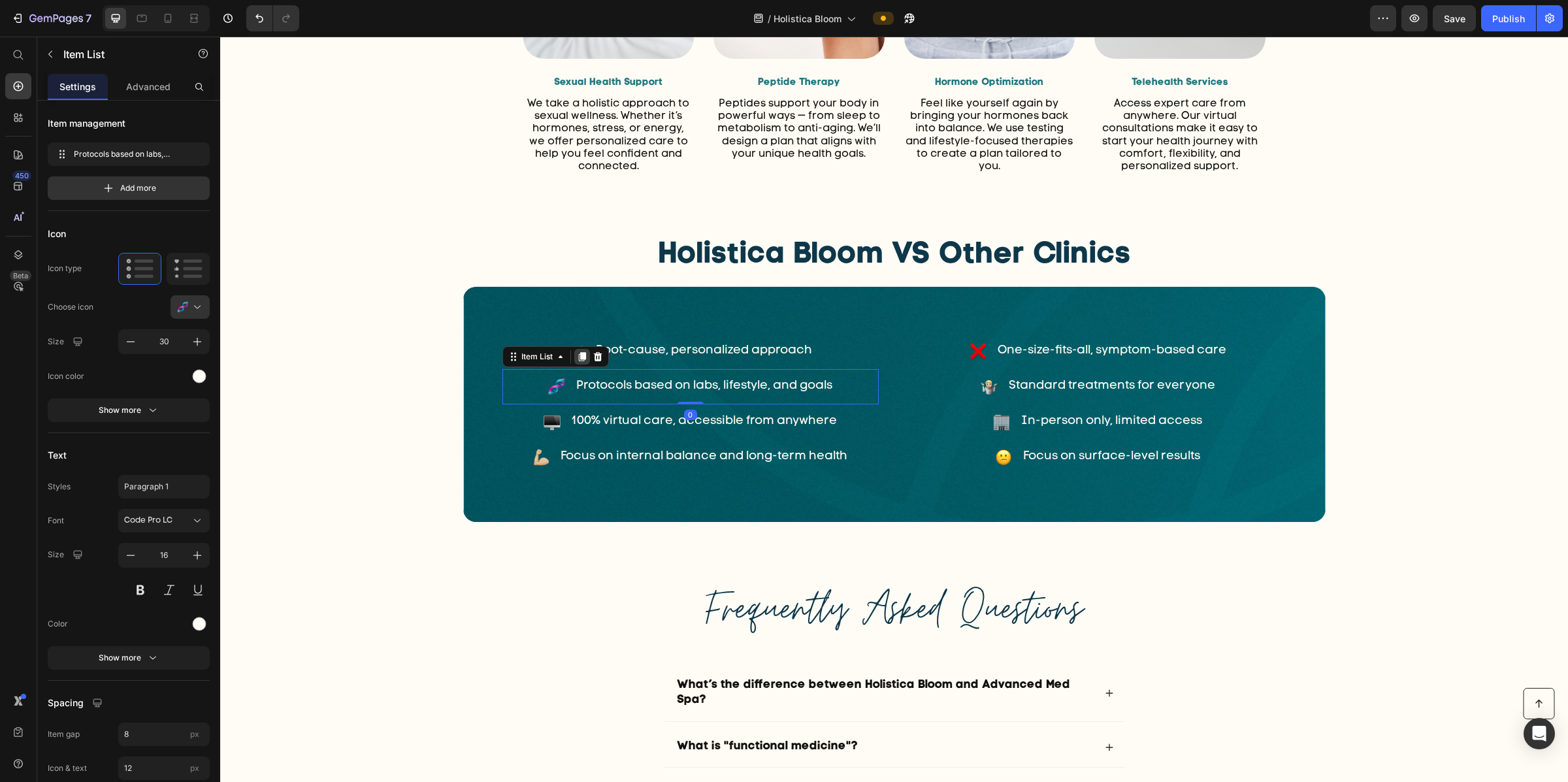 click 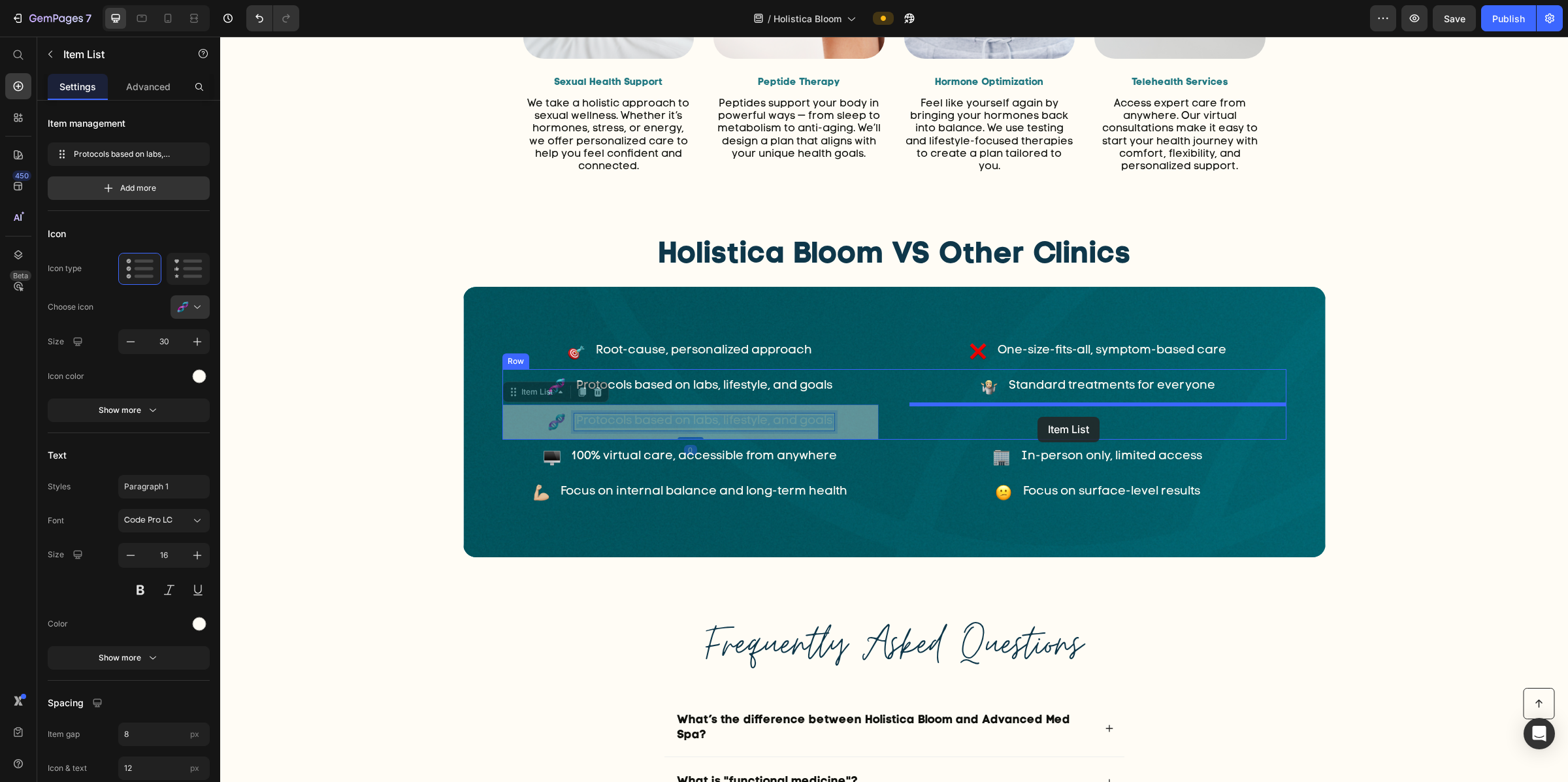 drag, startPoint x: 661, startPoint y: 417, endPoint x: 1037, endPoint y: 417, distance: 376 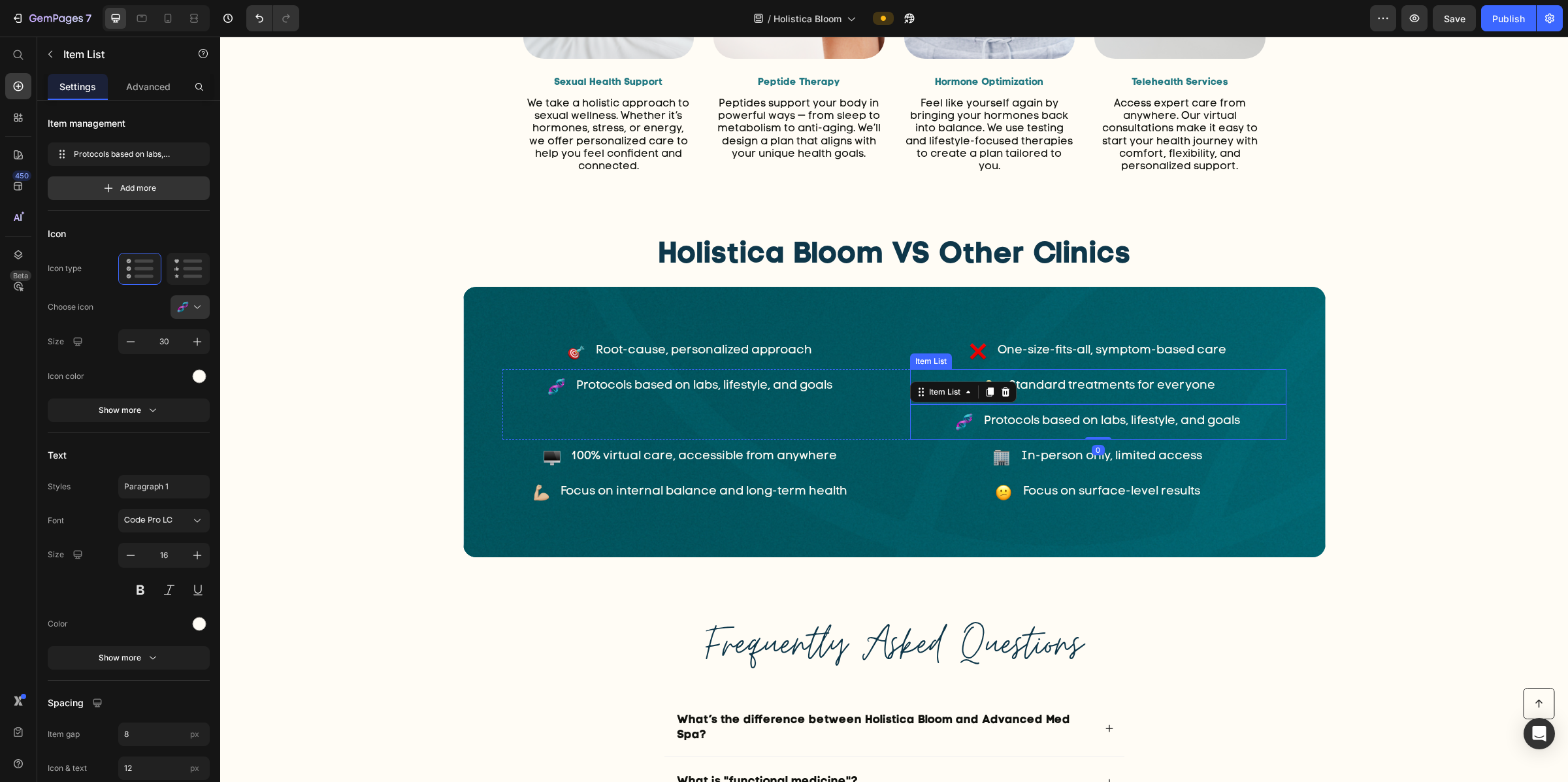 click on "Standard treatments for everyone" at bounding box center (1112, 386) 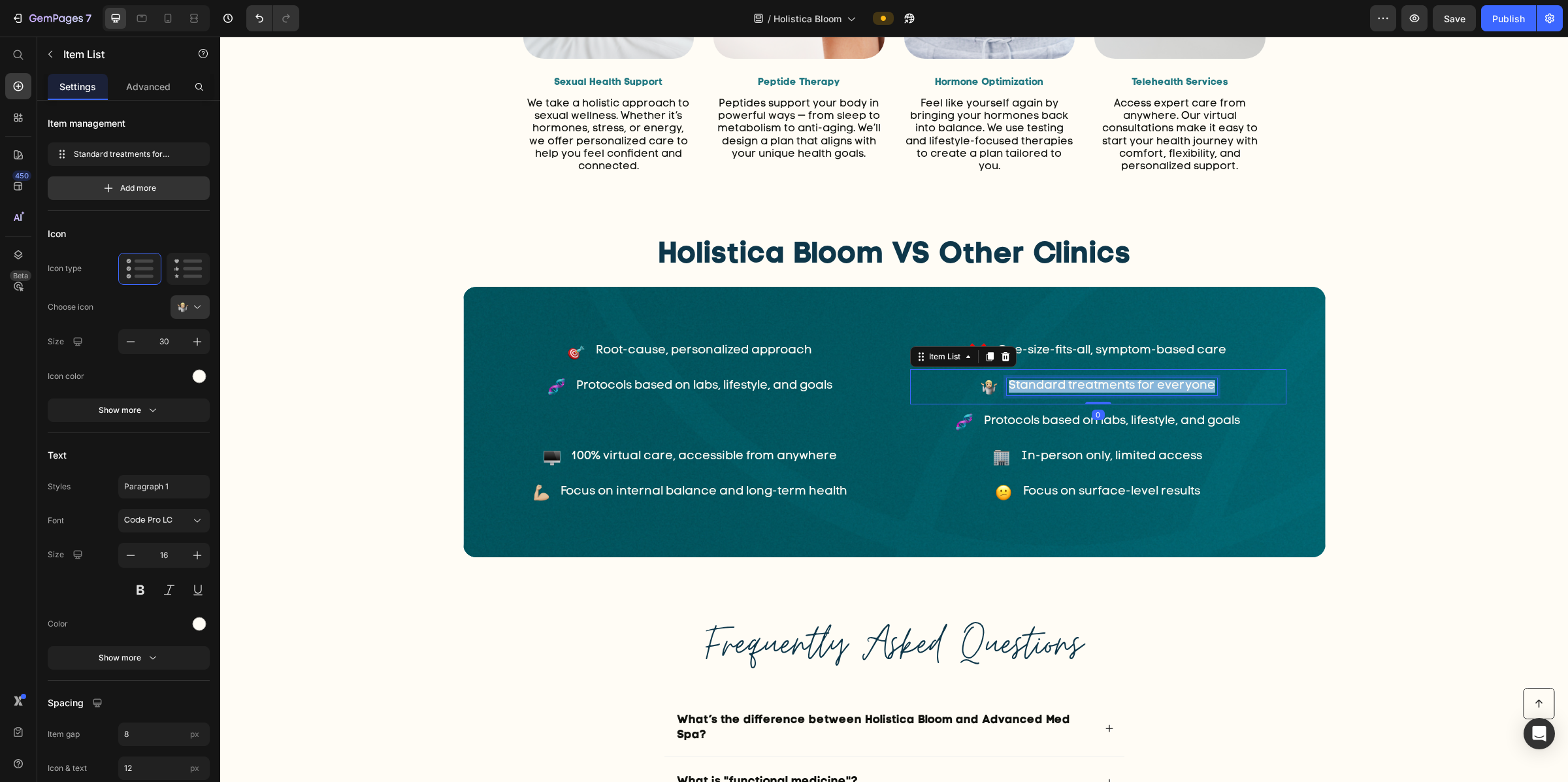 click on "Standard treatments for everyone" at bounding box center (1112, 386) 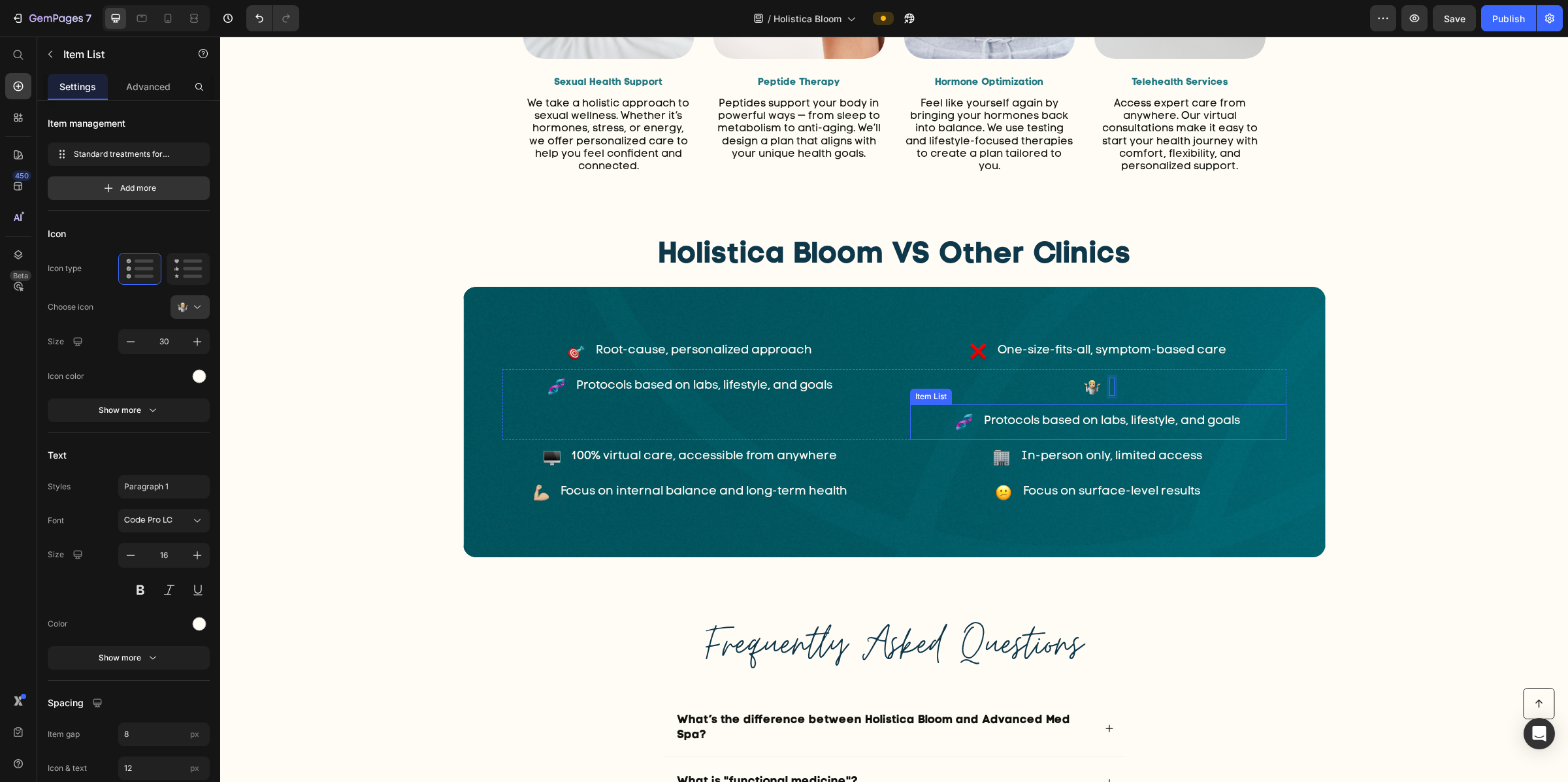 click on "Protocols based on labs, lifestyle, and goals" at bounding box center (1098, 422) 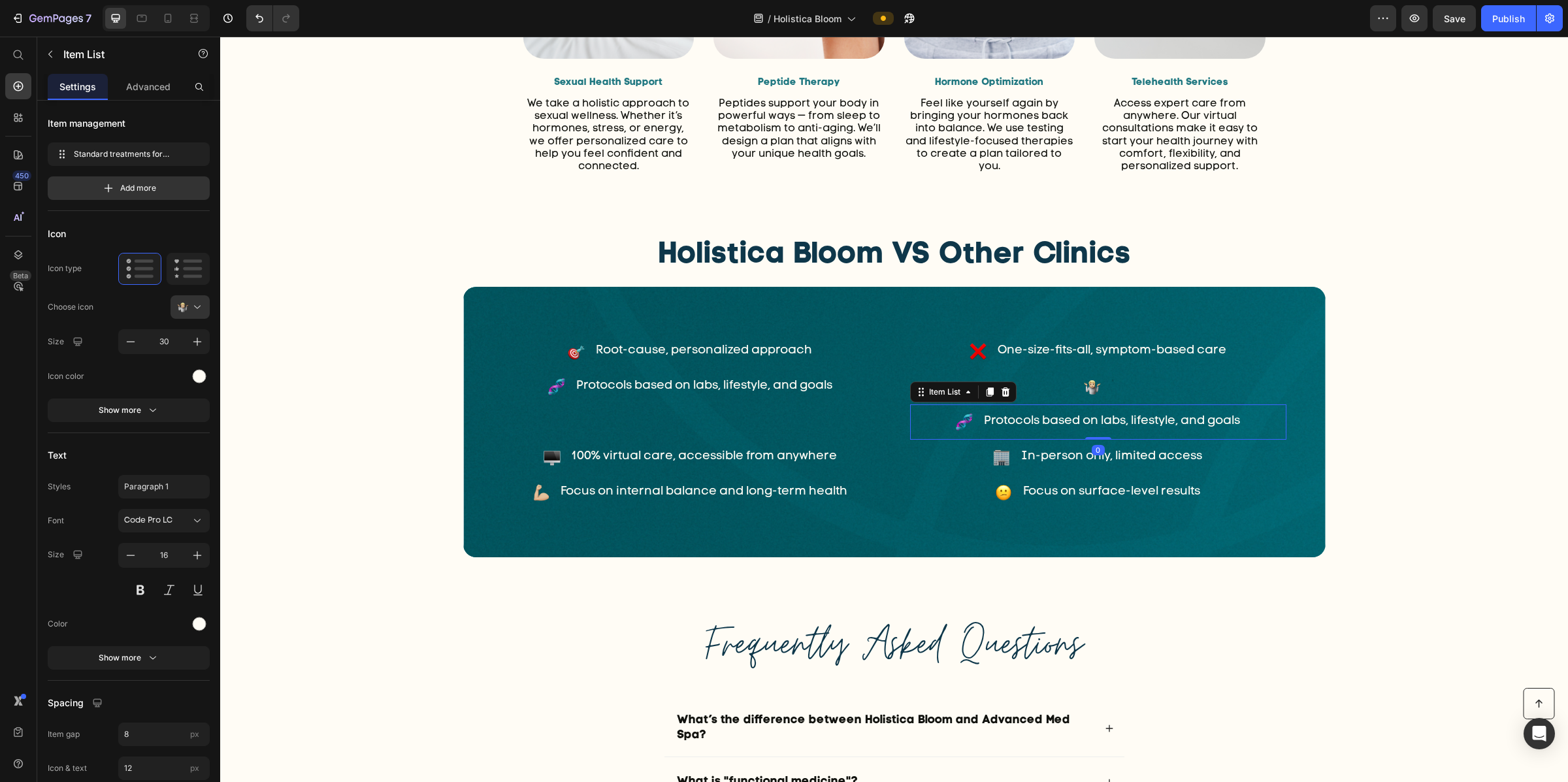 scroll, scrollTop: 1046, scrollLeft: 0, axis: vertical 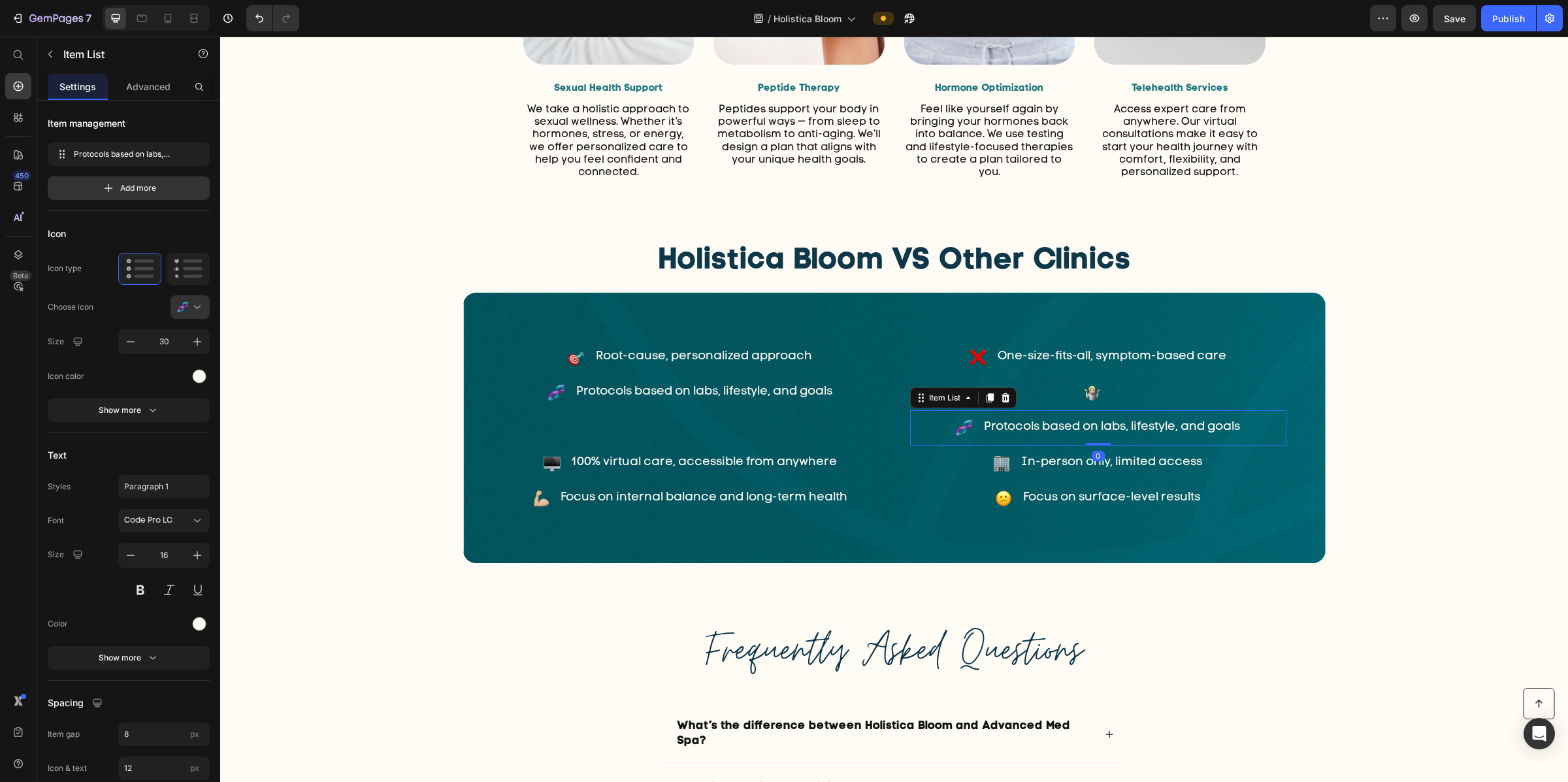 click on "Protocols based on labs, lifestyle, and goals" at bounding box center [1098, 428] 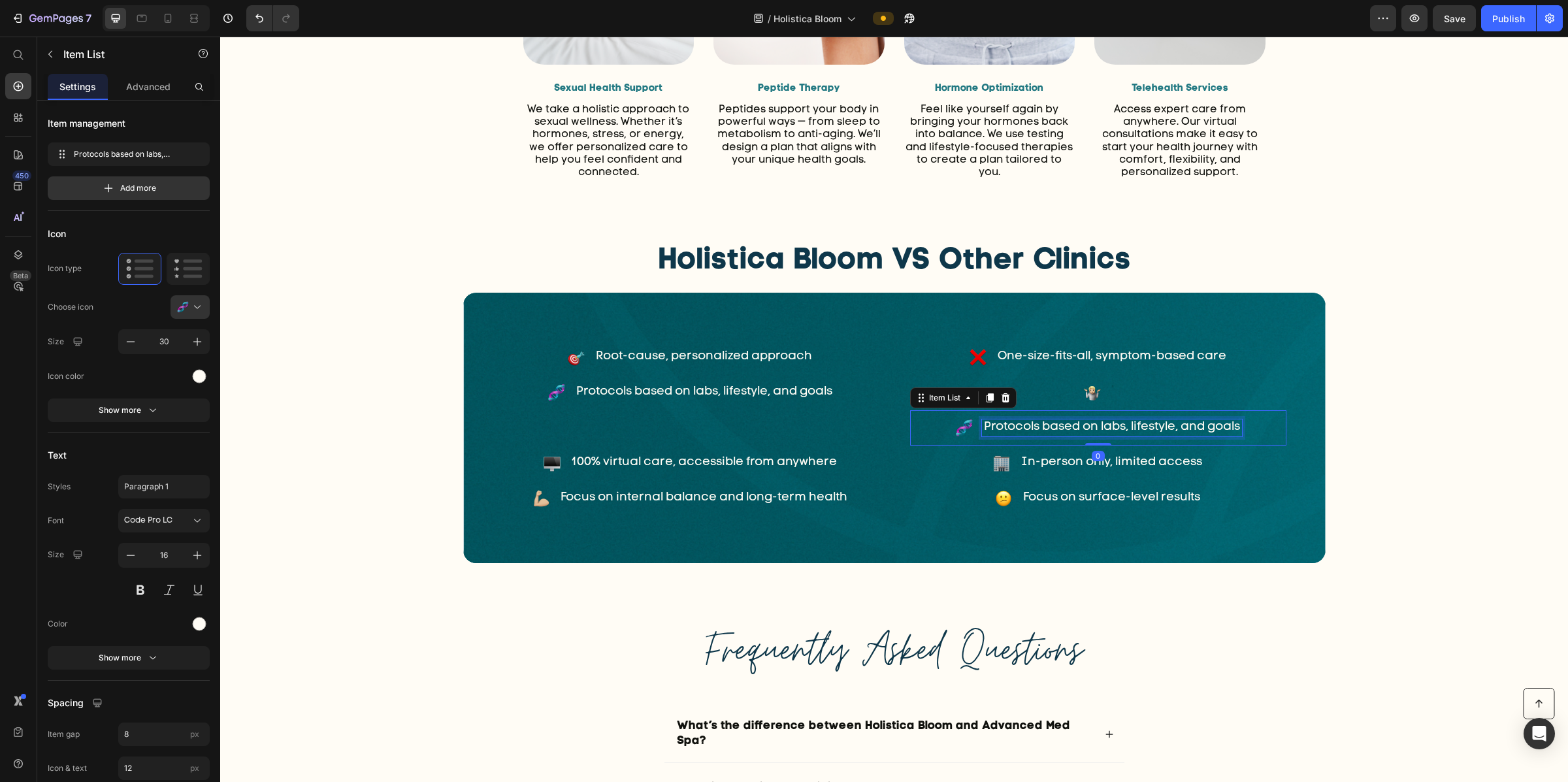 click on "Protocols based on labs, lifestyle, and goals" at bounding box center [1112, 427] 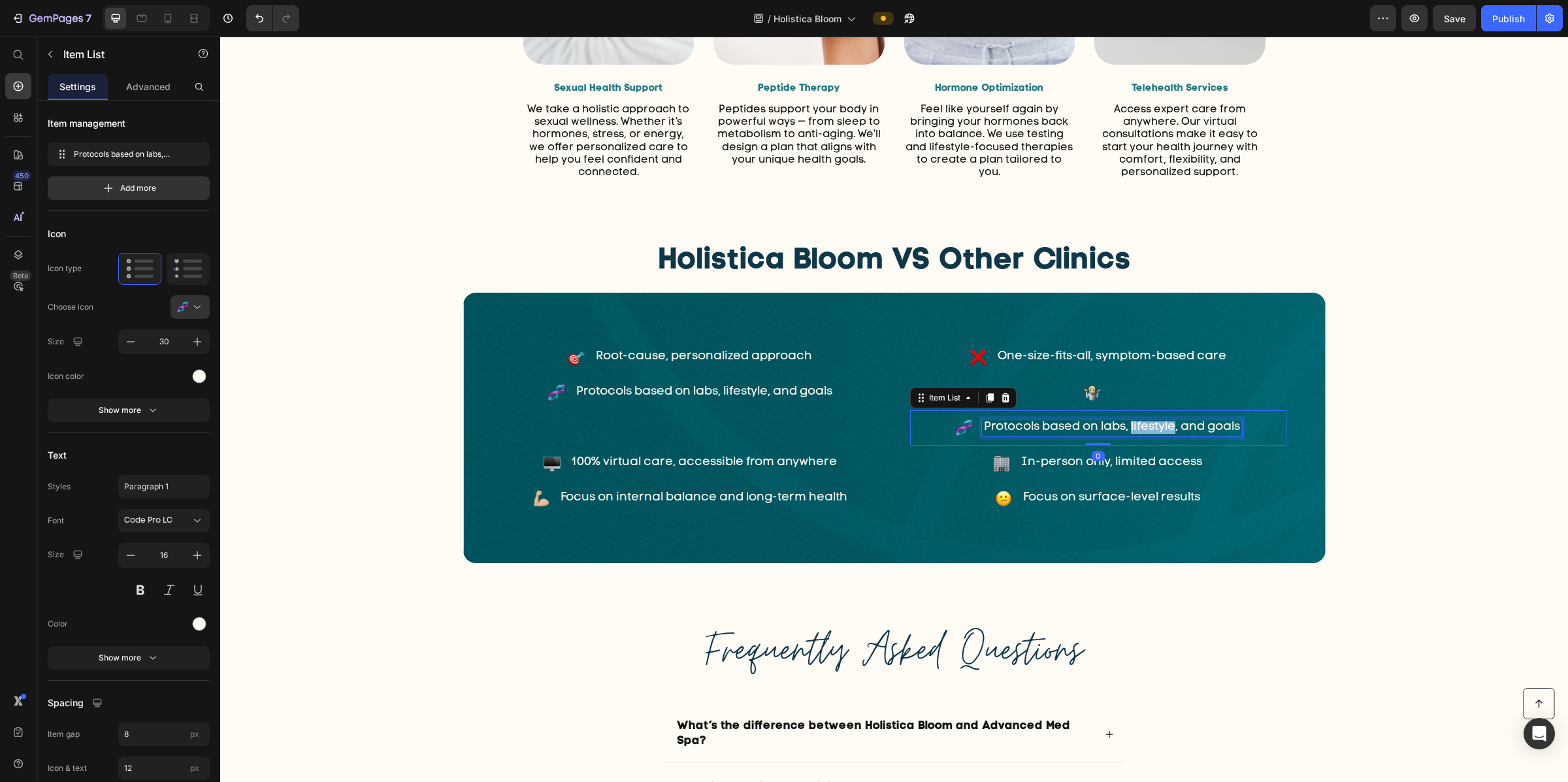 click on "Protocols based on labs, lifestyle, and goals" at bounding box center [1112, 427] 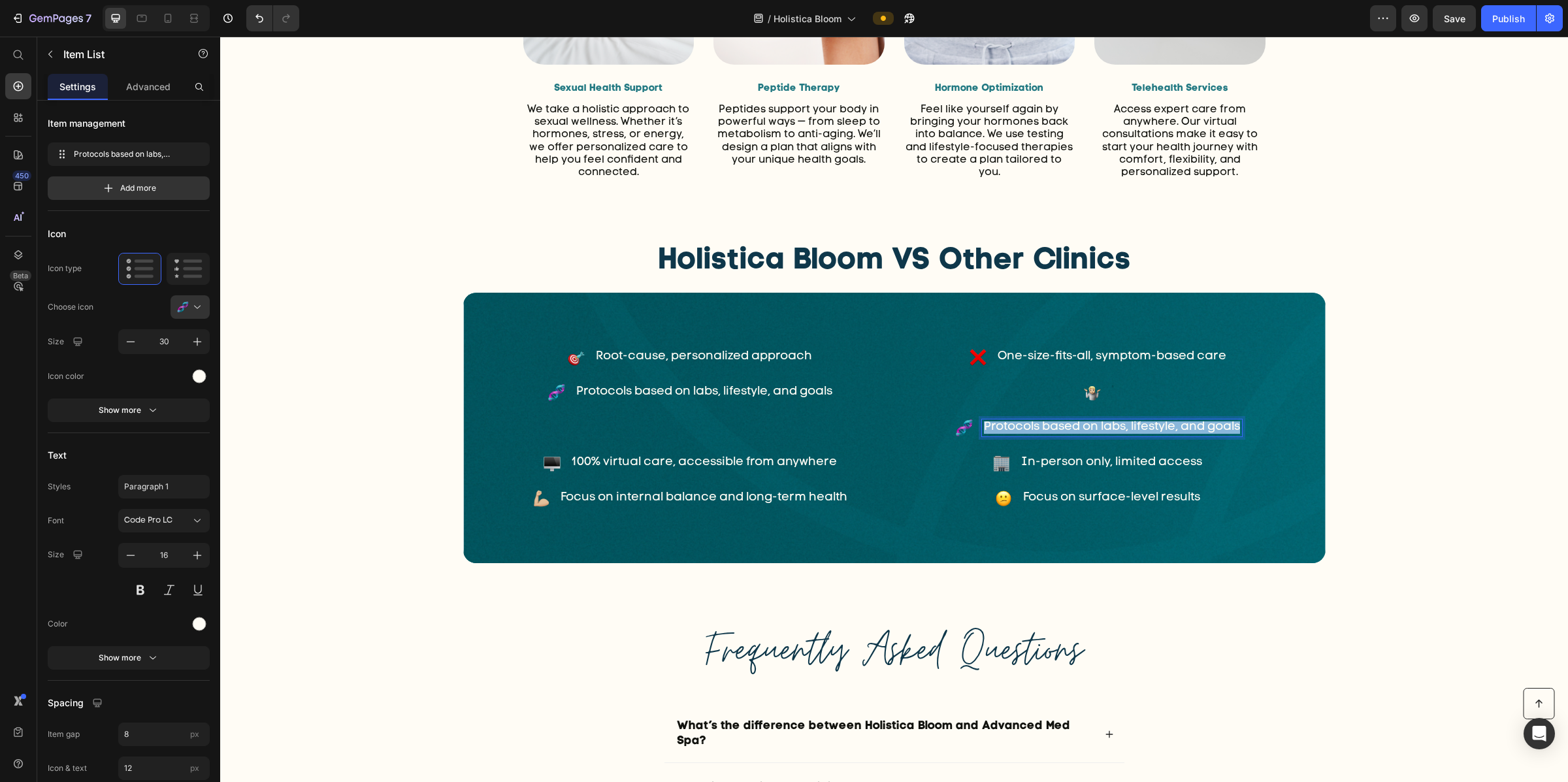 click on "Protocols based on labs, lifestyle, and goals" at bounding box center (1112, 427) 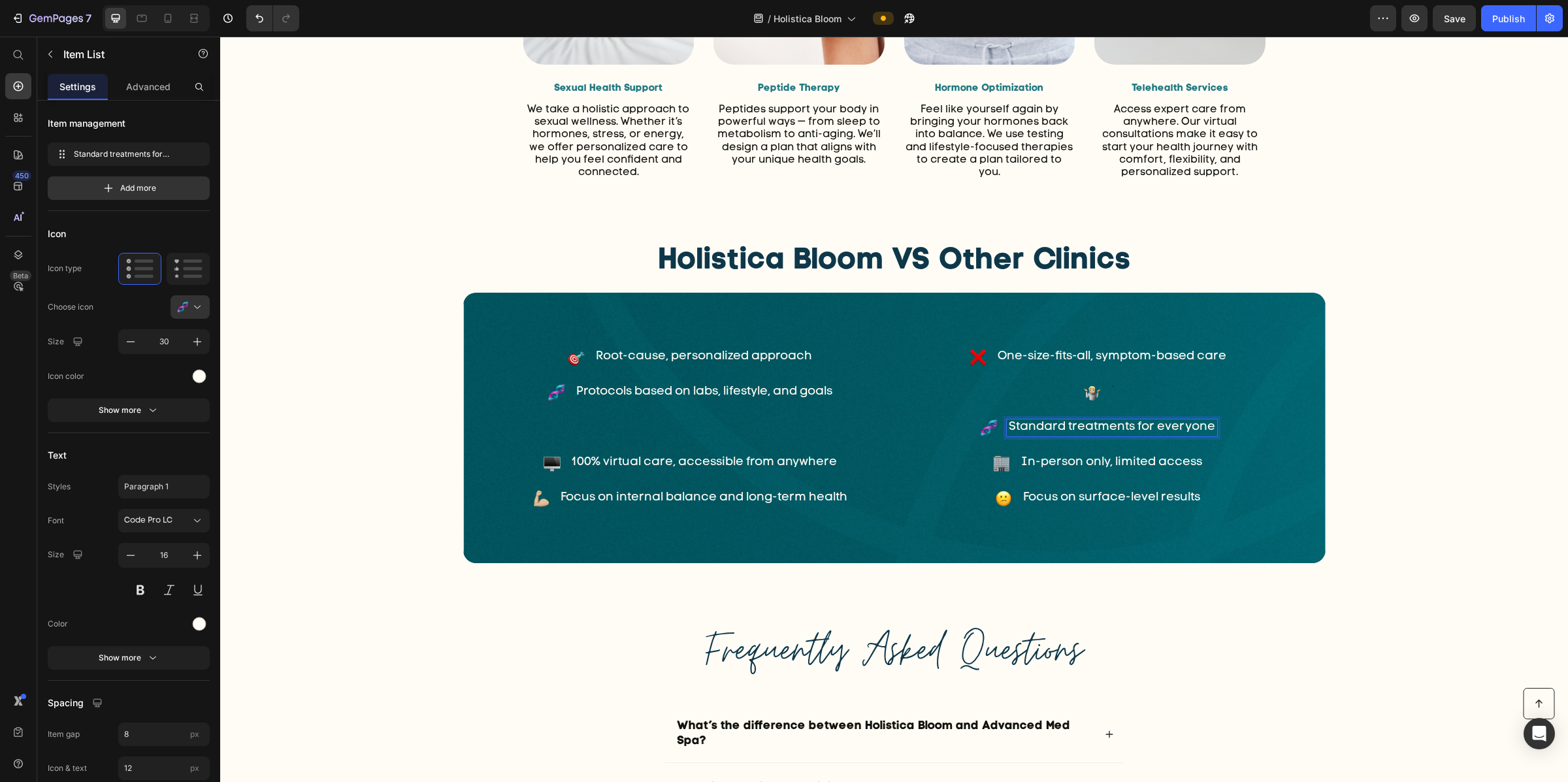 click on "Standard treatments for everyone" at bounding box center [1112, 427] 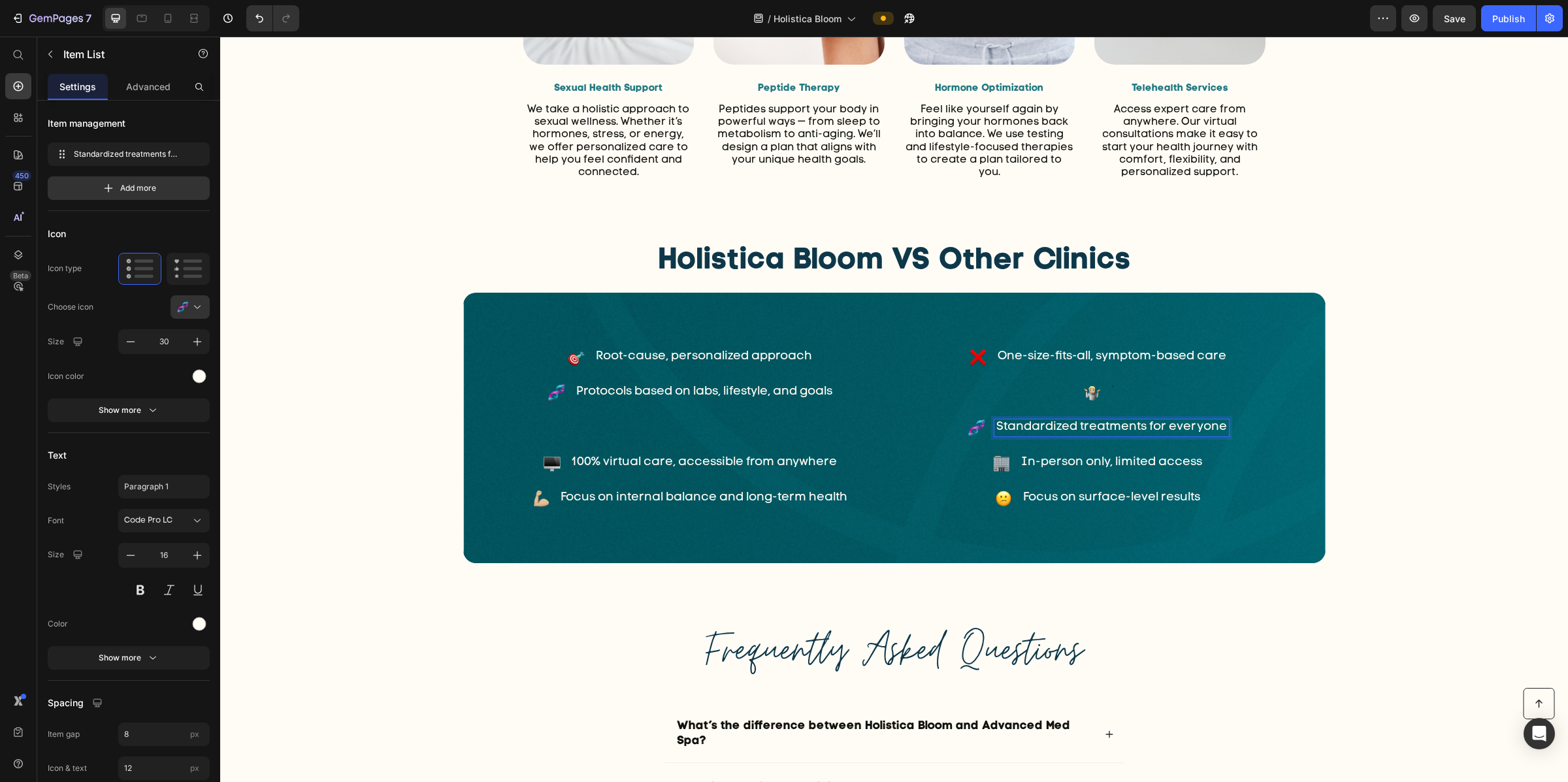 click at bounding box center (1098, 393) 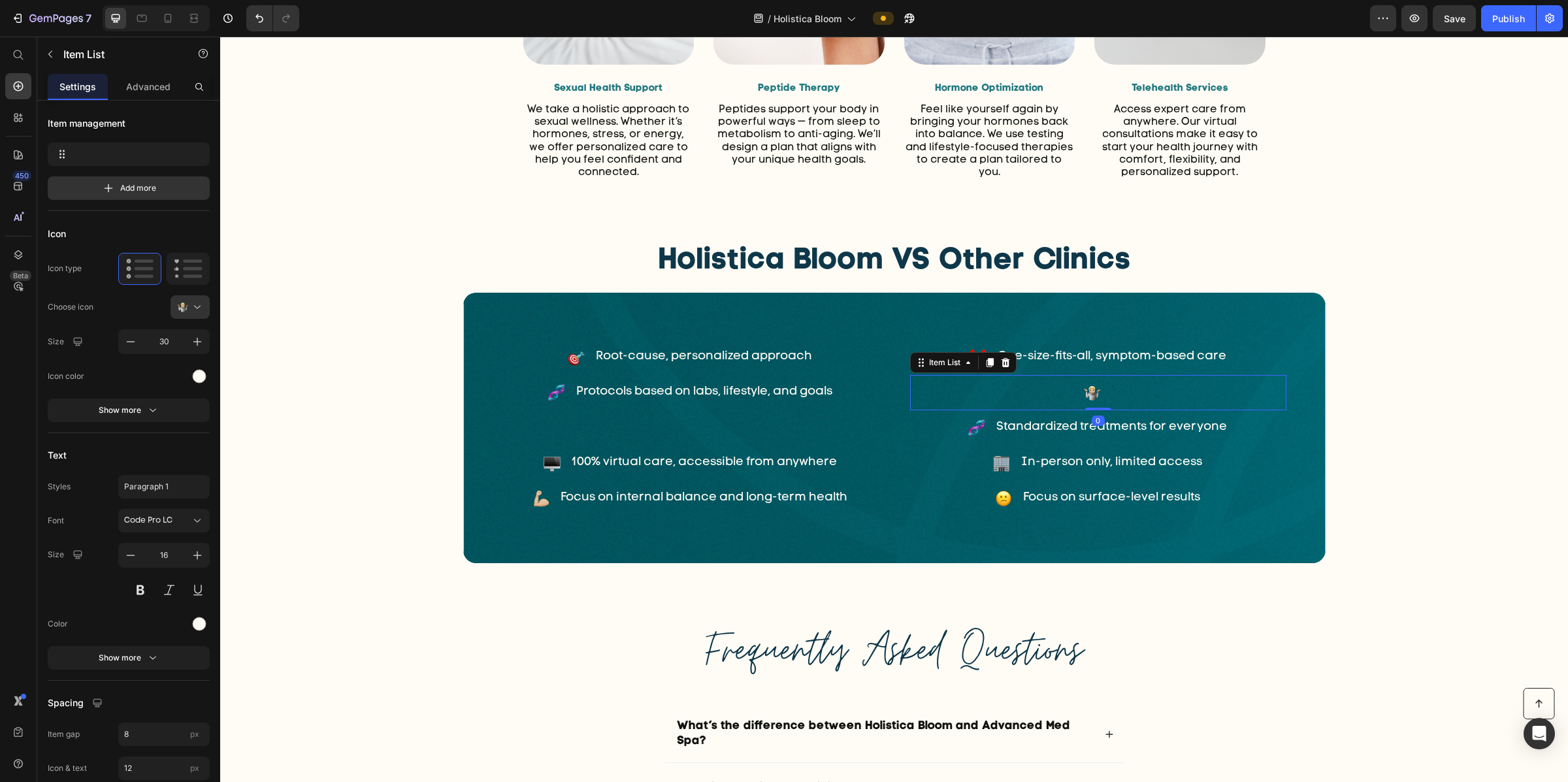 click at bounding box center [1098, 393] 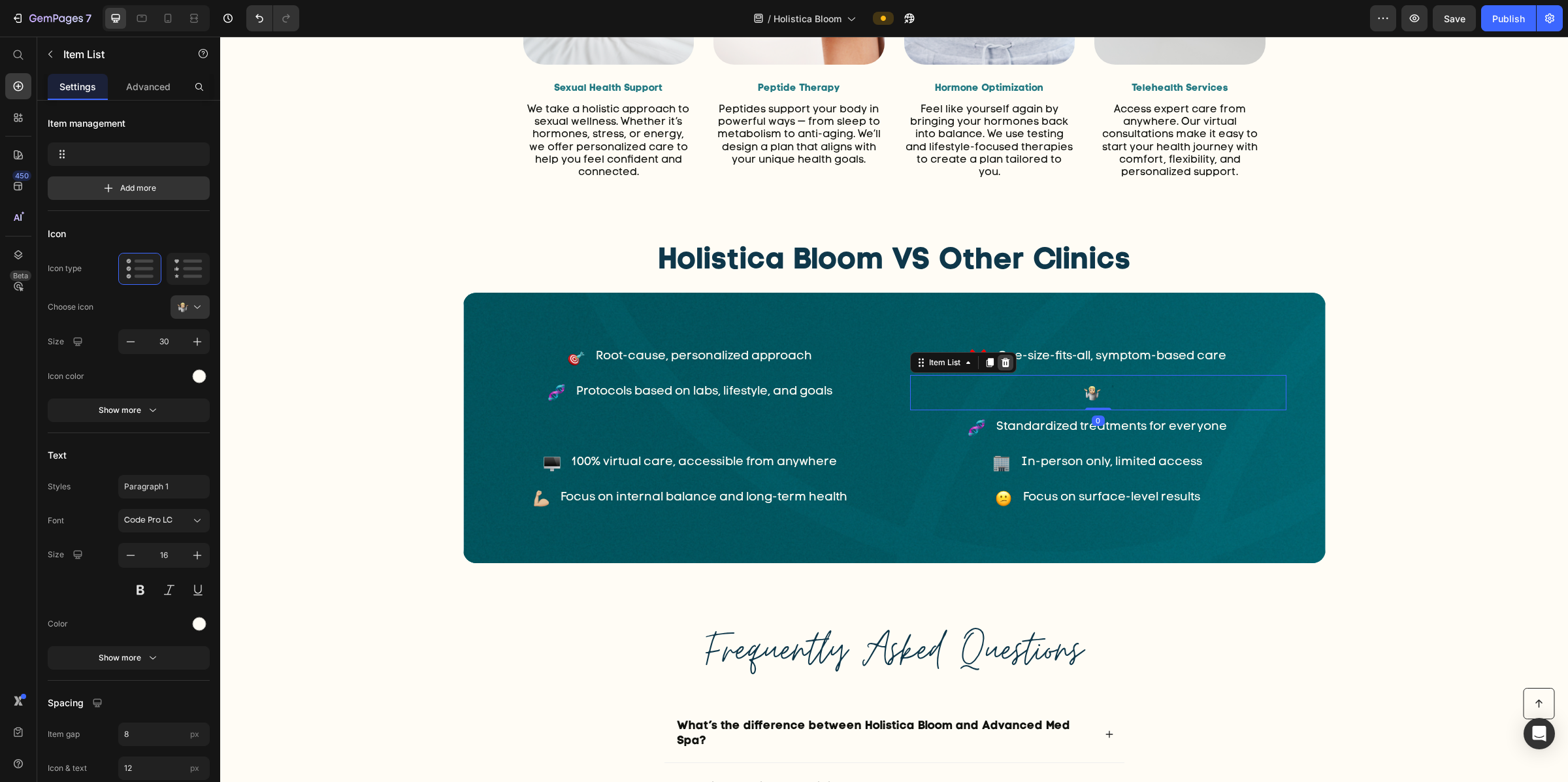 click 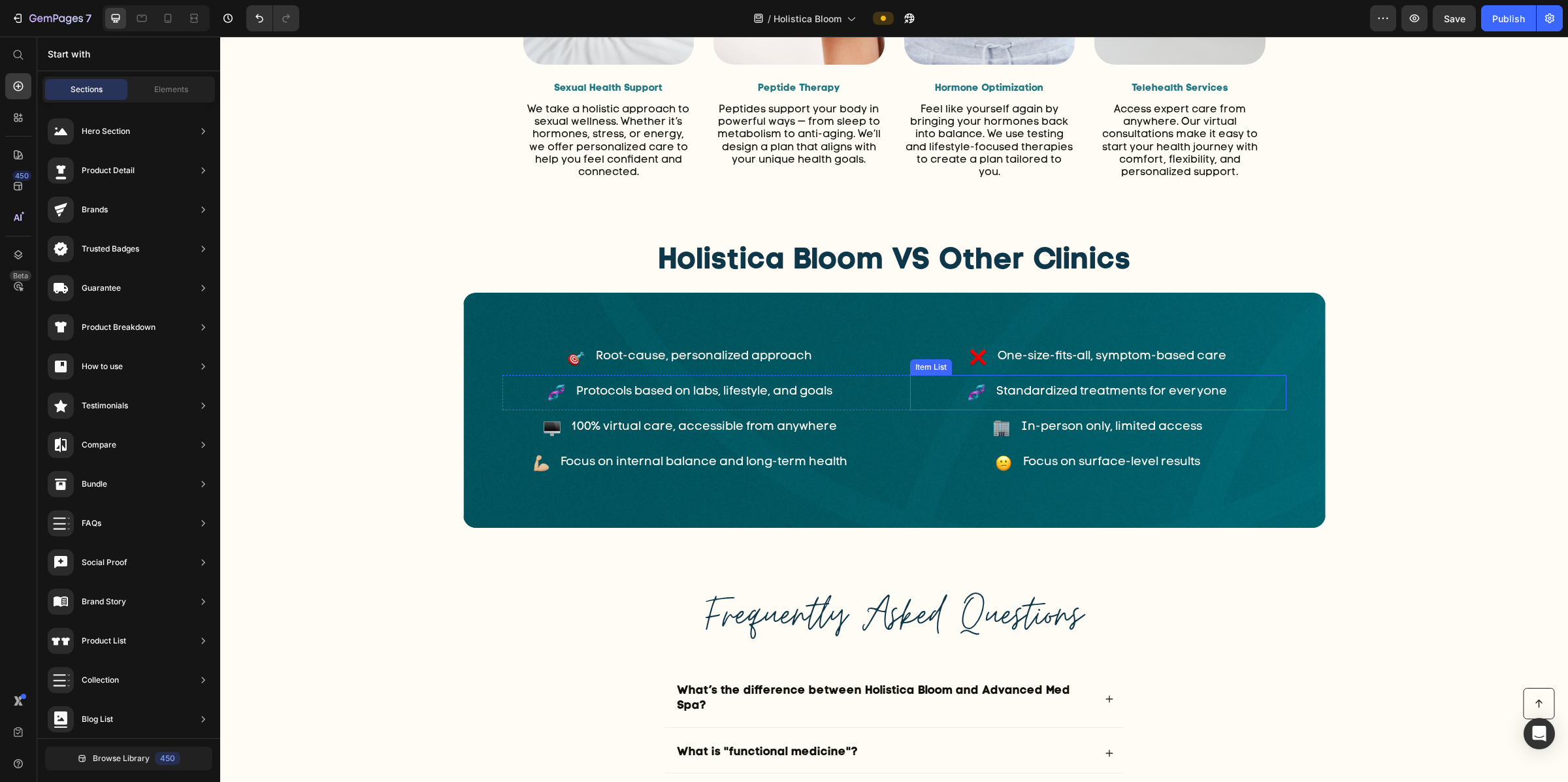 click 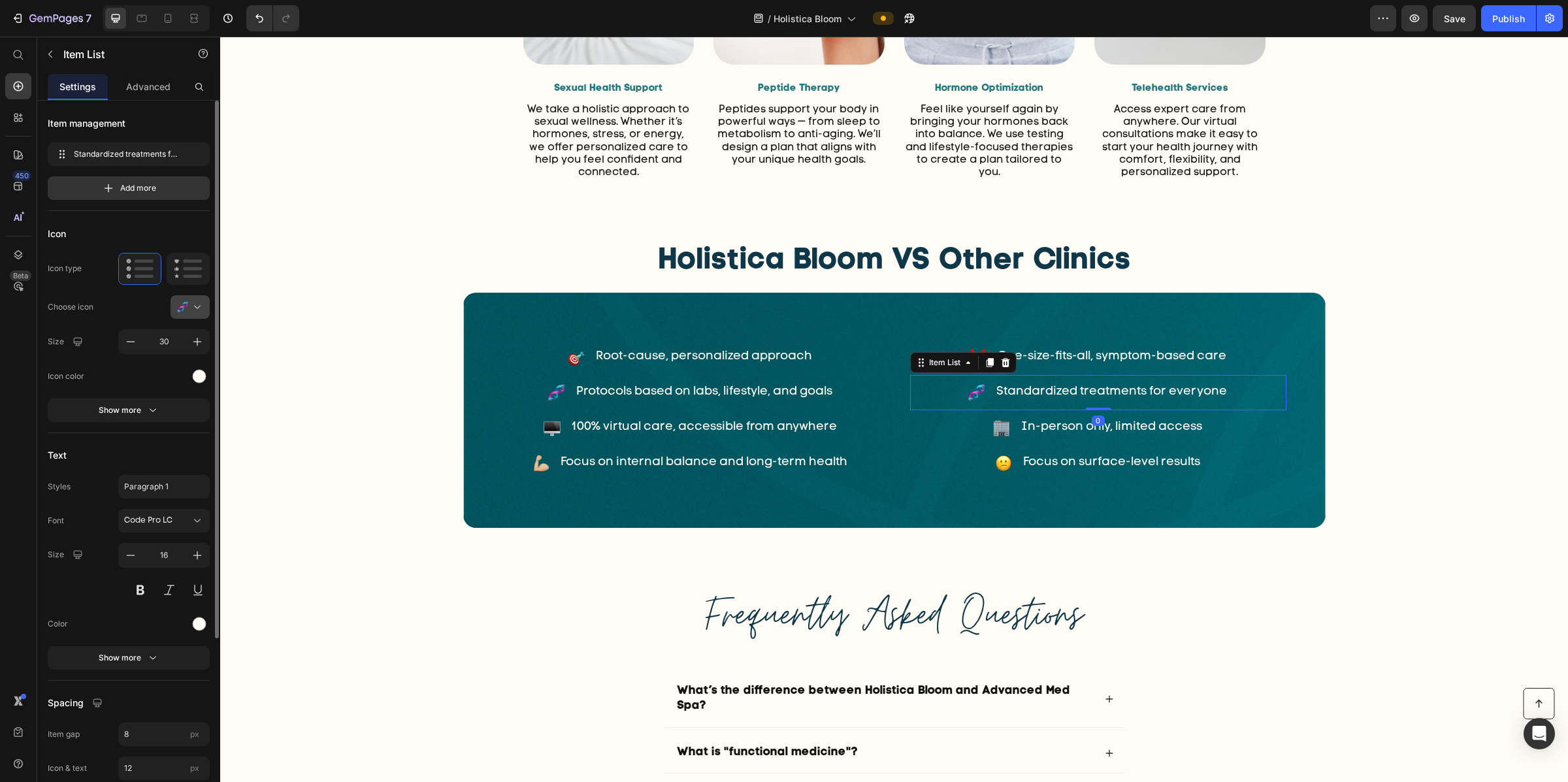 click at bounding box center (195, 307) 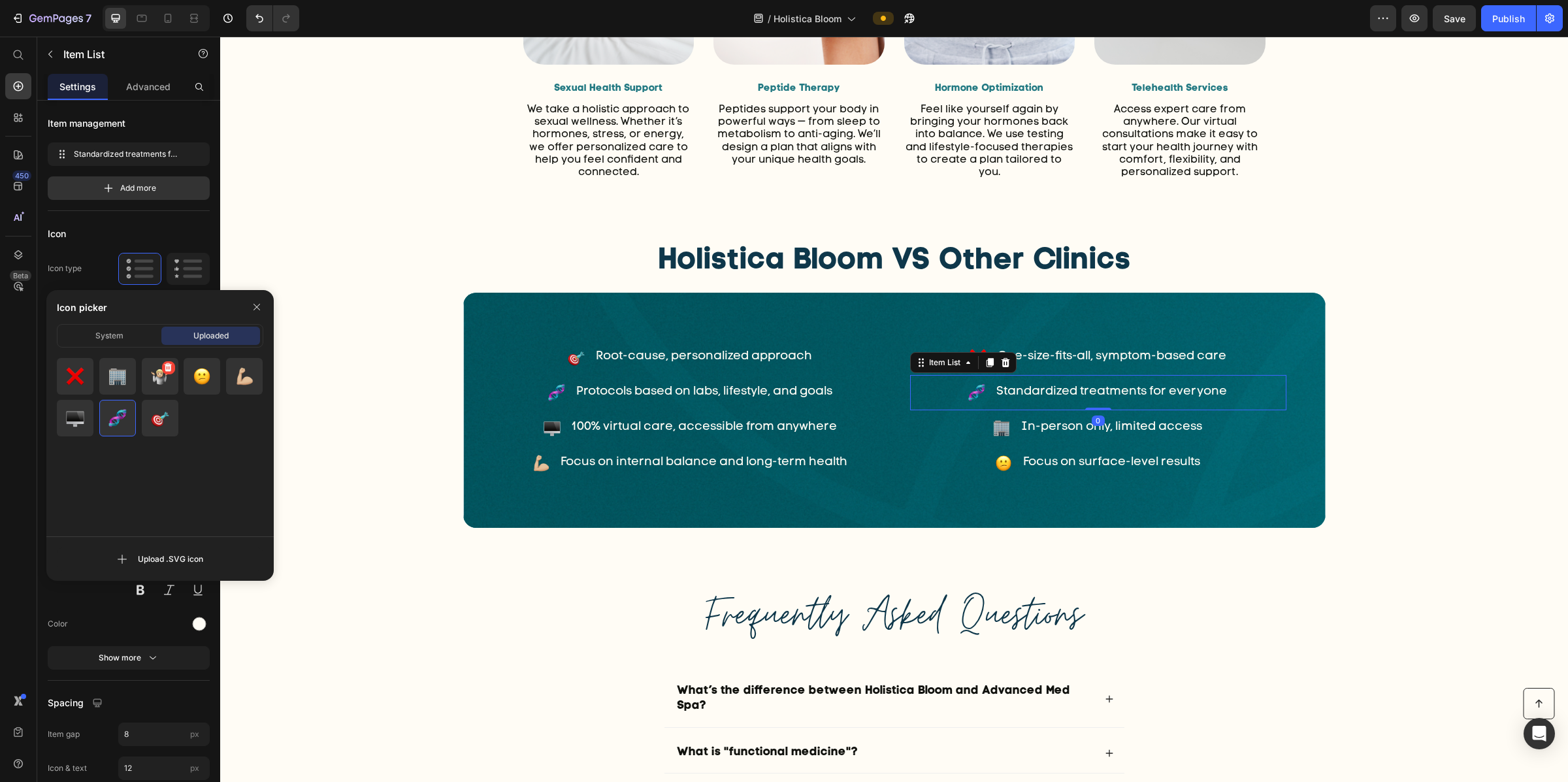 click at bounding box center (160, 376) 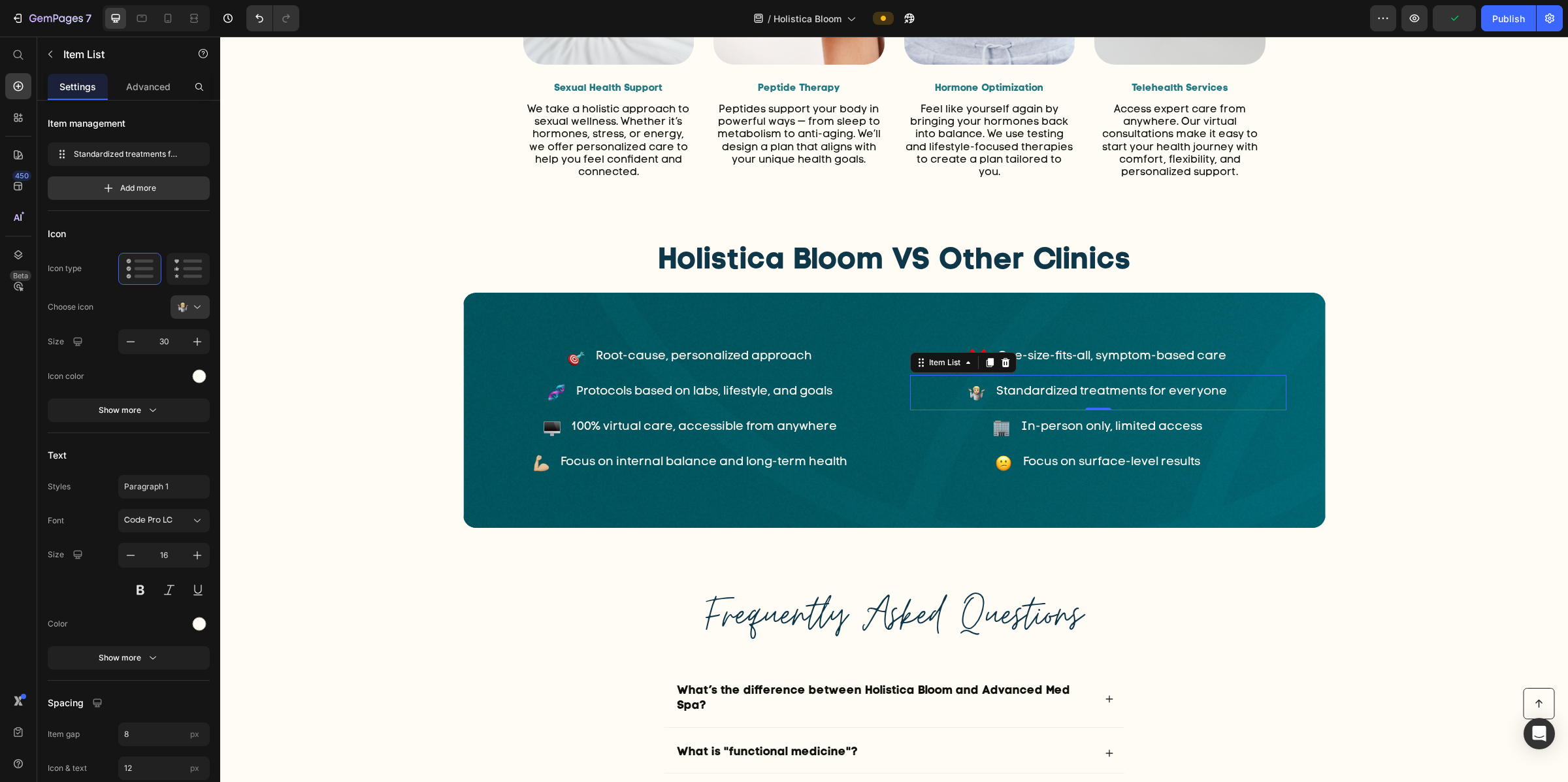click on "Root-cause, personalized approach Item List One-size-fits-all, symptom-based care Item List Row Protocols based on labs, lifestyle, and goals Item List Standardized treatments for everyone Item List   0 Row 100% virtual care, accessible from anywhere Item List In-person only, limited access Item List Row Focus on internal balance and long-term health Item List Focus on surface-level results Item List Row Row" at bounding box center (894, 410) 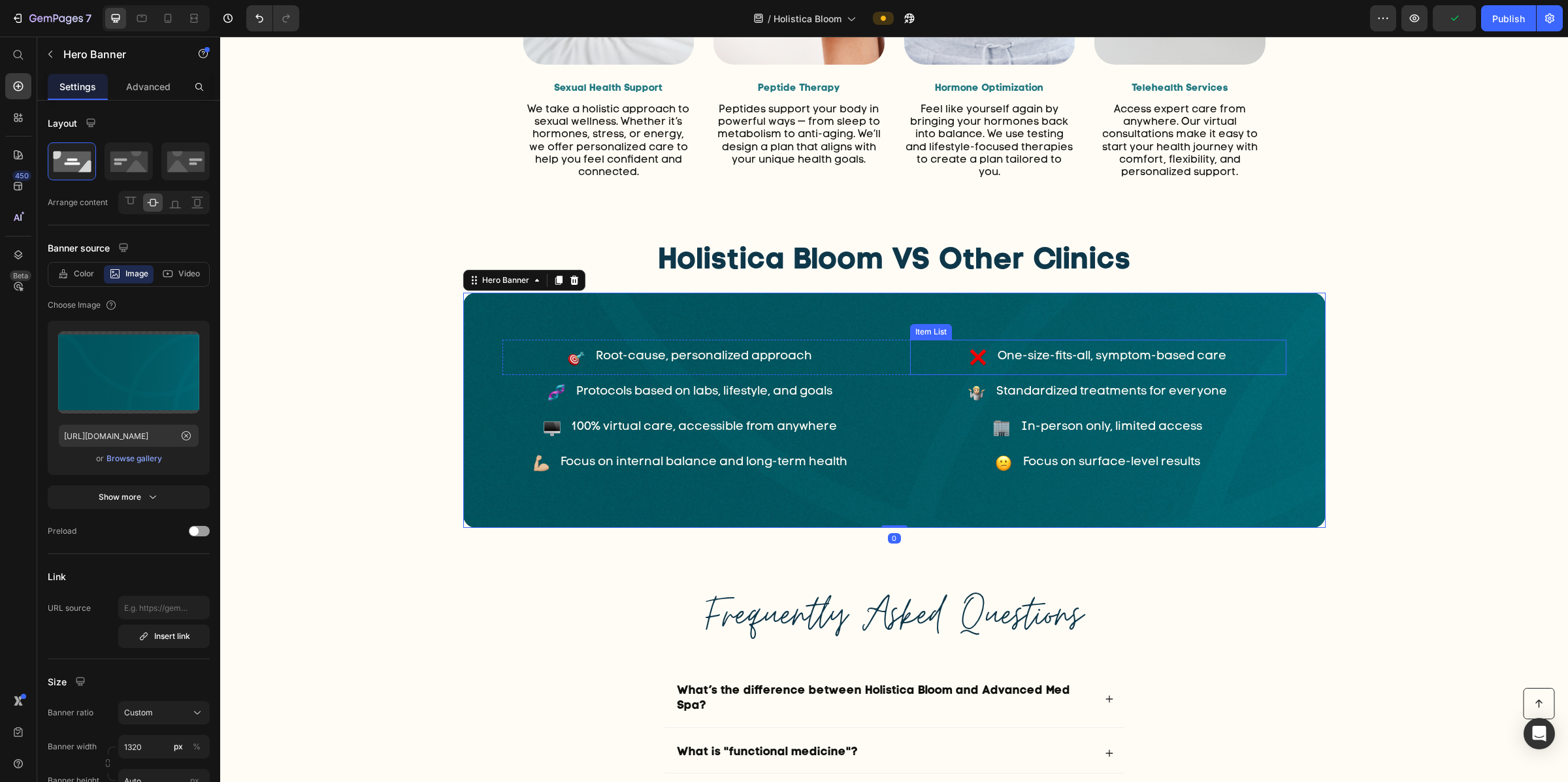 click on "One-size-fits-all, symptom-based care" at bounding box center (1112, 357) 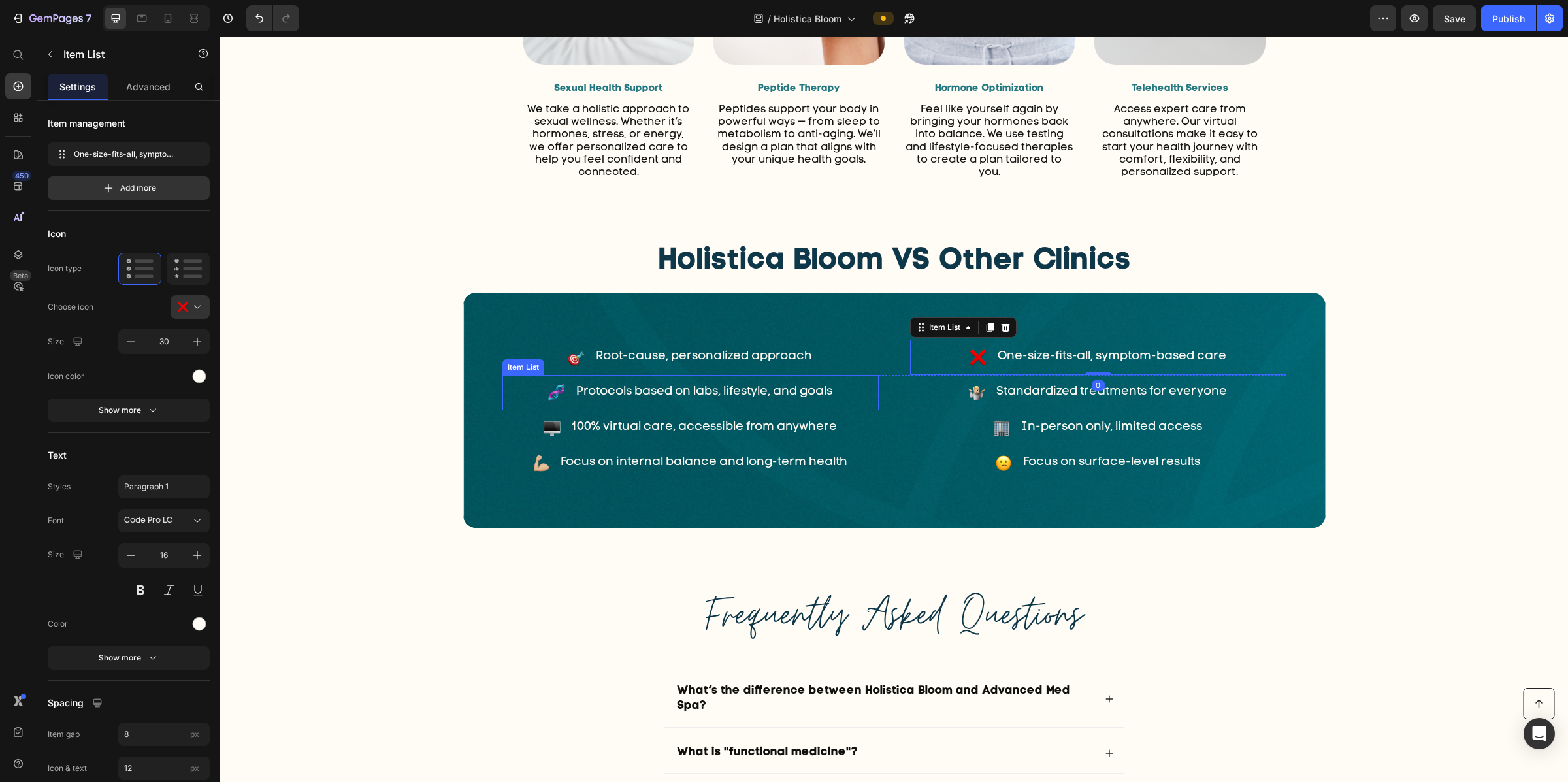 click on "Root-cause, personalized approach" at bounding box center (704, 357) 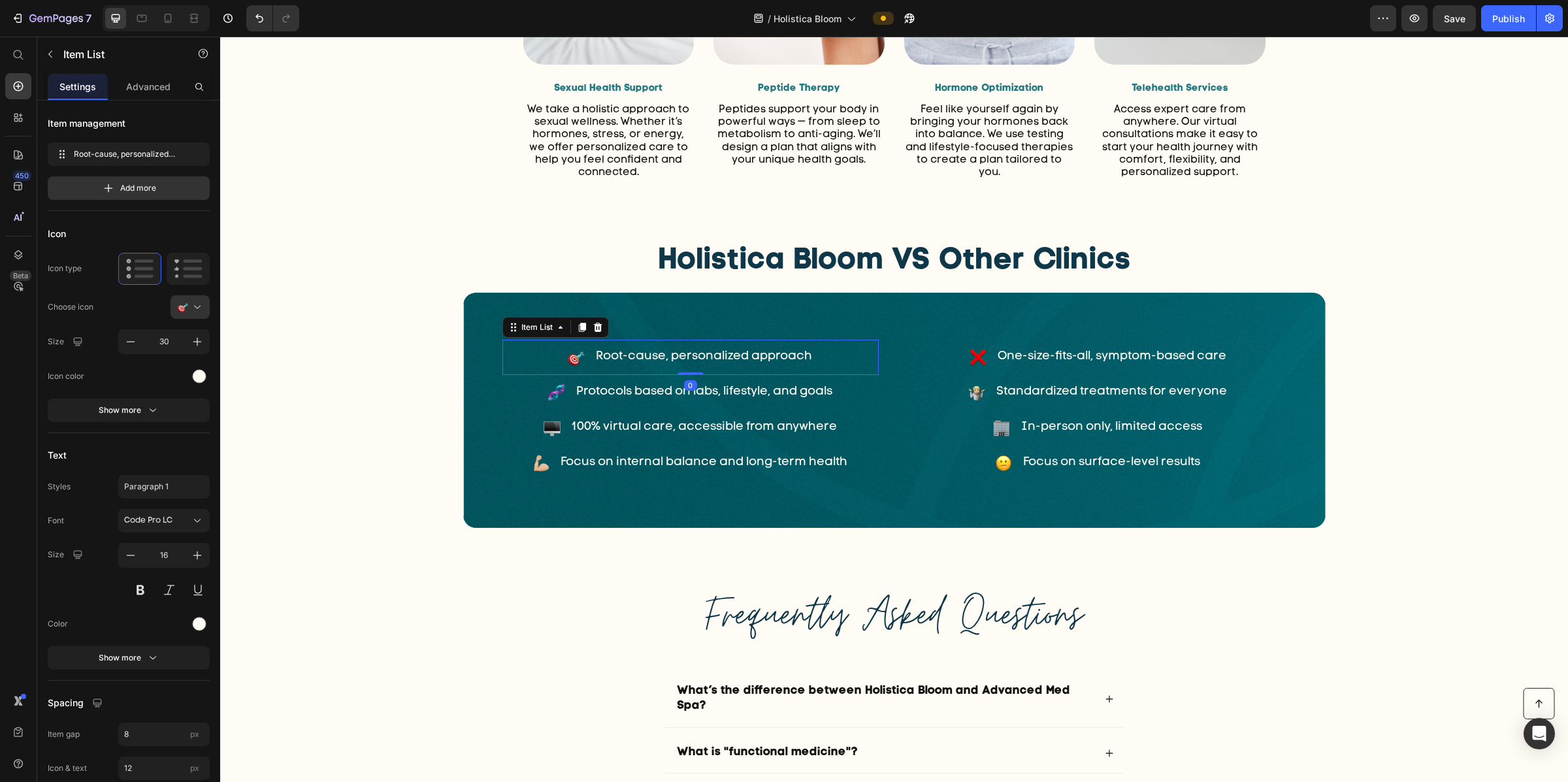 click on "Root-cause, personalized approach" at bounding box center [691, 357] 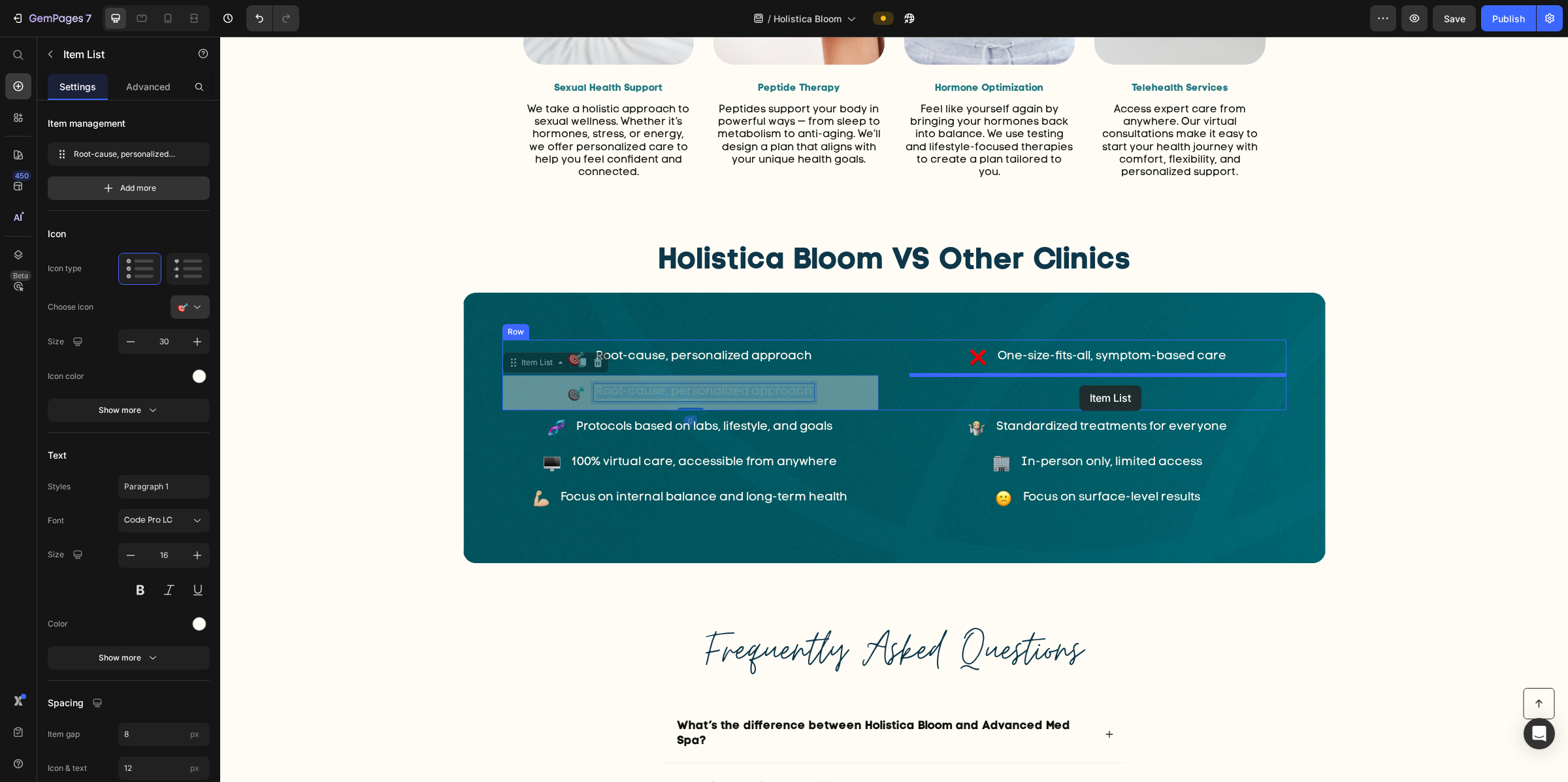 drag, startPoint x: 720, startPoint y: 414, endPoint x: 1079, endPoint y: 385, distance: 360.1694 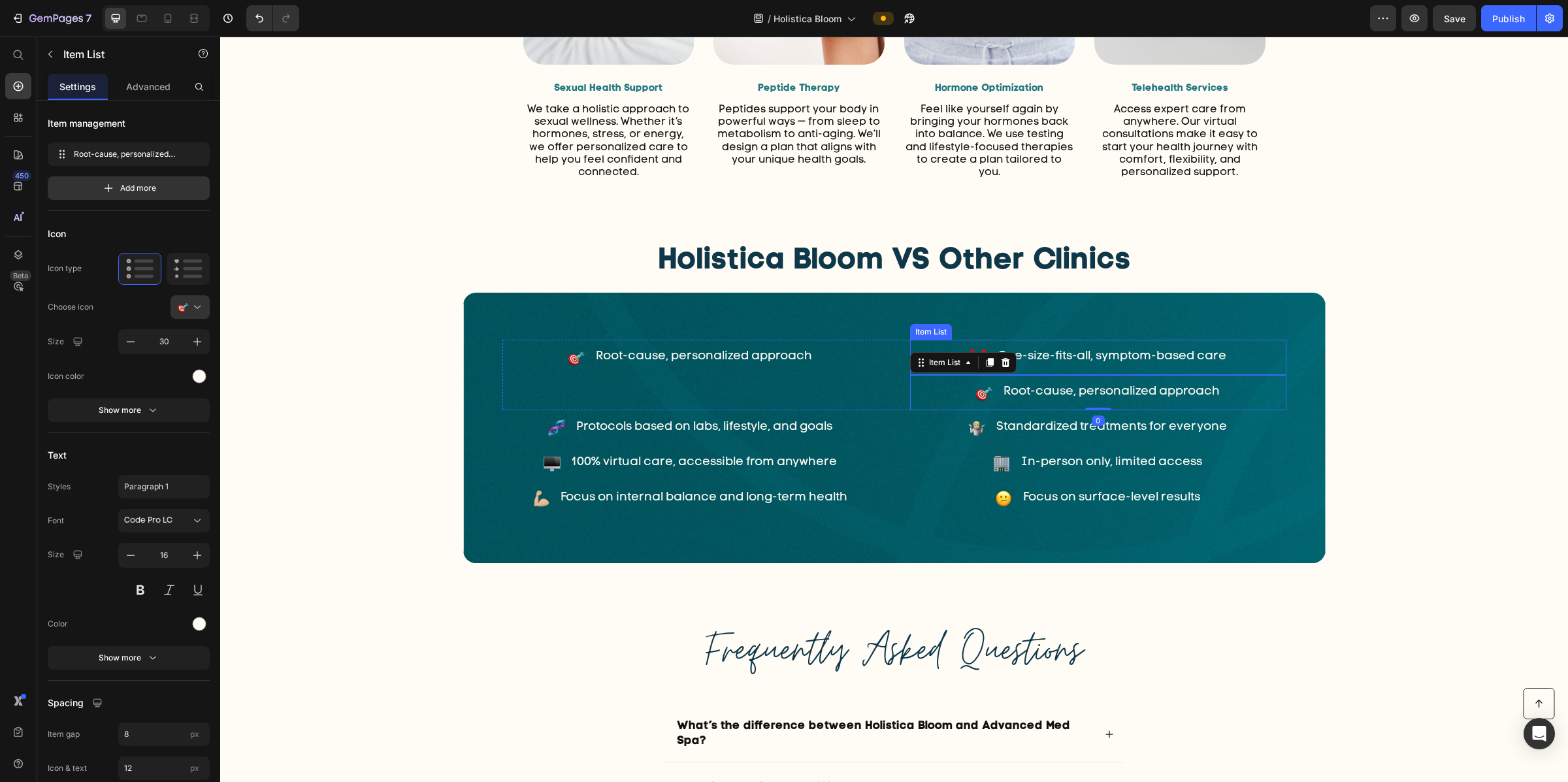 click on "One-size-fits-all, symptom-based care" at bounding box center [1112, 357] 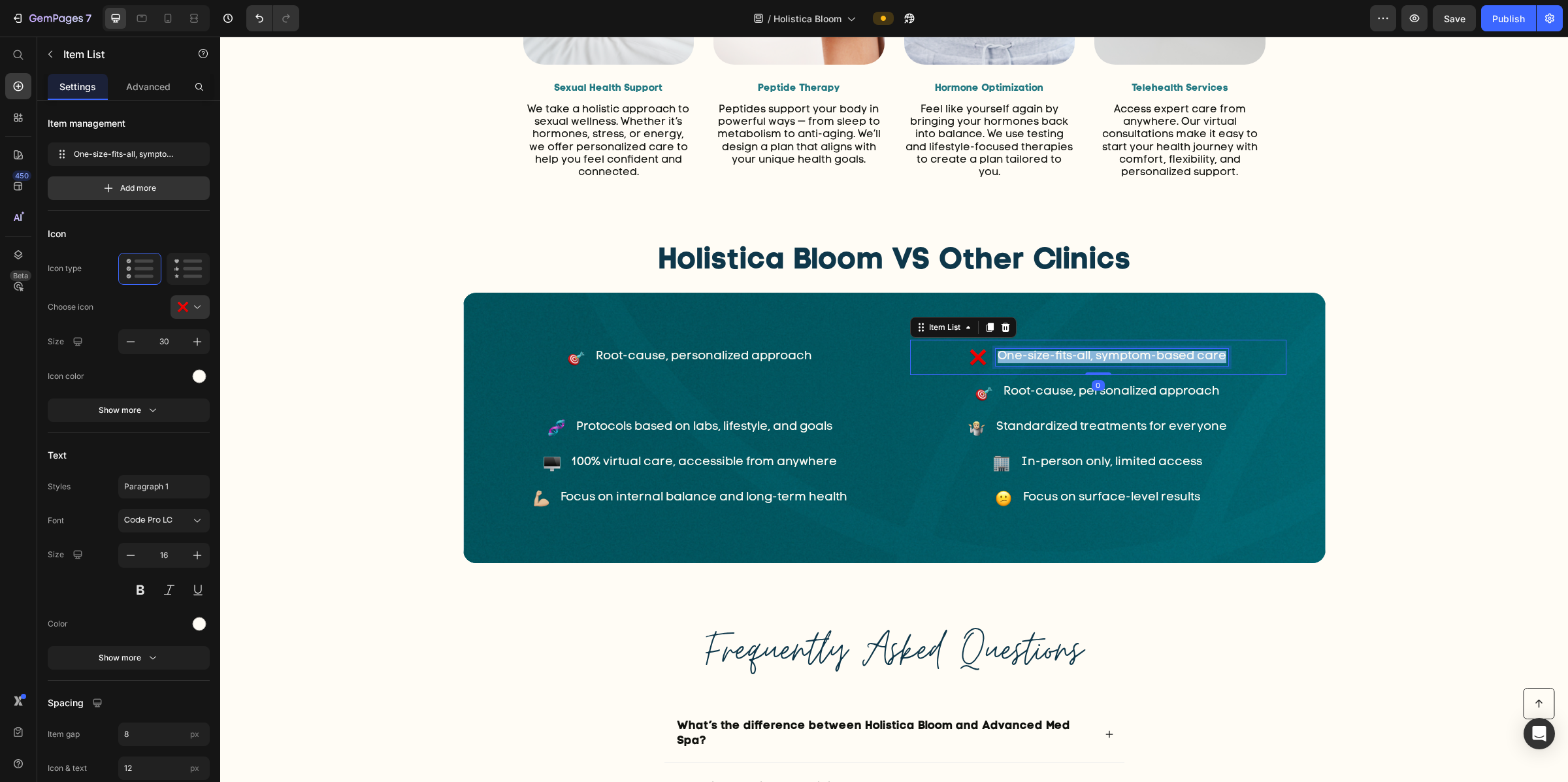 click on "One-size-fits-all, symptom-based care" at bounding box center [1112, 357] 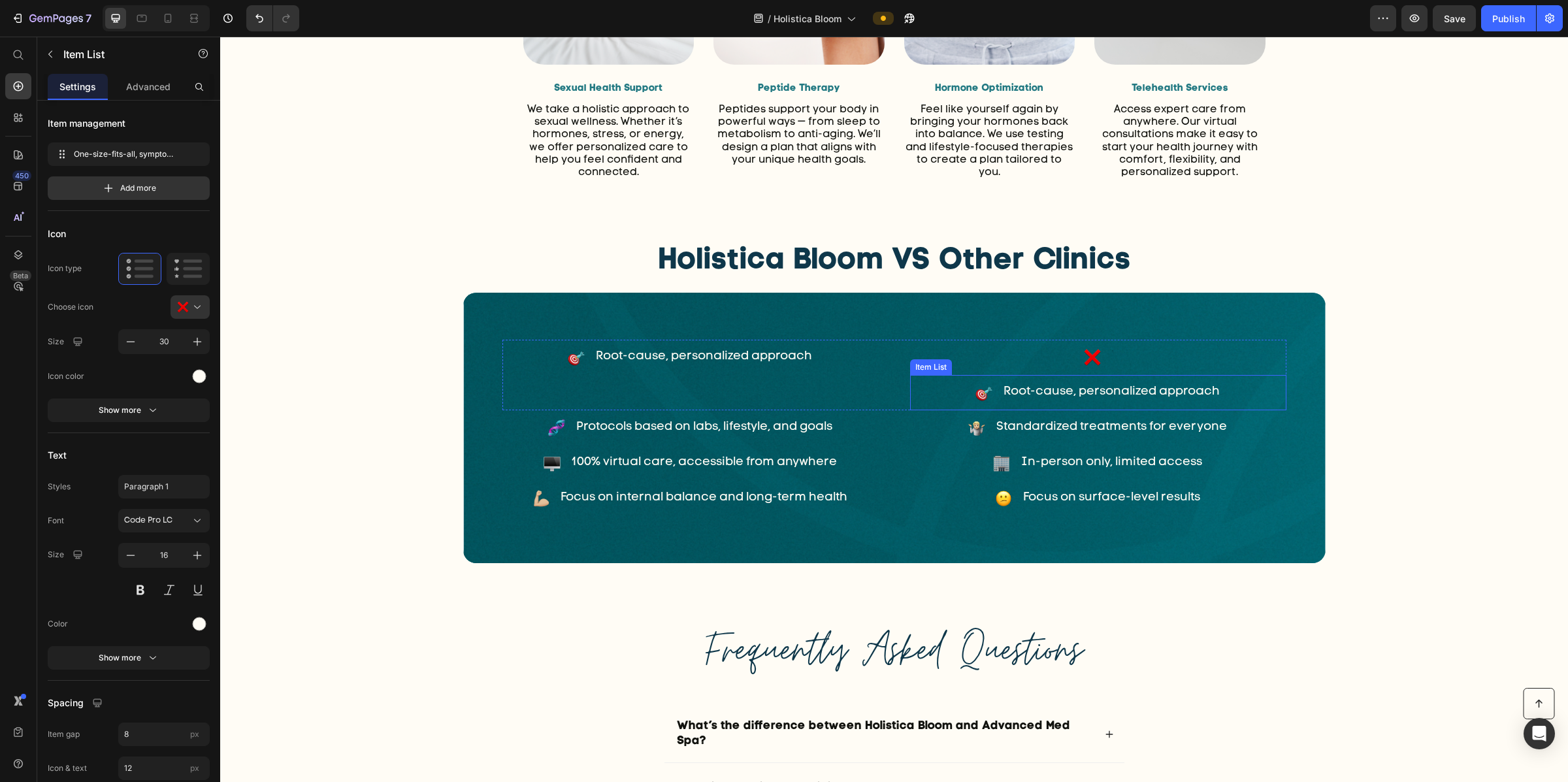 scroll, scrollTop: 1039, scrollLeft: 0, axis: vertical 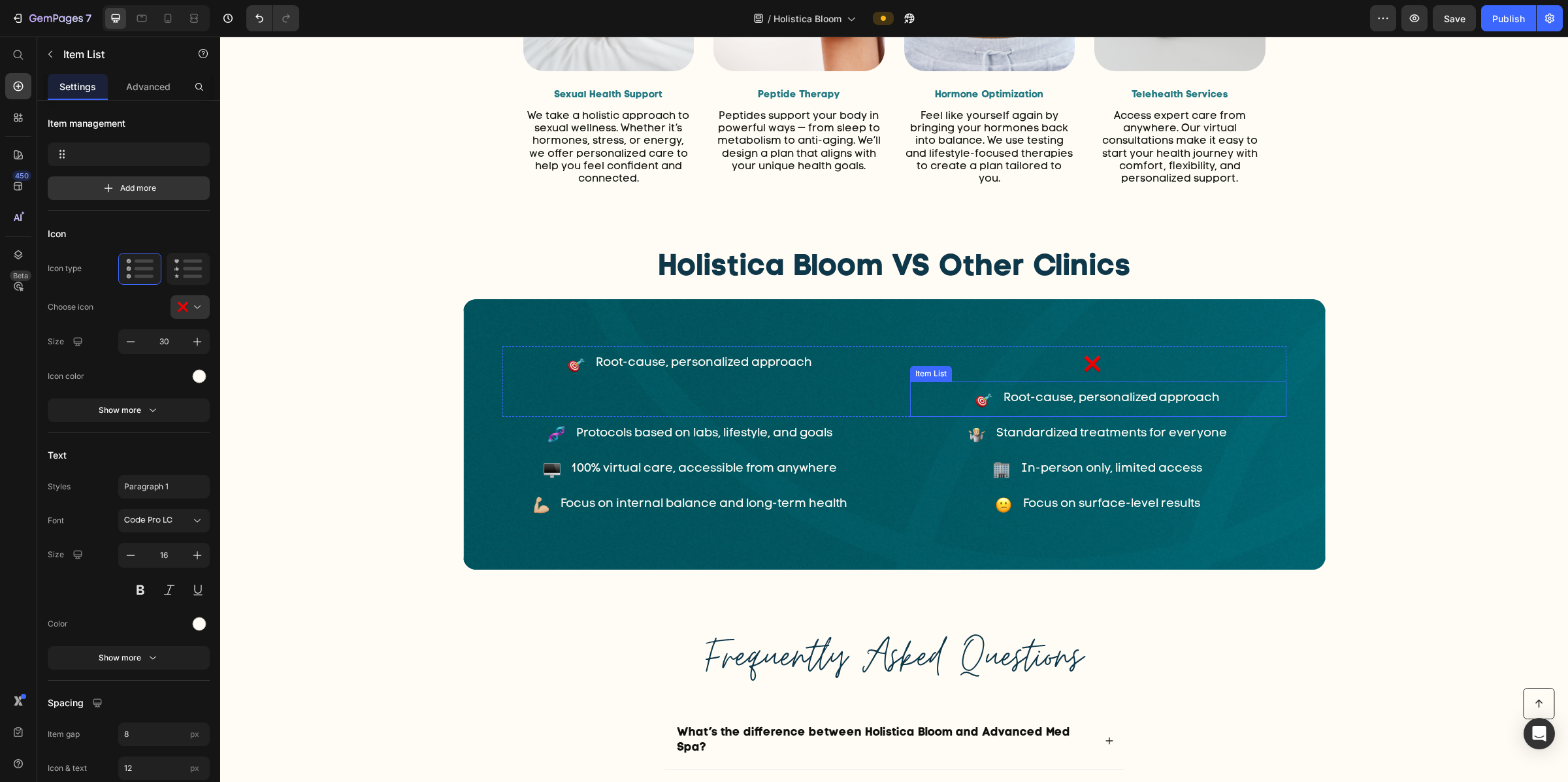 click on "Root-cause, personalized approach" at bounding box center (1111, 399) 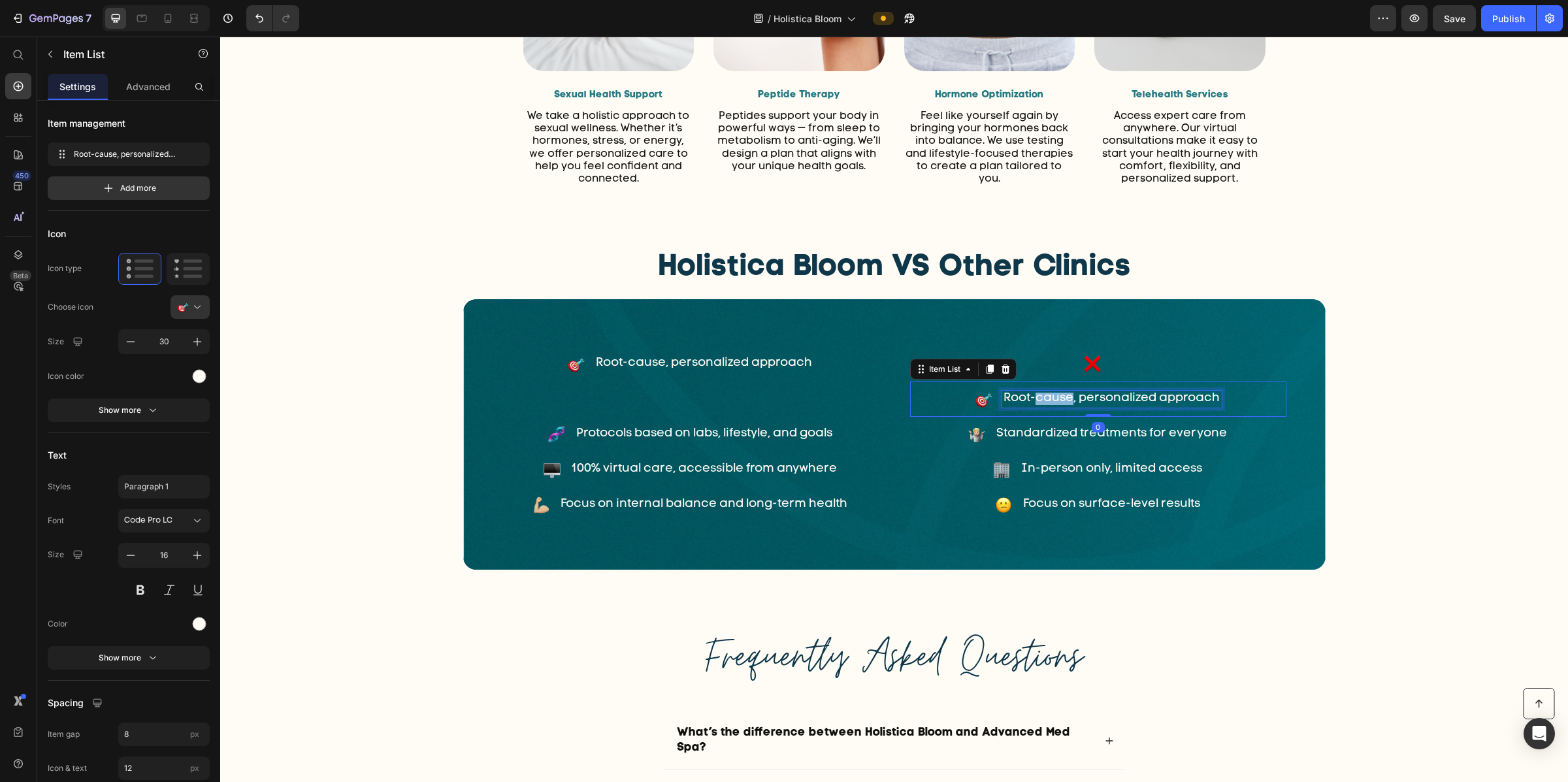 click on "Root-cause, personalized approach" at bounding box center (1111, 399) 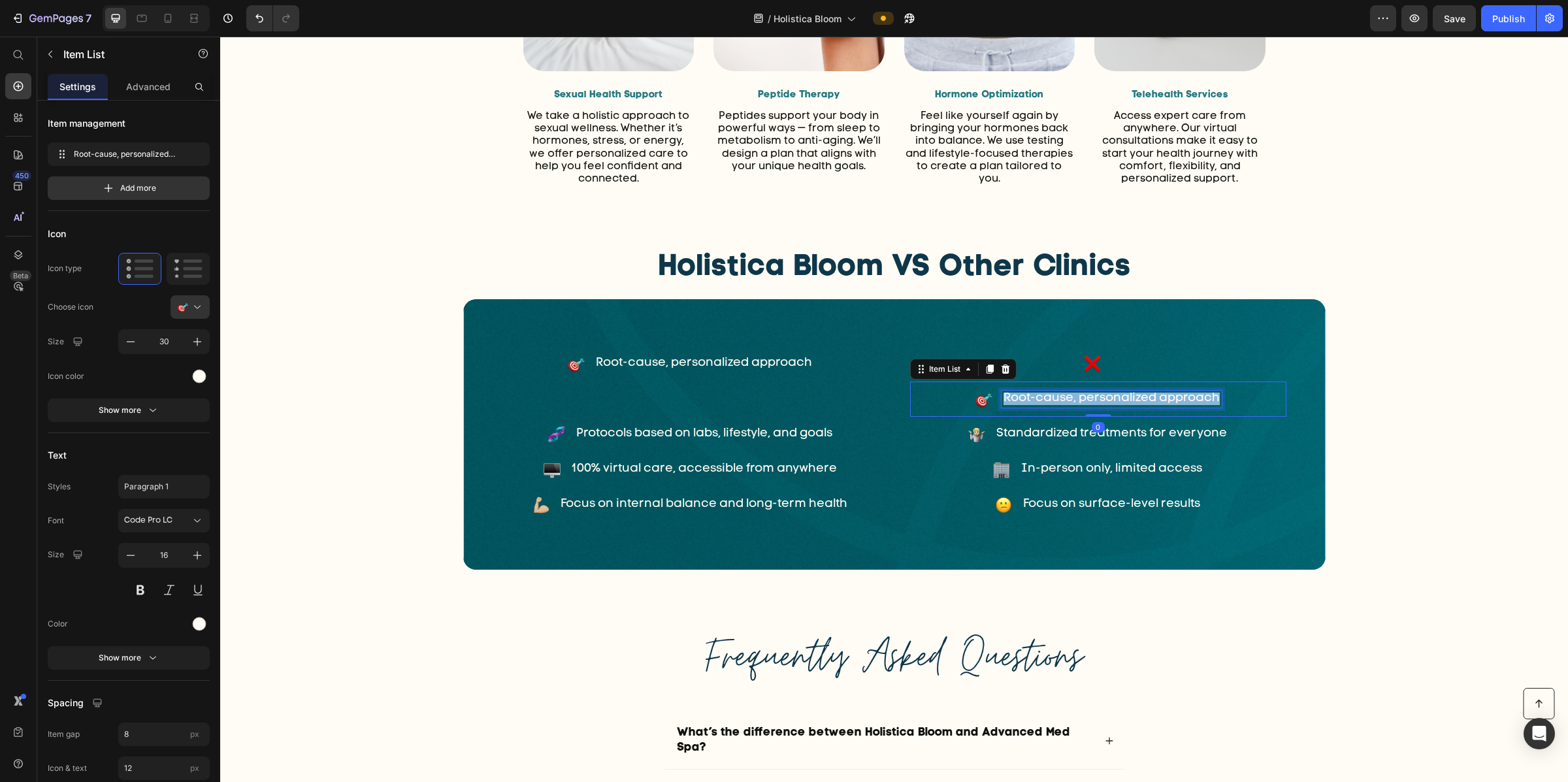 click on "Root-cause, personalized approach" at bounding box center [1111, 399] 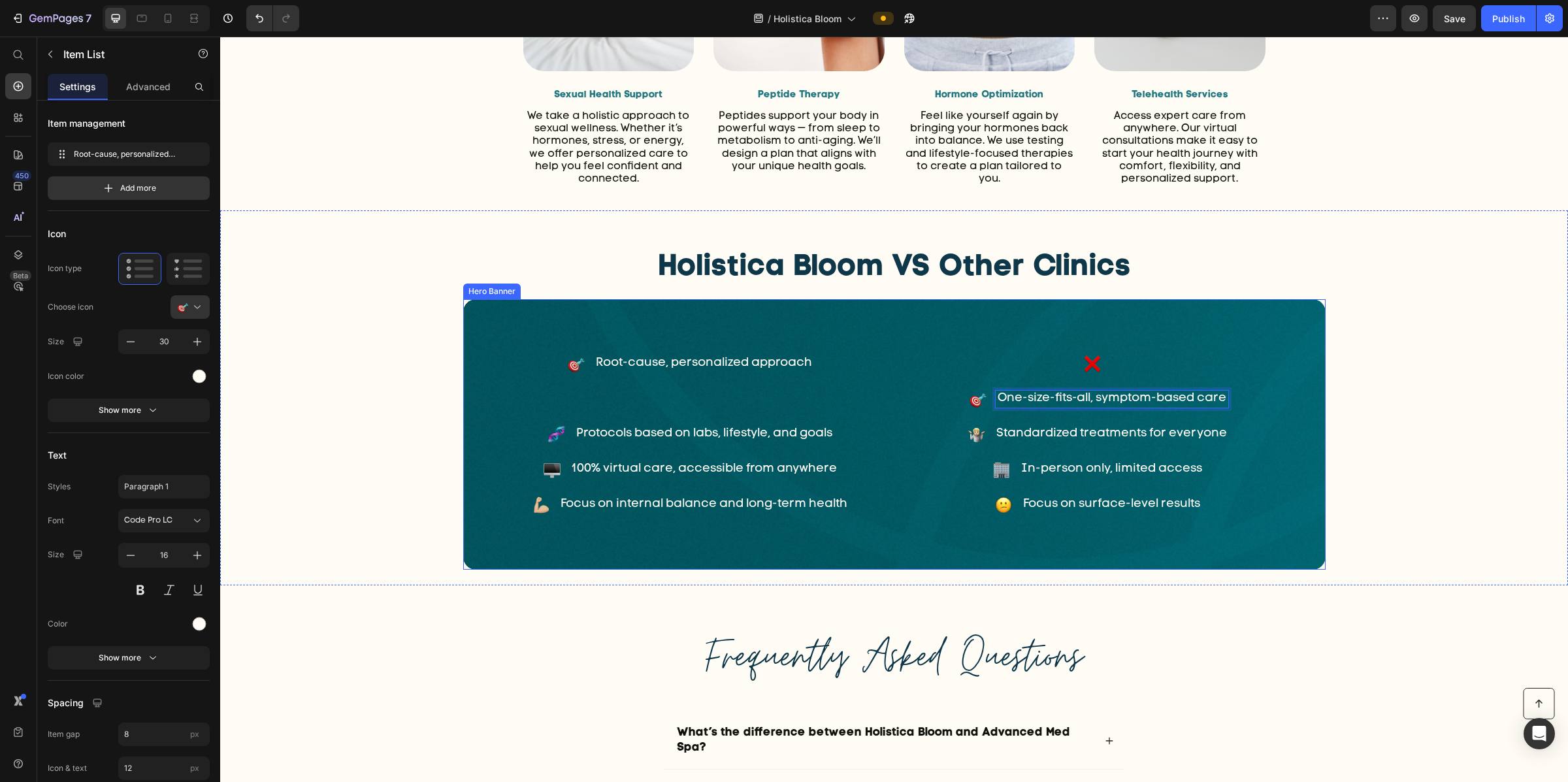 drag, startPoint x: 1323, startPoint y: 390, endPoint x: 1294, endPoint y: 383, distance: 29.832868 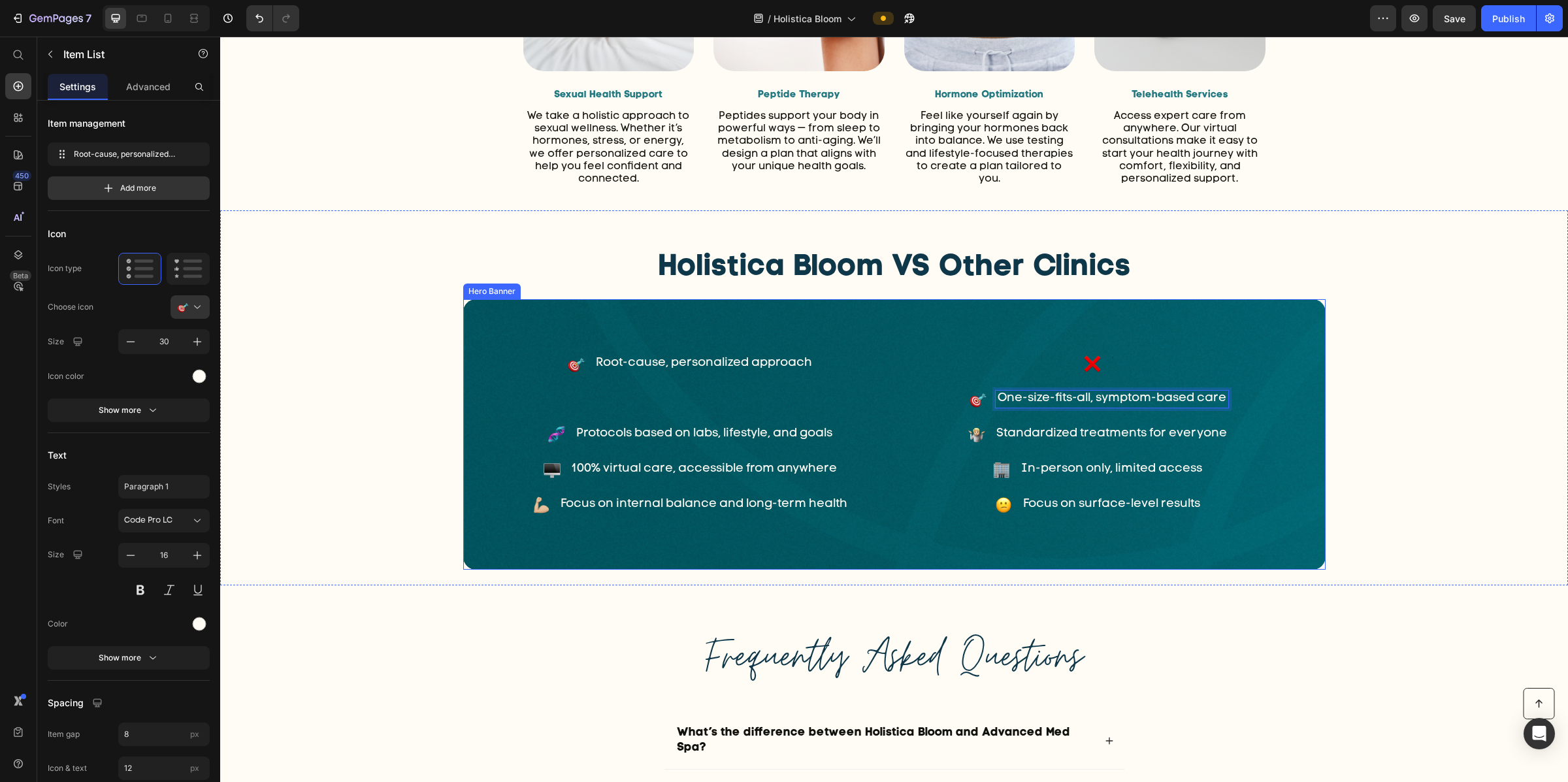 click at bounding box center [894, 434] 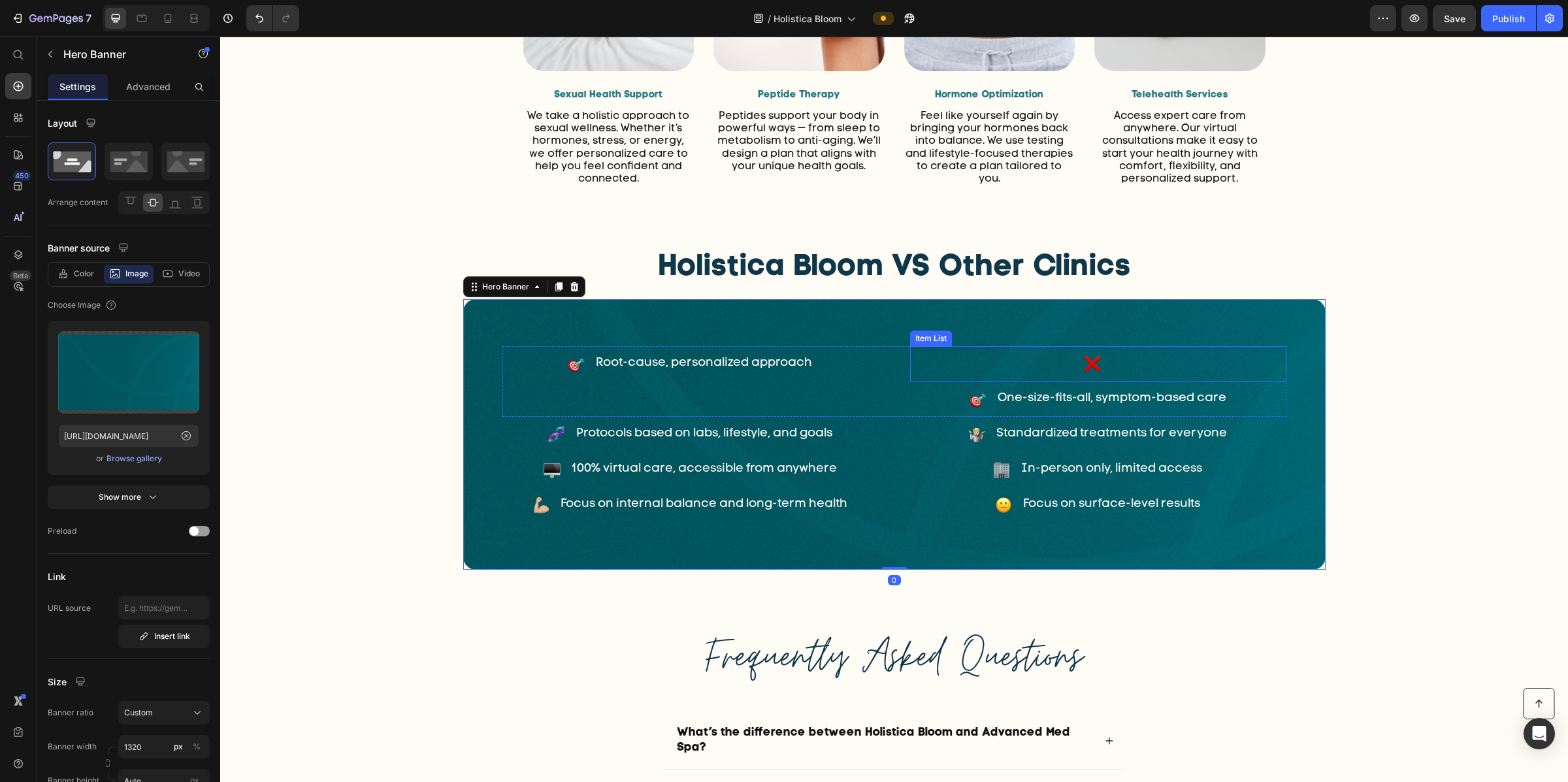 click at bounding box center (1098, 364) 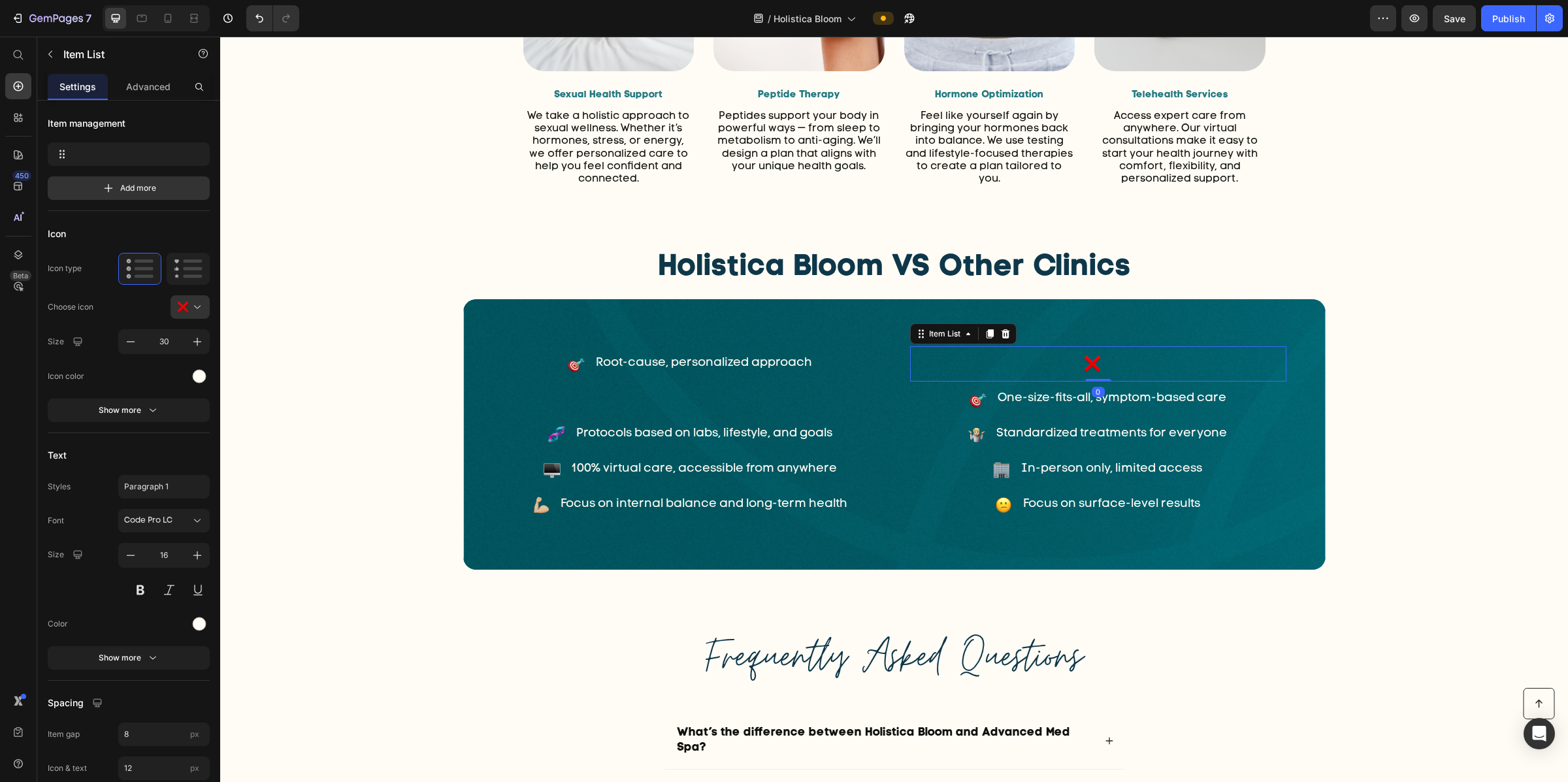click 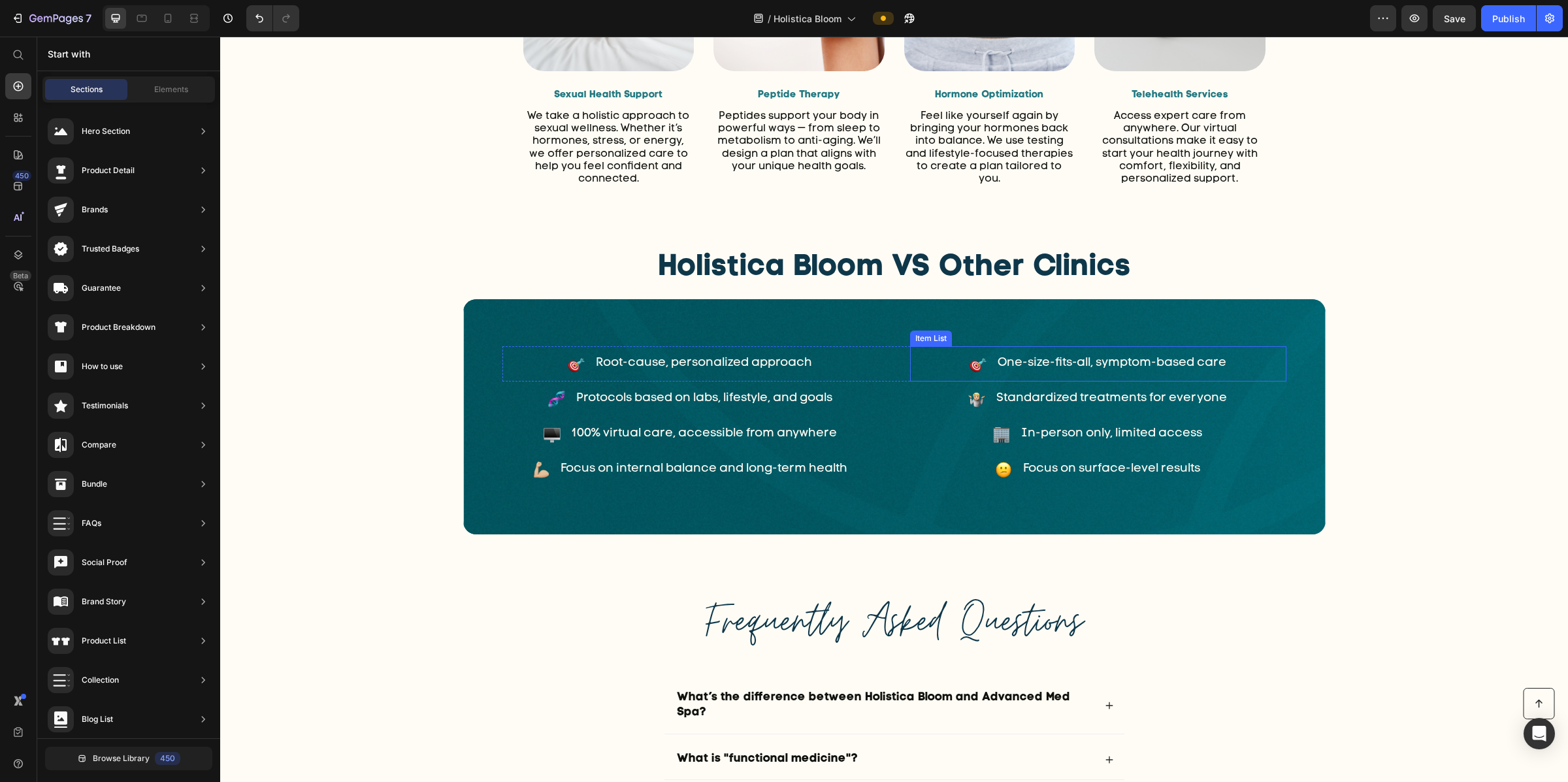 click 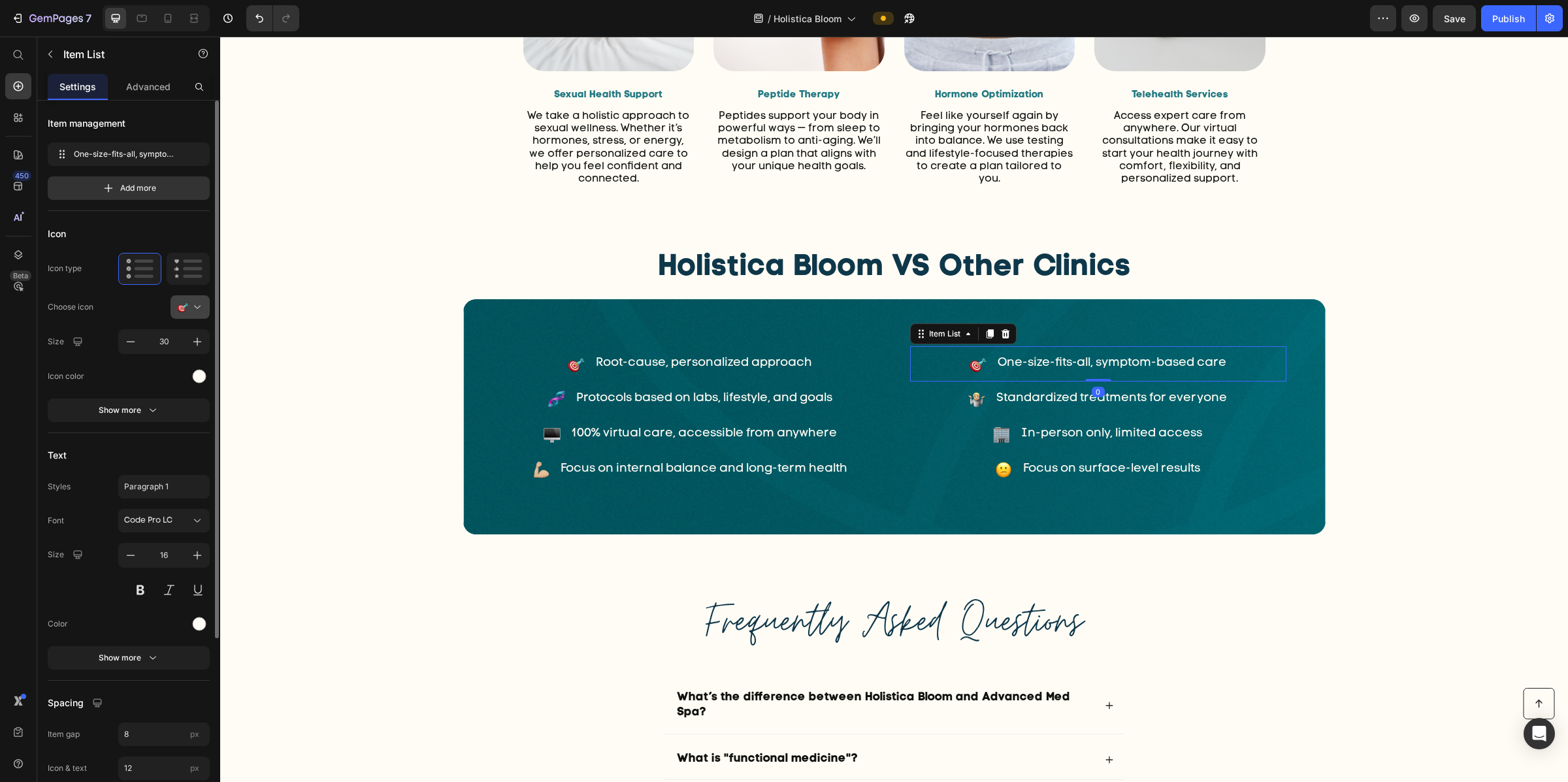 click at bounding box center [195, 307] 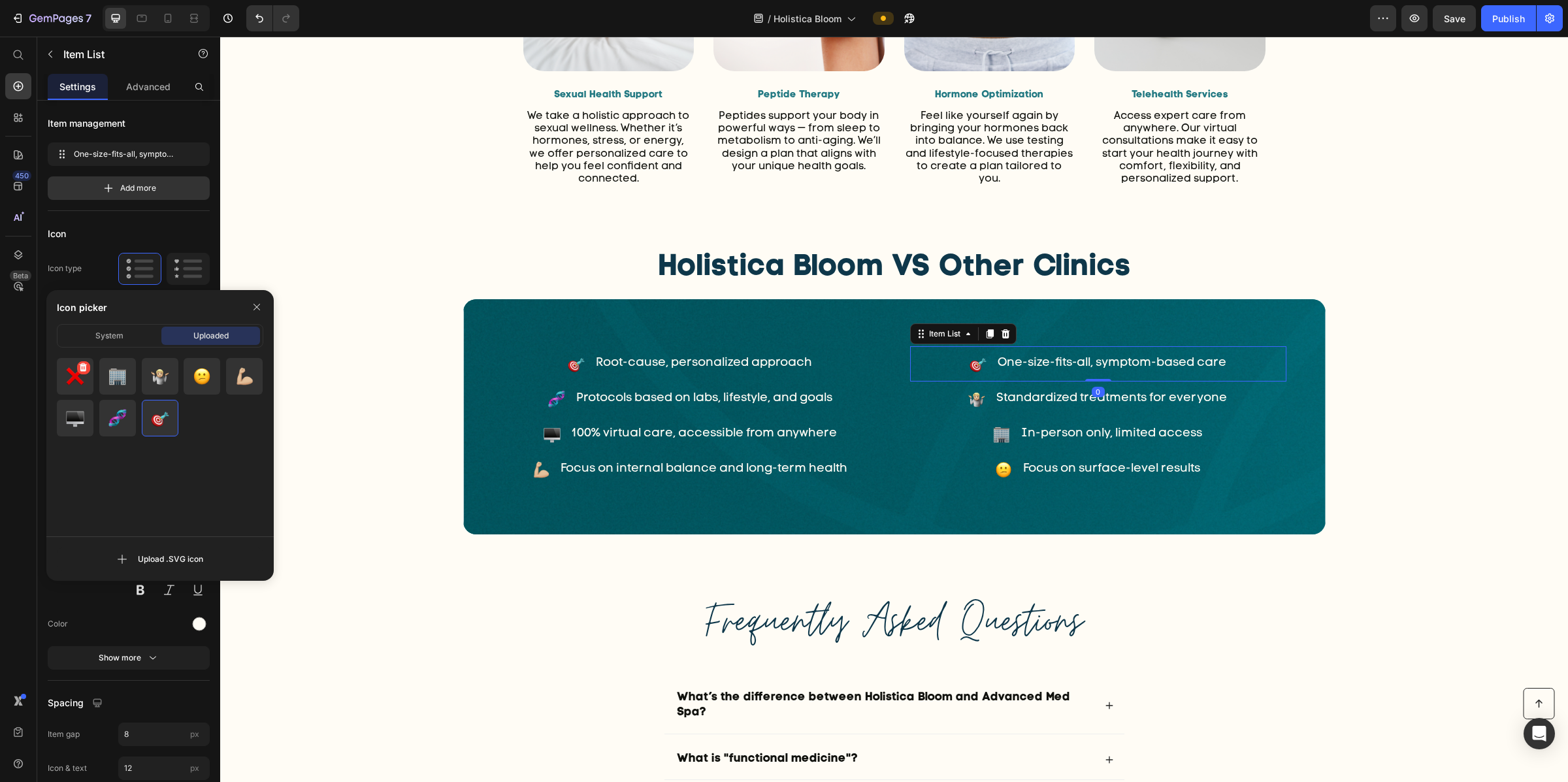 click 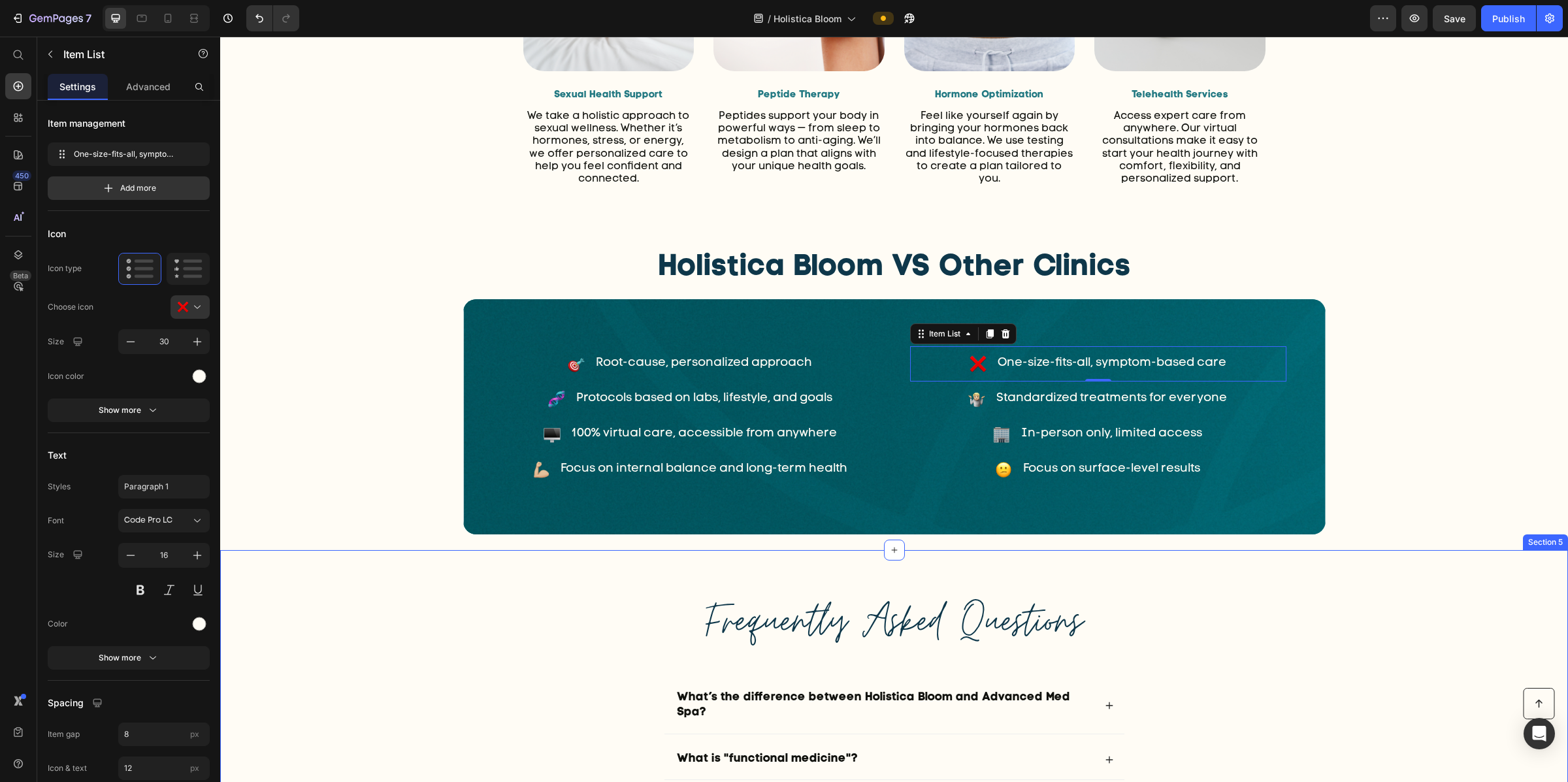 click on "Frequently Asked Questions Heading
What’s the difference between Holistica Bloom and Advanced Med Spa?
What is "functional medicine"?
How are your services personalized?
Can I do everything virtually?
How do I know which service is right for me? Accordion Row Section 5" at bounding box center [894, 757] 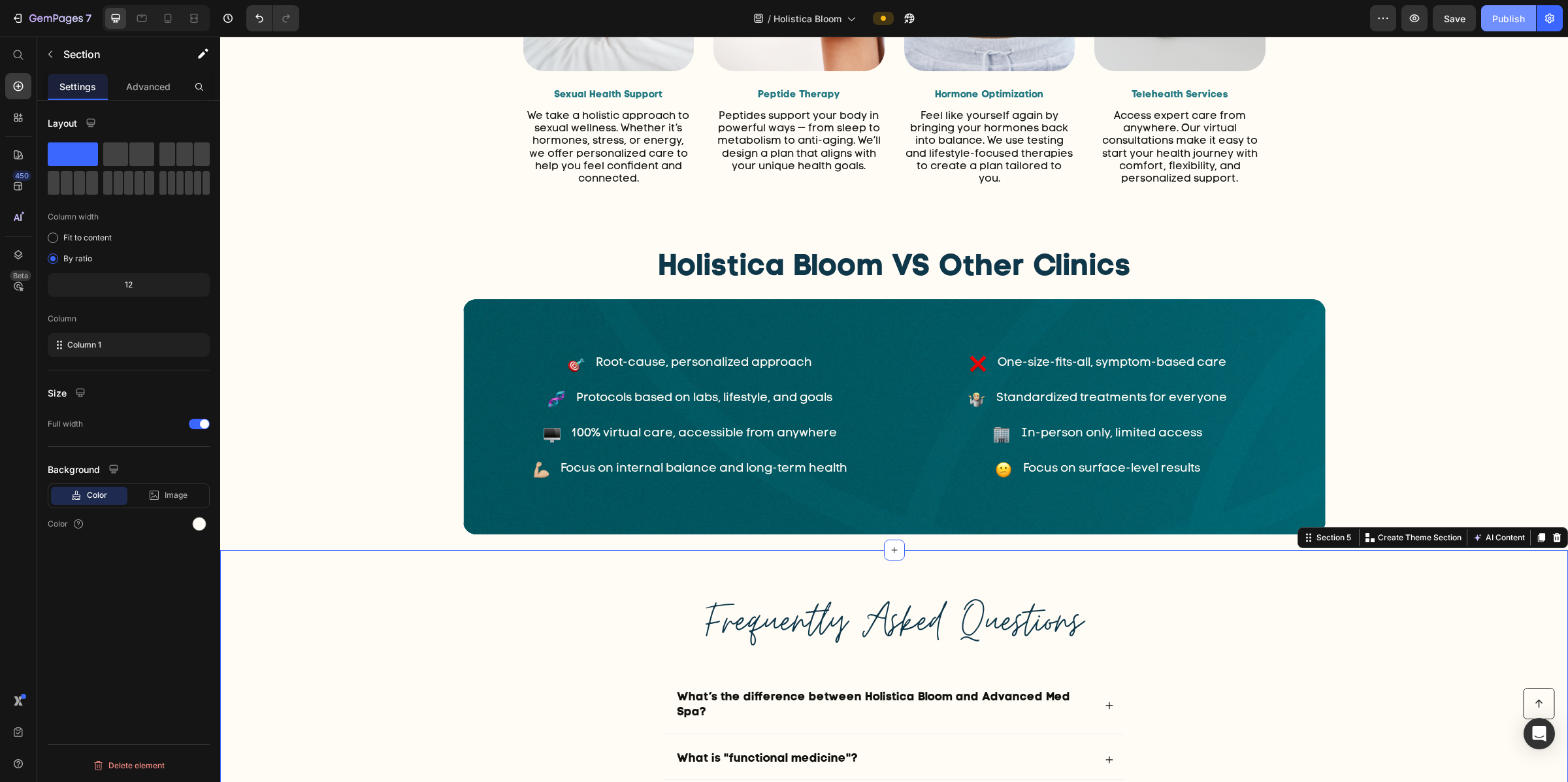 click on "Publish" at bounding box center [1509, 18] 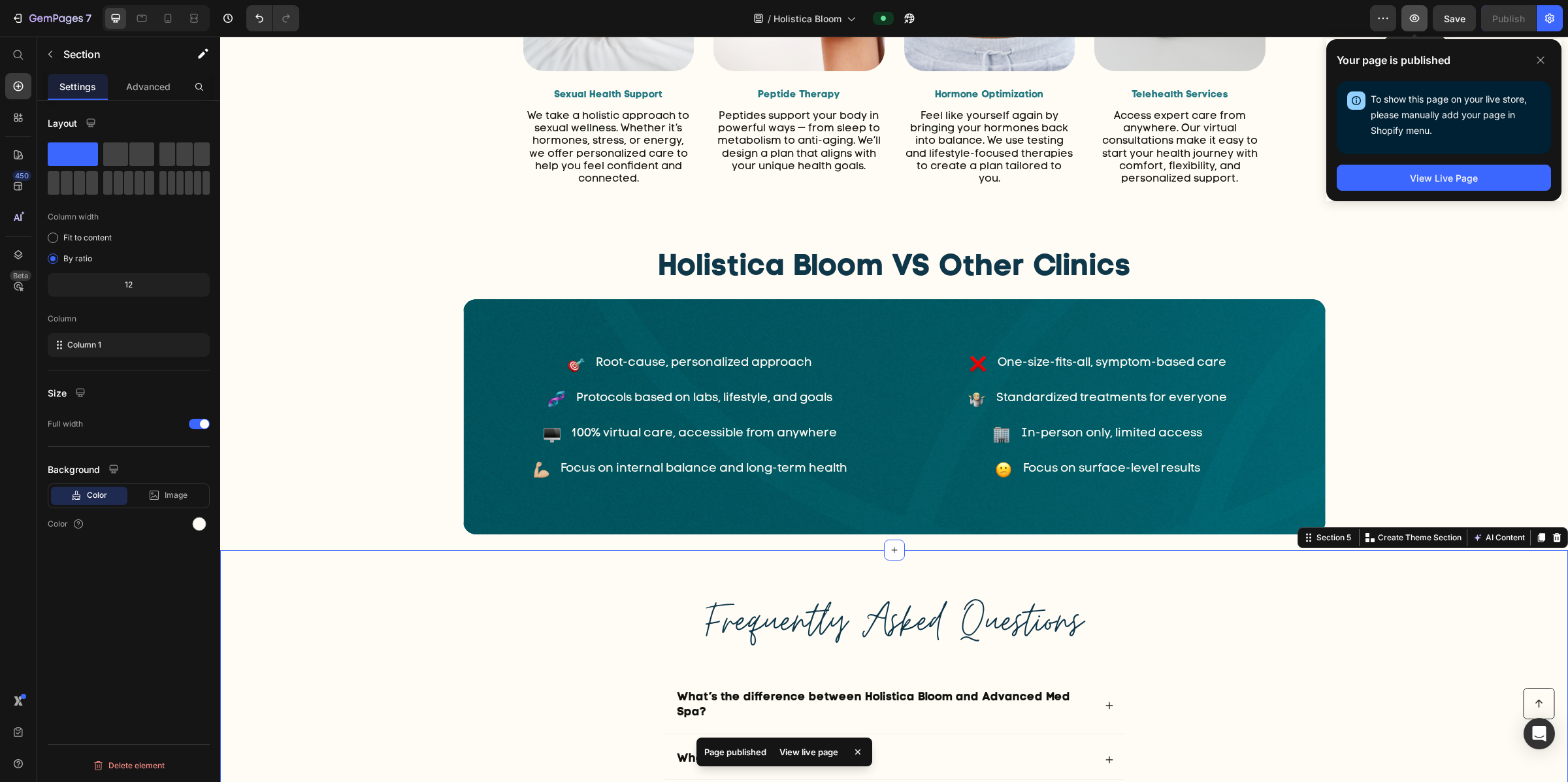 click 